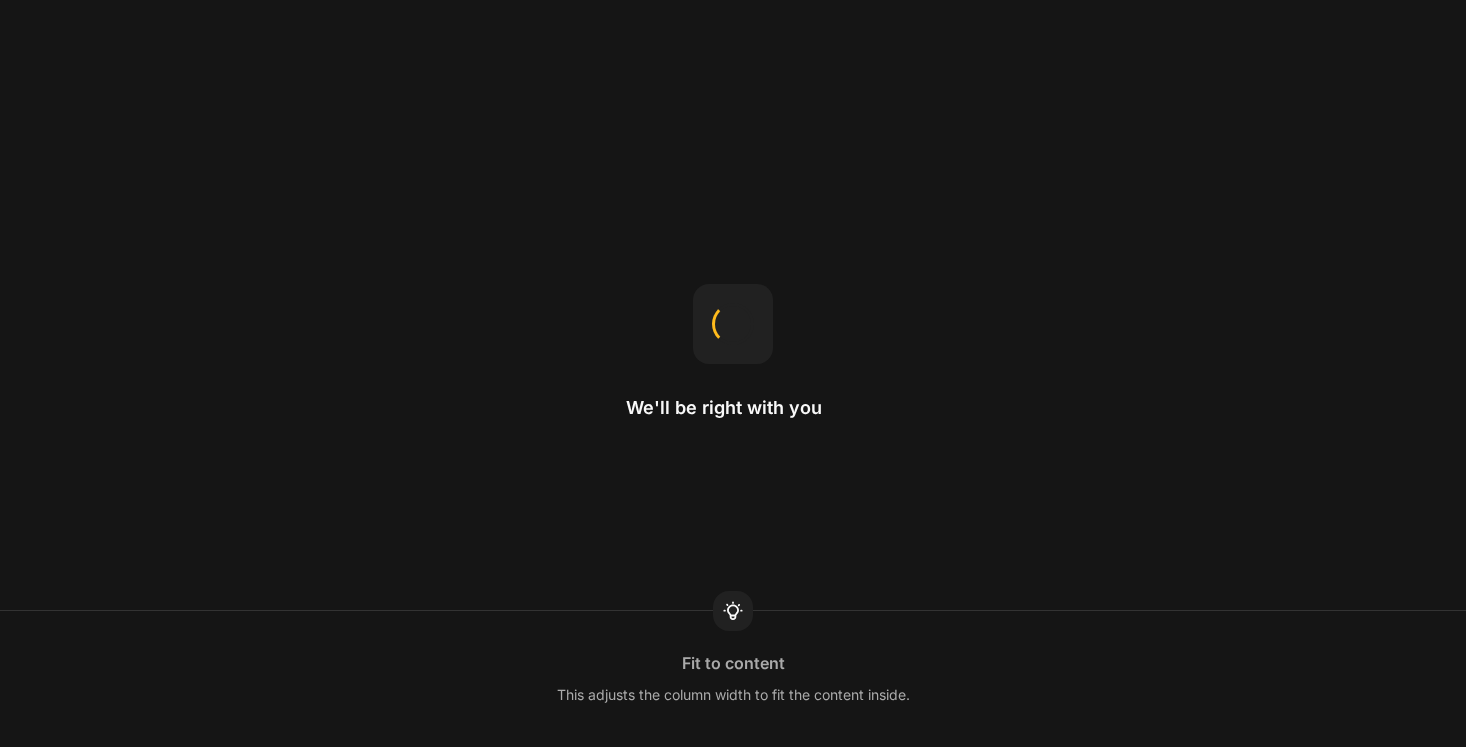 scroll, scrollTop: 0, scrollLeft: 0, axis: both 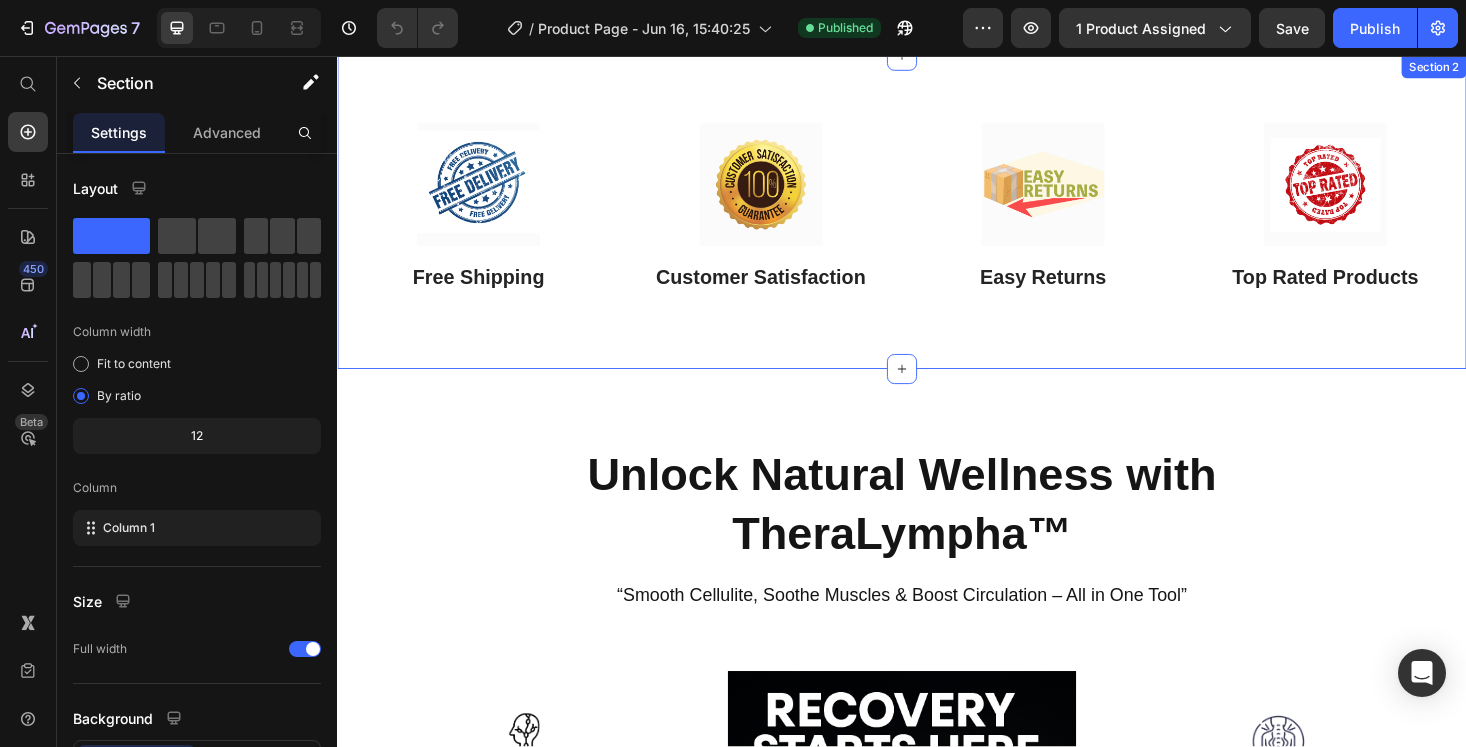 click on "Image Free Shipping Text Block Image Customer Satisfaction Text Block Image Easy Returns Text Block Image Top Rated Products Text Block Row Section 2" at bounding box center (937, 223) 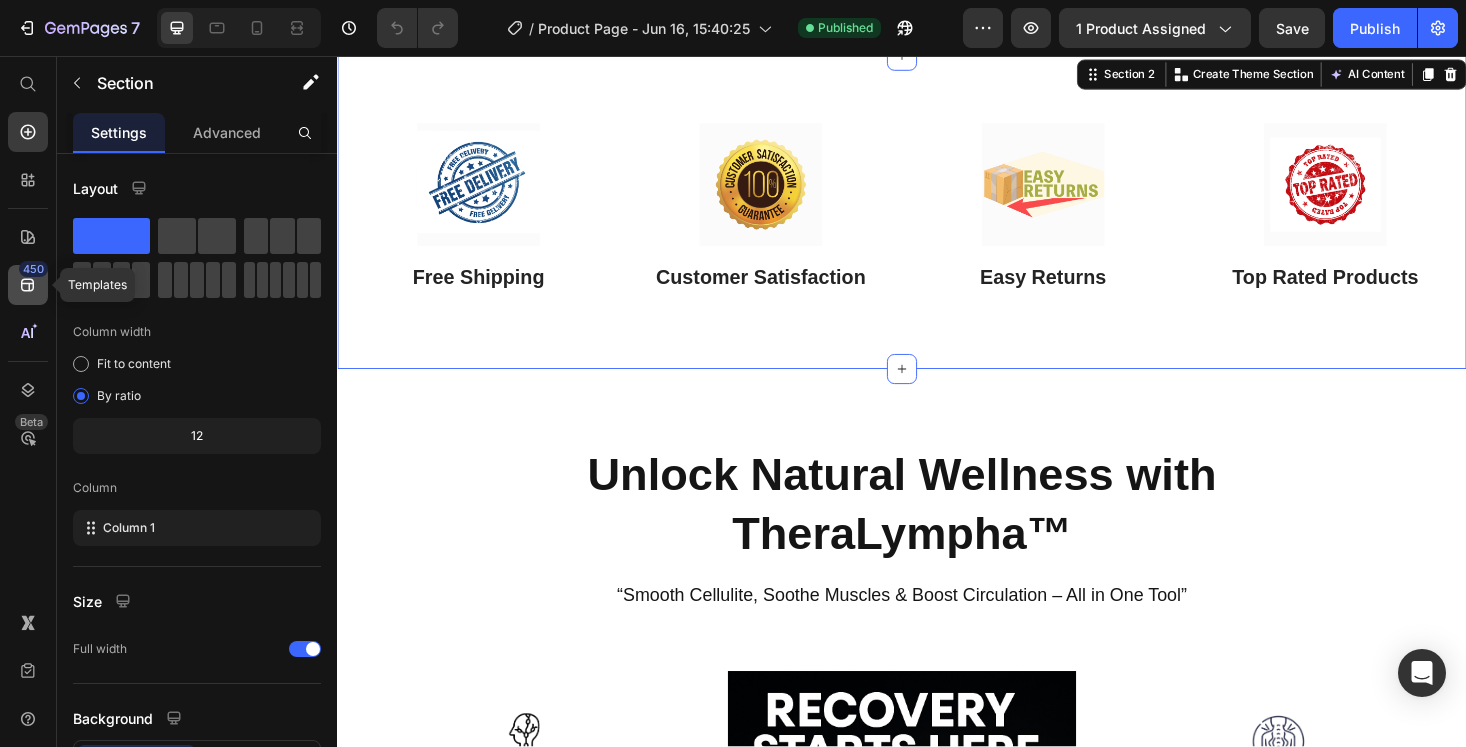 click 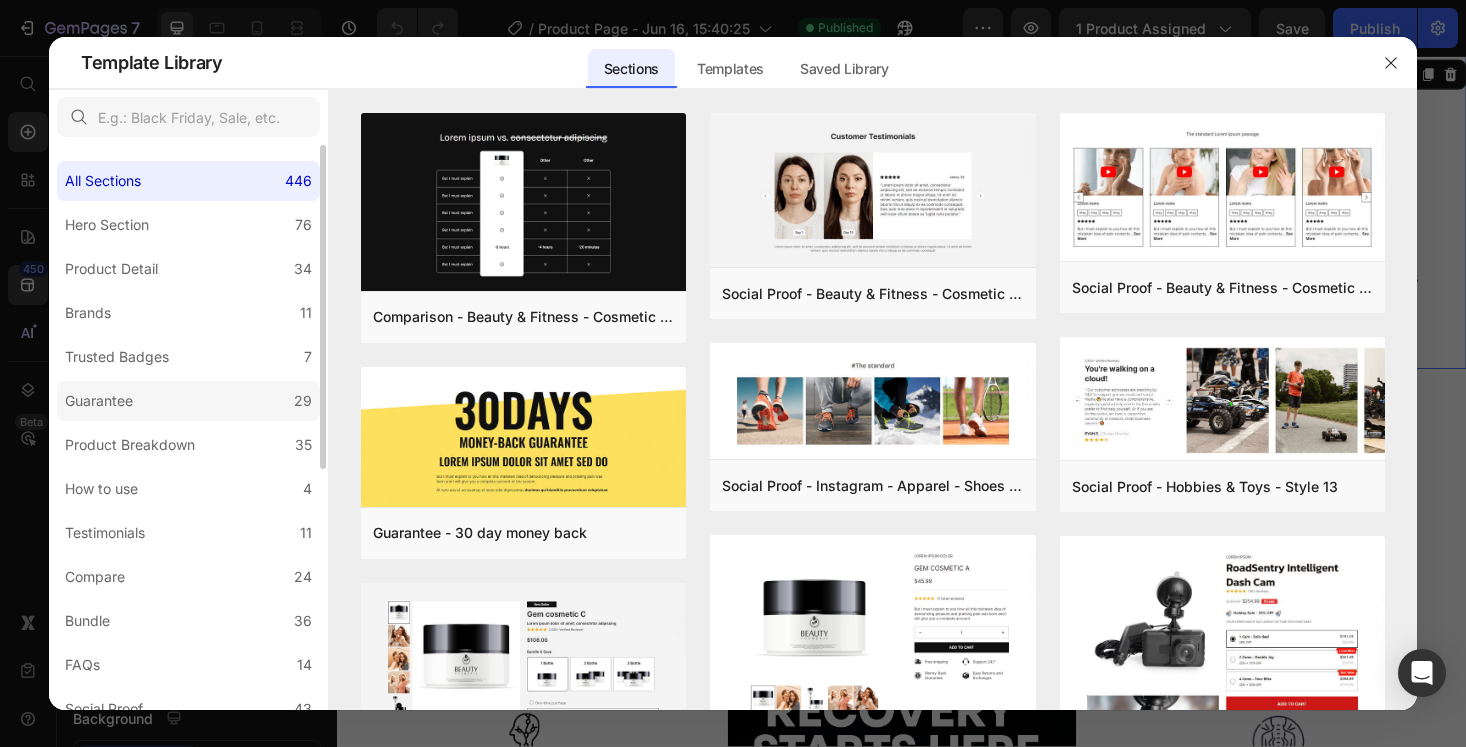 click on "Guarantee 29" 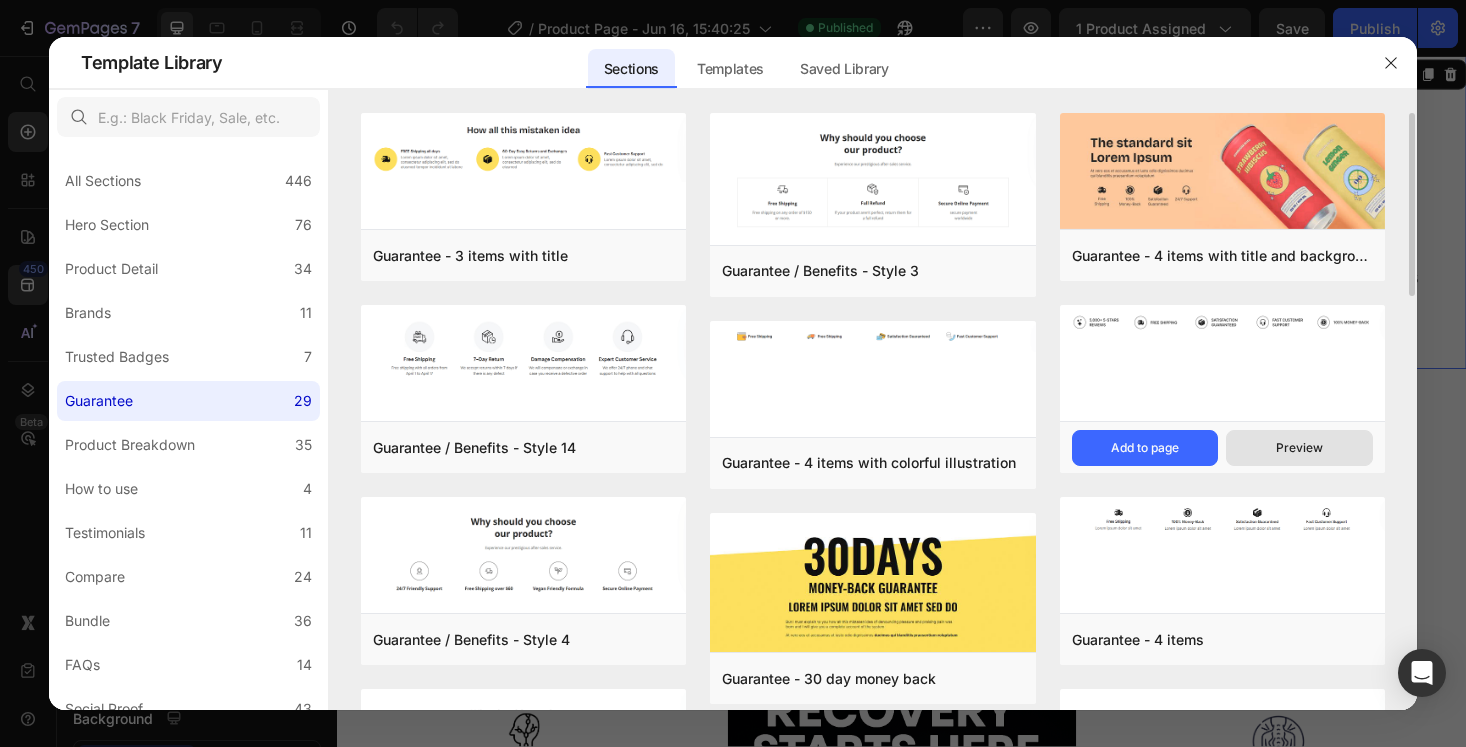 click on "Preview" at bounding box center [1299, 448] 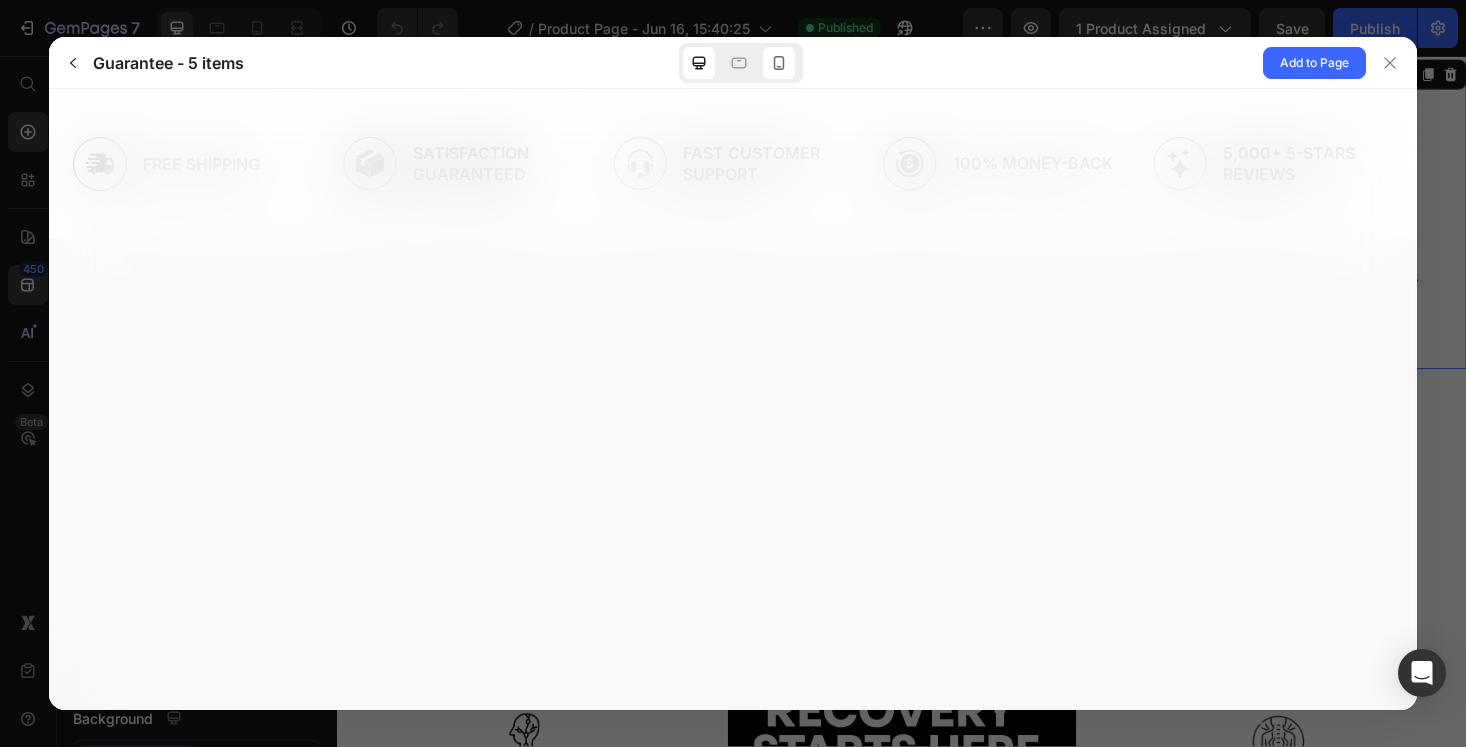 scroll, scrollTop: 0, scrollLeft: 0, axis: both 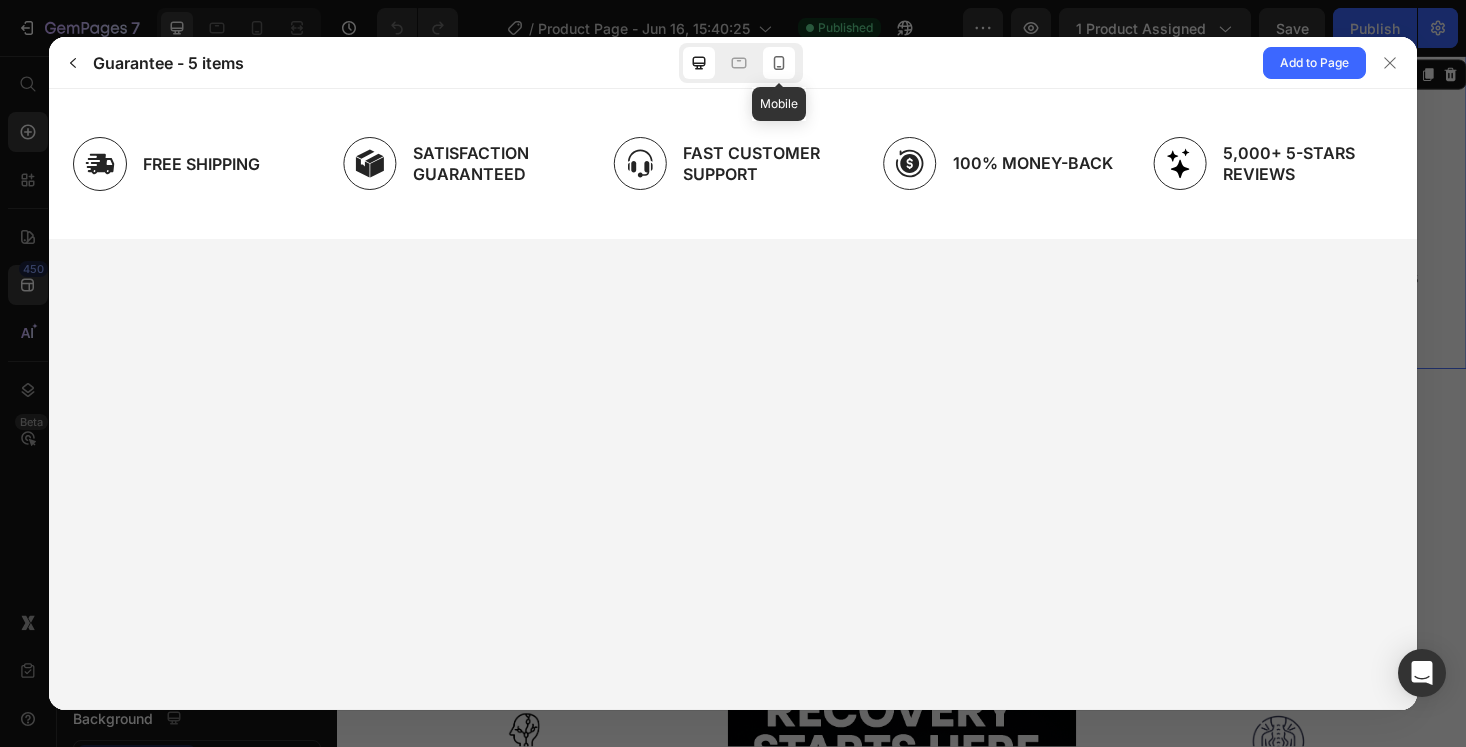 click 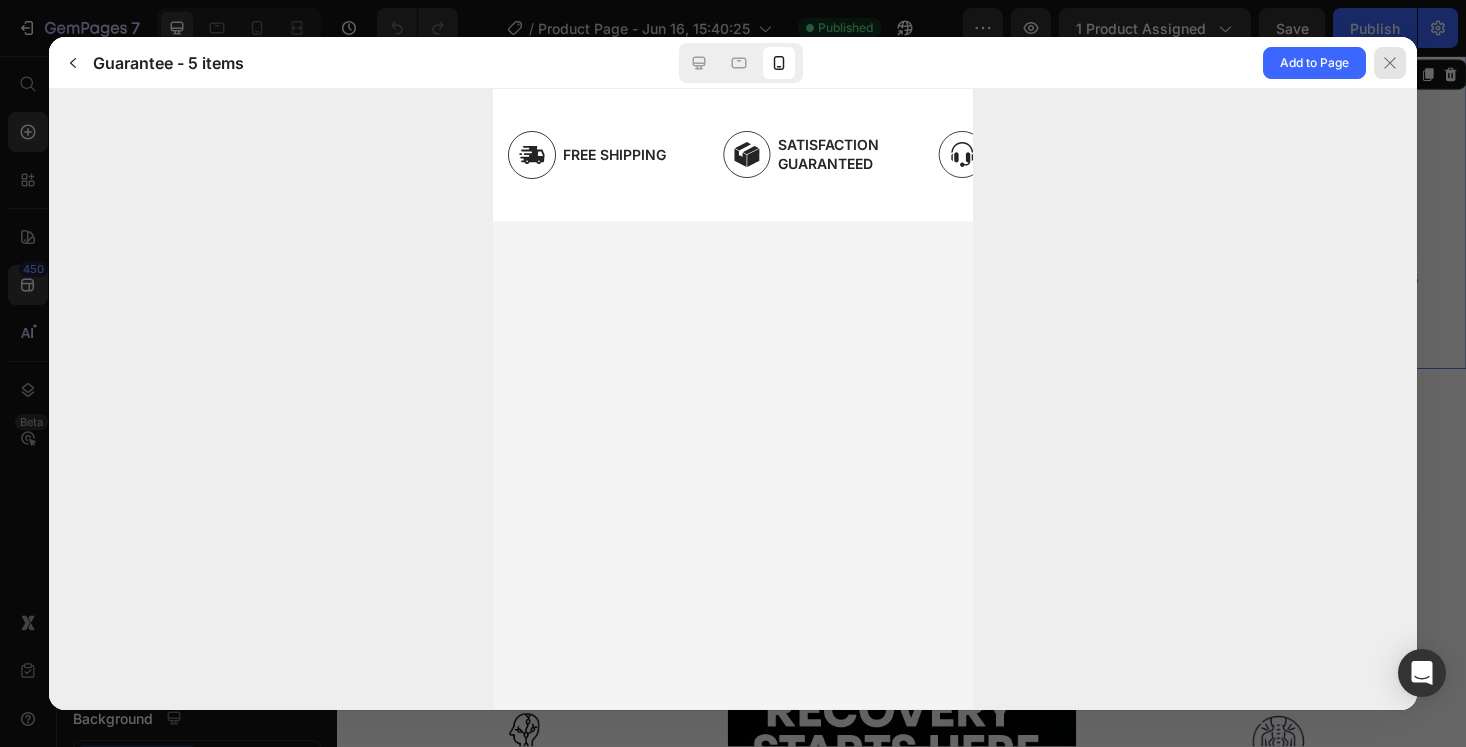click 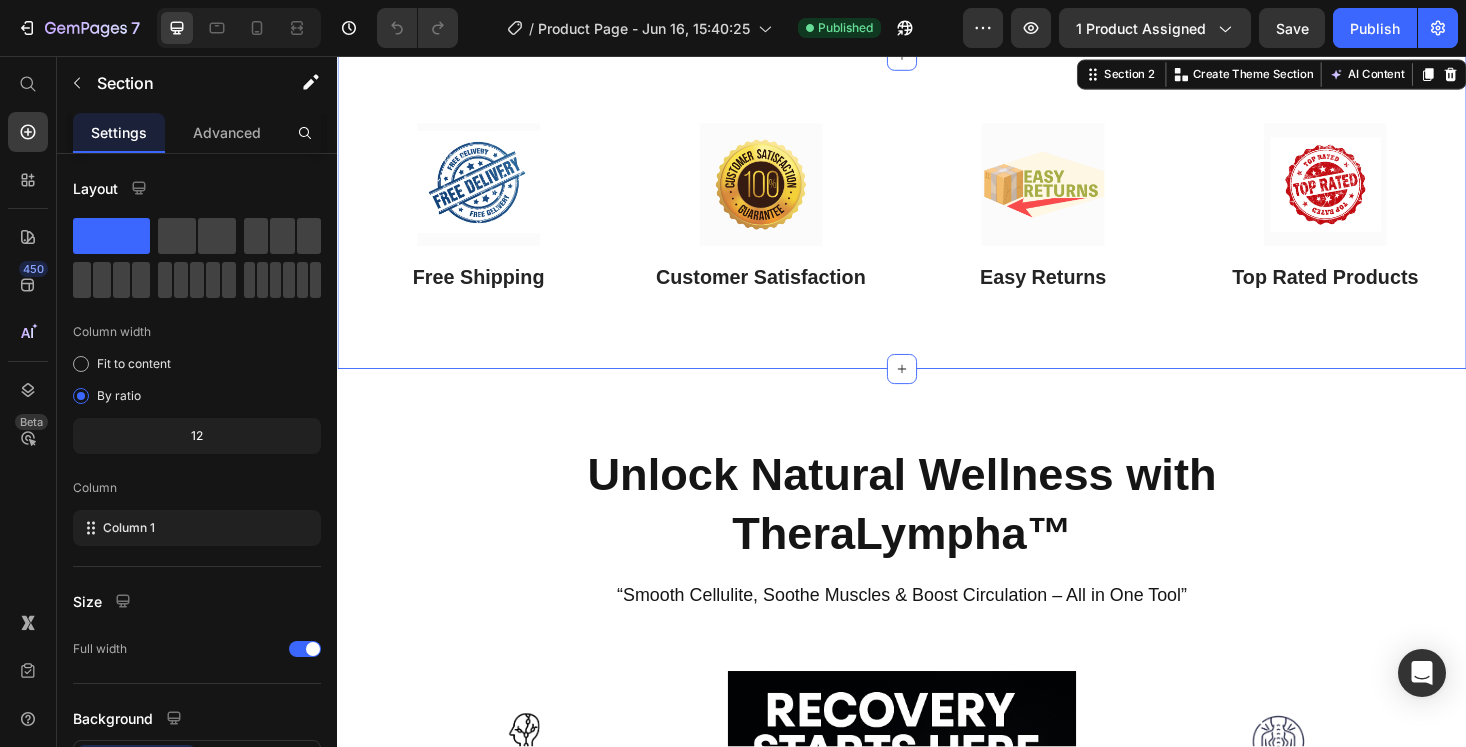 click on "Image Free Shipping Text Block Image Customer Satisfaction Text Block Image Easy Returns Text Block Image Top Rated Products Text Block Row Section 2   You can create reusable sections Create Theme Section AI Content Write with GemAI What would you like to describe here? Tone and Voice Persuasive Product NeuroLynx™-Unplug the Stress Reboot Your Mind. Show more Generate" at bounding box center [937, 223] 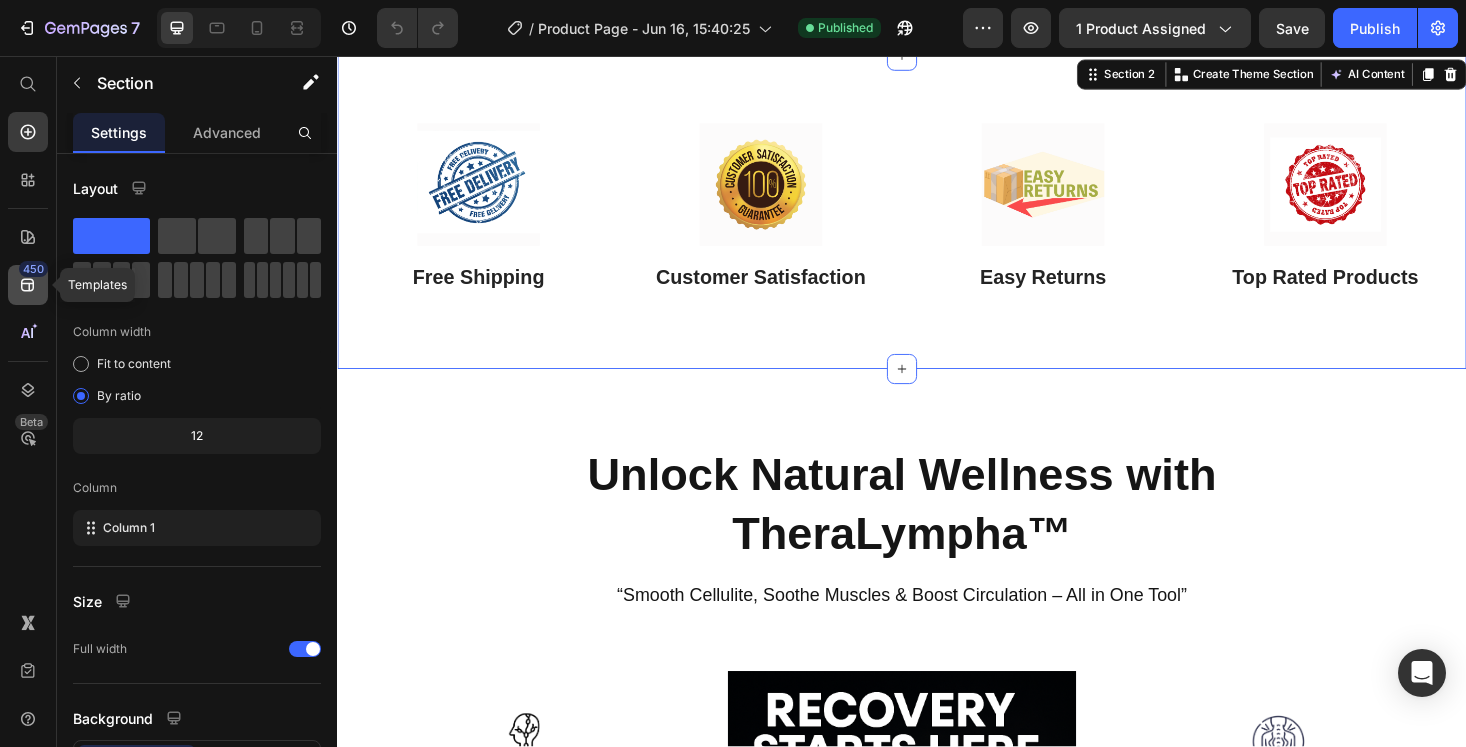 click 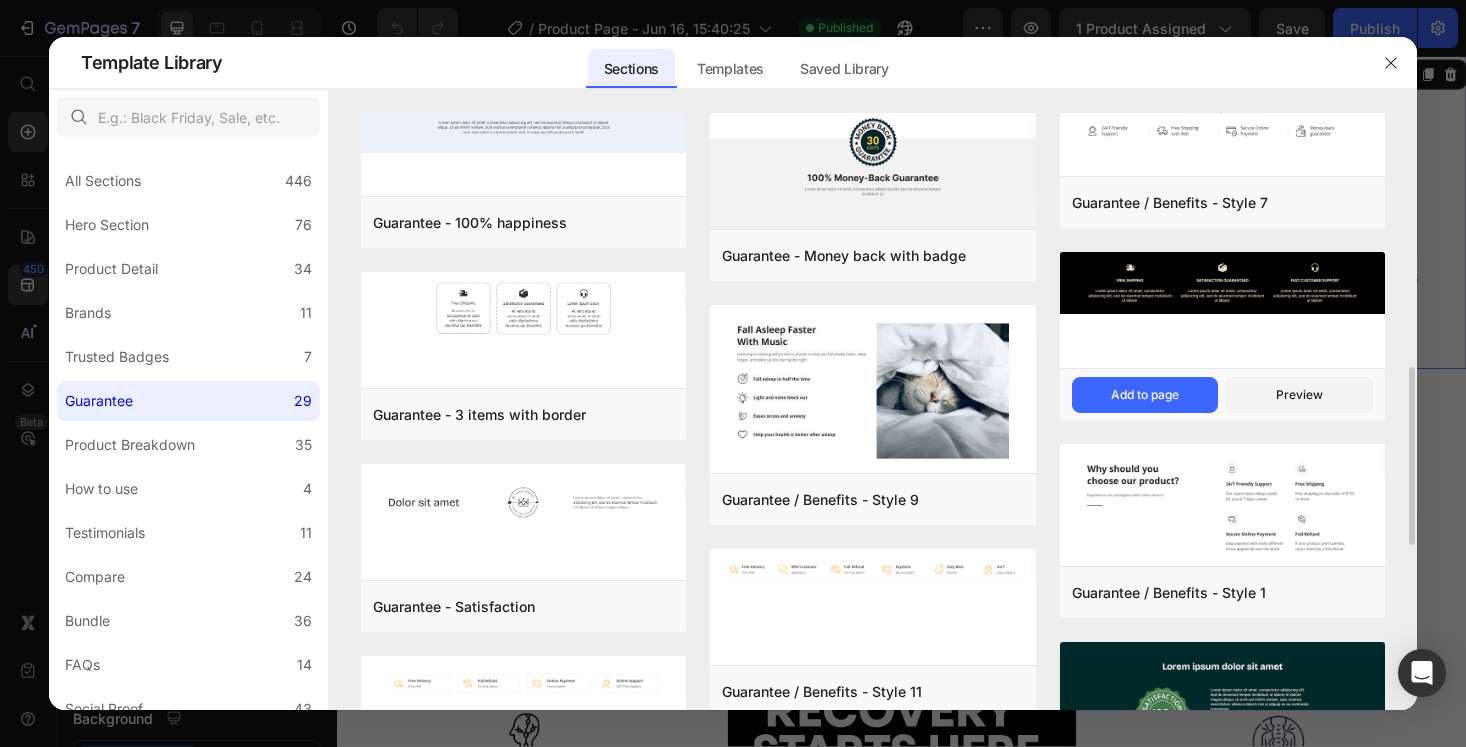 scroll, scrollTop: 833, scrollLeft: 0, axis: vertical 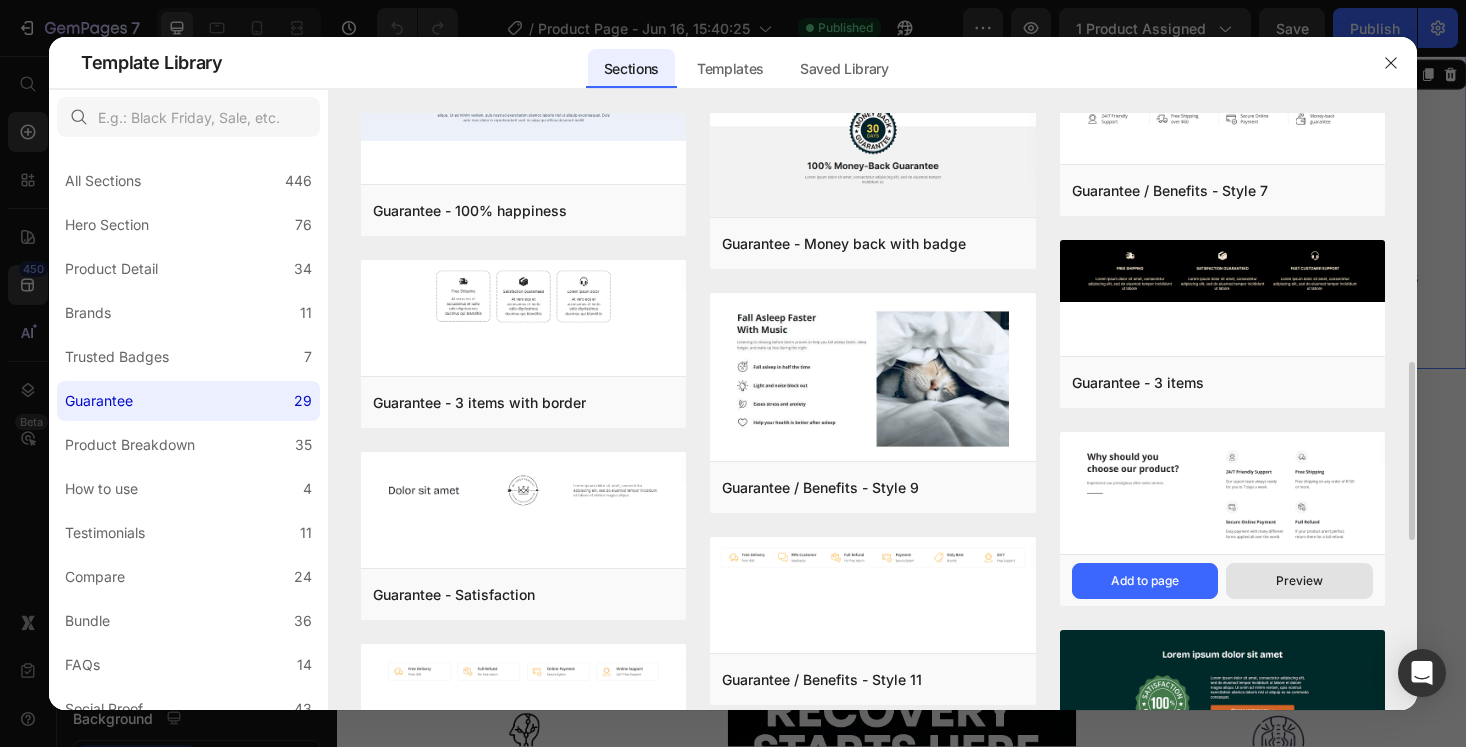 click on "Preview" at bounding box center (1299, 581) 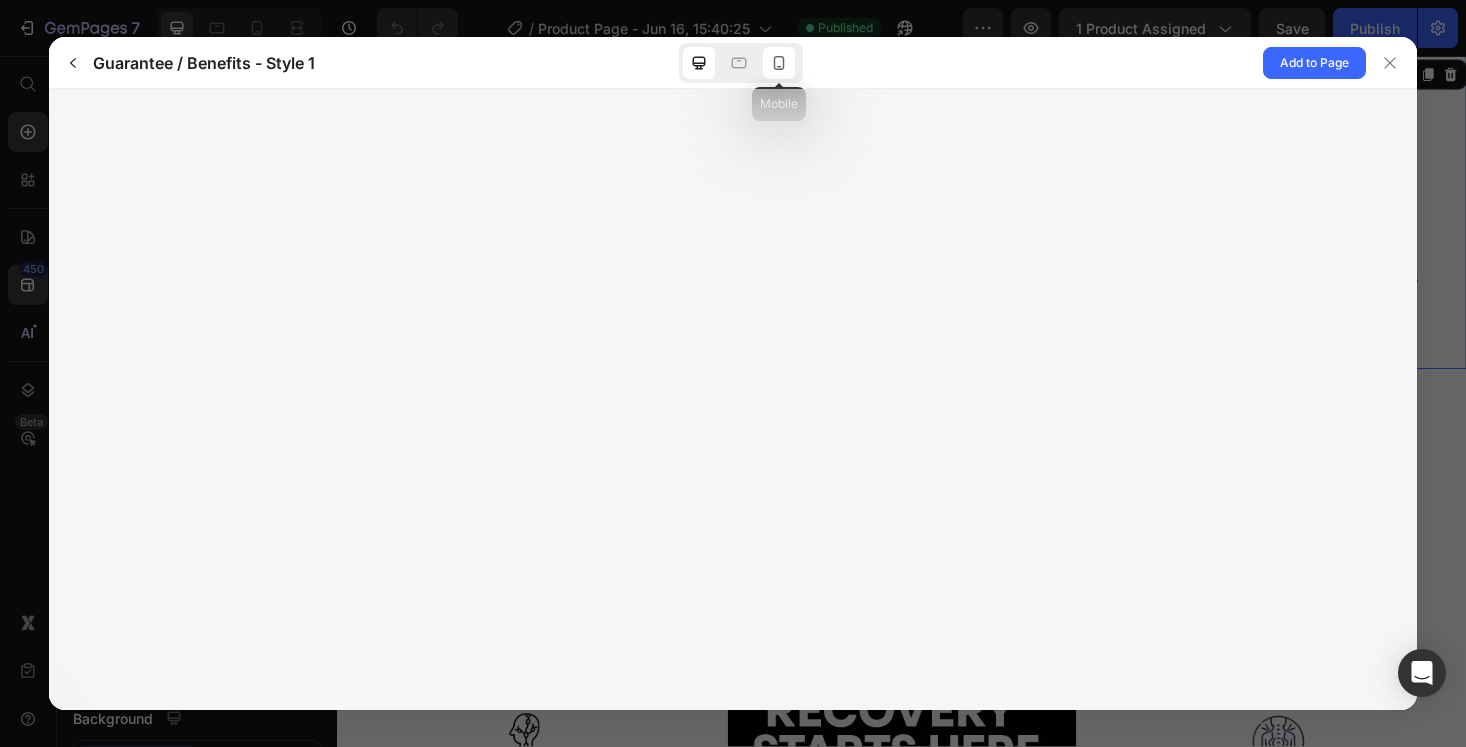 click 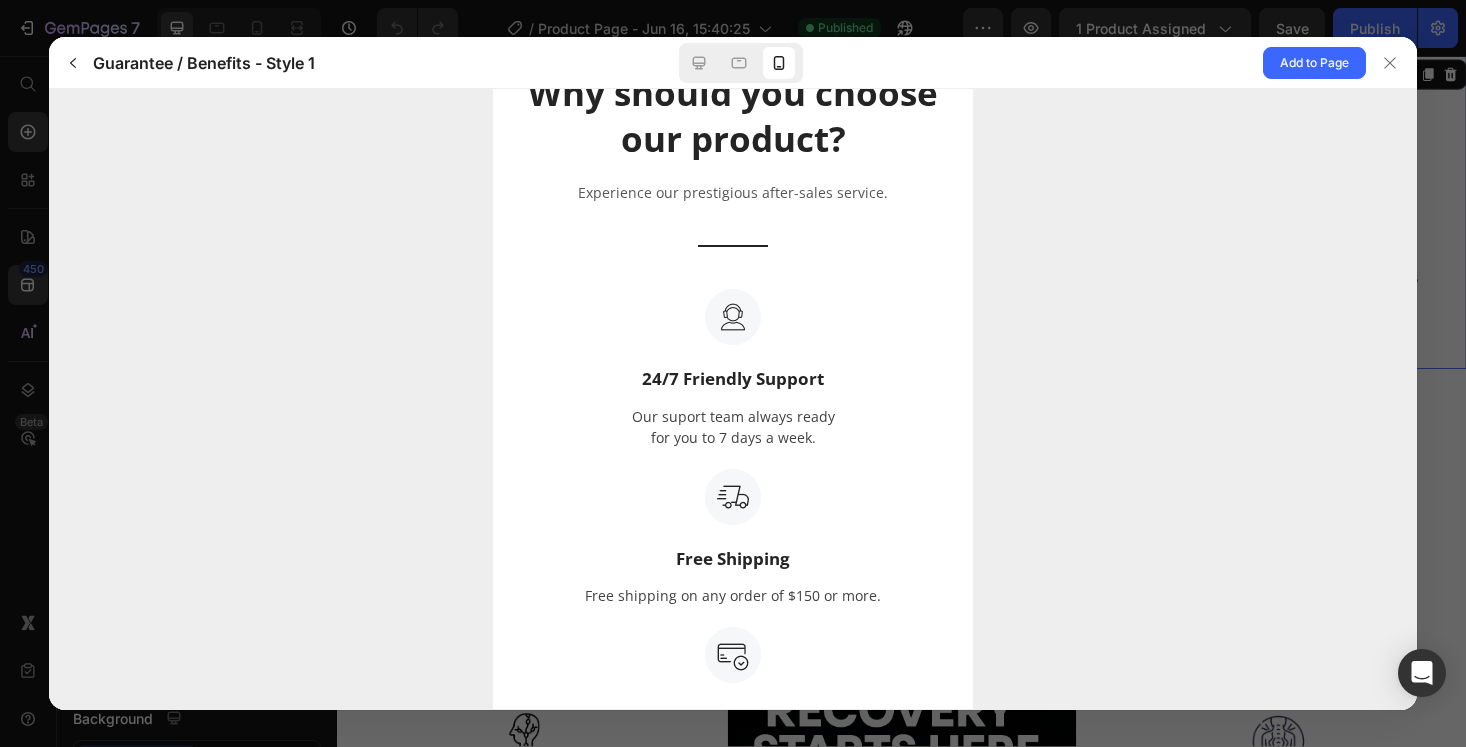 scroll, scrollTop: 54, scrollLeft: 0, axis: vertical 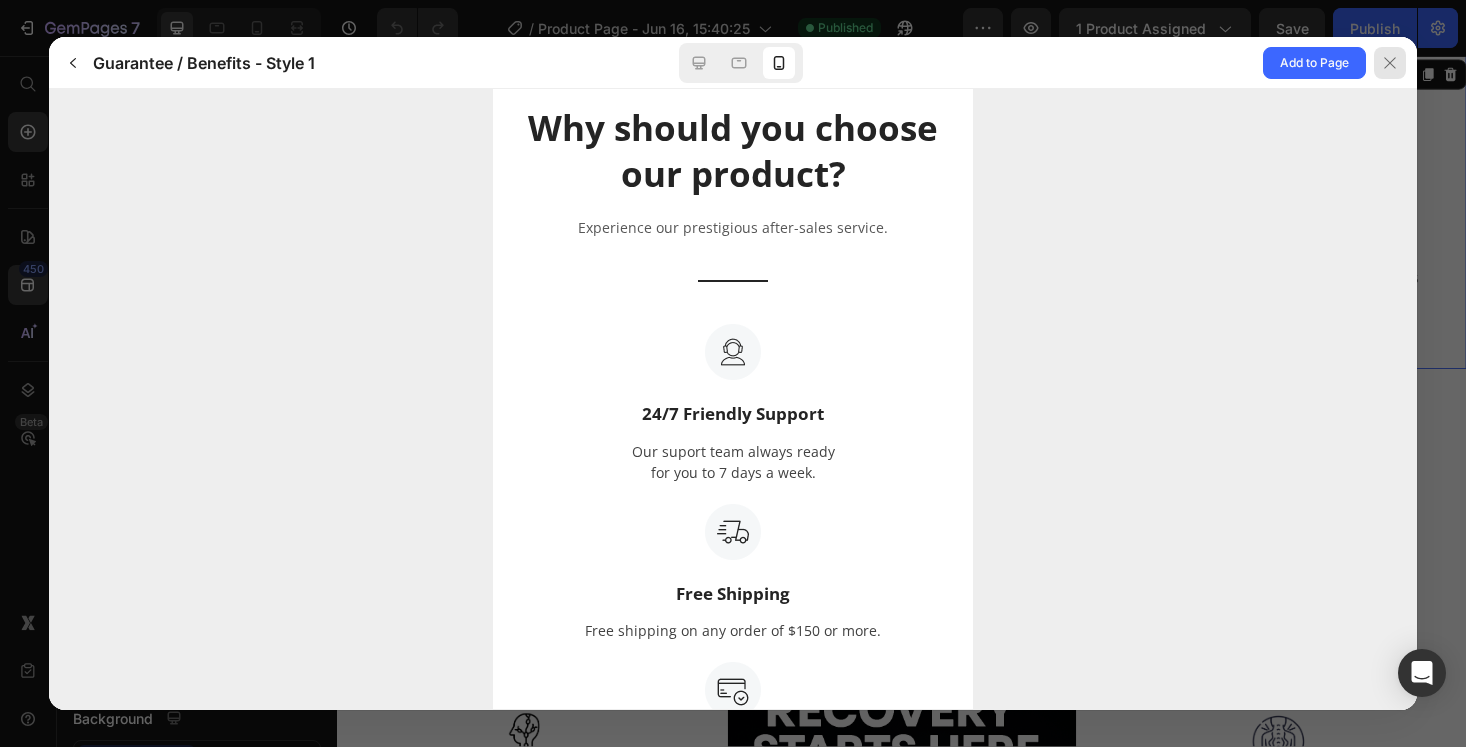 click 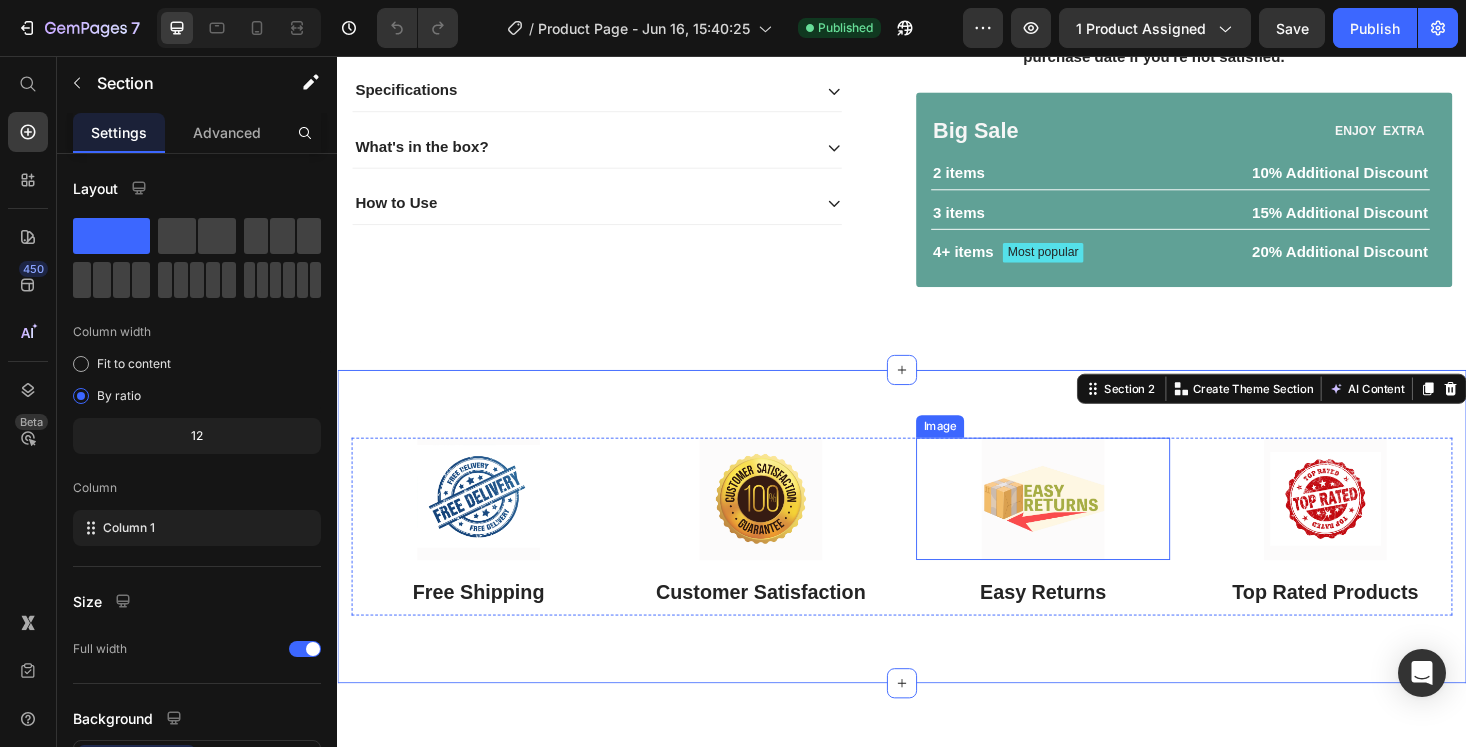 scroll, scrollTop: 1035, scrollLeft: 0, axis: vertical 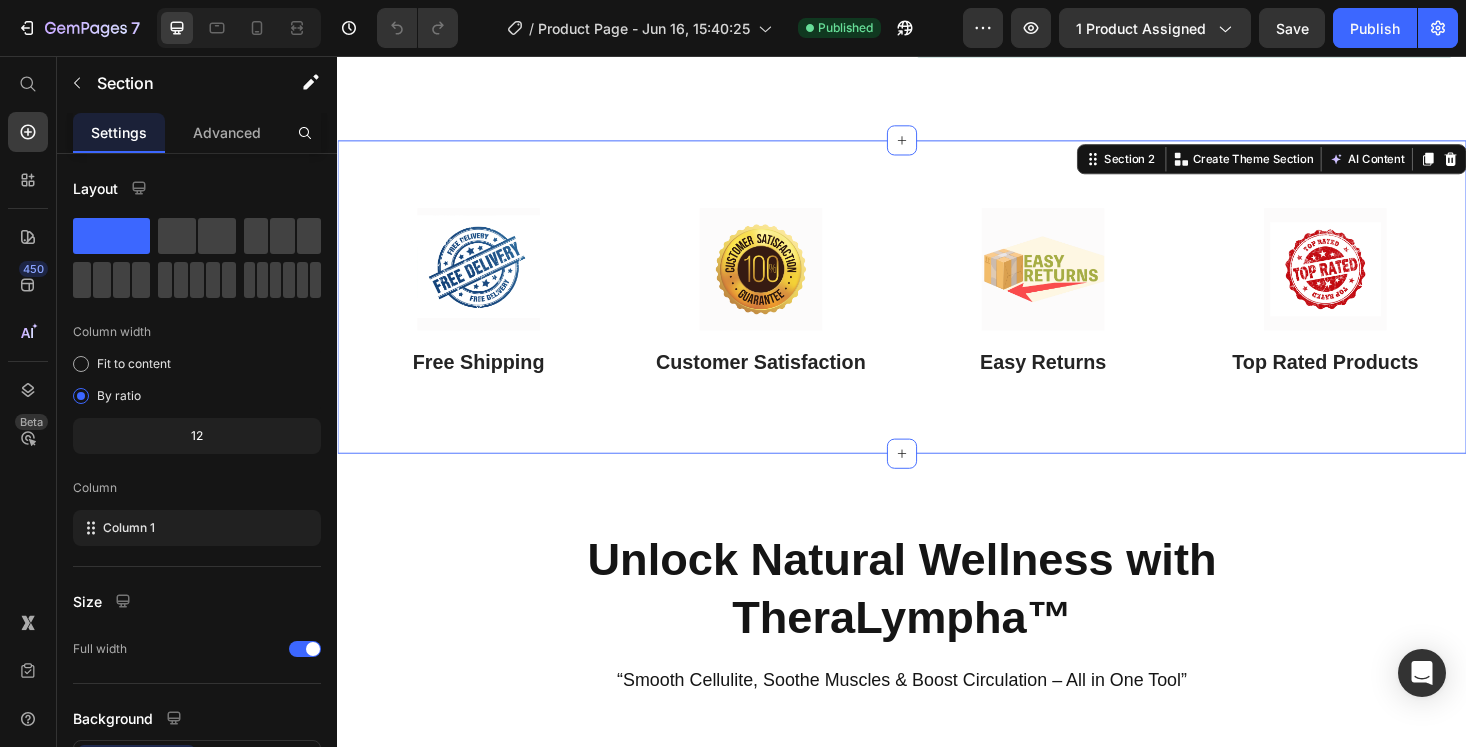 click on "Image Free Shipping Text Block Image Customer Satisfaction Text Block Image Easy Returns Text Block Image Top Rated Products Text Block Row Section 2   You can create reusable sections Create Theme Section AI Content Write with GemAI What would you like to describe here? Tone and Voice Persuasive Product NeuroLynx™-Unplug the Stress Reboot Your Mind. Show more Generate" at bounding box center [937, 313] 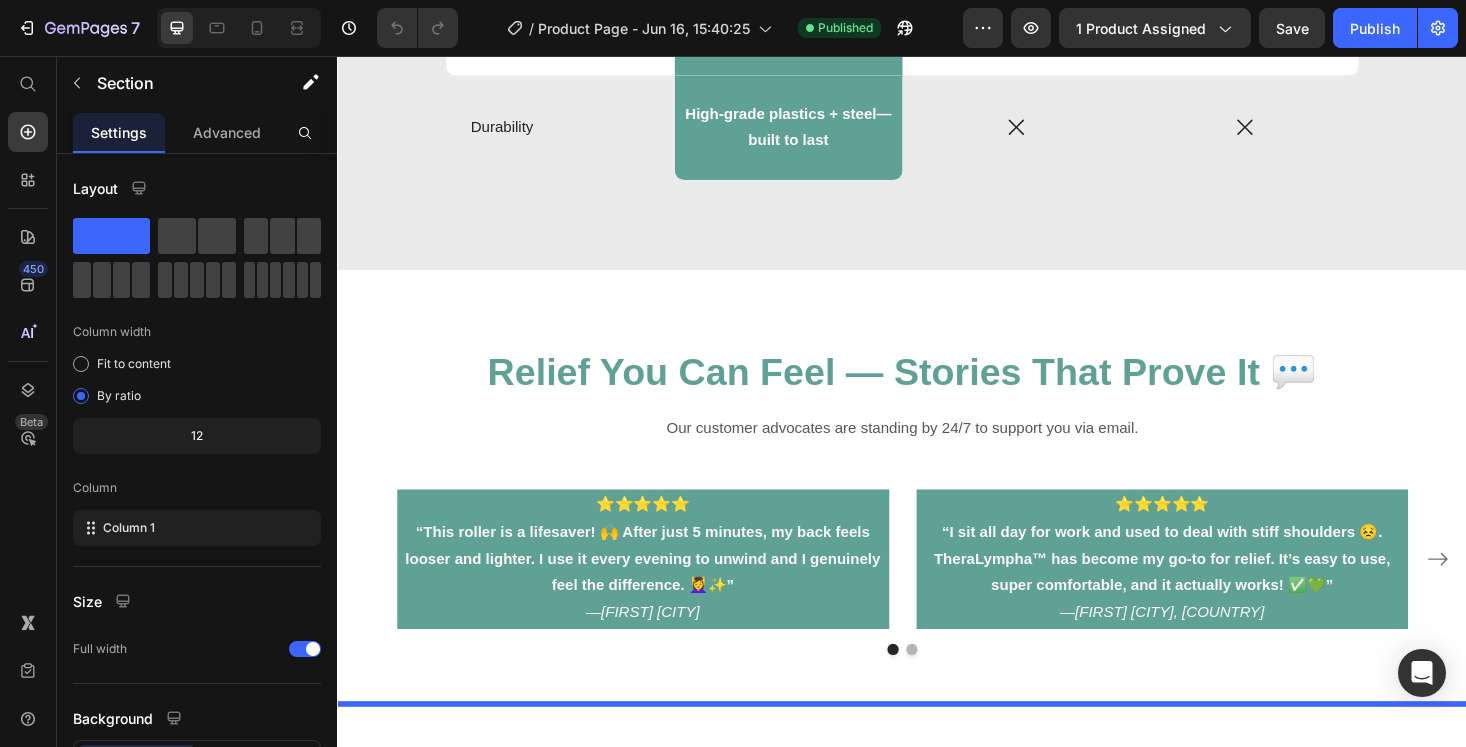 scroll, scrollTop: 4753, scrollLeft: 0, axis: vertical 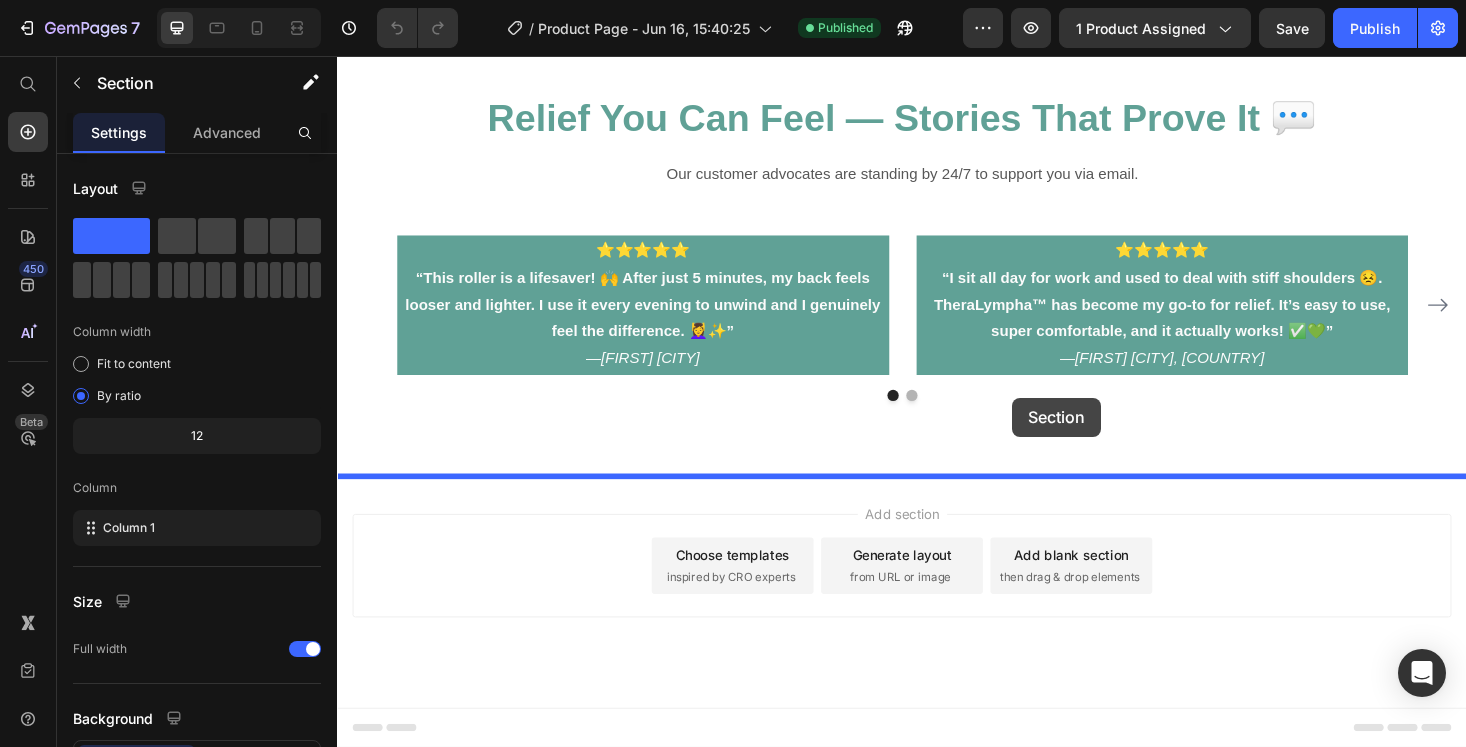 drag, startPoint x: 1022, startPoint y: 198, endPoint x: 1054, endPoint y: 424, distance: 228.25424 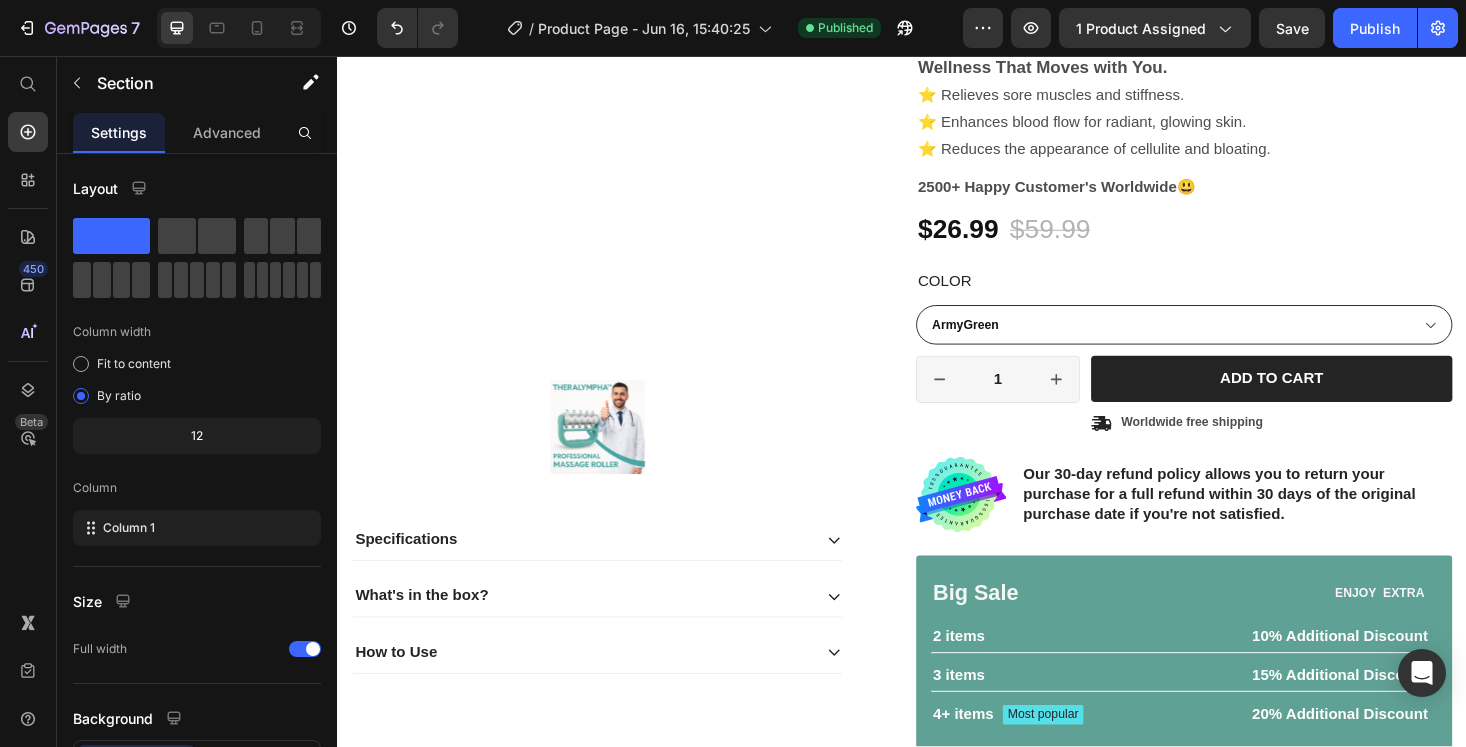 scroll, scrollTop: 288, scrollLeft: 0, axis: vertical 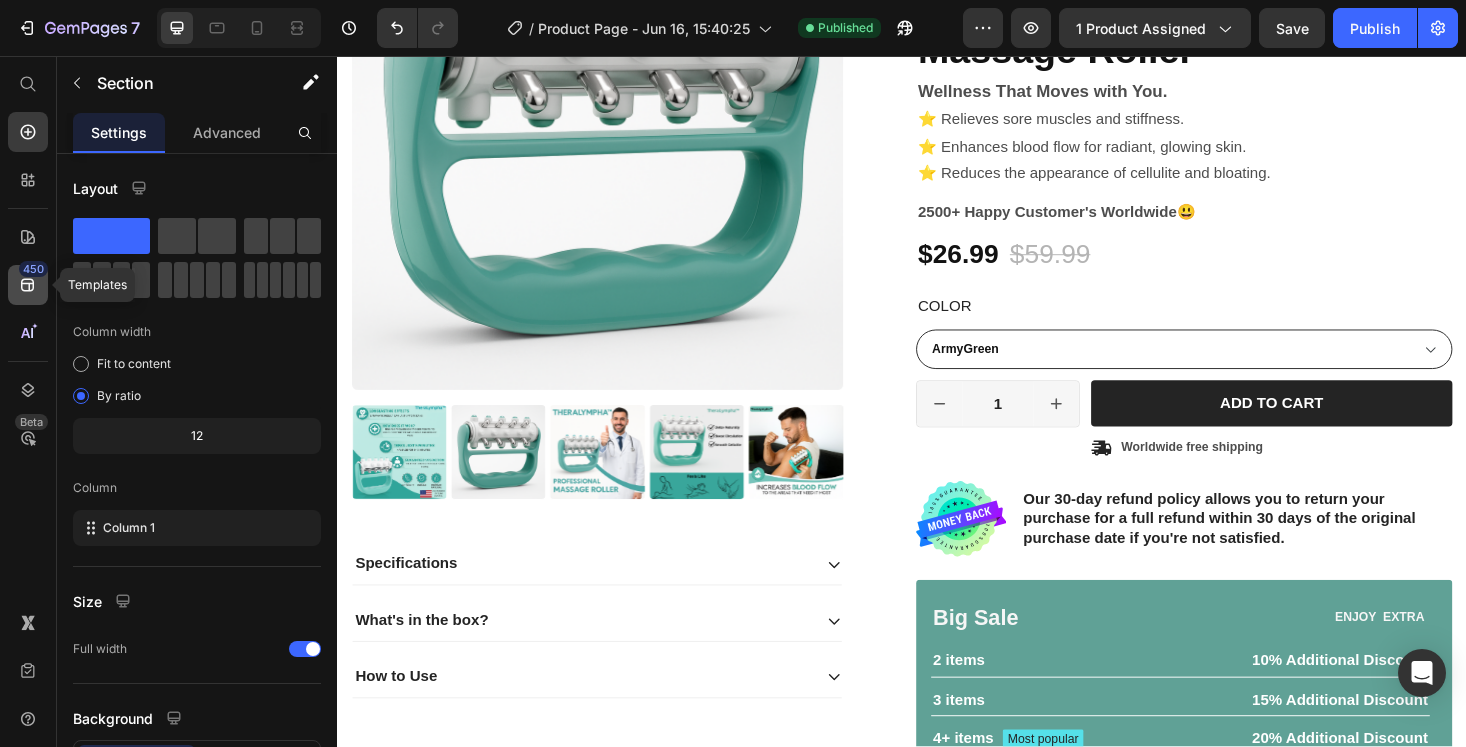 click 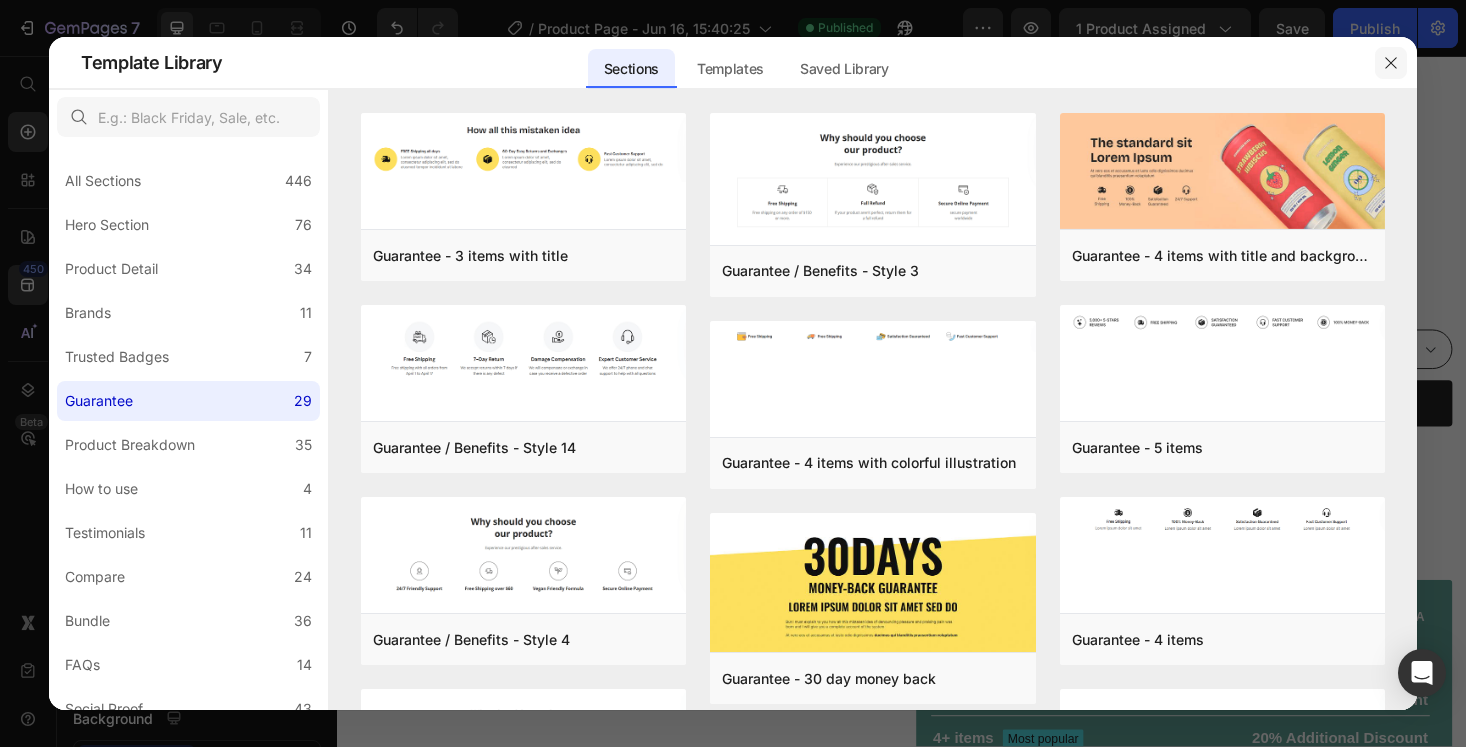 click at bounding box center (1391, 63) 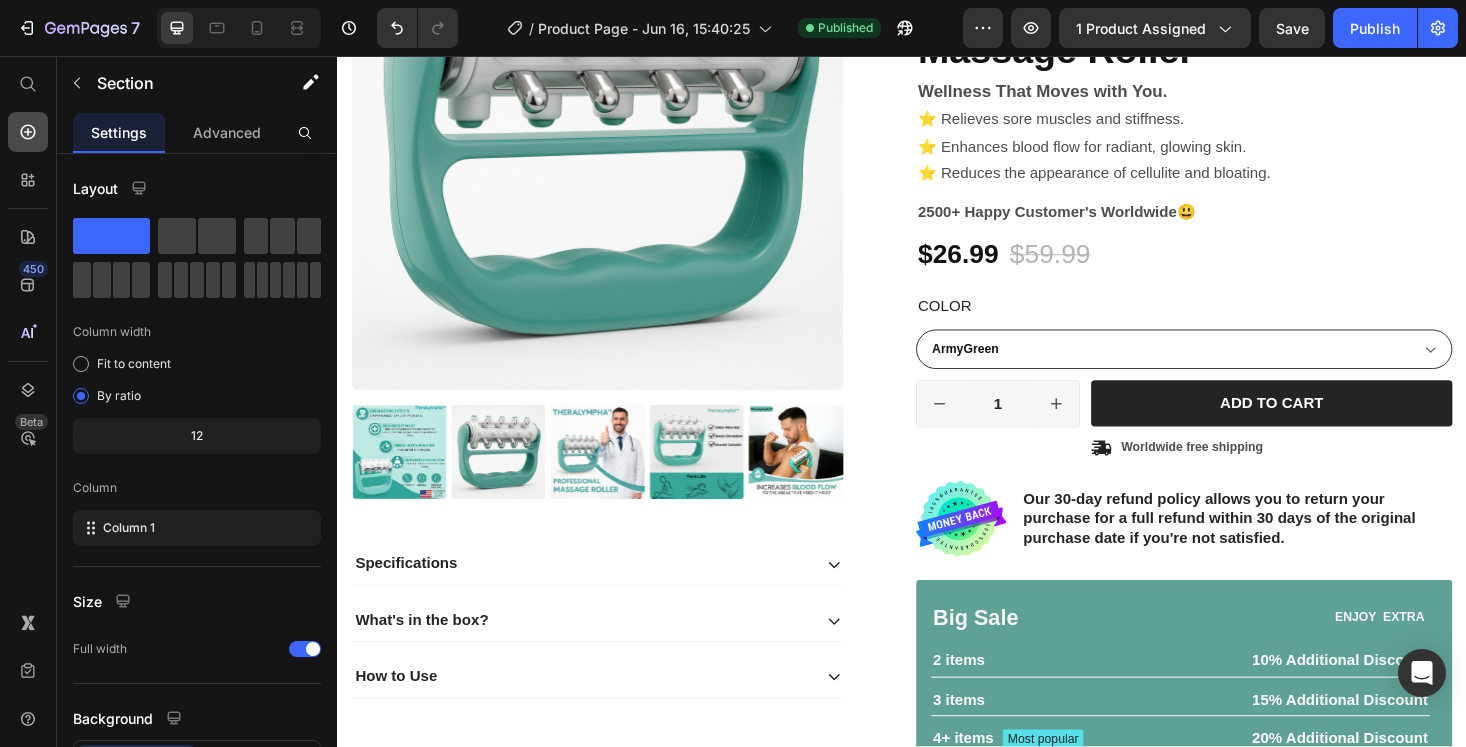 click 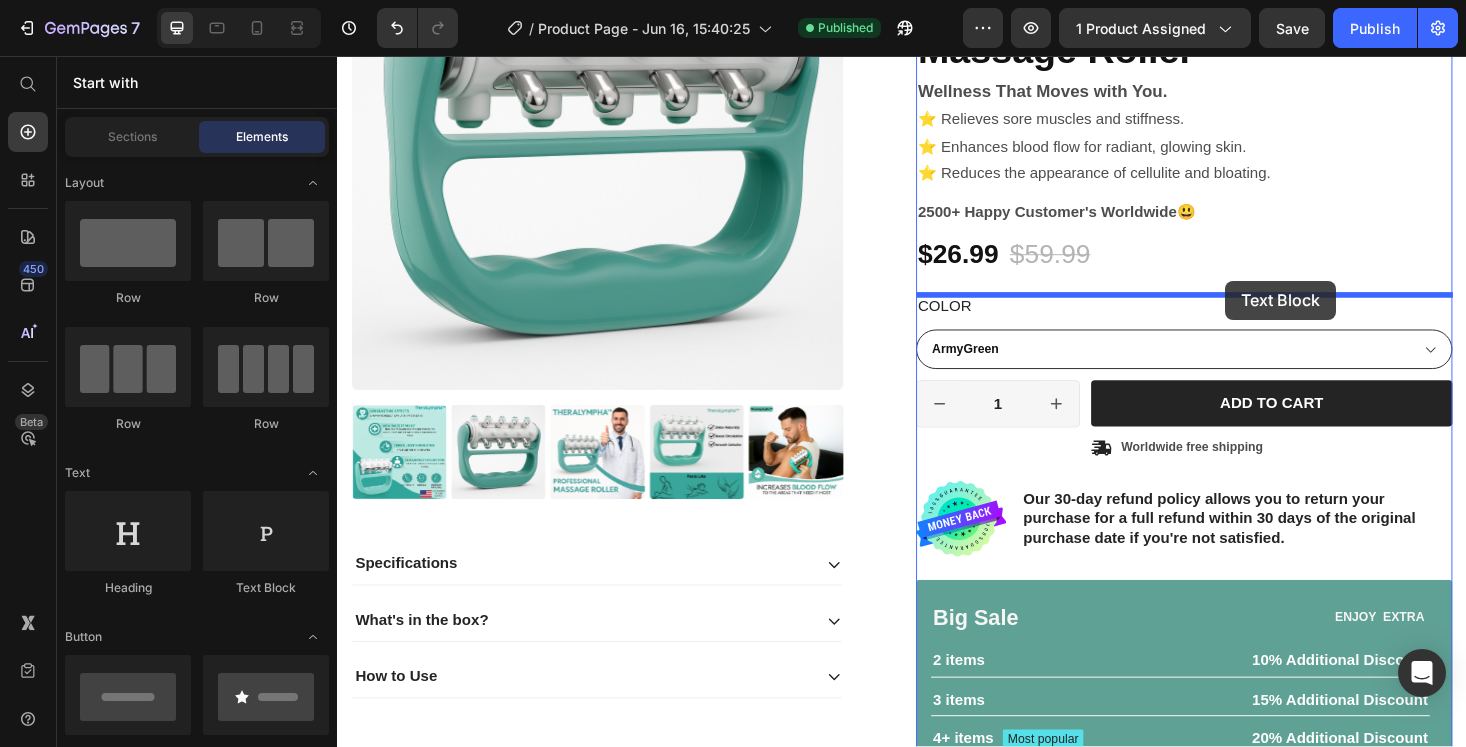 drag, startPoint x: 612, startPoint y: 613, endPoint x: 1274, endPoint y: 304, distance: 730.5649 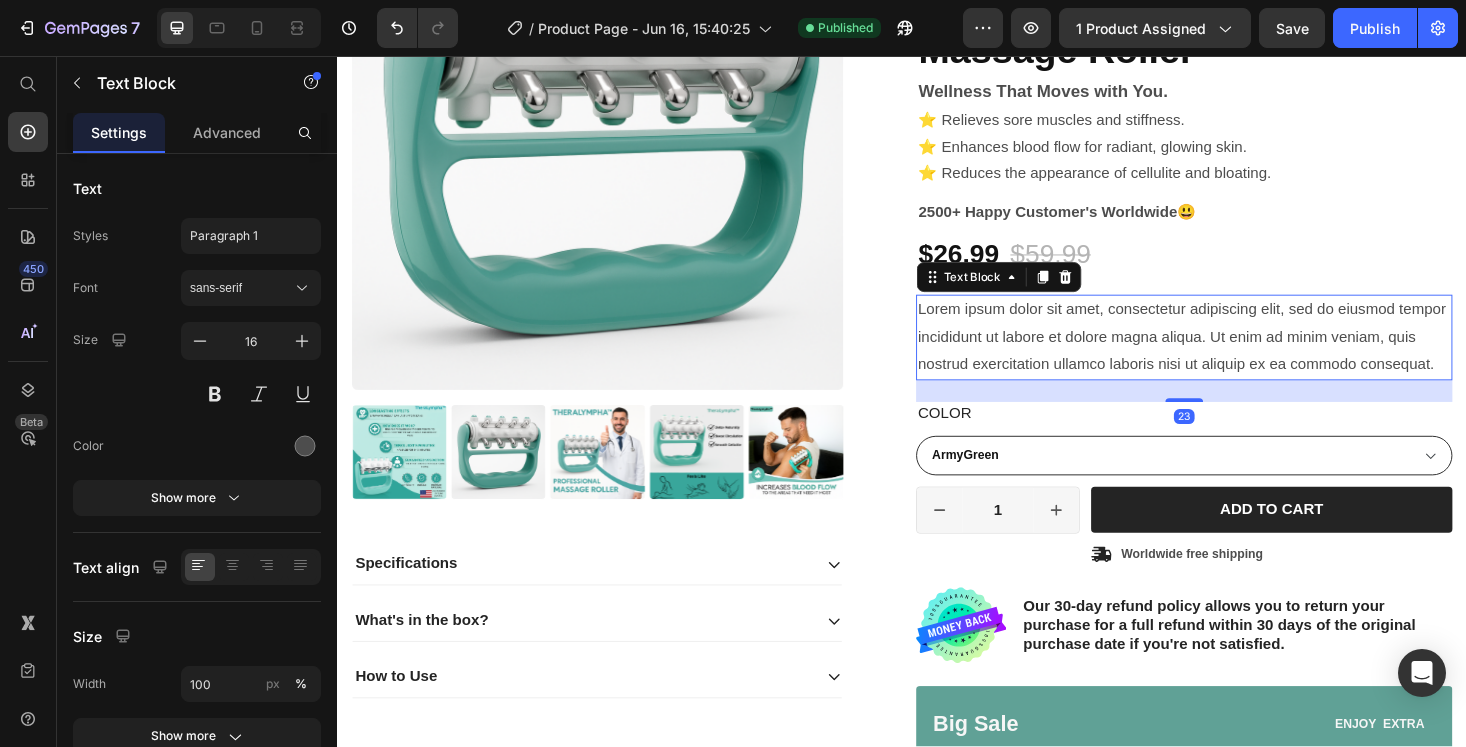 click on "Lorem ipsum dolor sit amet, consectetur adipiscing elit, sed do eiusmod tempor incididunt ut labore et dolore magna aliqua. Ut enim ad minim veniam, quis nostrud exercitation ullamco laboris nisi ut aliquip ex ea commodo consequat." at bounding box center (1237, 355) 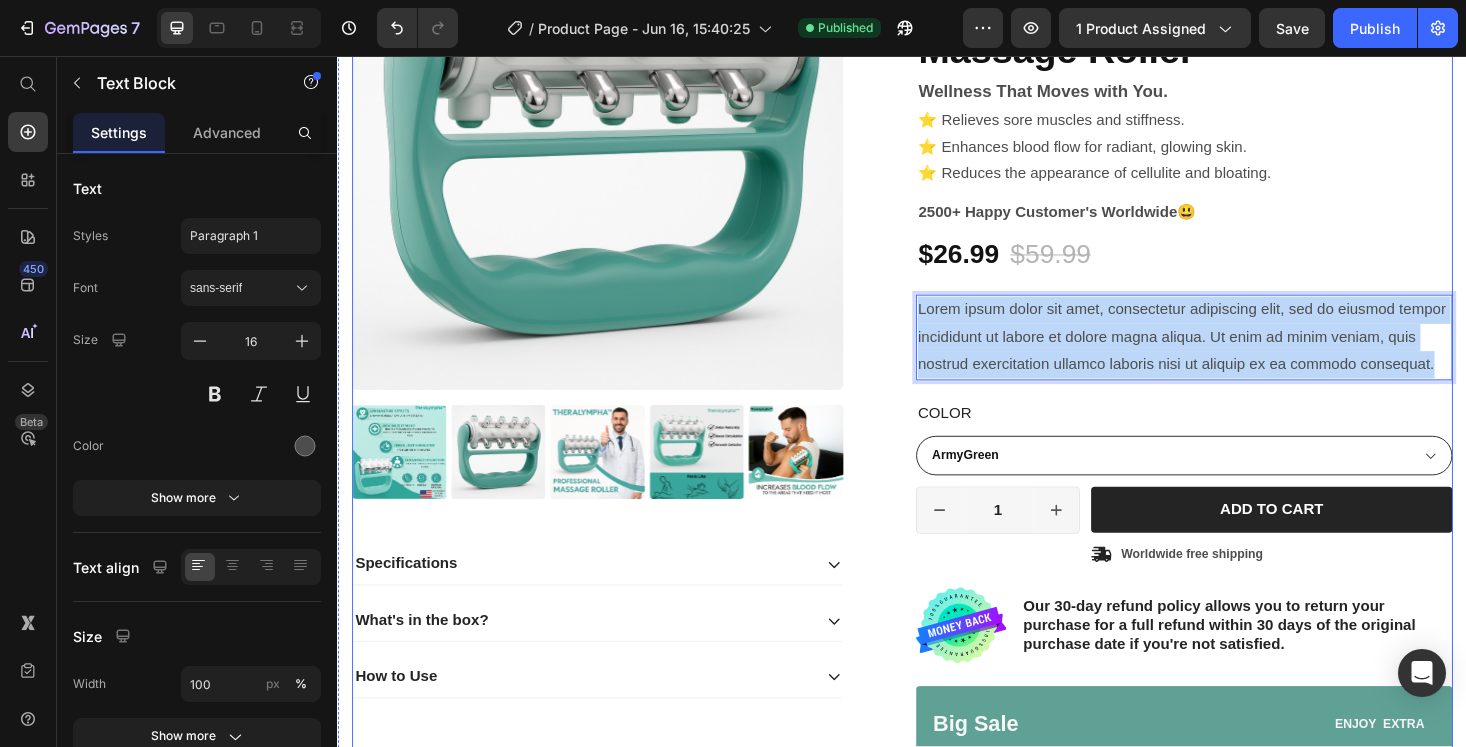 drag, startPoint x: 1509, startPoint y: 385, endPoint x: 950, endPoint y: 320, distance: 562.76636 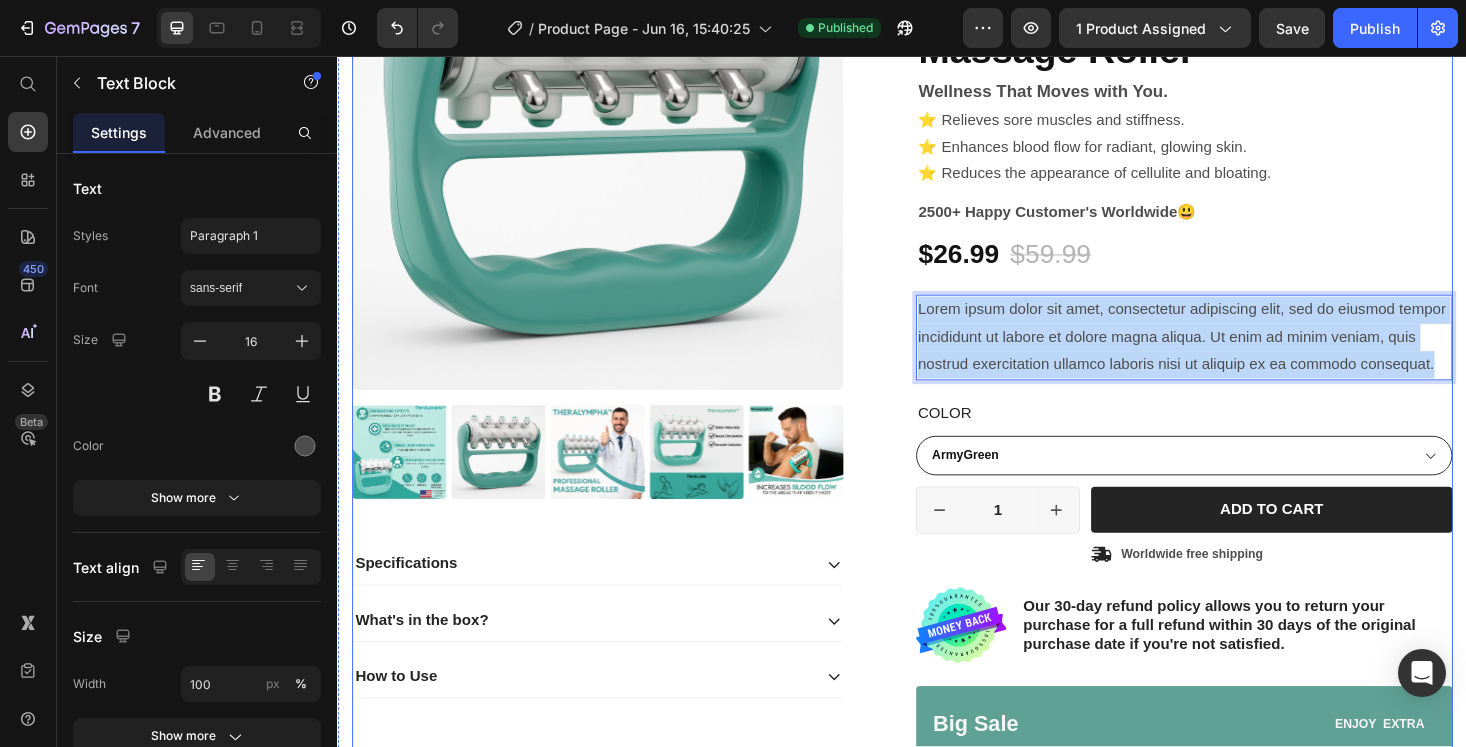 click on "Product Images
Specifications
What's in the box?
How to Use Accordion 55% off Product Badge TheraLympha™ – The Doctor-Approved Lymphatic Massage Roller Product Title Wellness That Moves with You. ⭐ Relieves sore muscles and stiffness. ⭐ Enhances blood flow for radiant, glowing skin. ⭐ Reduces the appearance of cellulite and bloating. Text Block 2500+ Happy Customer's Worldwide😃 Text Block $26.99 Product Price $59.99 Product Price 55% off Product Badge Row Lorem ipsum dolor sit amet, consectetur adipiscing elit, sed do eiusmod tempor incididunt ut labore et dolore magna aliqua. Ut enim ad minim veniam, quis nostrud exercitation ullamco laboris nisi ut aliquip ex ea commodo consequat. Text Block   23 Color ArmyGreen Product Variants & Swatches ArmyGreen Product Variants & Swatches 1 Product Quantity Row Add to cart Add to Cart
Icon Worldwide free shipping Text Block Row Row Image Text Block Row Big Sale Text Block ENJOY  EXTRA   Text Block Row" at bounding box center (937, 423) 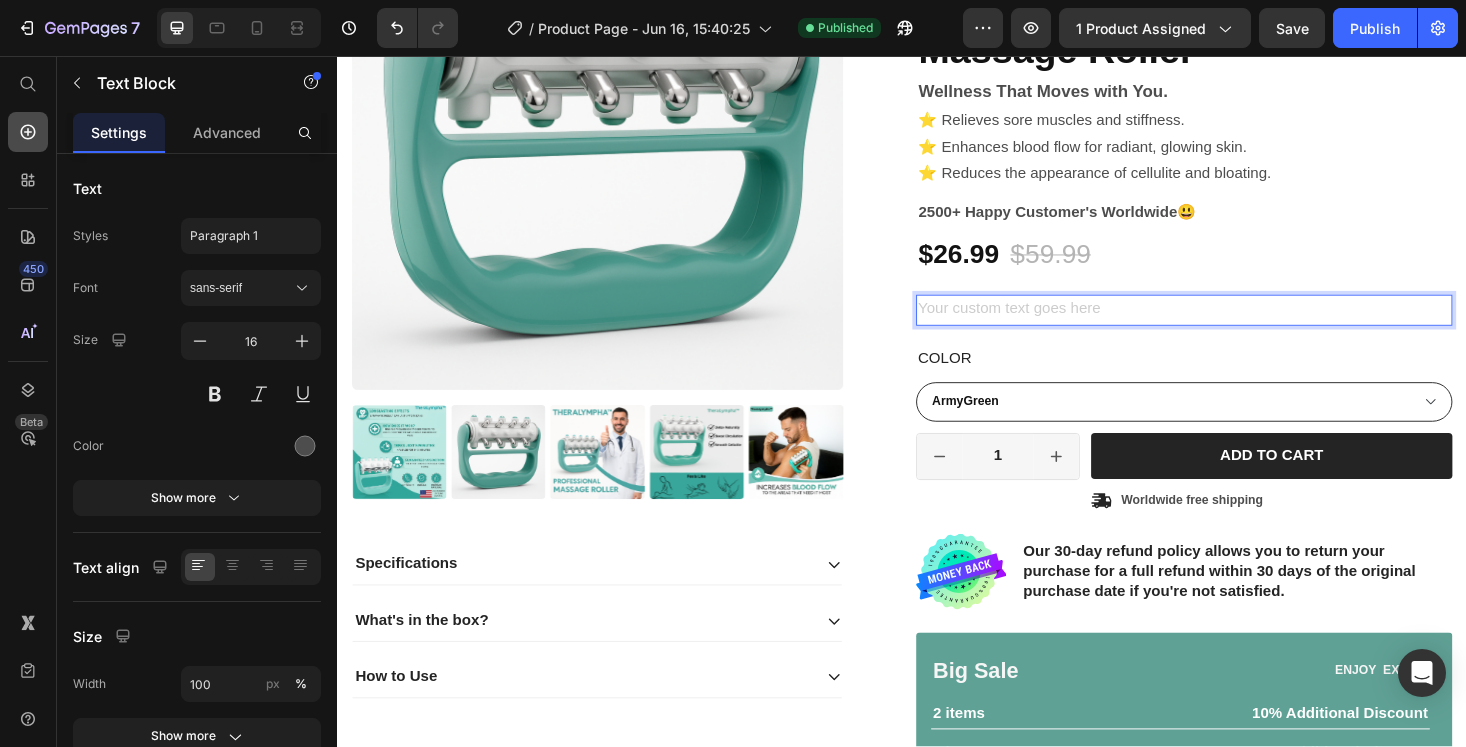 click 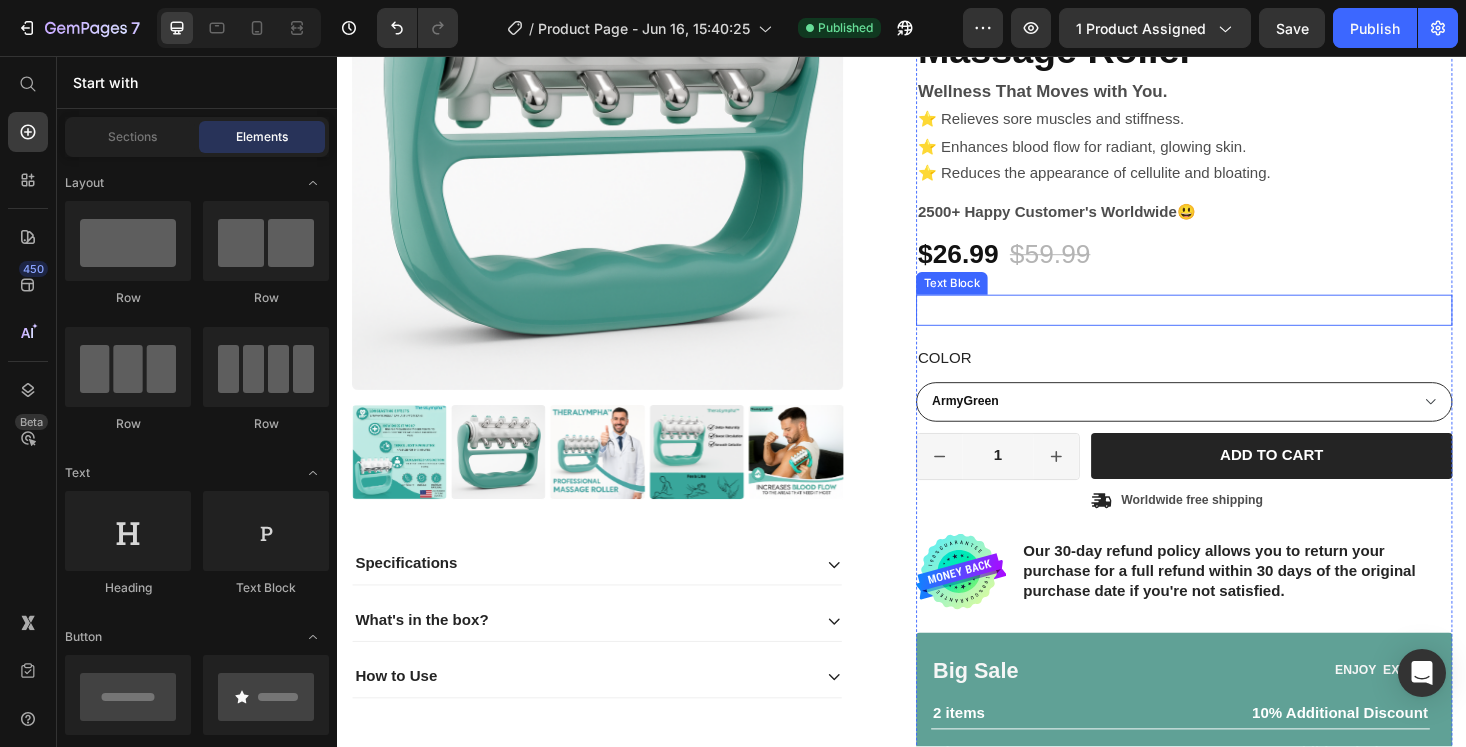 click on "55% off Product Badge TheraLympha™ – The Doctor-Approved Lymphatic Massage Roller Product Title Wellness That Moves with You. ⭐ Relieves sore muscles and stiffness. ⭐ Enhances blood flow for radiant, glowing skin. ⭐ Reduces the appearance of cellulite and bloating. Text Block 2500+ Happy Customer's Worldwide😃 Text Block $26.99 Product Price $59.99 Product Price 55% off Product Badge Row Text Block Color ArmyGreen Product Variants & Swatches ArmyGreen Product Variants & Swatches 1 Product Quantity Row Add to cart Add to Cart
Icon Worldwide free shipping Text Block Row Row Image Our 30-day refund policy allows you to return your purchase for a full refund within 30 days of the original purchase date if you're not satisfied. Text Block Row Big Sale Text Block ENJOY  EXTRA   Text Block Row 2 items Text Block 10% Additional Discount Text Block Row 3 items Text Block 15% Additional Discount Text Block Row 4+ items Text Block Most popular Text Block Row 20% Additional Discount Text Block Row Row" at bounding box center [1237, 394] 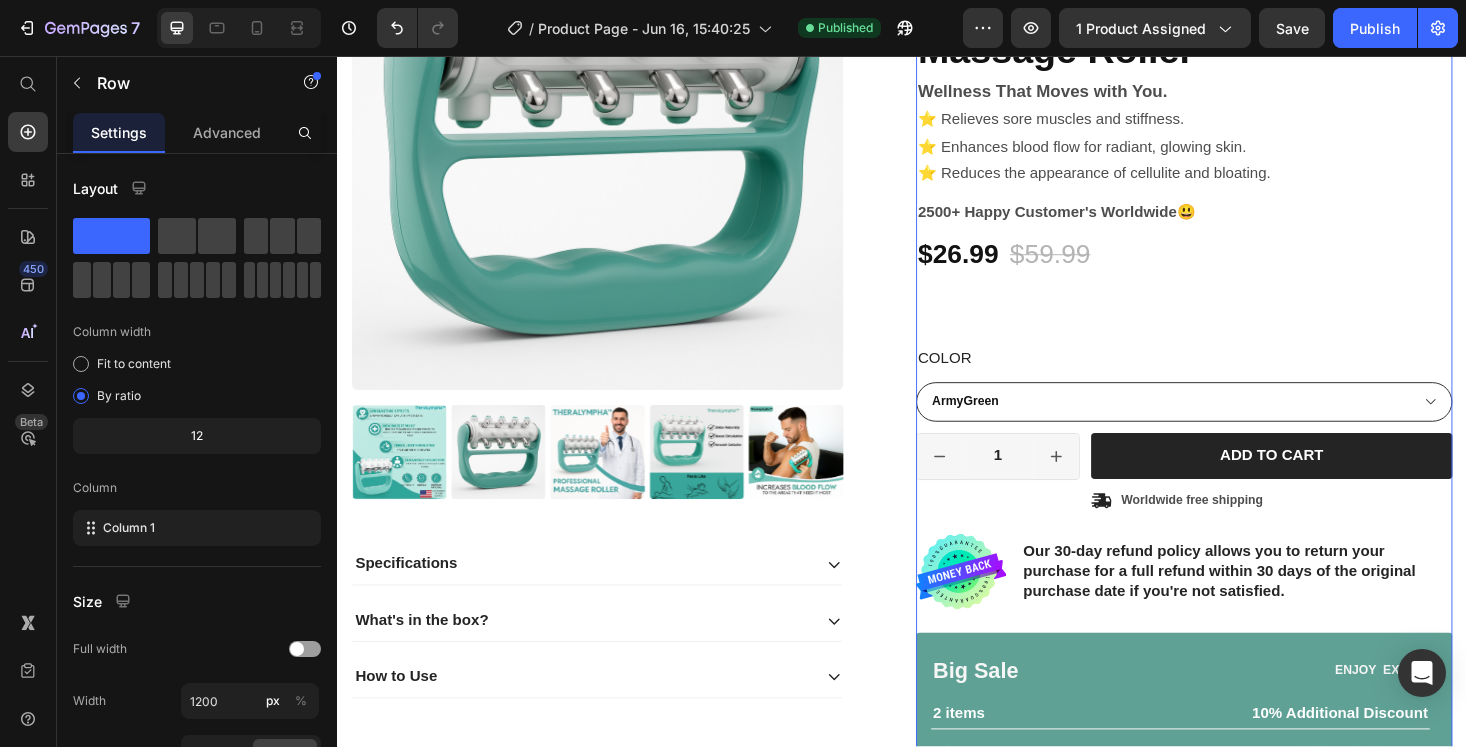 click at bounding box center [1237, 326] 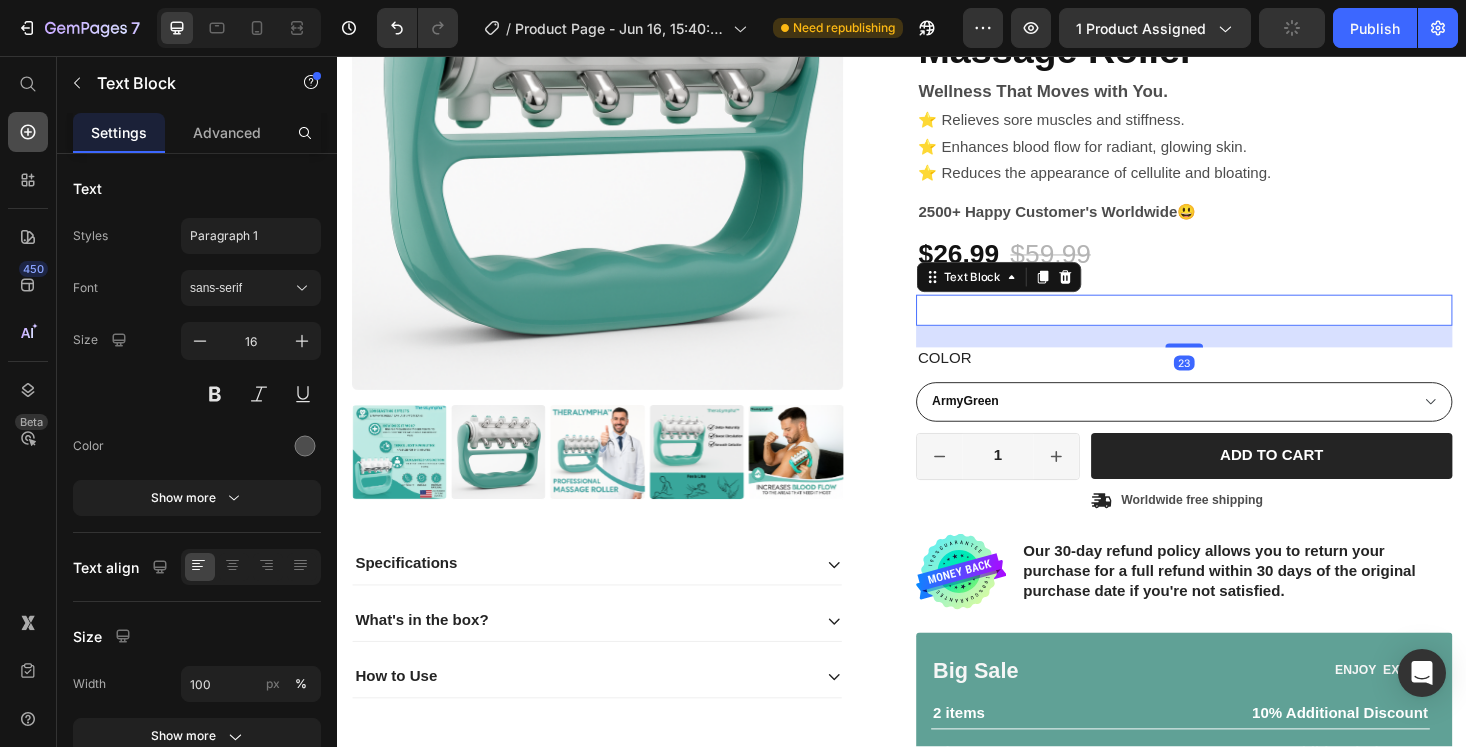 click 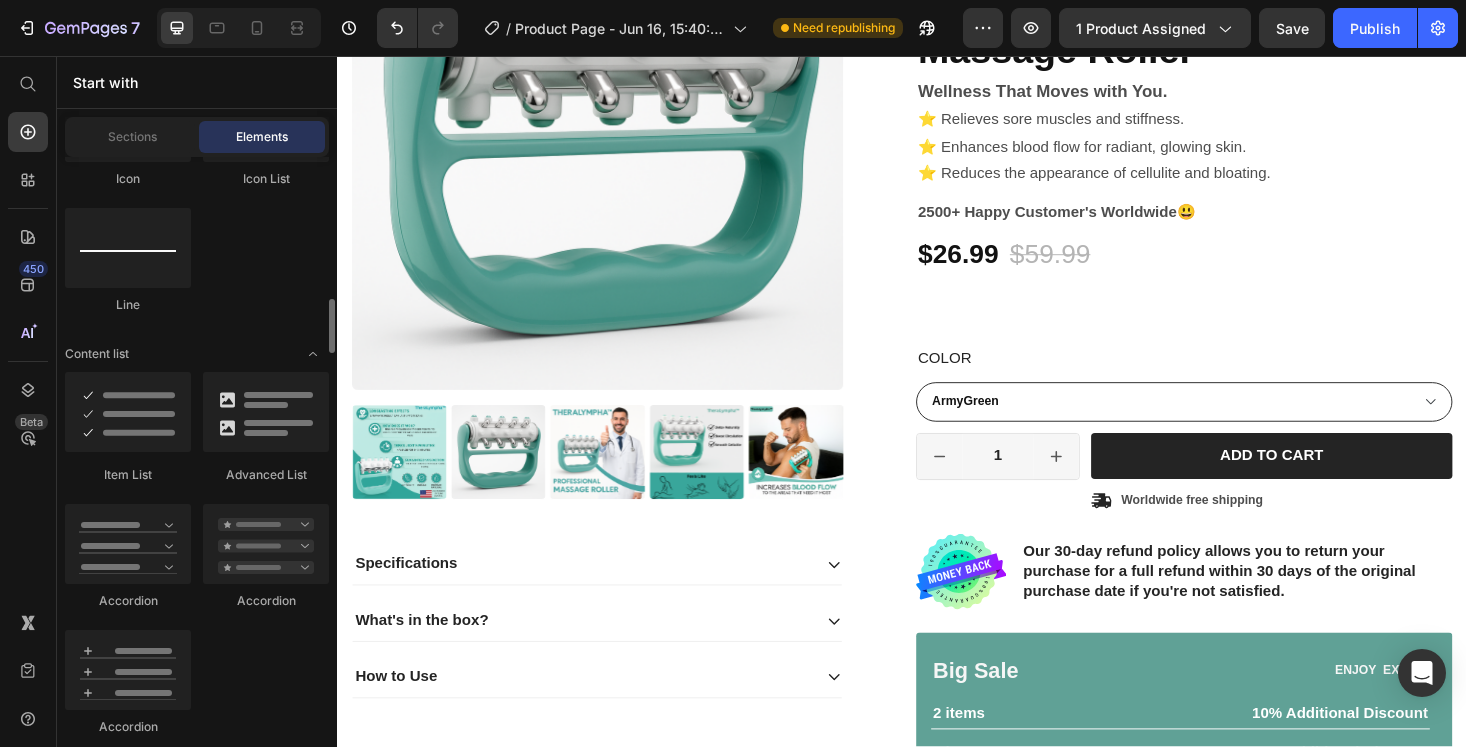 scroll, scrollTop: 1532, scrollLeft: 0, axis: vertical 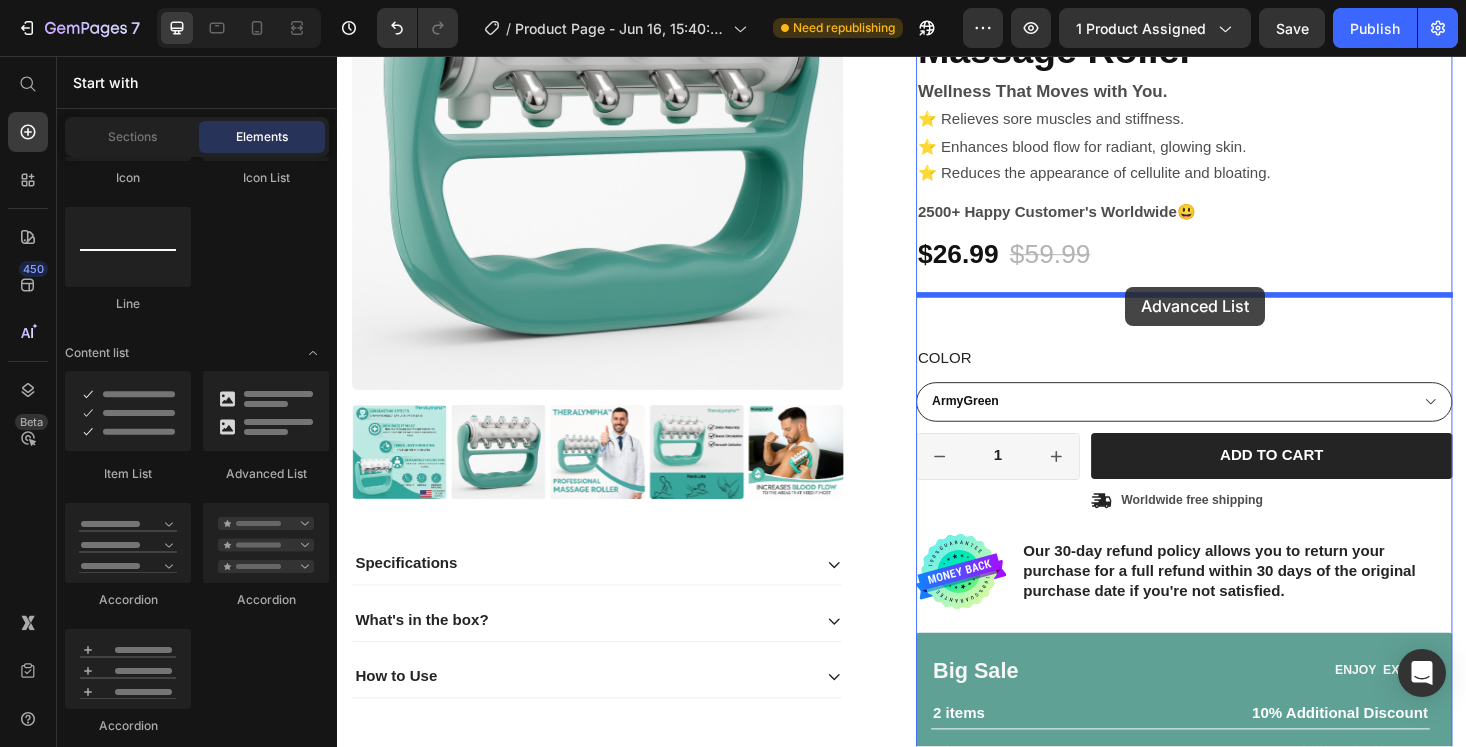 drag, startPoint x: 590, startPoint y: 467, endPoint x: 1175, endPoint y: 301, distance: 608.0962 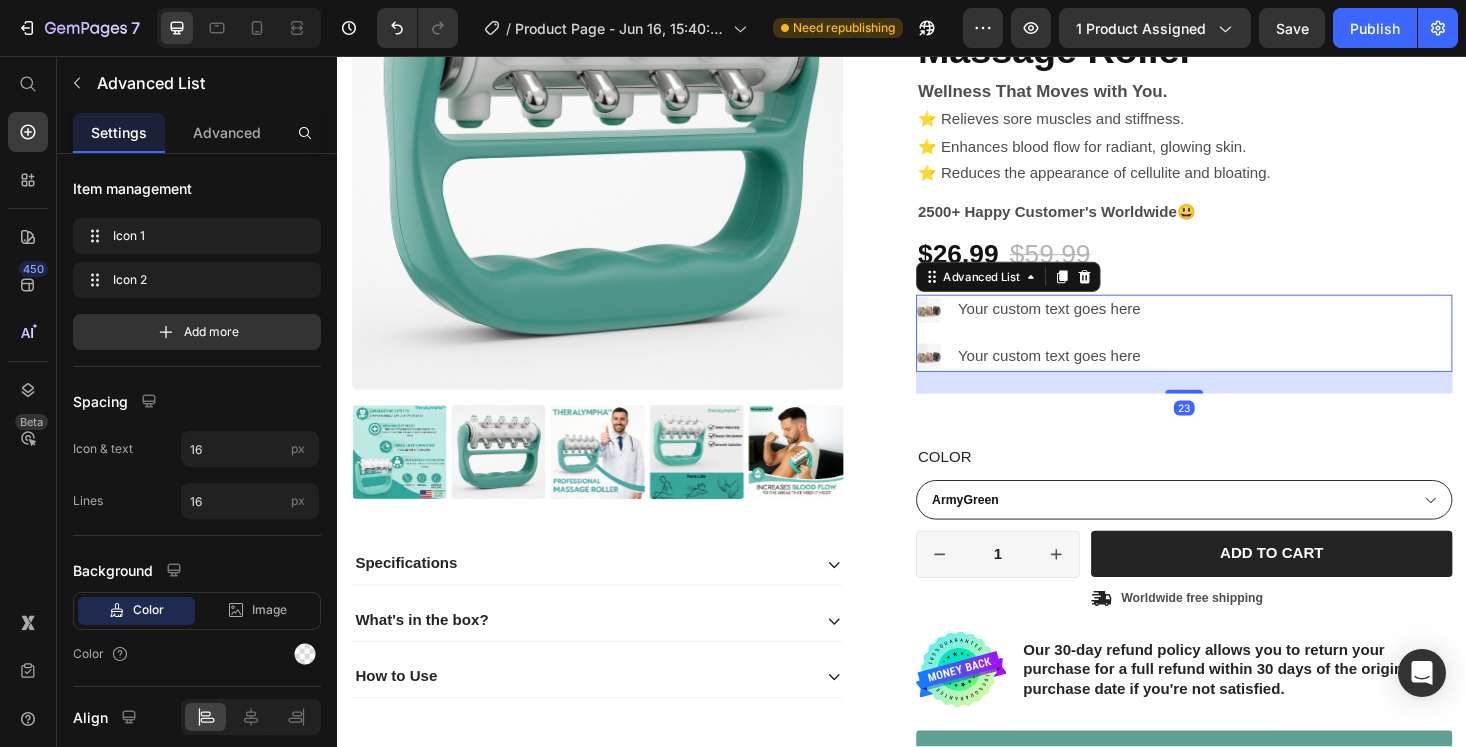 click on "Image Your custom text goes here Text Block Image Your custom text goes here Text Block" at bounding box center [1237, 351] 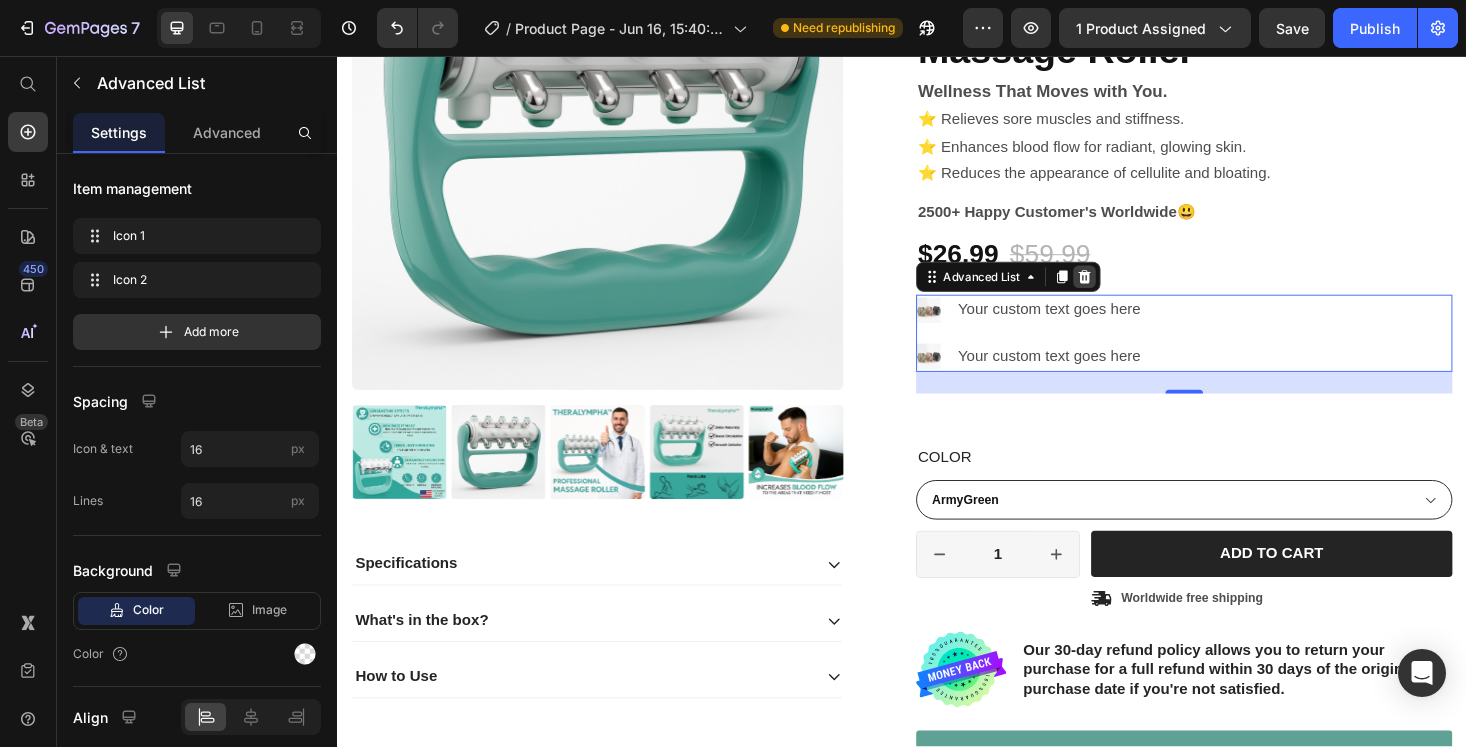 click 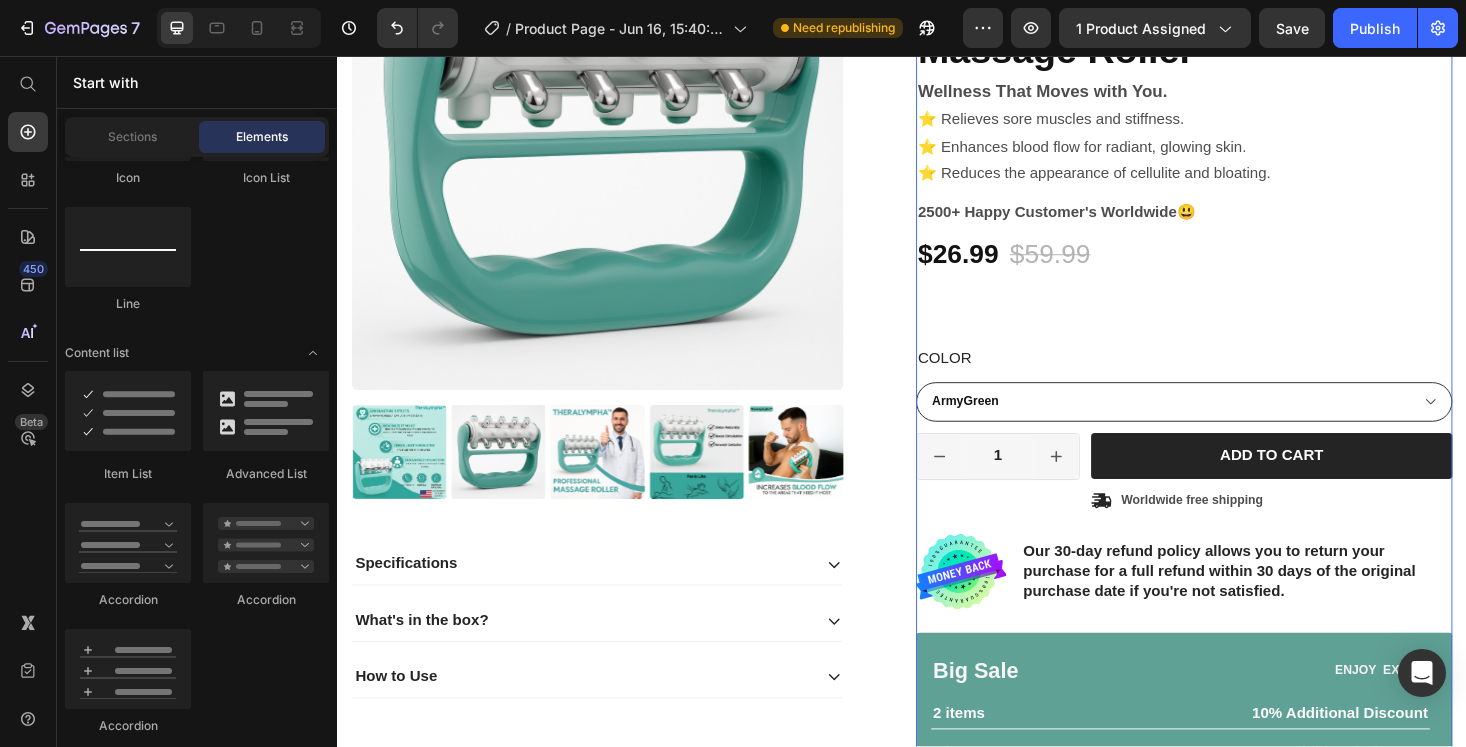 click on "55% off Product Badge TheraLympha™ – The Doctor-Approved Lymphatic Massage Roller Product Title Wellness That Moves with You. ⭐ Relieves sore muscles and stiffness. ⭐ Enhances blood flow for radiant, glowing skin. ⭐ Reduces the appearance of cellulite and bloating. Text Block 2500+ Happy Customer's Worldwide😃 Text Block $26.99 Product Price $59.99 Product Price 55% off Product Badge Row Text Block Color ArmyGreen Product Variants & Swatches ArmyGreen Product Variants & Swatches 1 Product Quantity Row Add to cart Add to Cart
Icon Worldwide free shipping Text Block Row Row Image Our 30-day refund policy allows you to return your purchase for a full refund within 30 days of the original purchase date if you're not satisfied. Text Block Row Big Sale Text Block ENJOY  EXTRA   Text Block Row 2 items Text Block 10% Additional Discount Text Block Row 3 items Text Block 15% Additional Discount Text Block Row 4+ items Text Block Most popular Text Block Row 20% Additional Discount Text Block Row Row" at bounding box center [1237, 394] 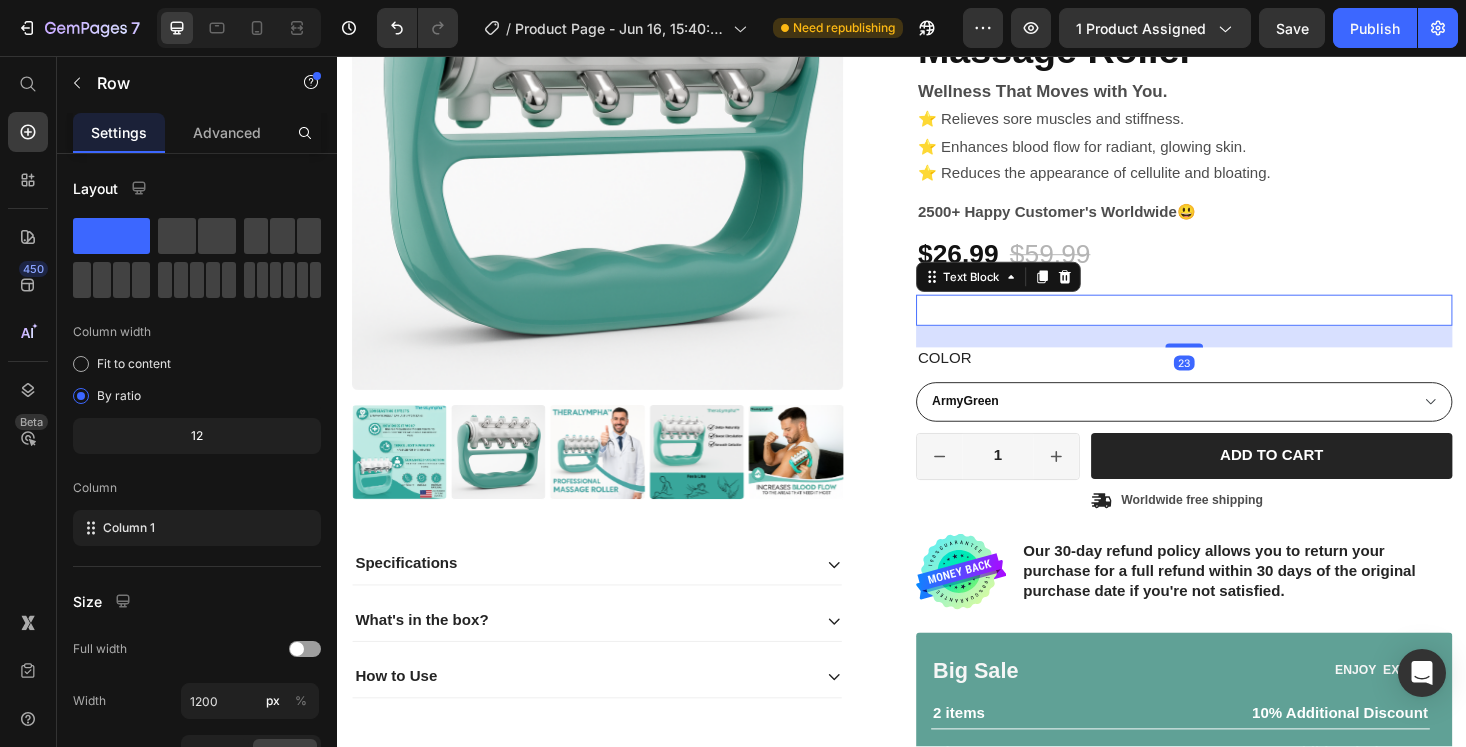click at bounding box center [1237, 326] 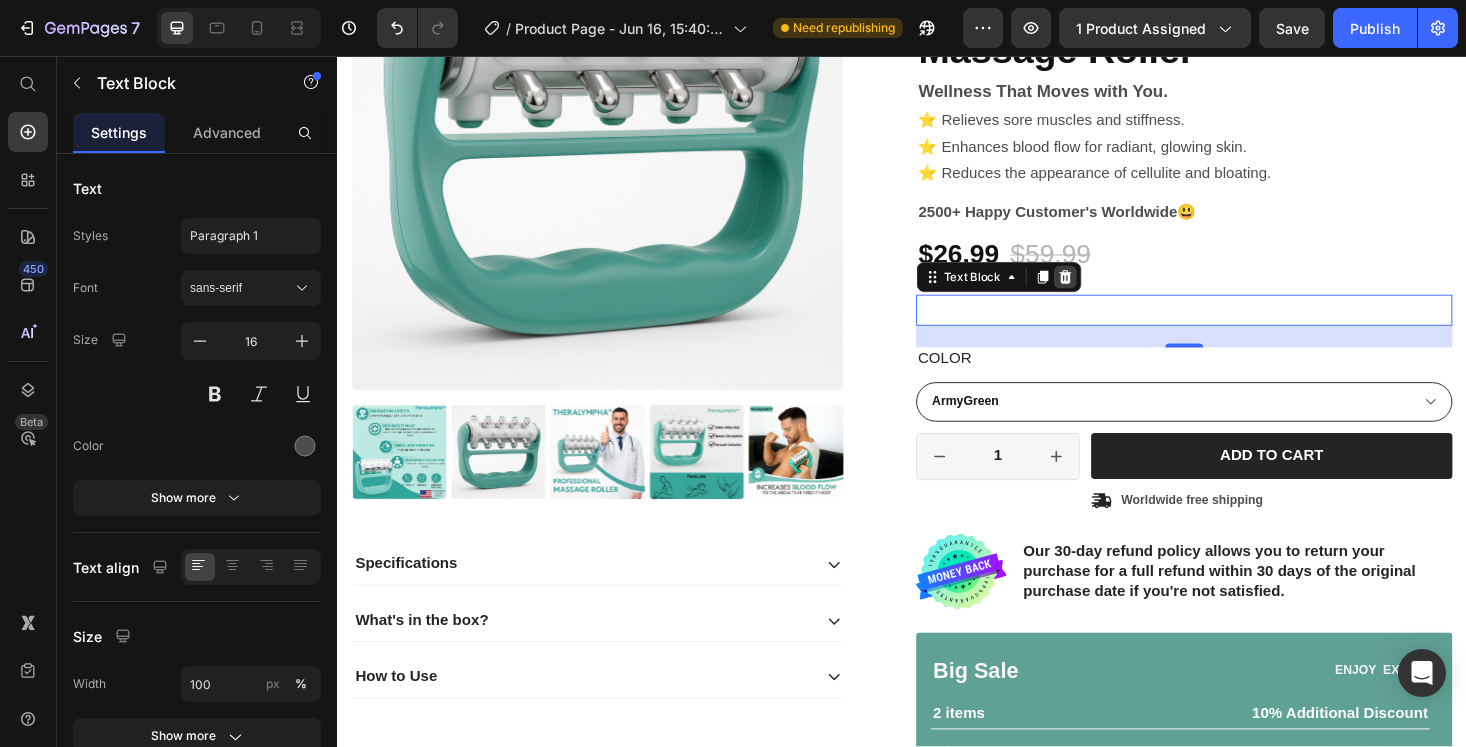 click at bounding box center (1110, 291) 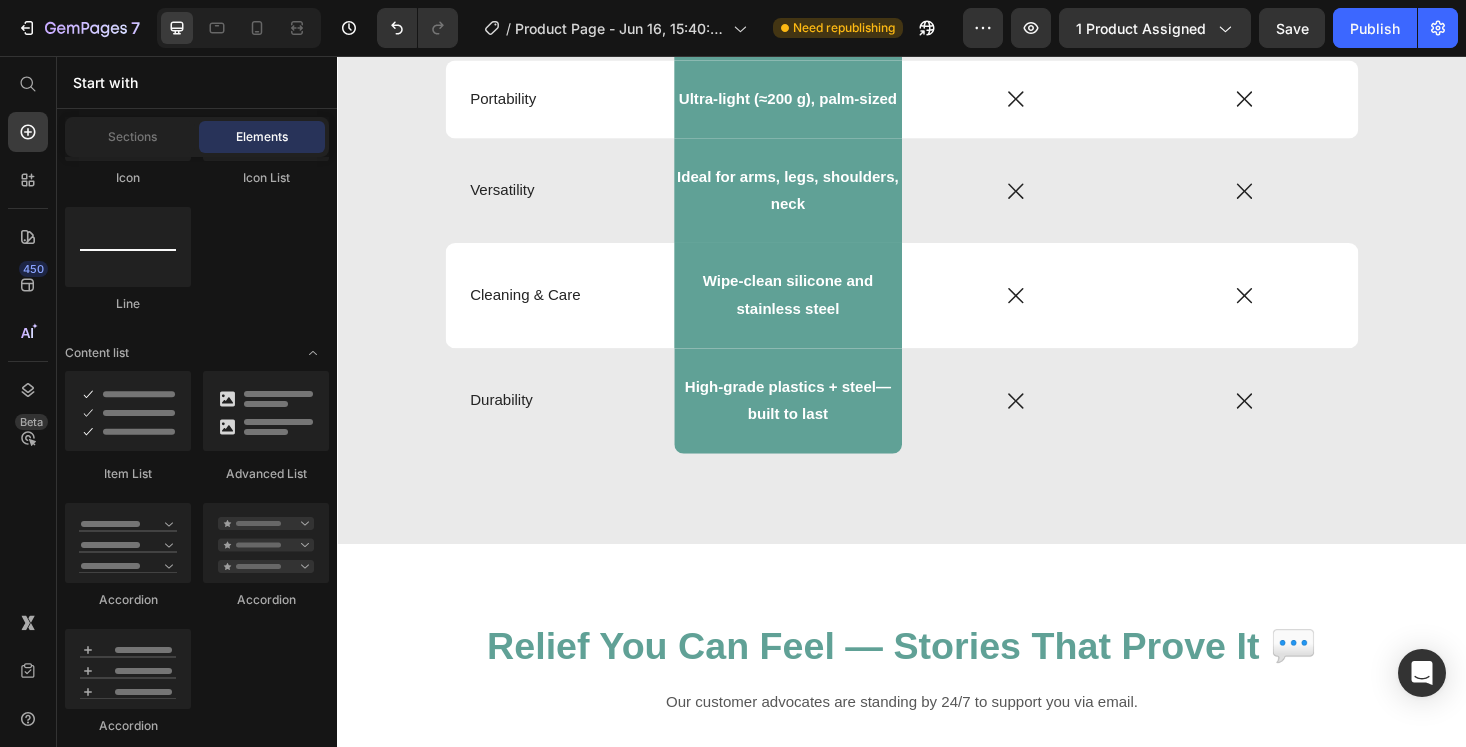 scroll, scrollTop: 3944, scrollLeft: 0, axis: vertical 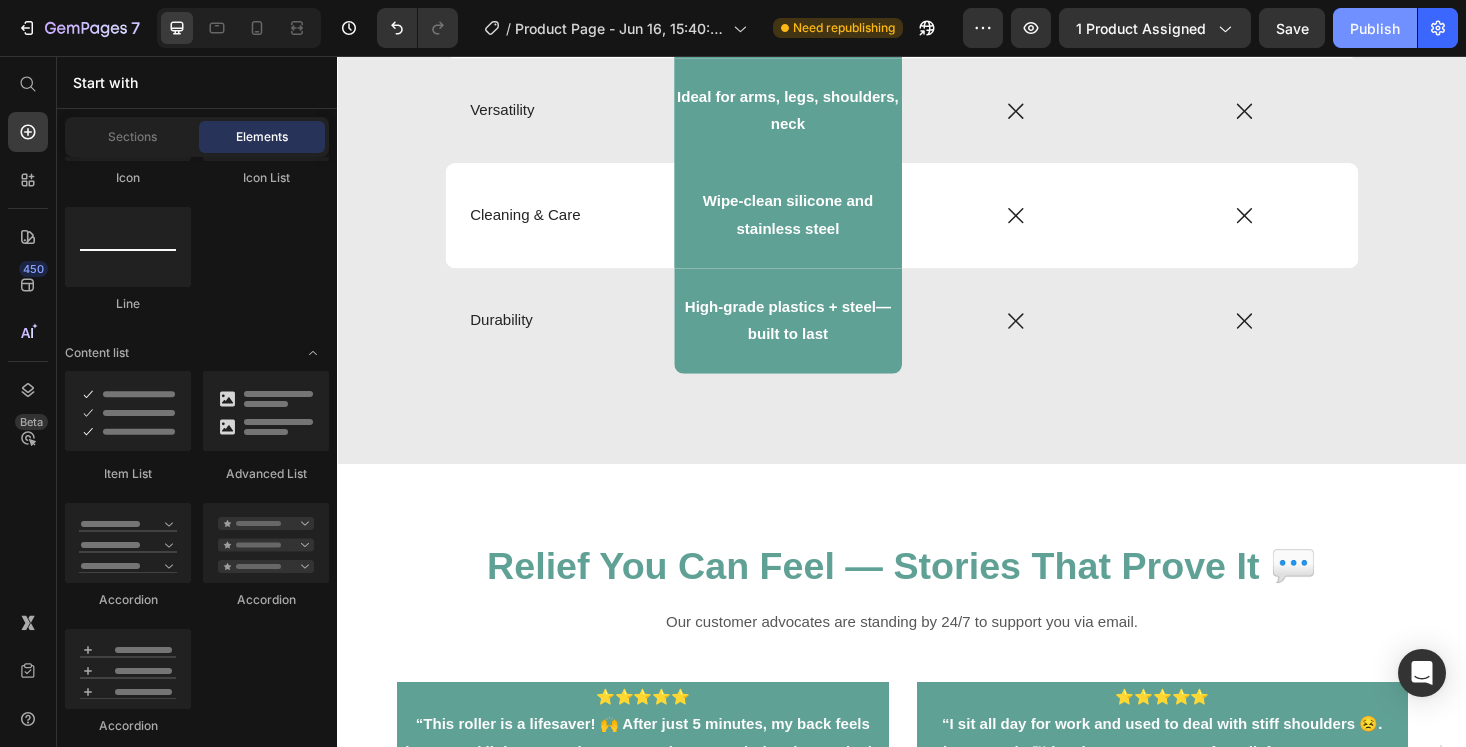 click on "Publish" at bounding box center (1375, 28) 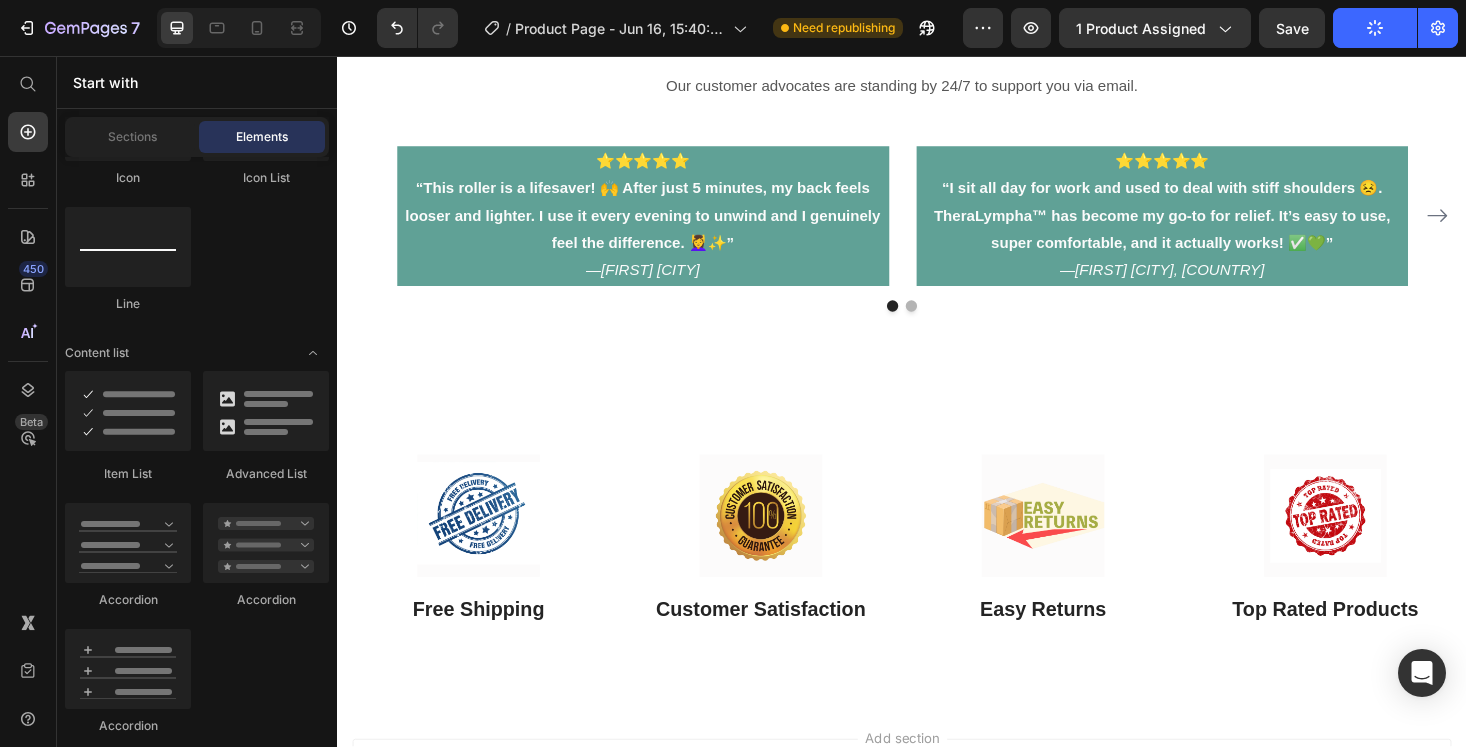 scroll, scrollTop: 4515, scrollLeft: 0, axis: vertical 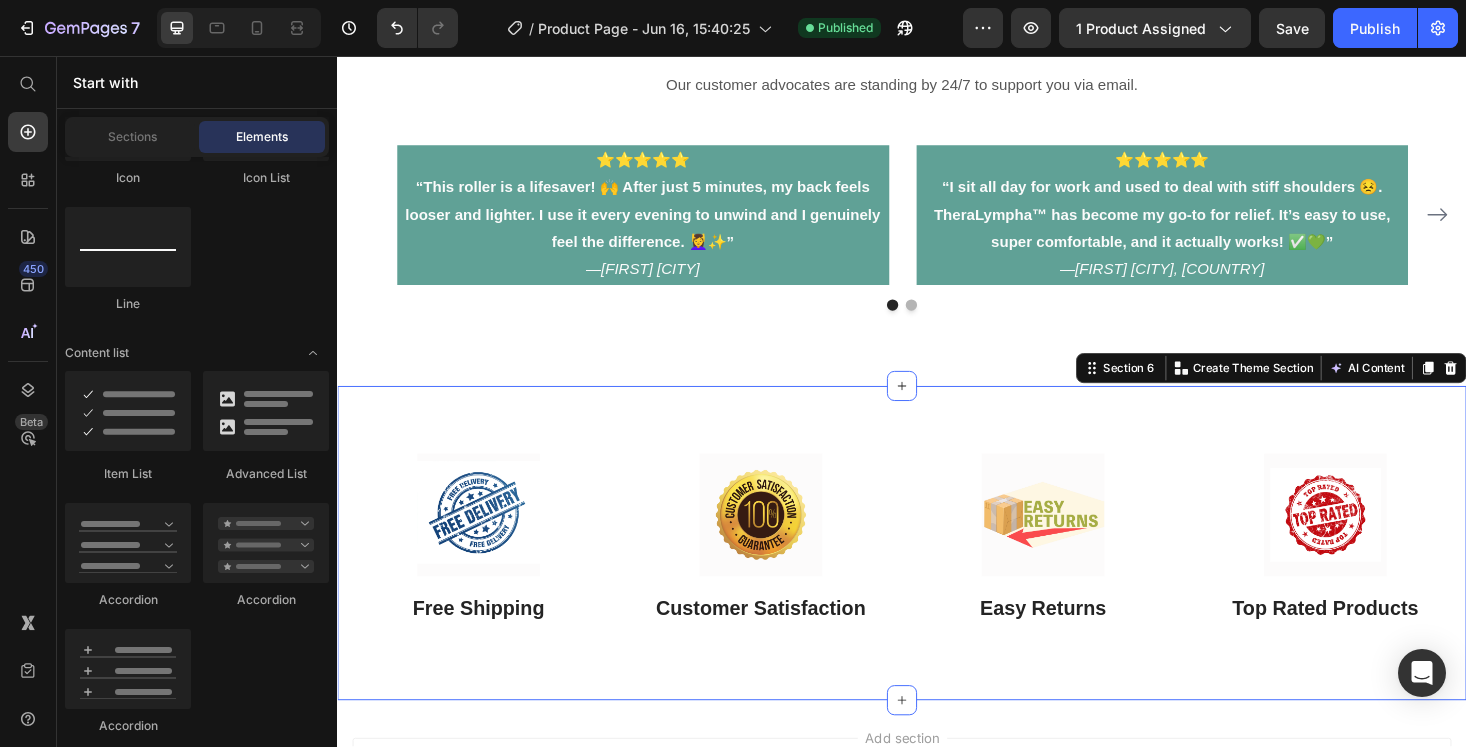 click on "Image Free Shipping Text Block Image Customer Satisfaction Text Block Image Easy Returns Text Block Image Top Rated Products Text Block Row Section 6   You can create reusable sections Create Theme Section AI Content Write with GemAI What would you like to describe here? Tone and Voice Persuasive Product Show more Generate" at bounding box center [937, 574] 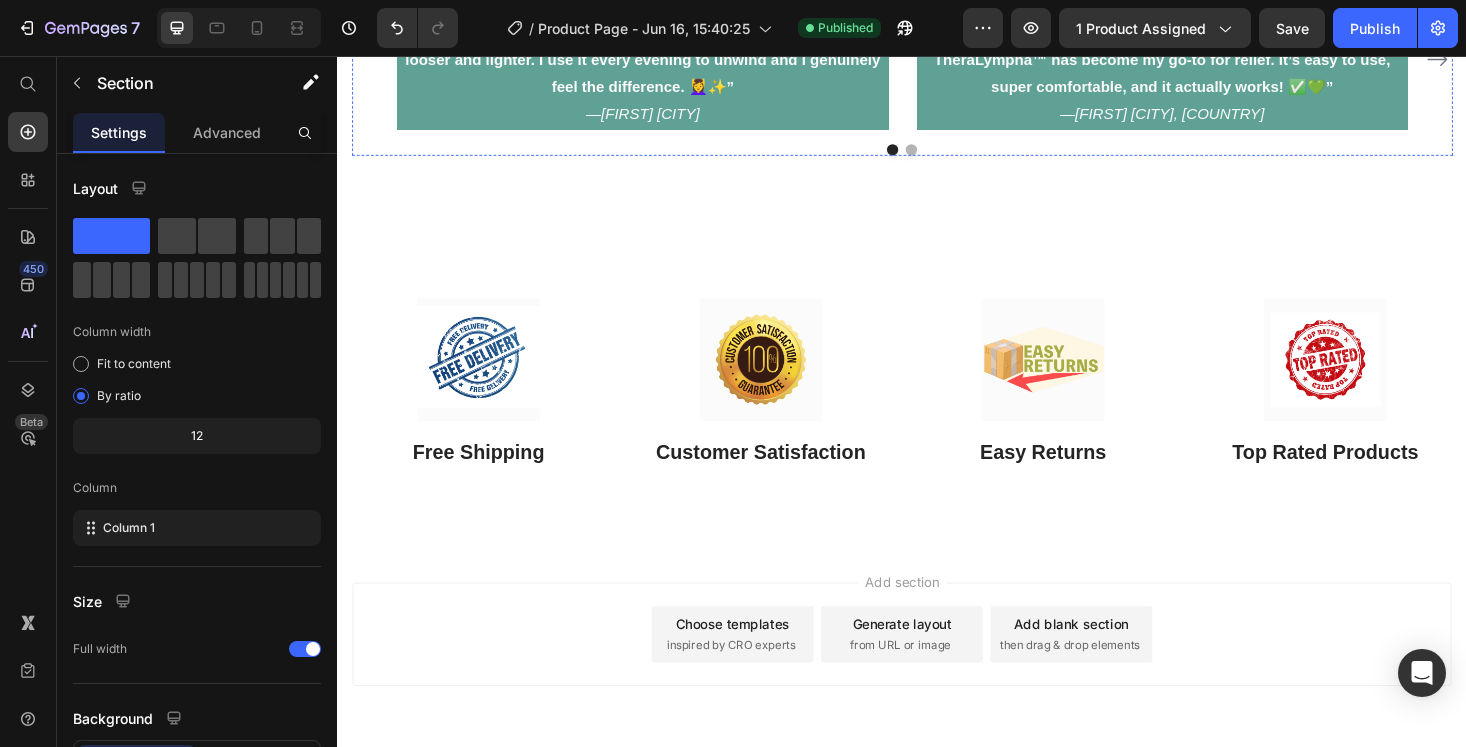 scroll, scrollTop: 4697, scrollLeft: 0, axis: vertical 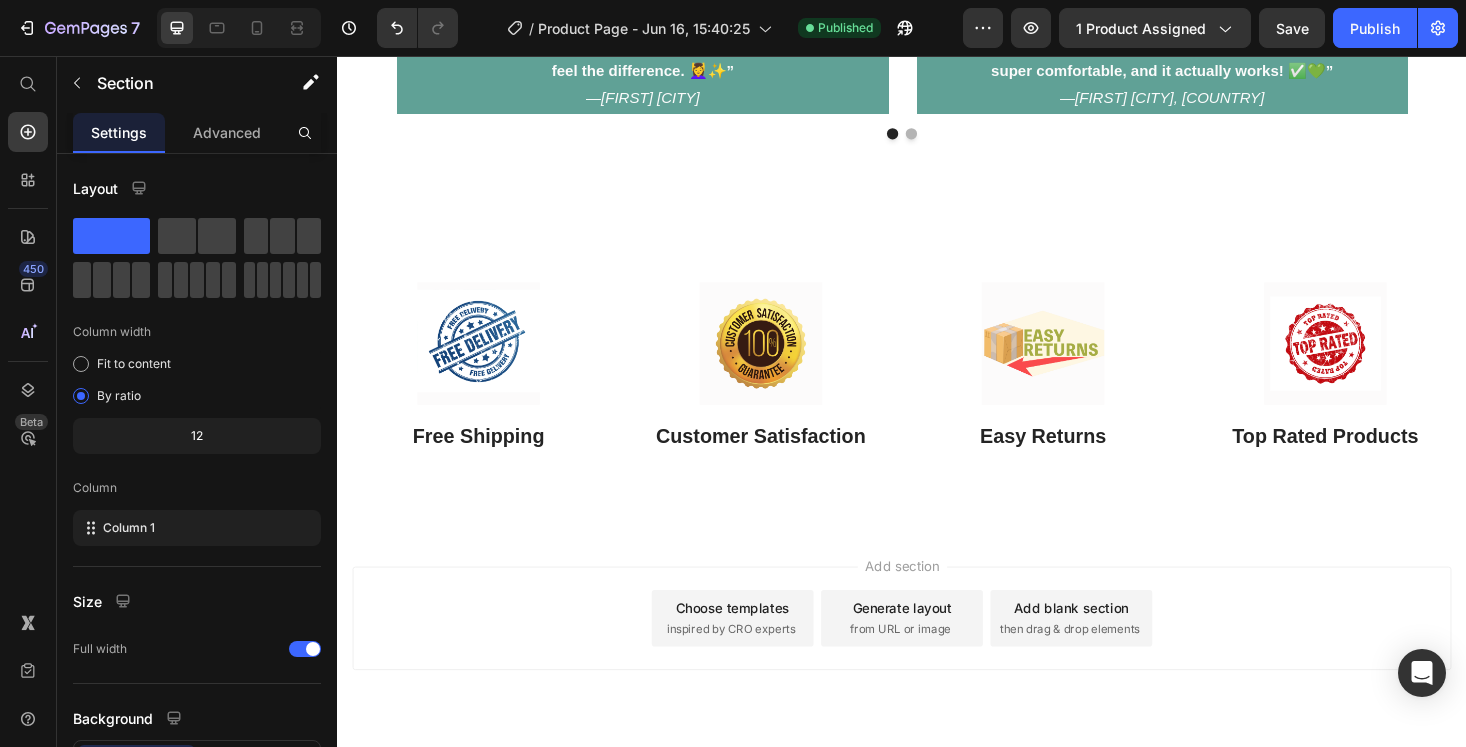 click on "Image Free Shipping Text Block Image Customer Satisfaction Text Block Image Easy Returns Text Block Image Top Rated Products Text Block Row Section 6" at bounding box center (937, 392) 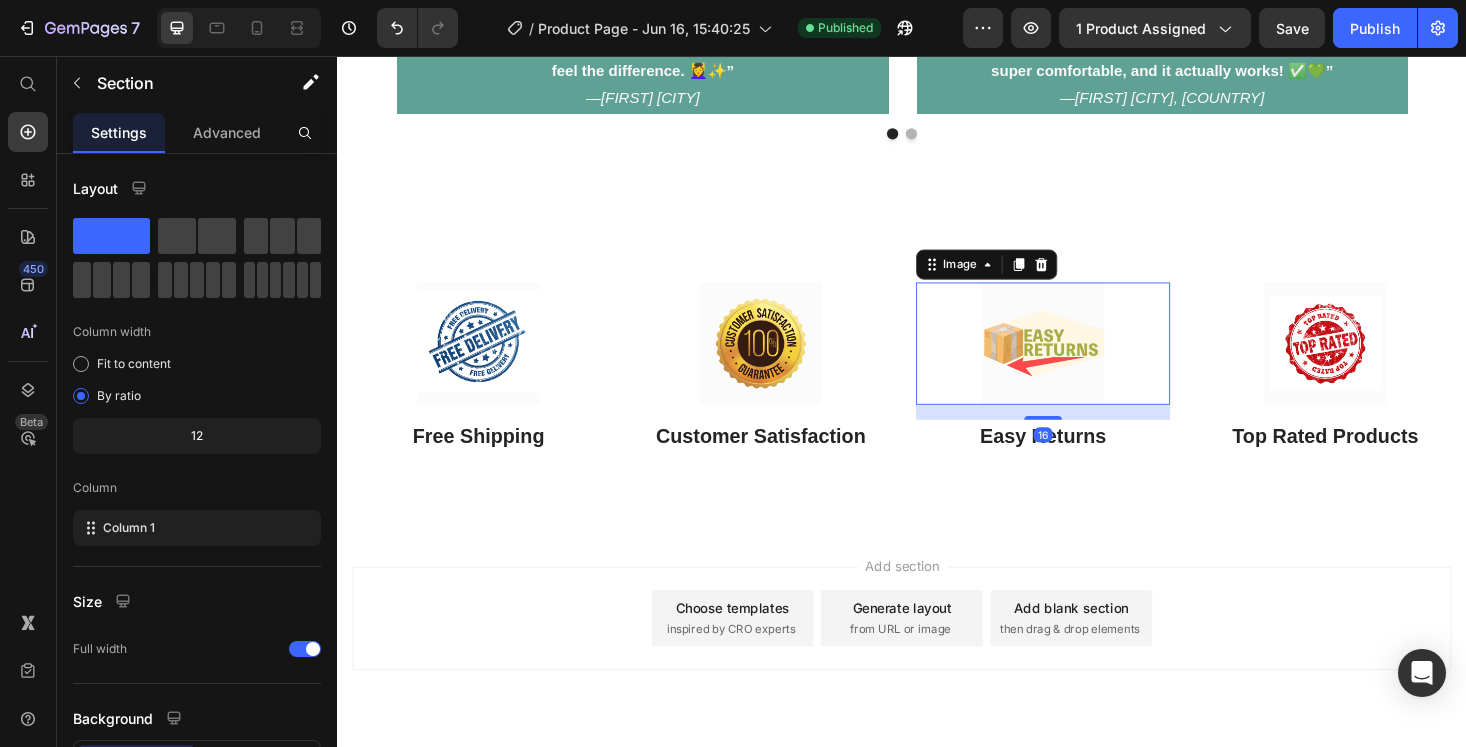click at bounding box center (1087, 362) 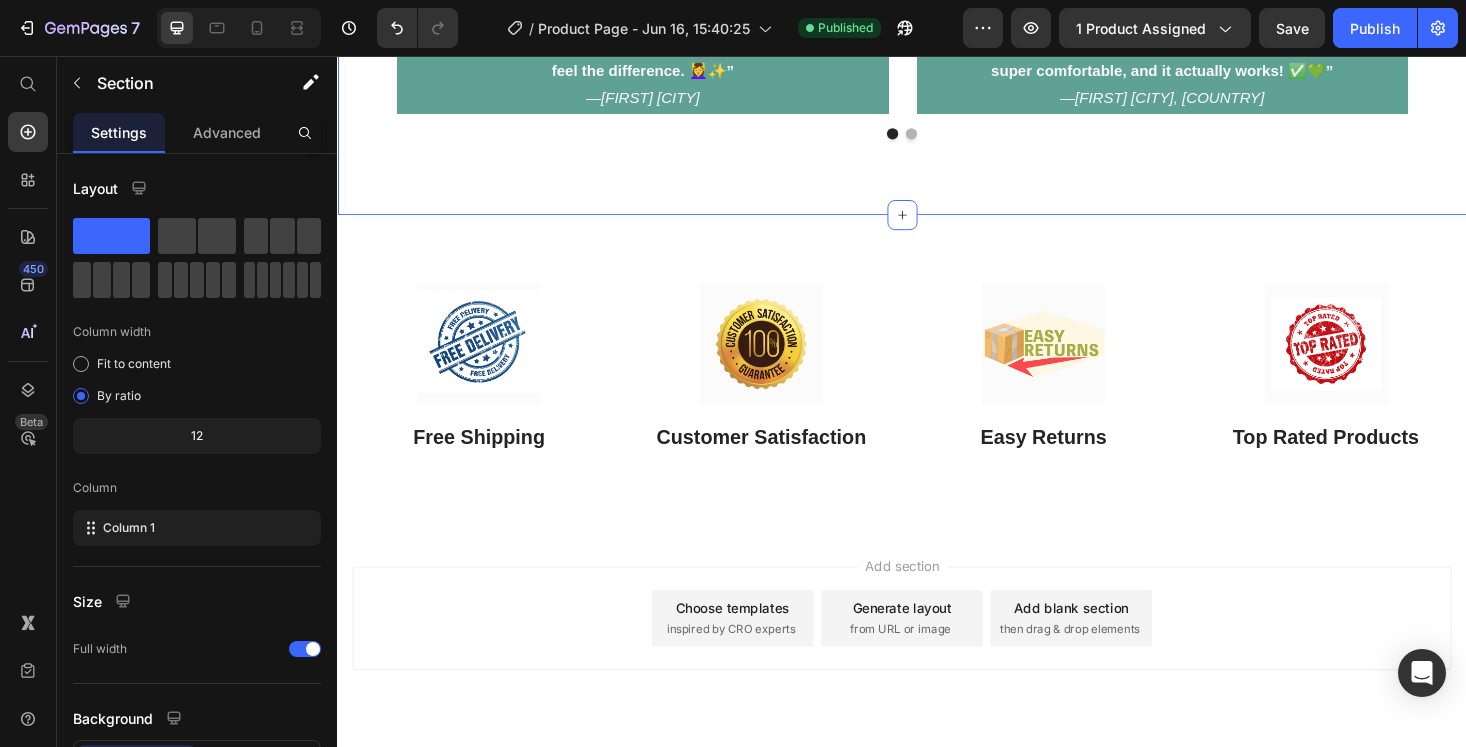 click on "⭐️⭐️⭐️⭐️⭐️ “This roller is a lifesaver! 🙌 After just 5 minutes, my back feels looser and lighter. I use it every evening to unwind and I genuinely feel the difference. 💆‍♀️✨” — [FIRST] [CITY] Text Block ⭐️⭐️⭐️⭐️⭐️ “I sit all day for work and used to deal with stiff shoulders 😣. TheraLympha™ has become my go-to for relief. It’s easy to use, super comfortable, and it actually works! ✅💚” — [FIRST] [CITY], [COUNTRY] Text Block ⭐️⭐️⭐️⭐️⭐️ “My legs used to feel heavy after the gym 🏋️‍♀️ but this roller is magic. Instant drainage relief and I swear I sleep better too 😴💤. Don’t think twice!” — [FIRST] [CITY] Text Block ⭐️⭐️⭐️⭐️⭐️ — [FIRST] [CITY] Text Block" at bounding box center [937, -19] 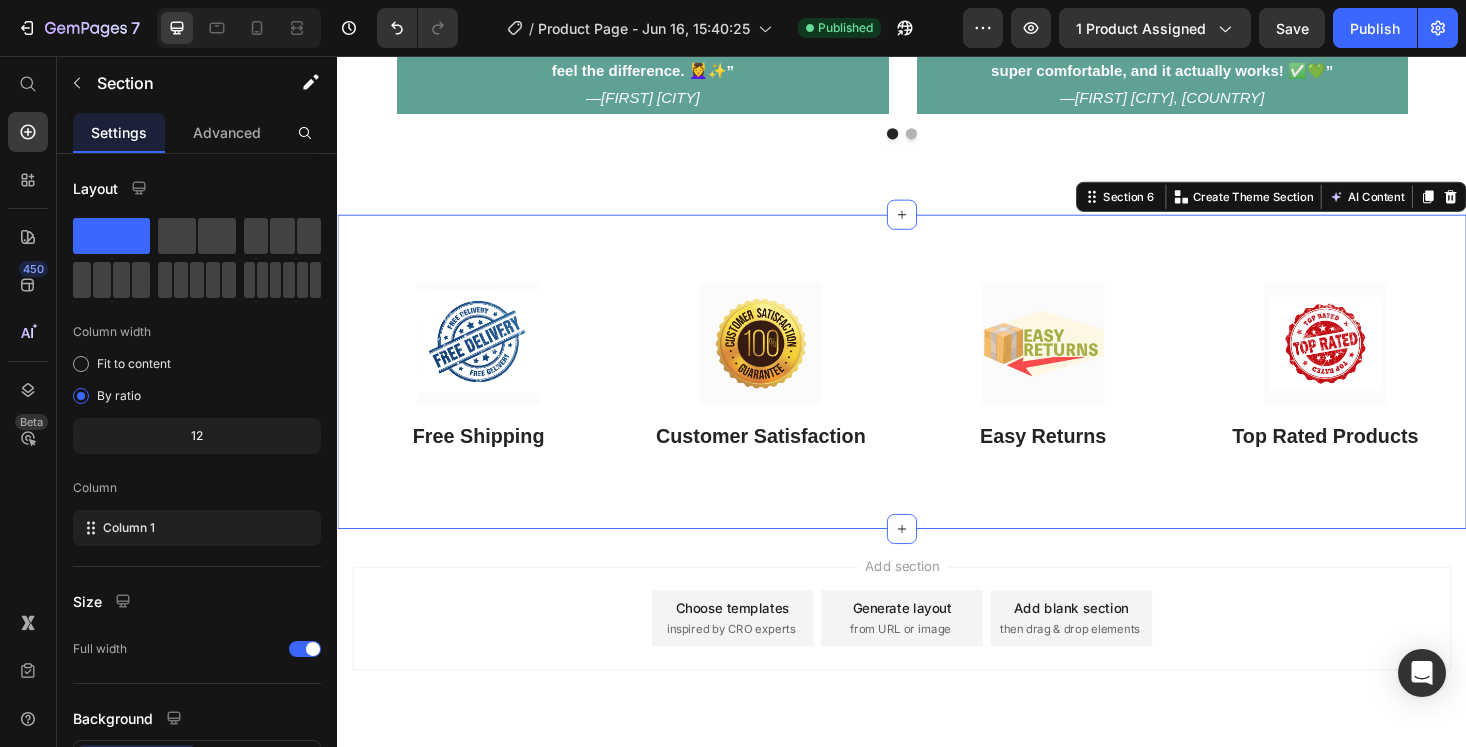 click on "Image Free Shipping Text Block Image Customer Satisfaction Text Block Image Easy Returns Text Block Image Top Rated Products Text Block Row Section 6   You can create reusable sections Create Theme Section AI Content Write with GemAI What would you like to describe here? Tone and Voice Persuasive Product NeuroLynx™-Unplug the Stress Reboot Your Mind. Show more Generate" at bounding box center (937, 392) 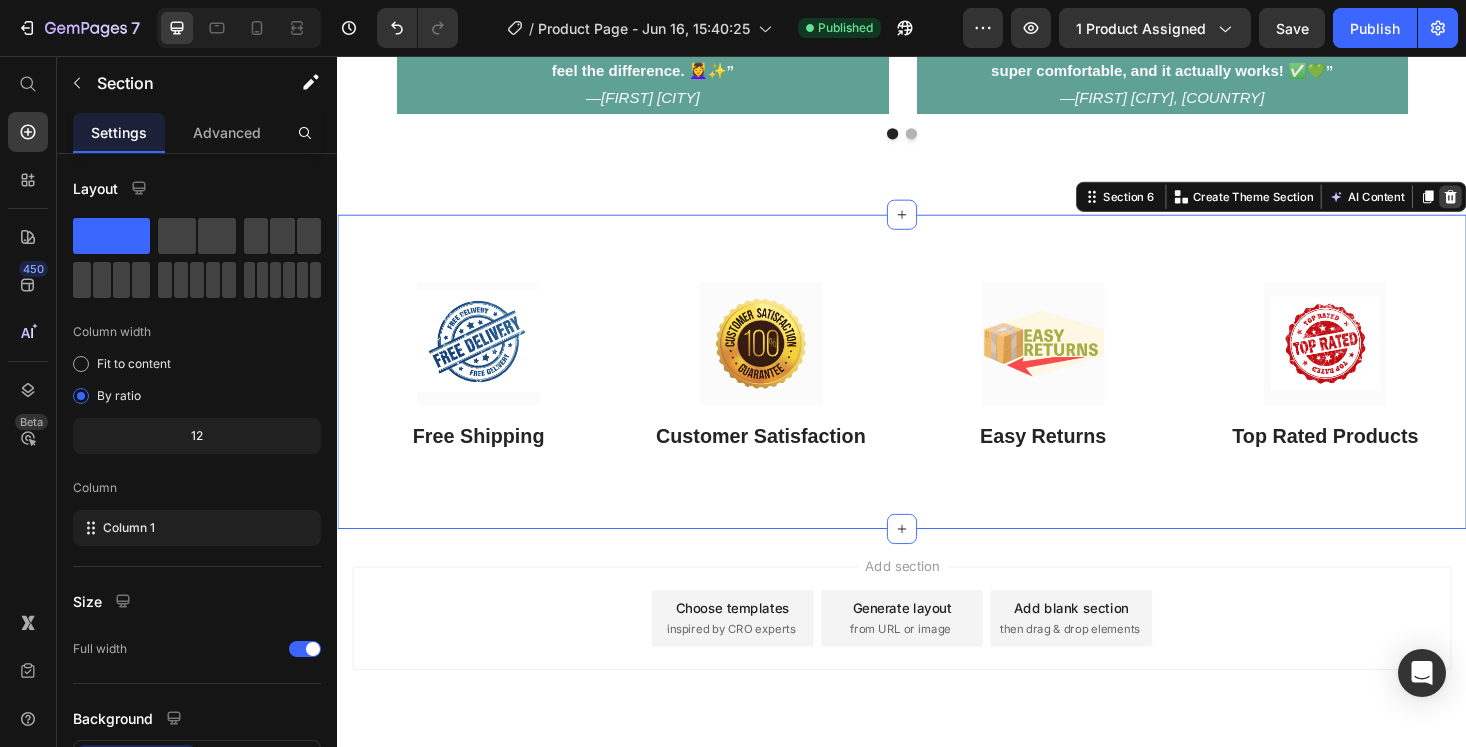click 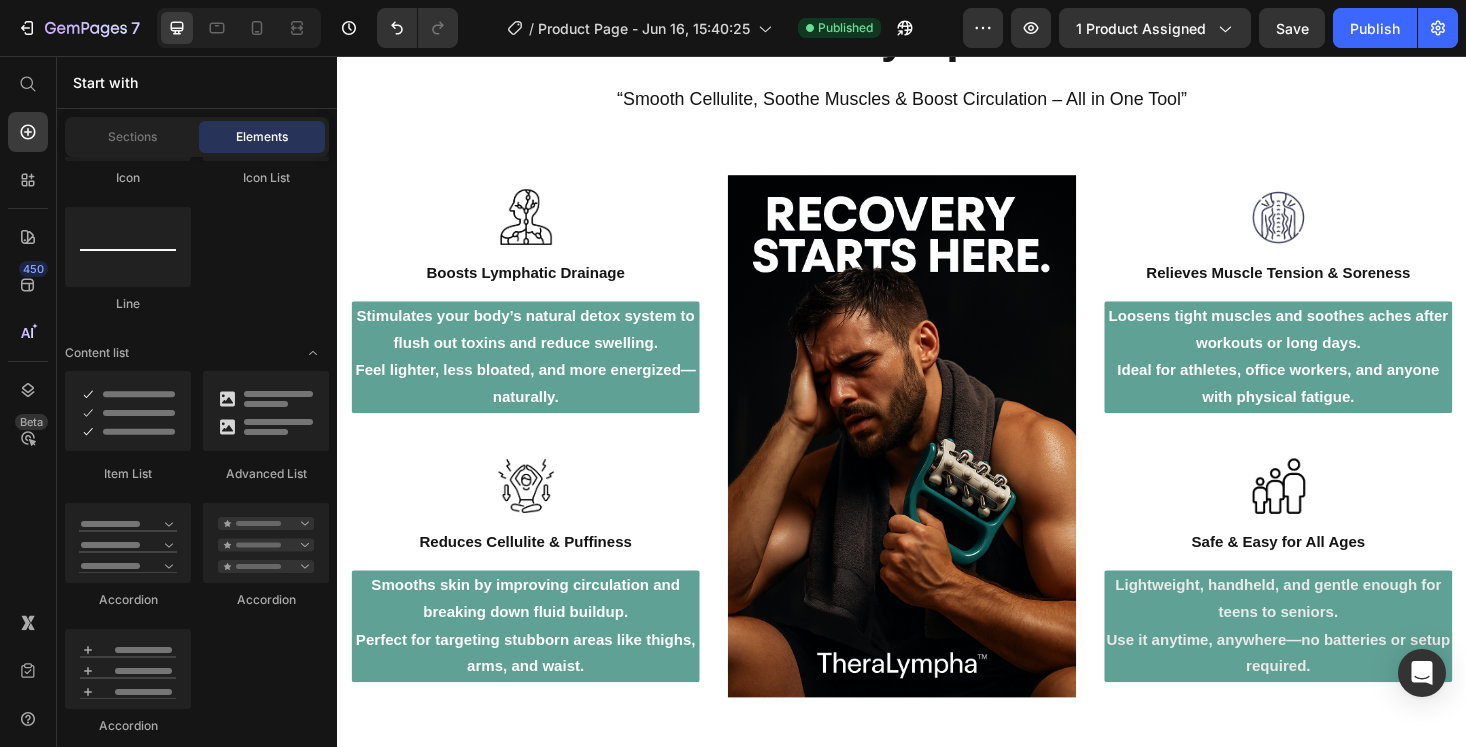 scroll, scrollTop: 0, scrollLeft: 0, axis: both 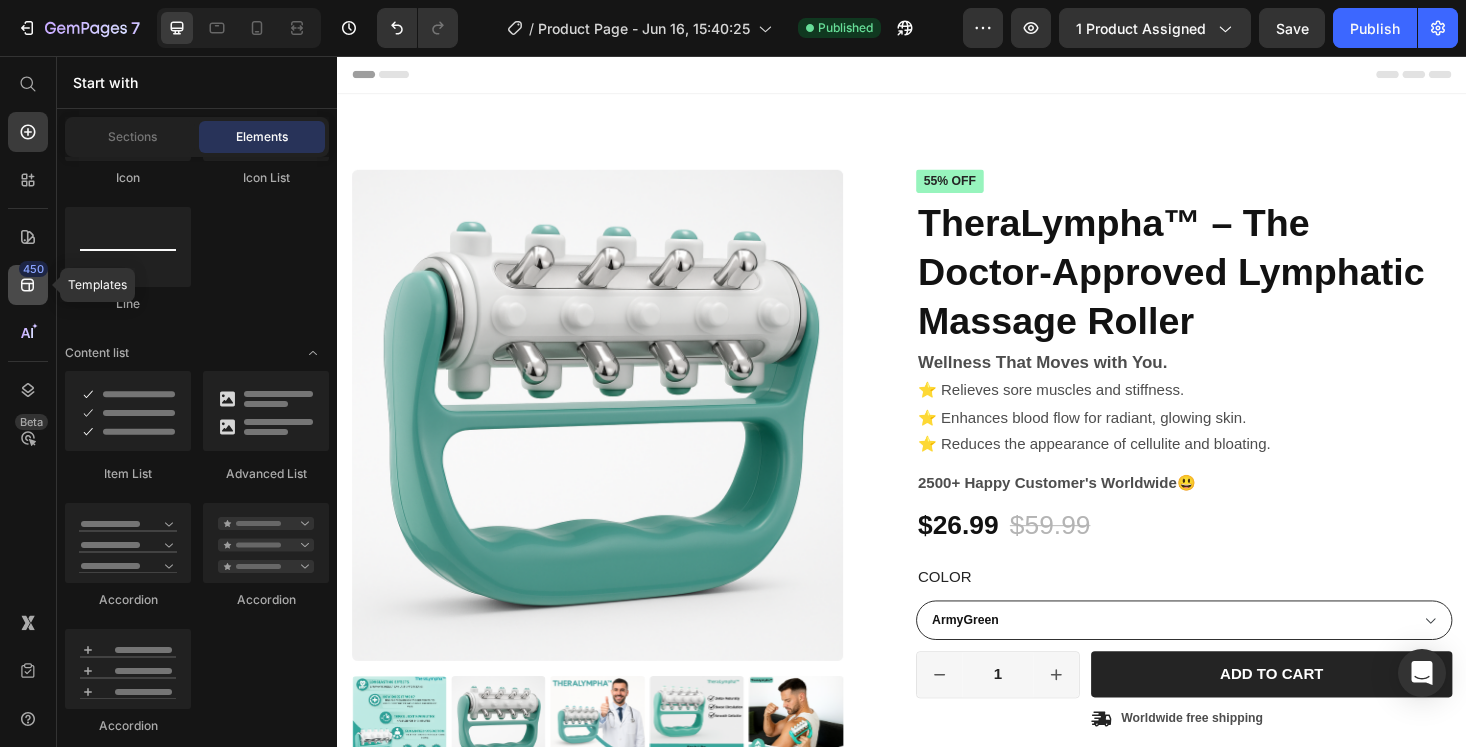 click on "450" 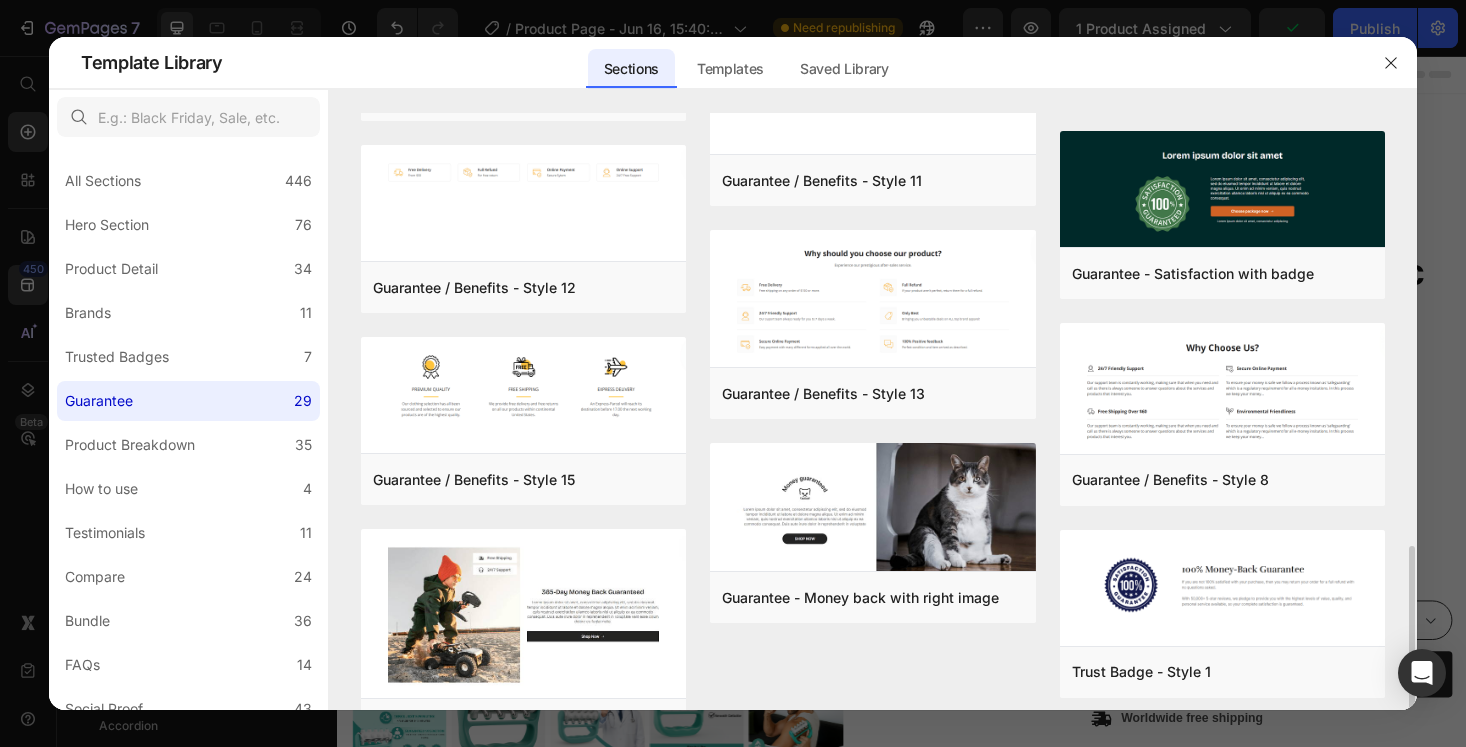 scroll, scrollTop: 1396, scrollLeft: 0, axis: vertical 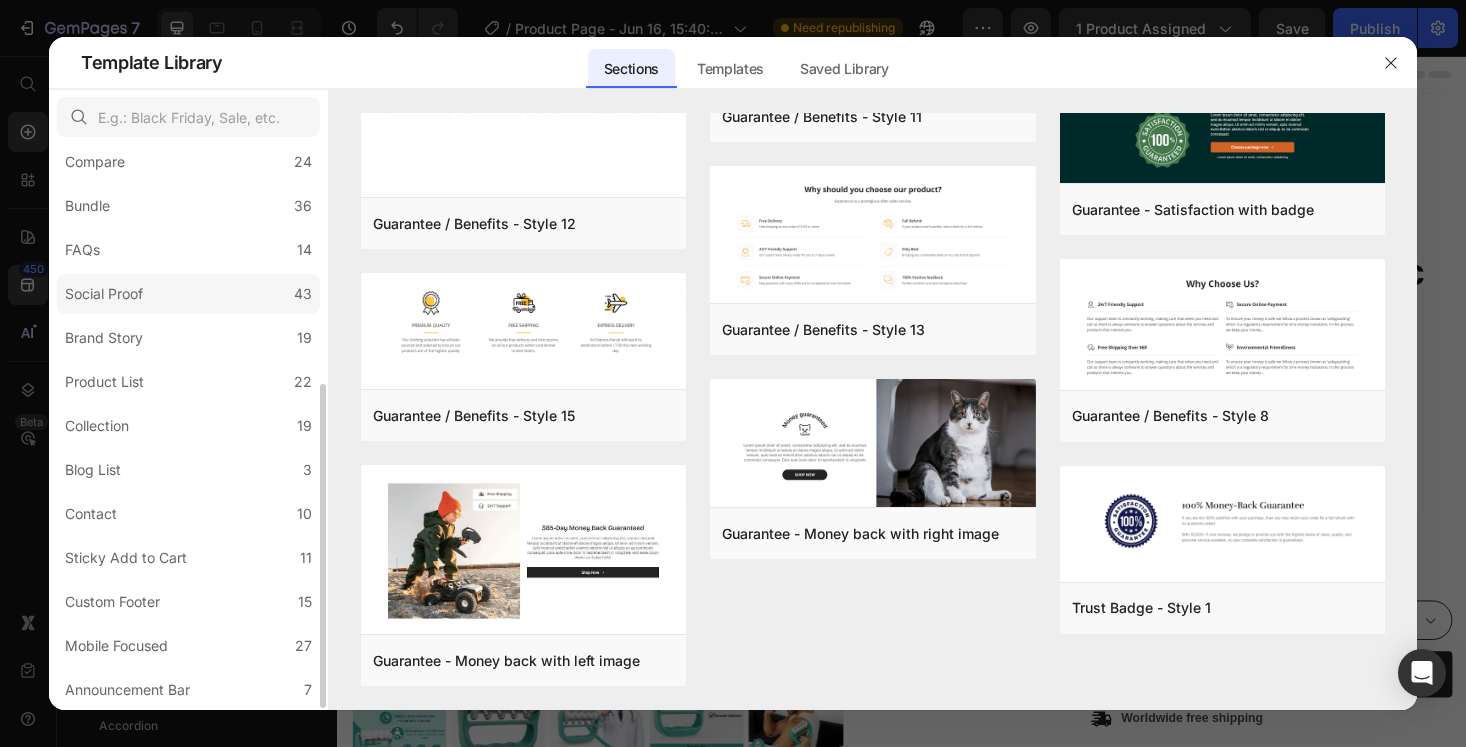 click on "Social Proof 43" 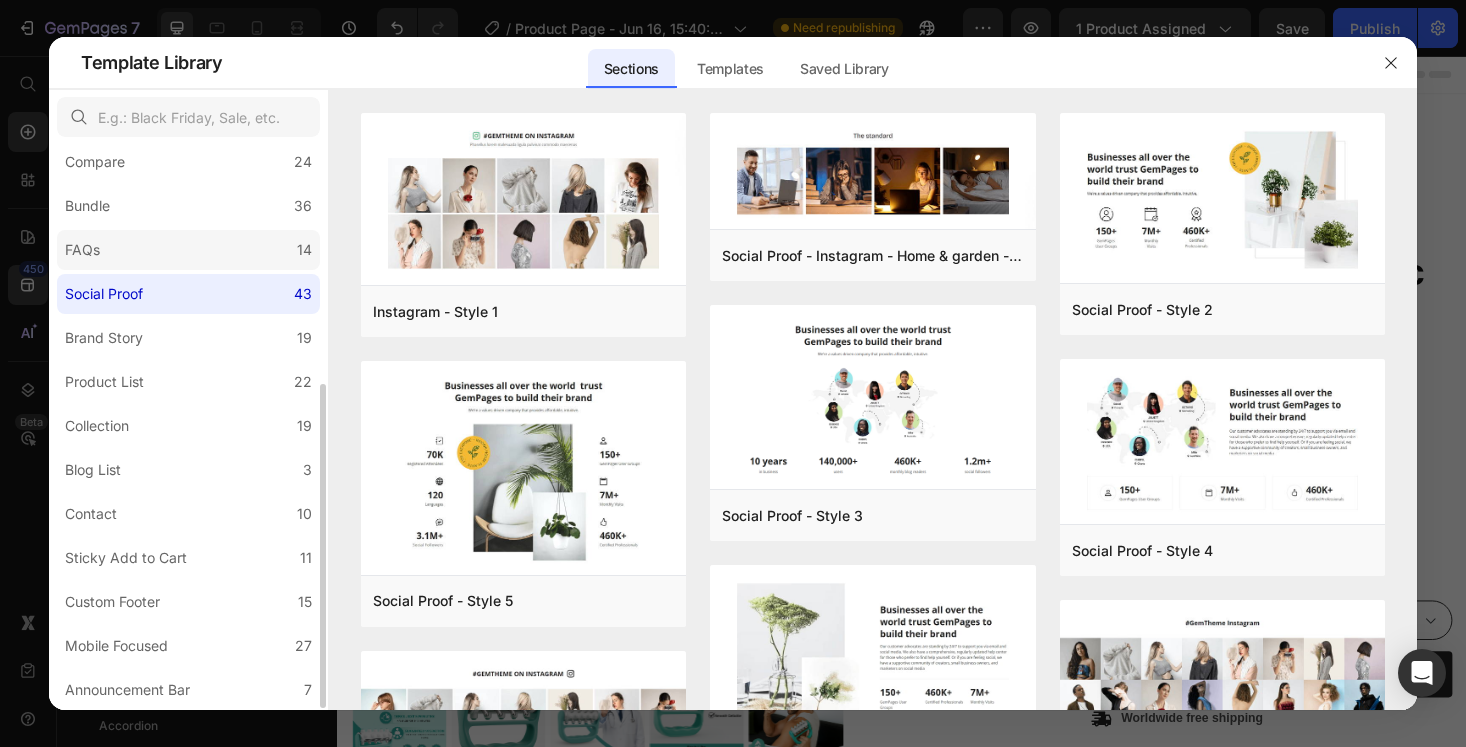 click on "FAQs 14" 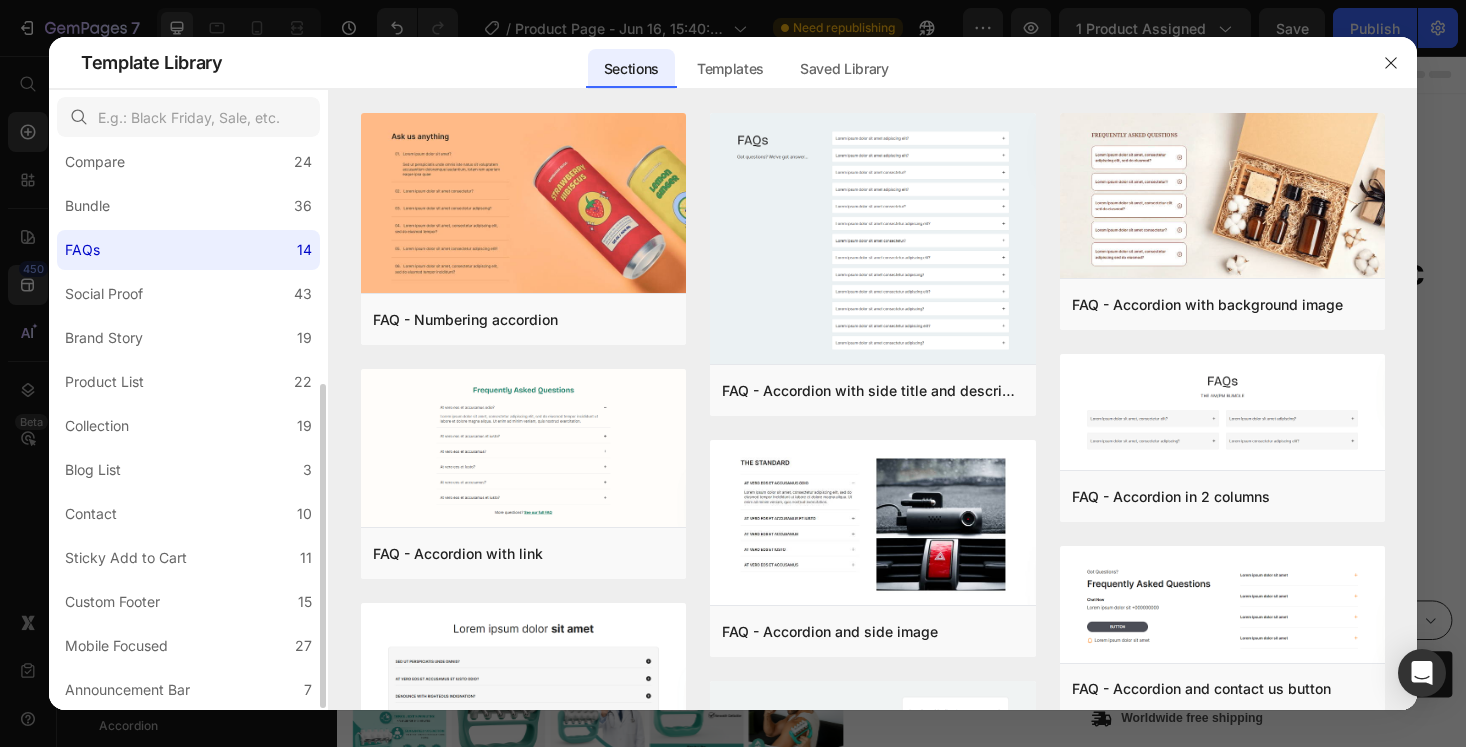 click on "All Sections 446 Hero Section 76 Product Detail 34 Brands 11 Trusted Badges 7 Guarantee 29 Product Breakdown 35 How to use 4 Testimonials 11 Compare 24 Bundle 36 FAQs 14 Social Proof 43 Brand Story 19 Product List 22 Collection 19 Blog List 3 Contact 10 Sticky Add to Cart 11 Custom Footer 15 Mobile Focused 27 Announcement Bar 7" at bounding box center (188, 220) 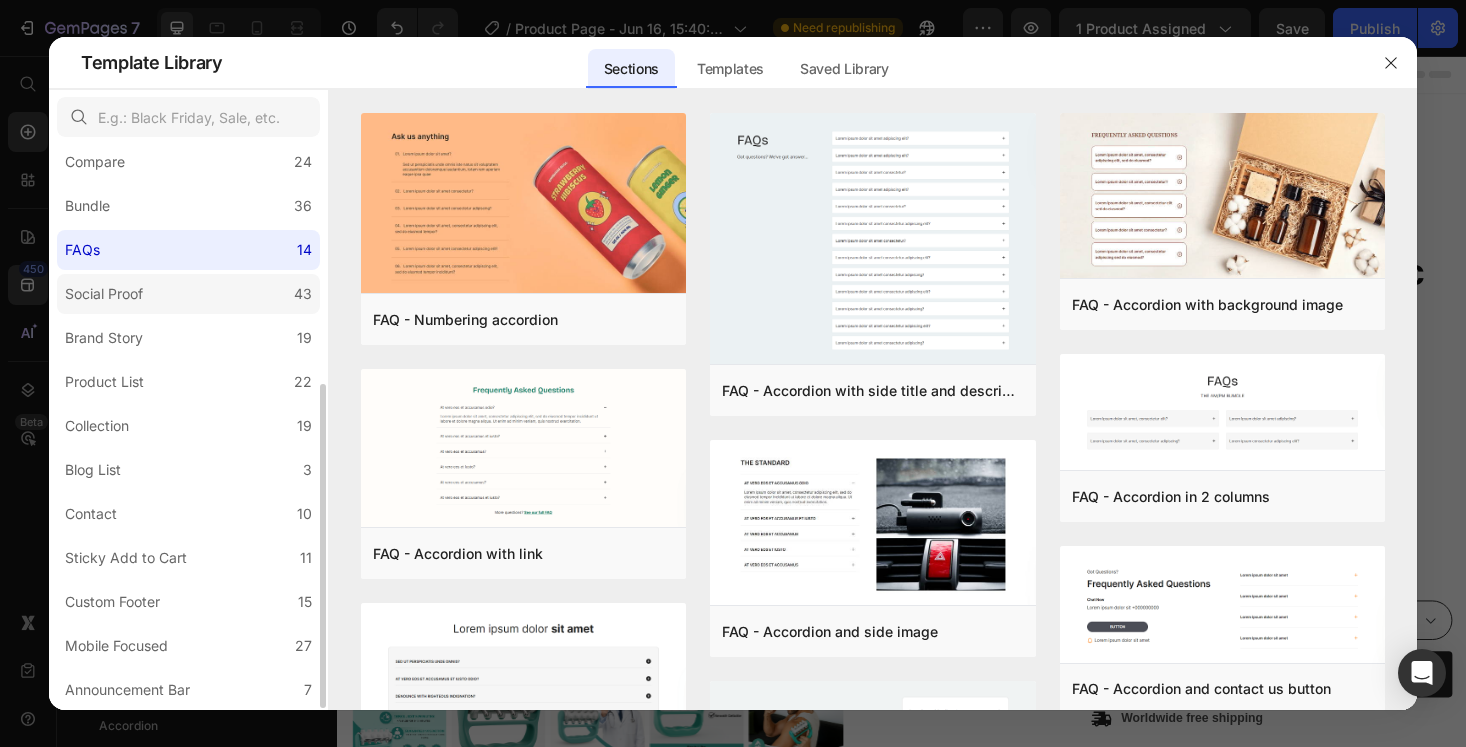 click on "Social Proof 43" 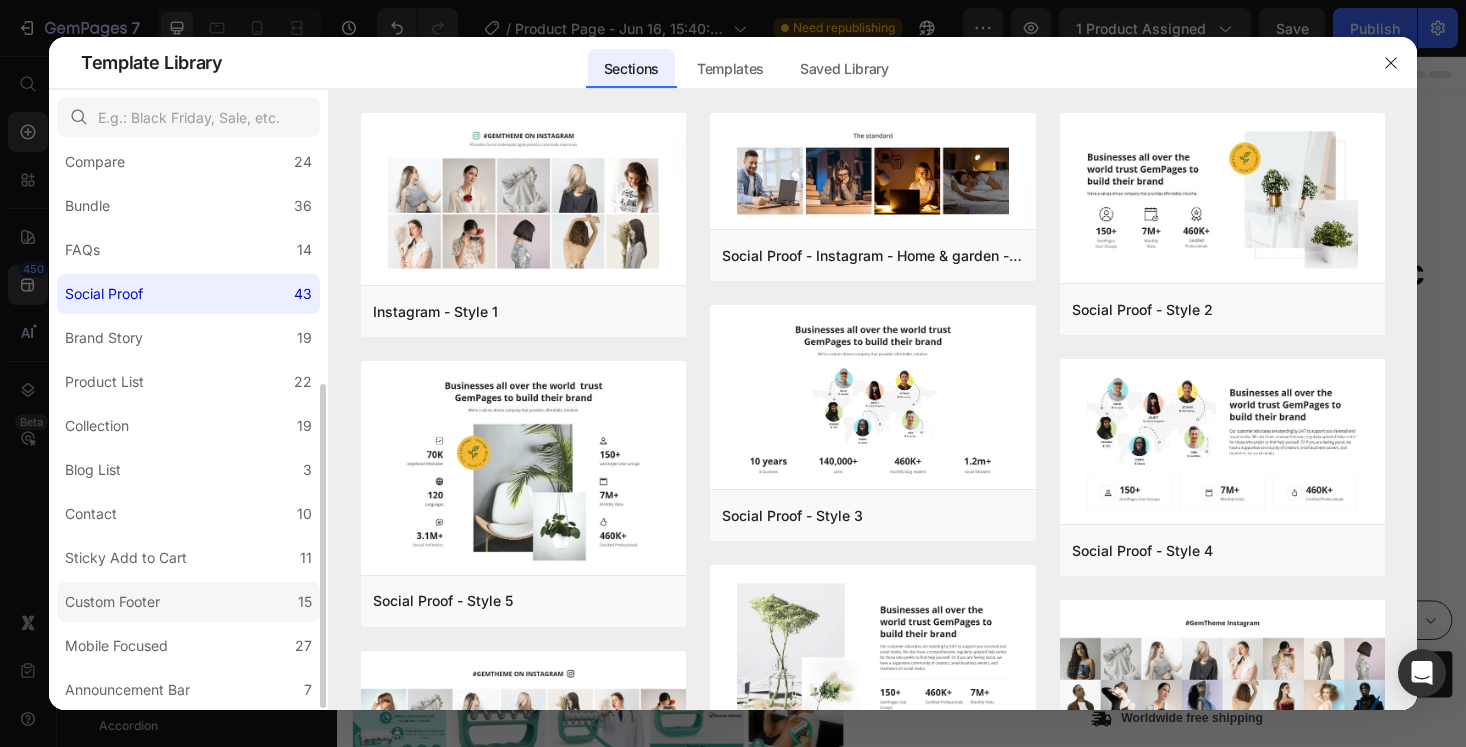 click on "Custom Footer 15" 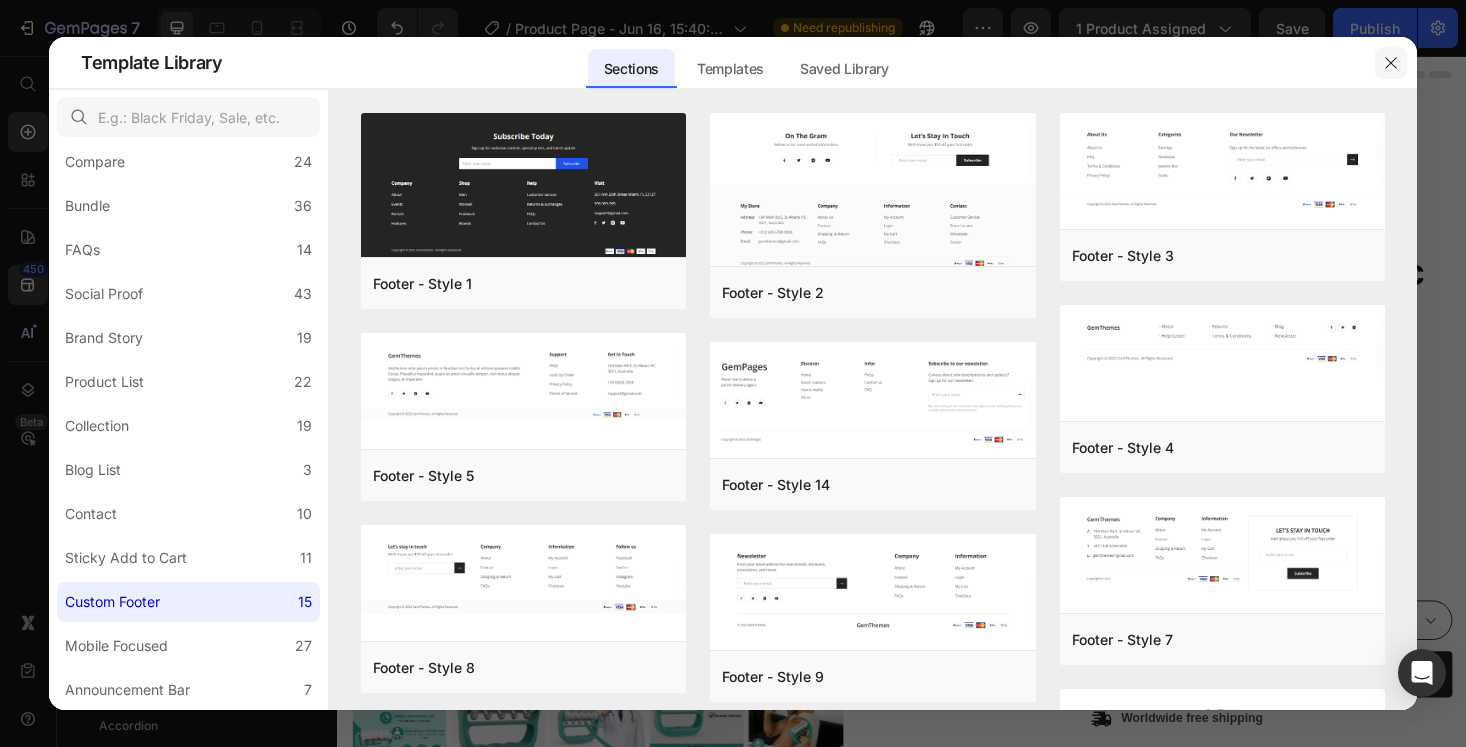 click 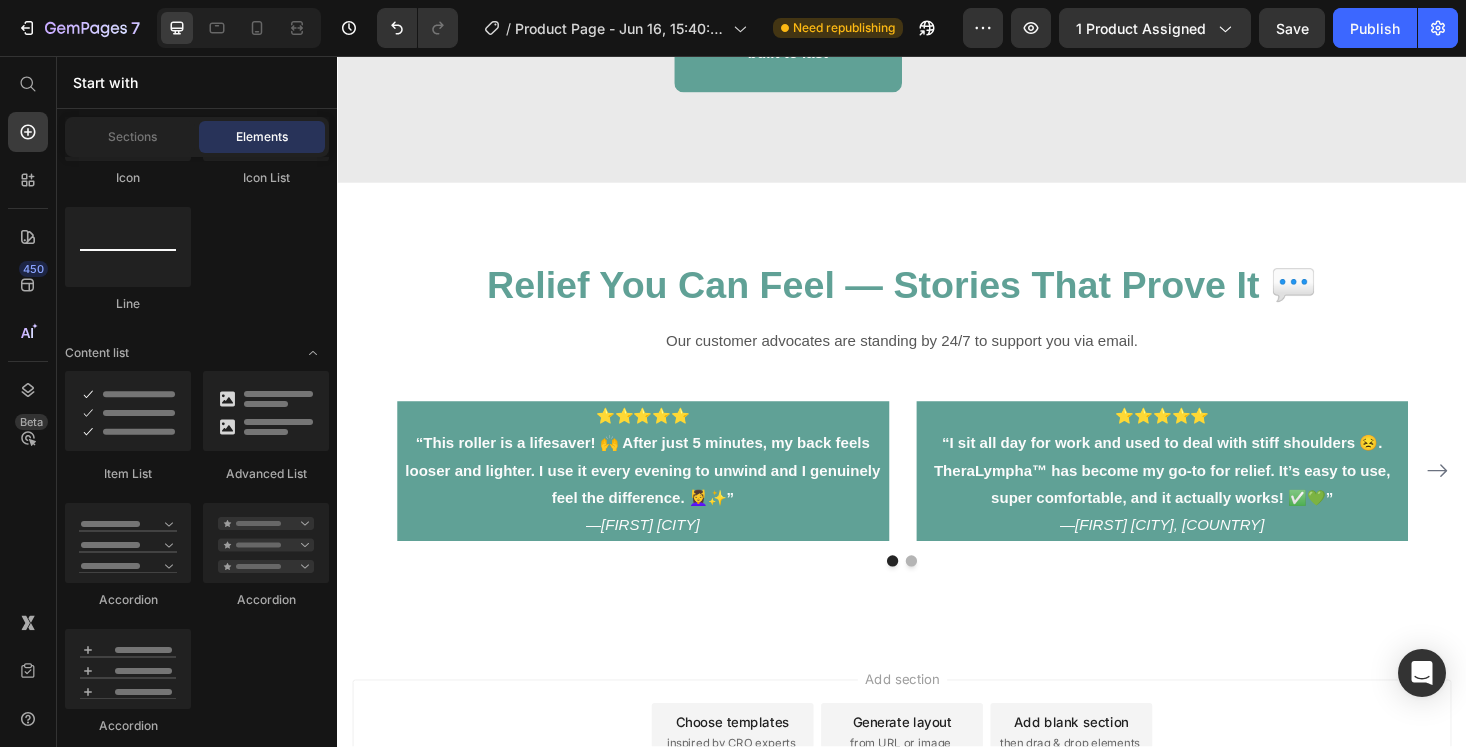 scroll, scrollTop: 4420, scrollLeft: 0, axis: vertical 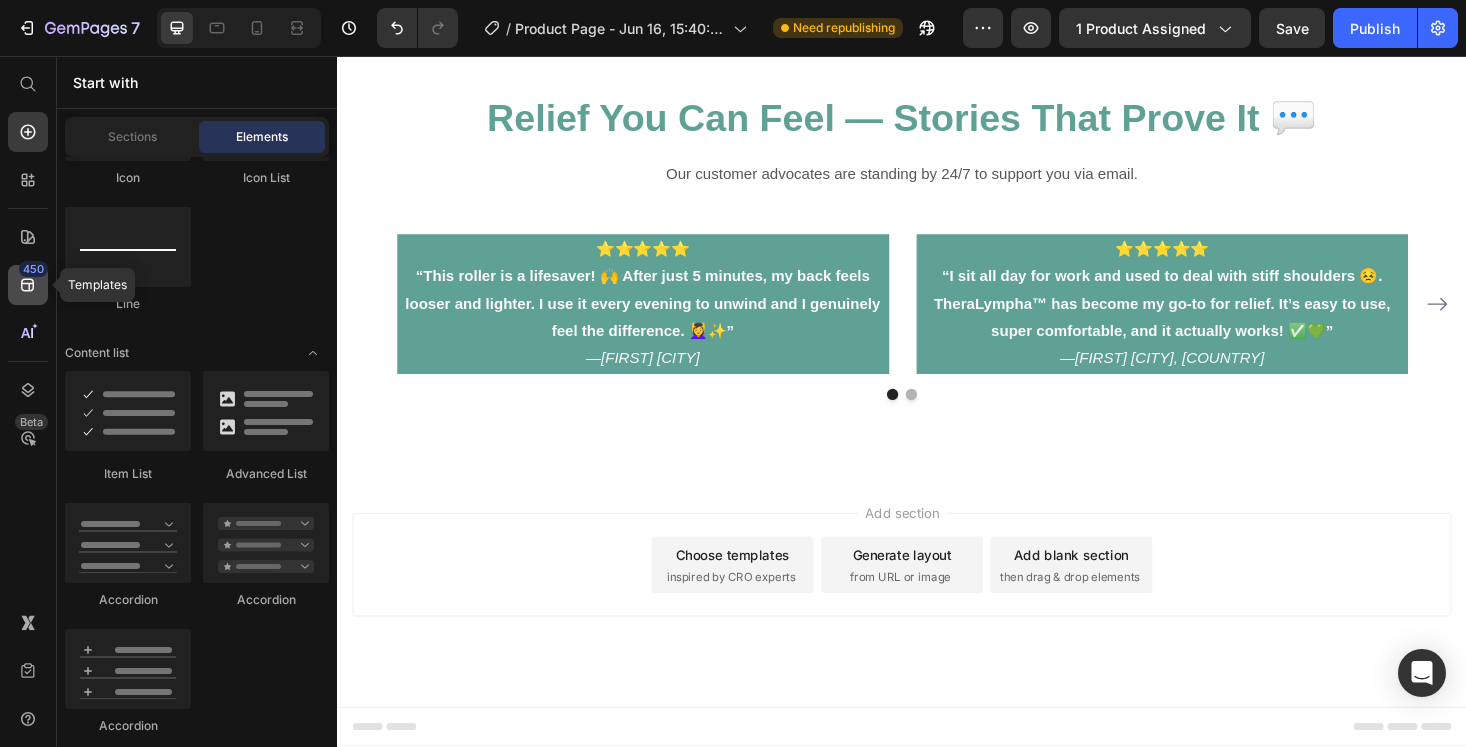 click on "450" 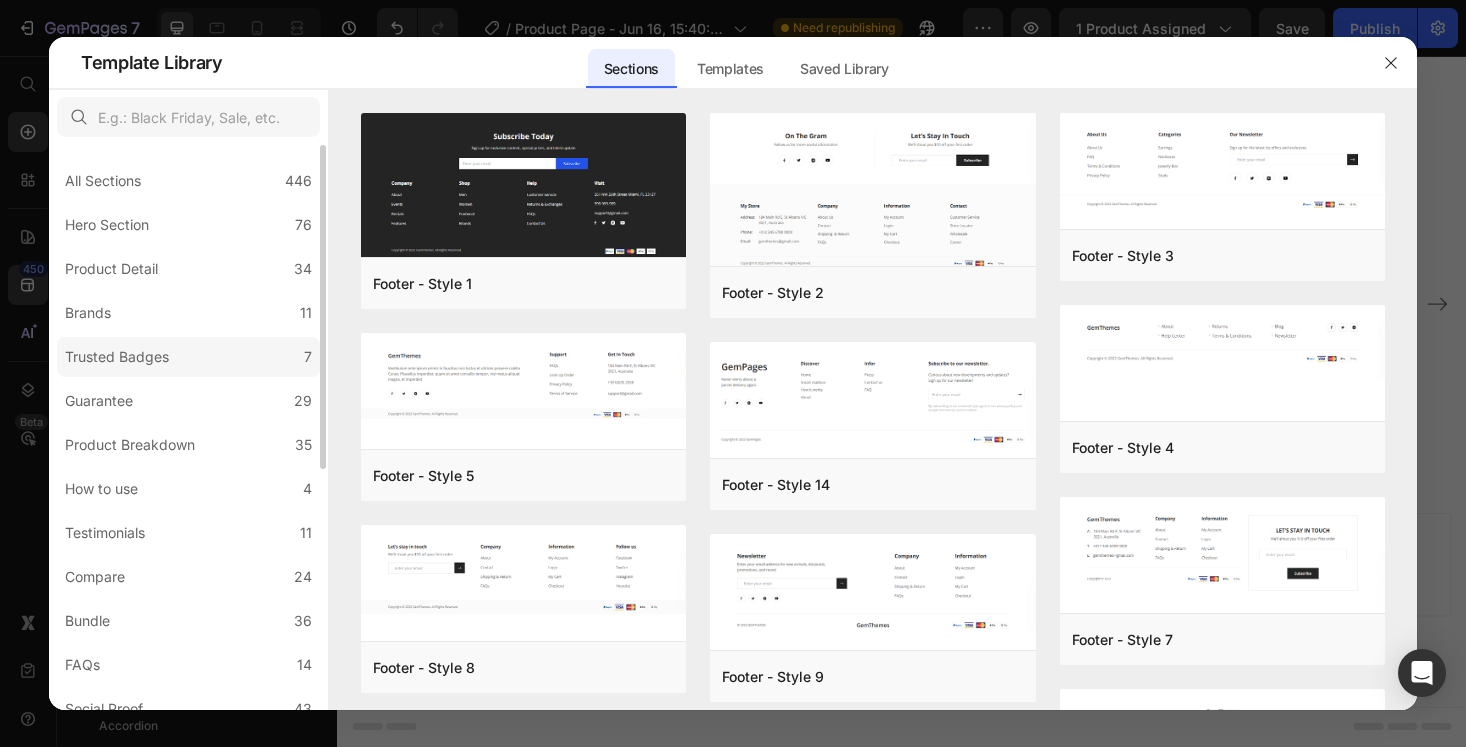 click on "Trusted Badges 7" 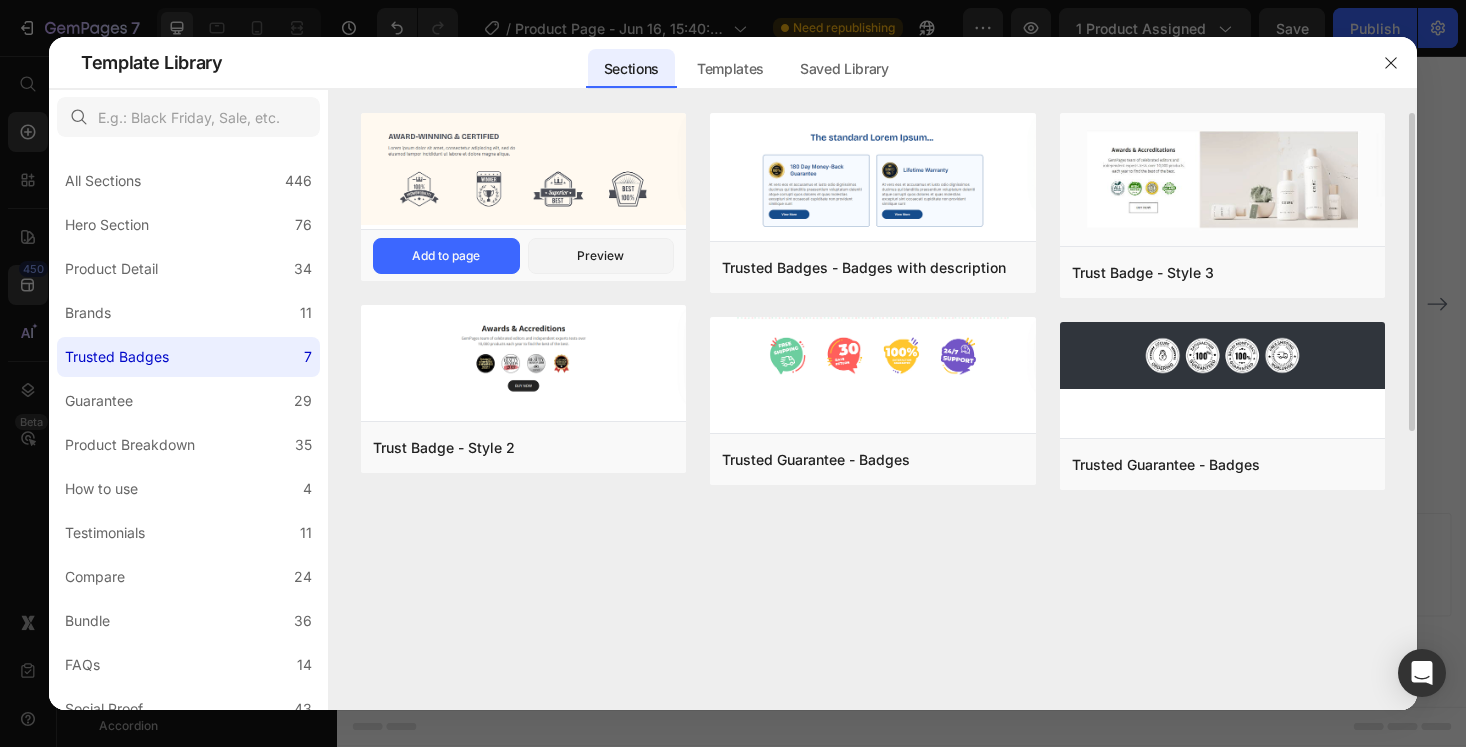 click at bounding box center [523, 169] 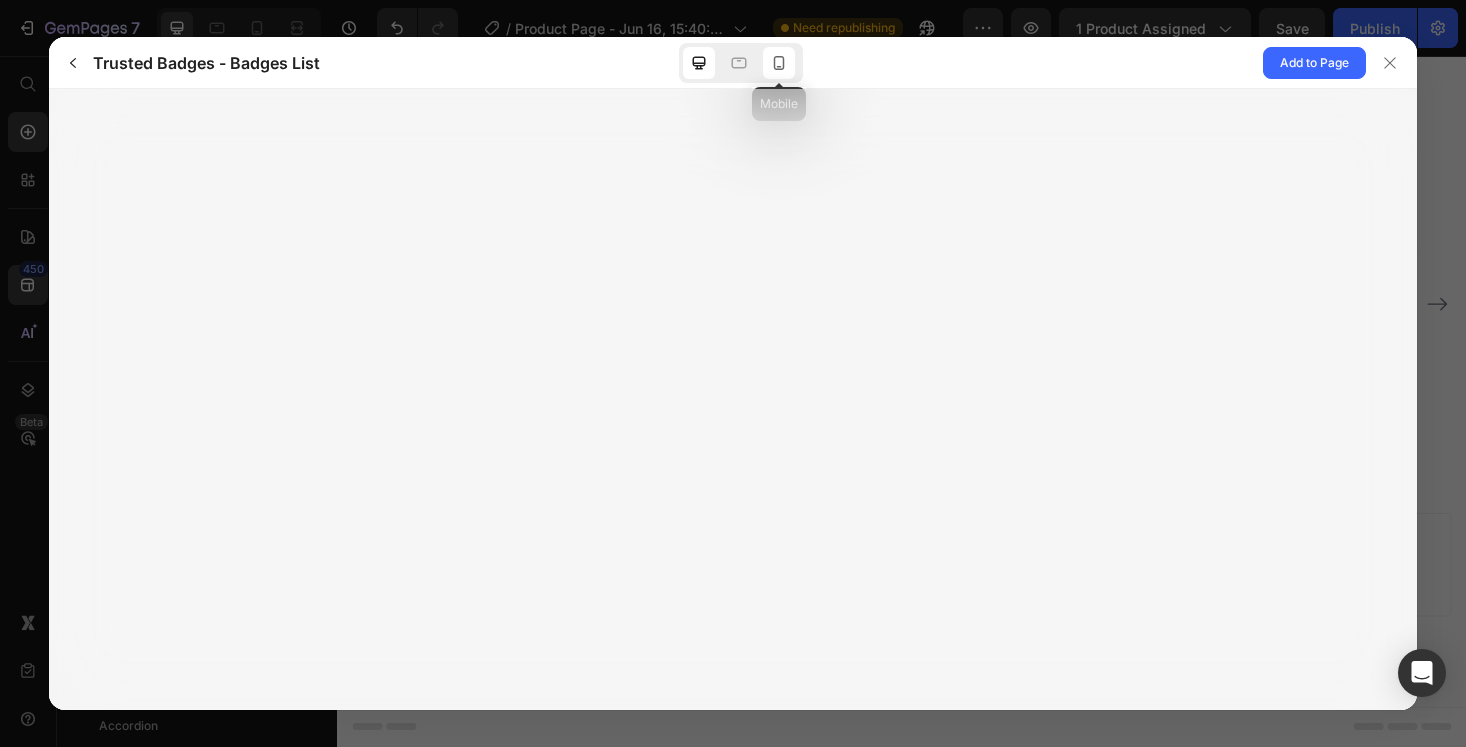 click 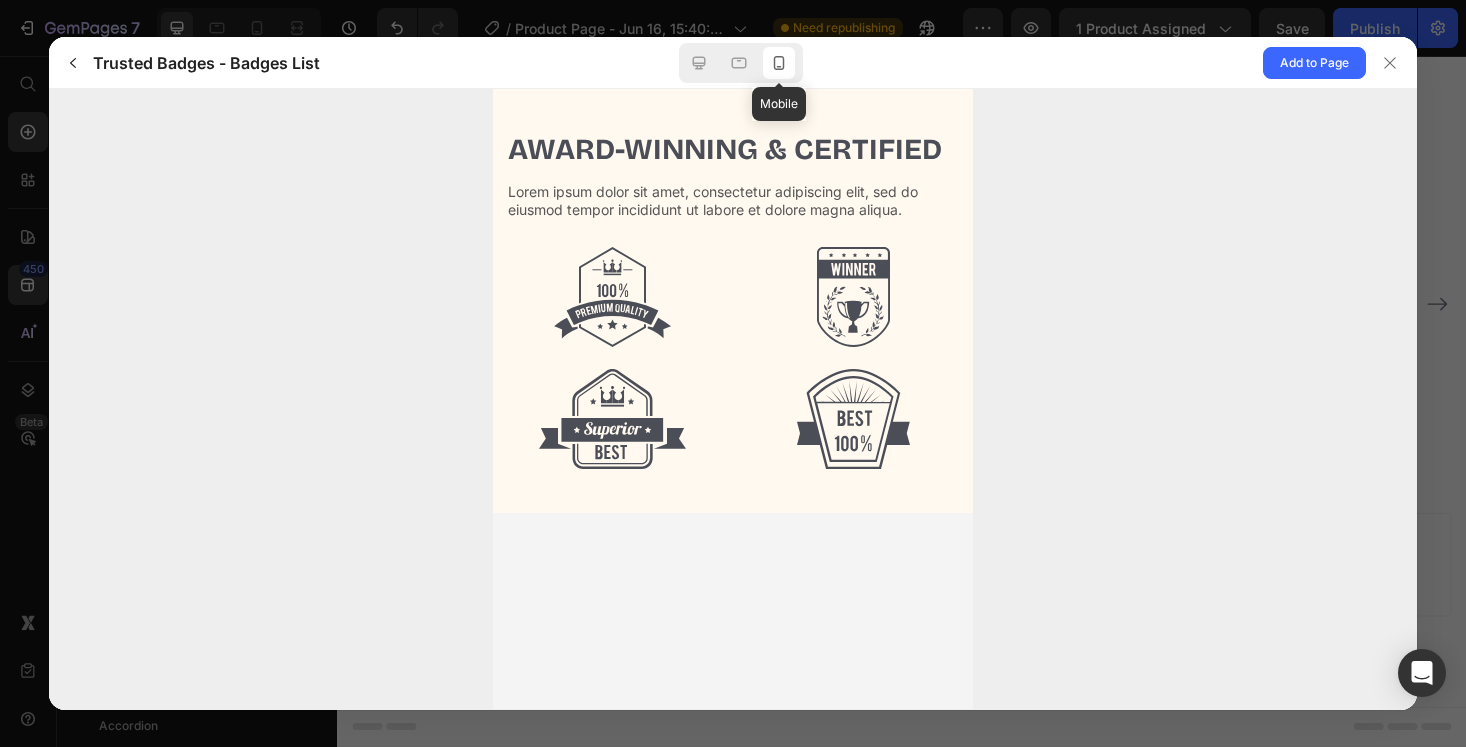 scroll, scrollTop: 0, scrollLeft: 0, axis: both 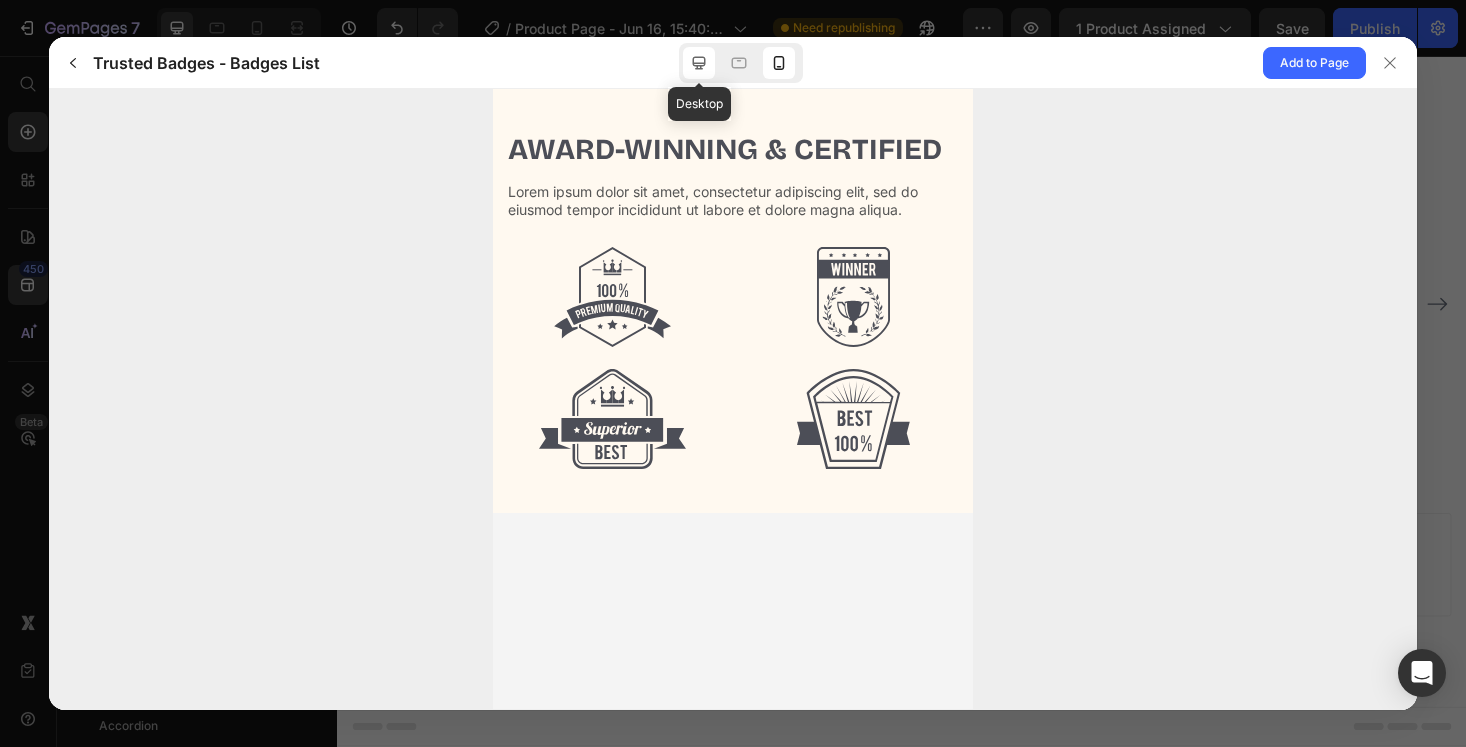 click 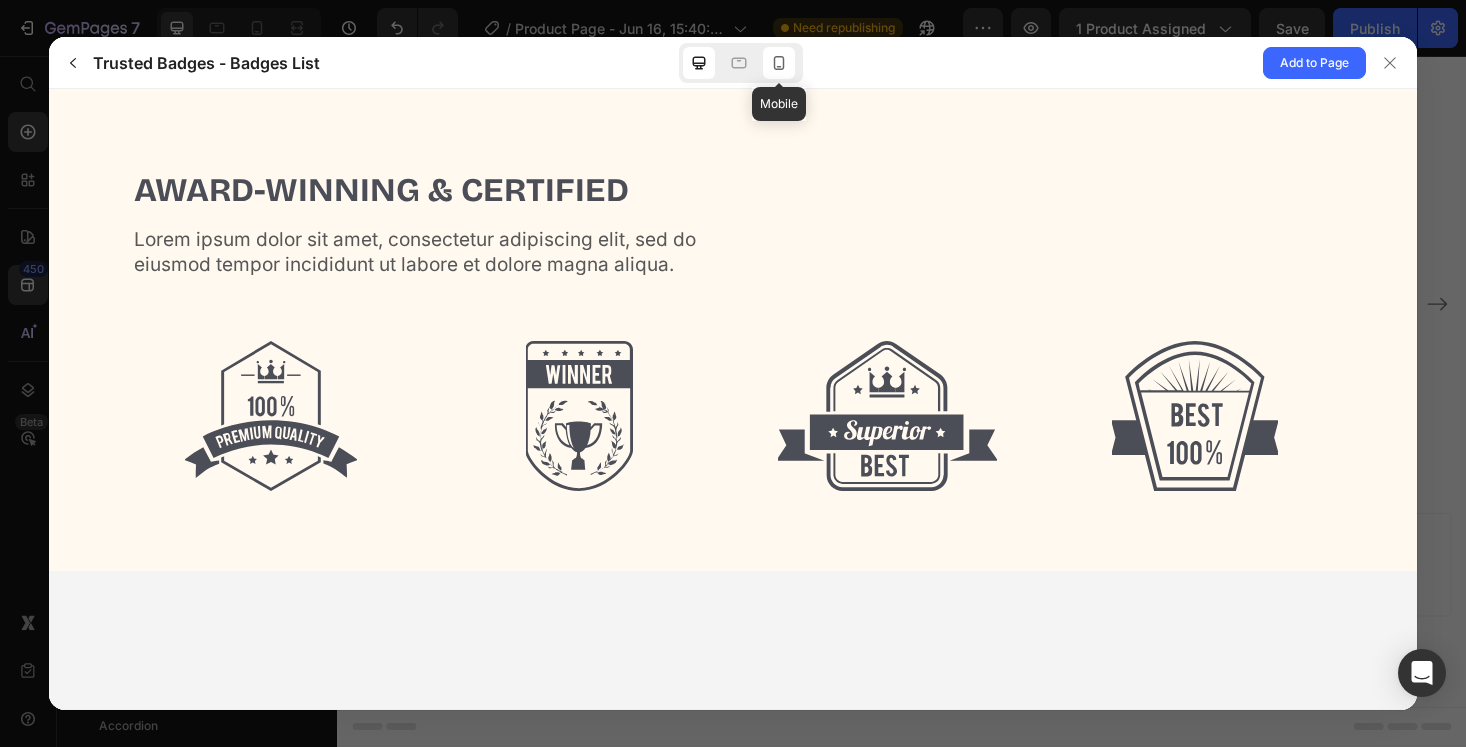 click 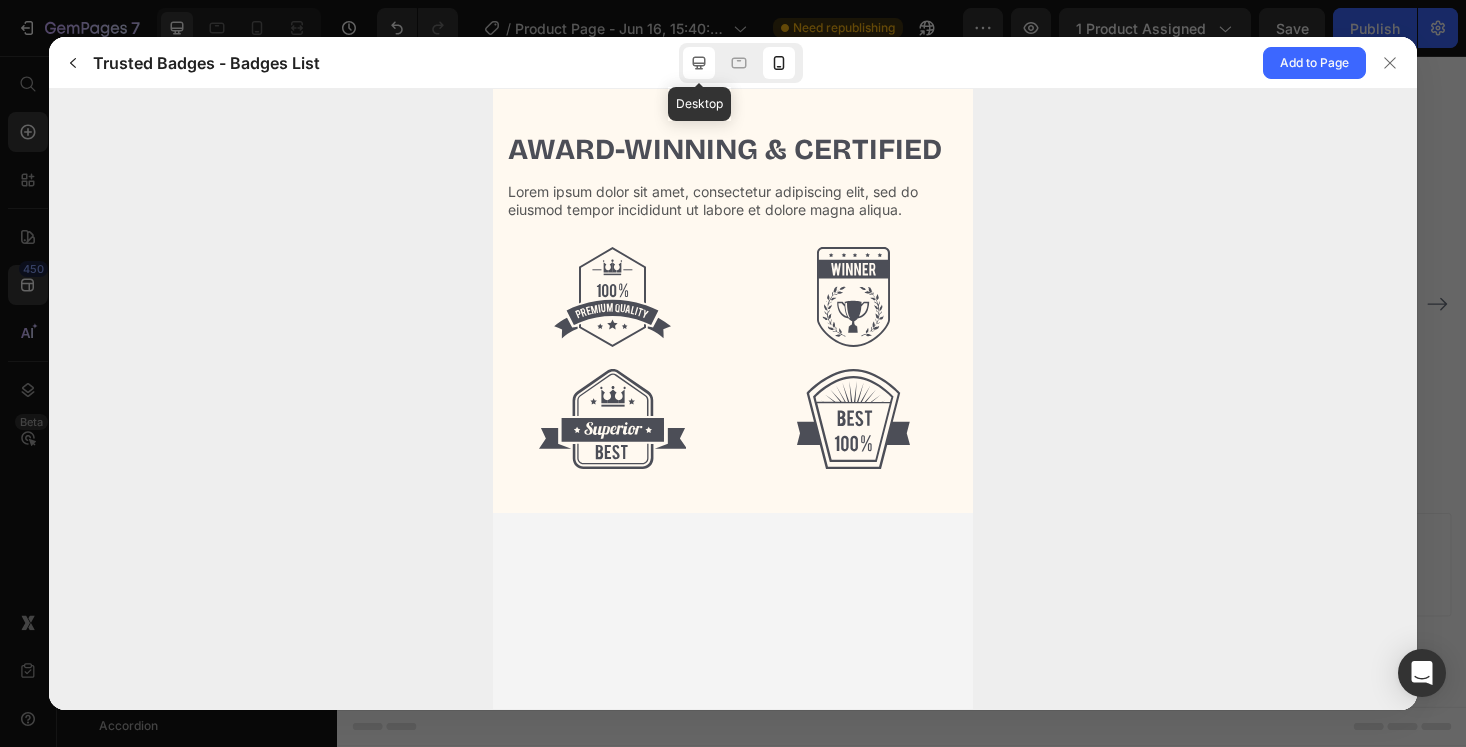 click 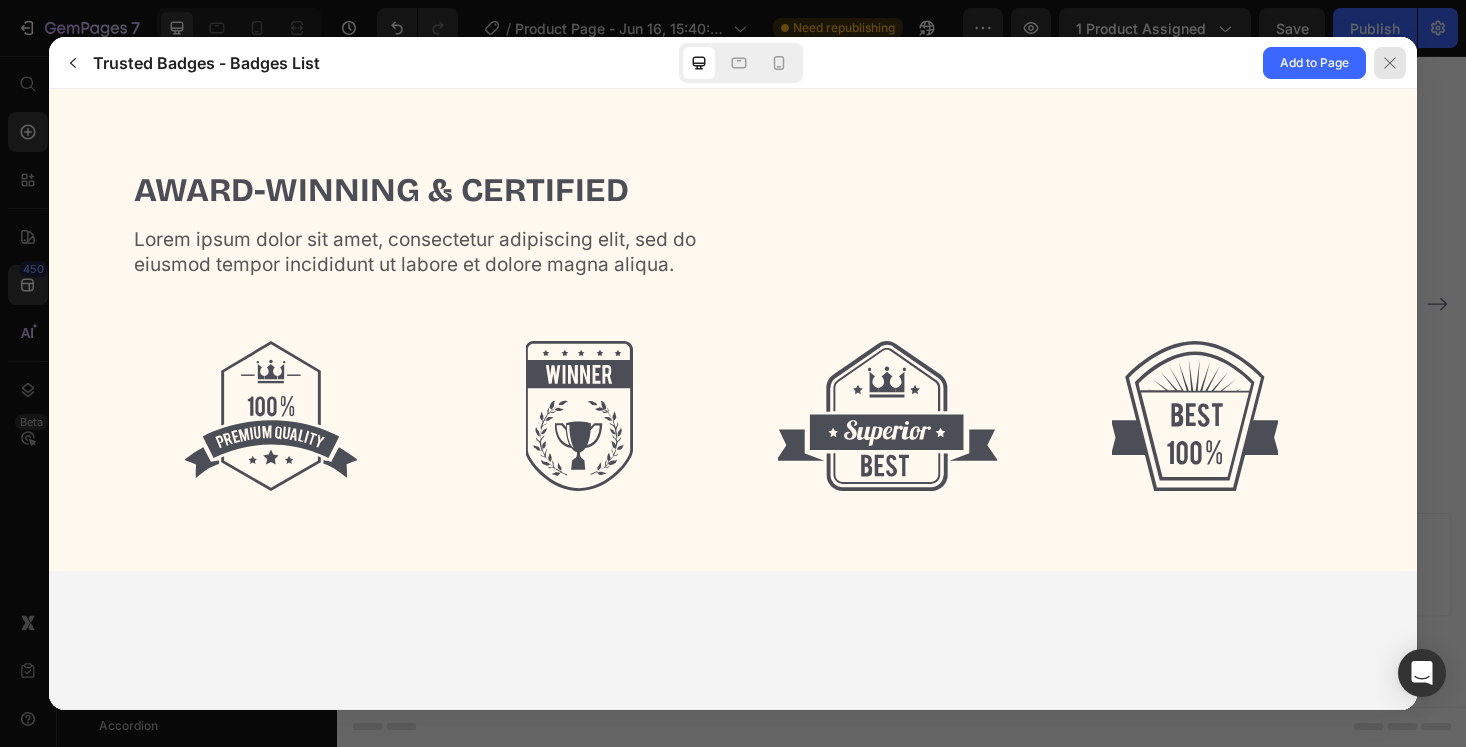 click at bounding box center [1390, 63] 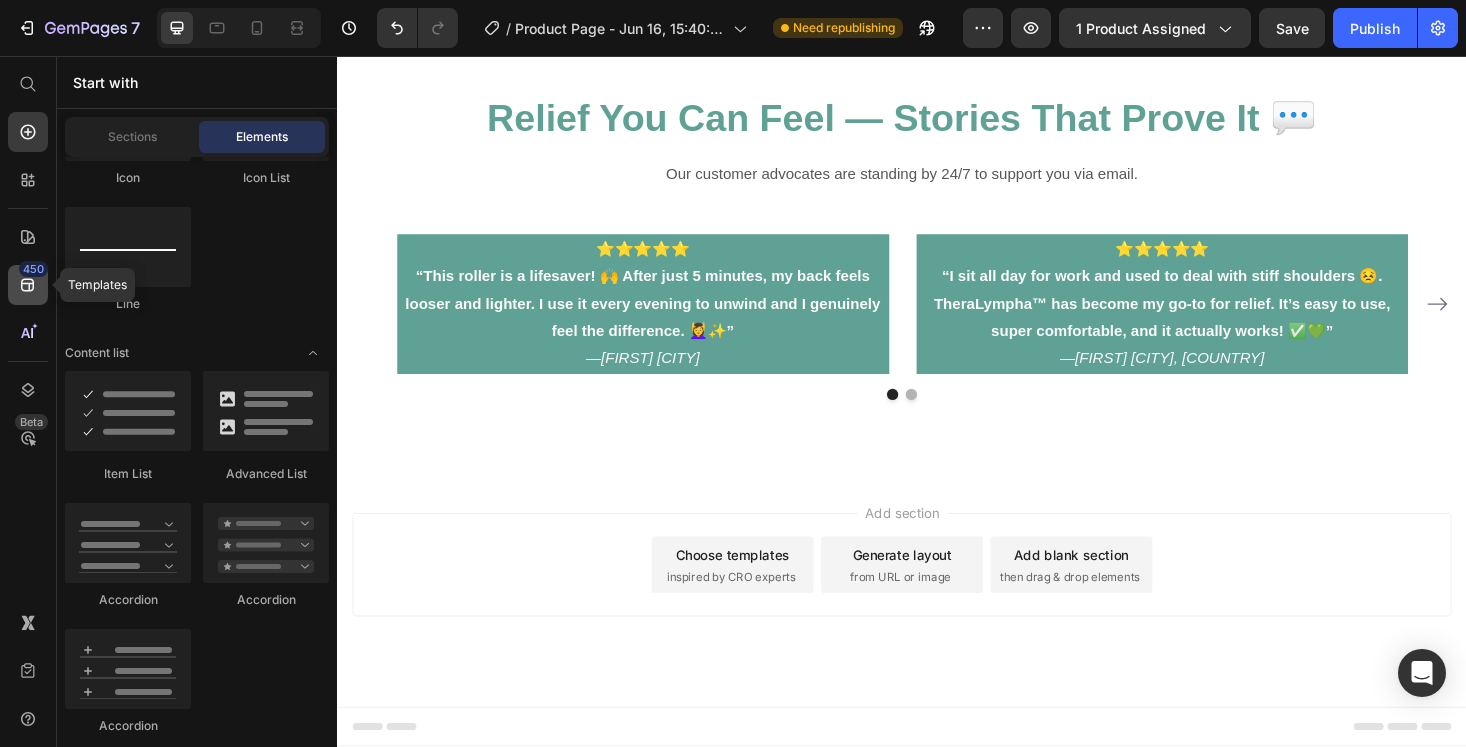 click on "450" 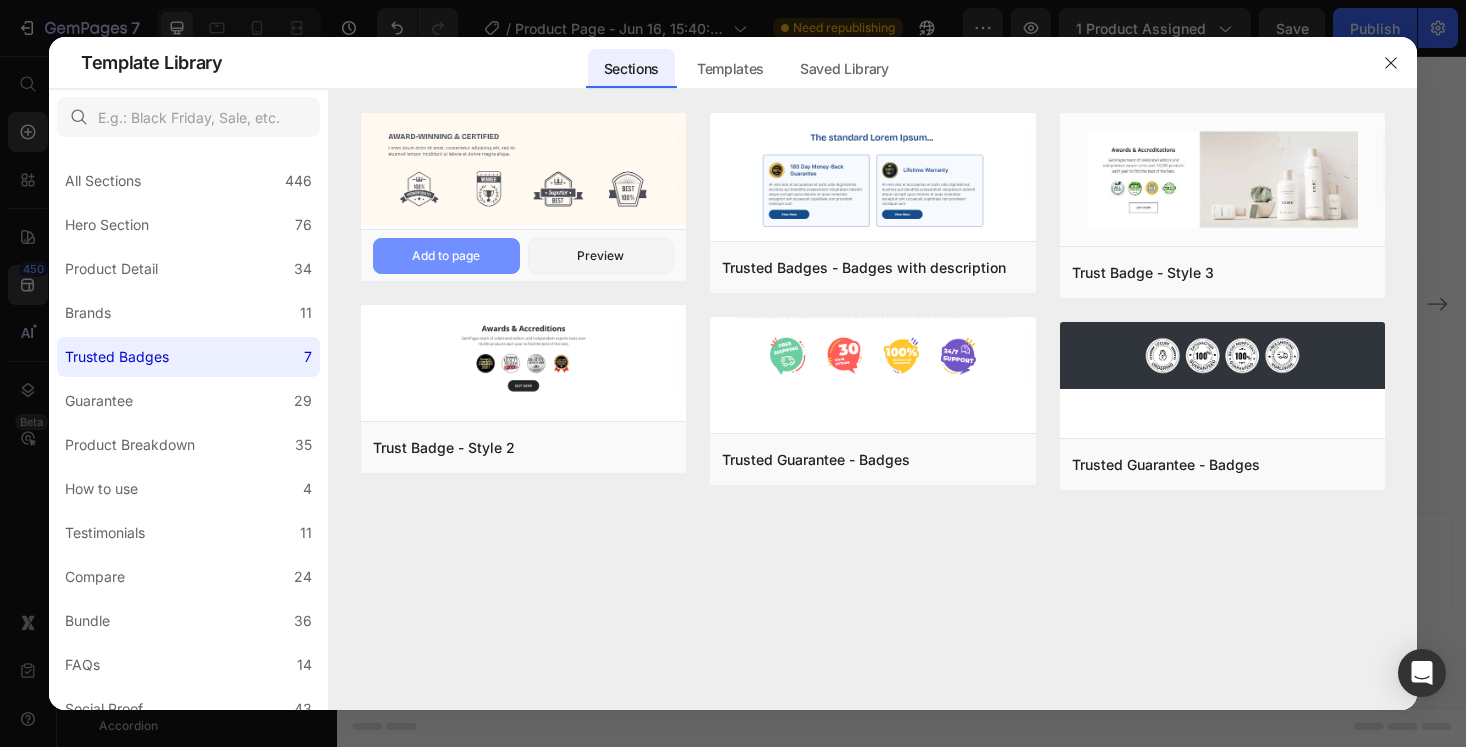 click on "Add to page" at bounding box center (446, 256) 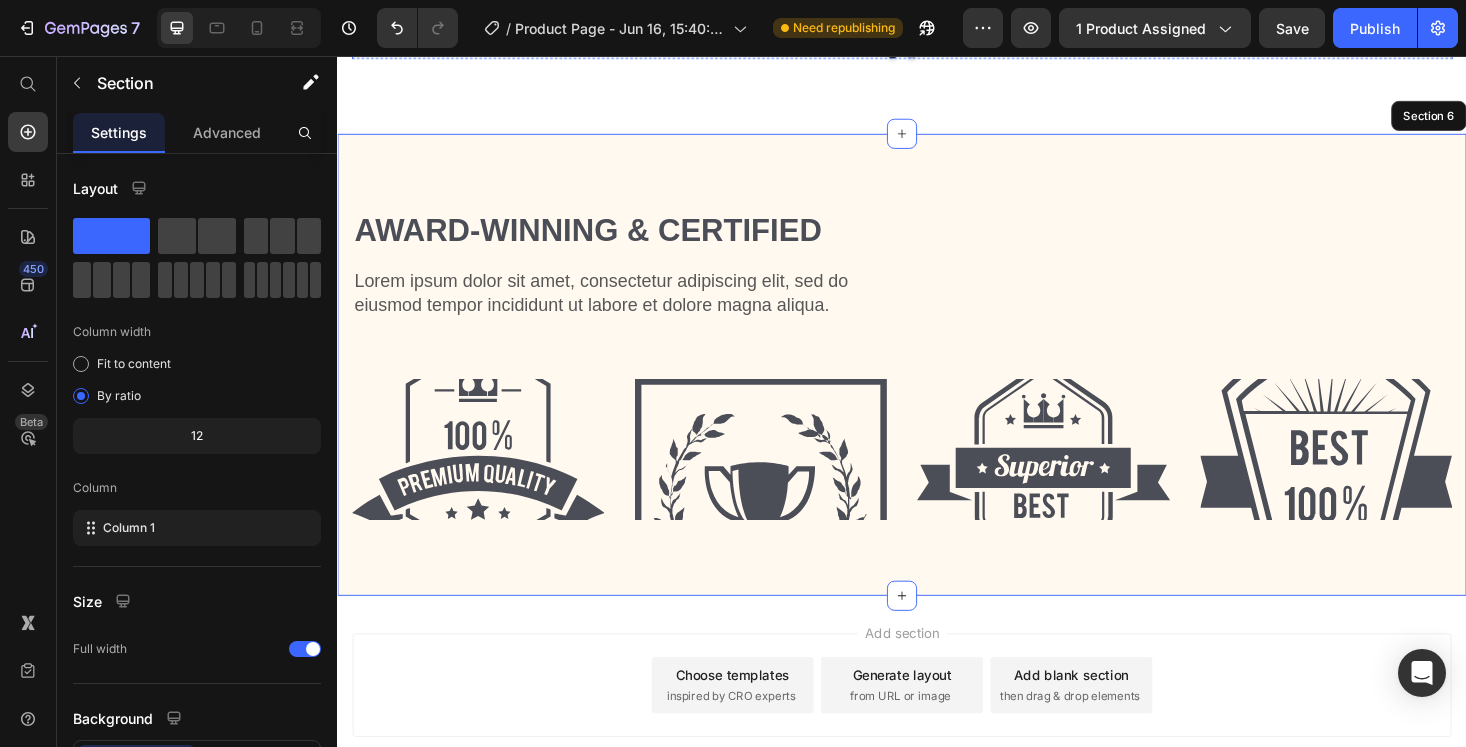 scroll, scrollTop: 4866, scrollLeft: 0, axis: vertical 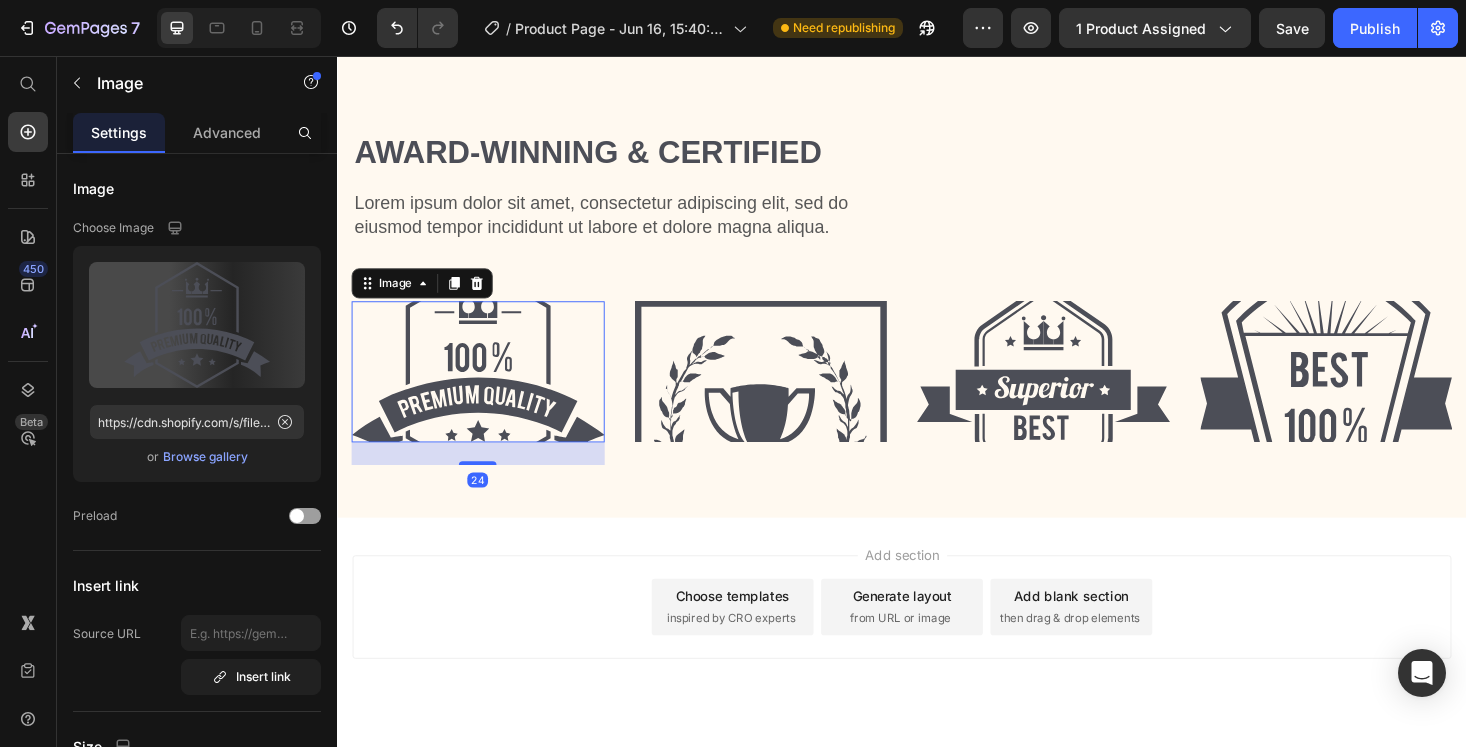 click at bounding box center (486, 392) 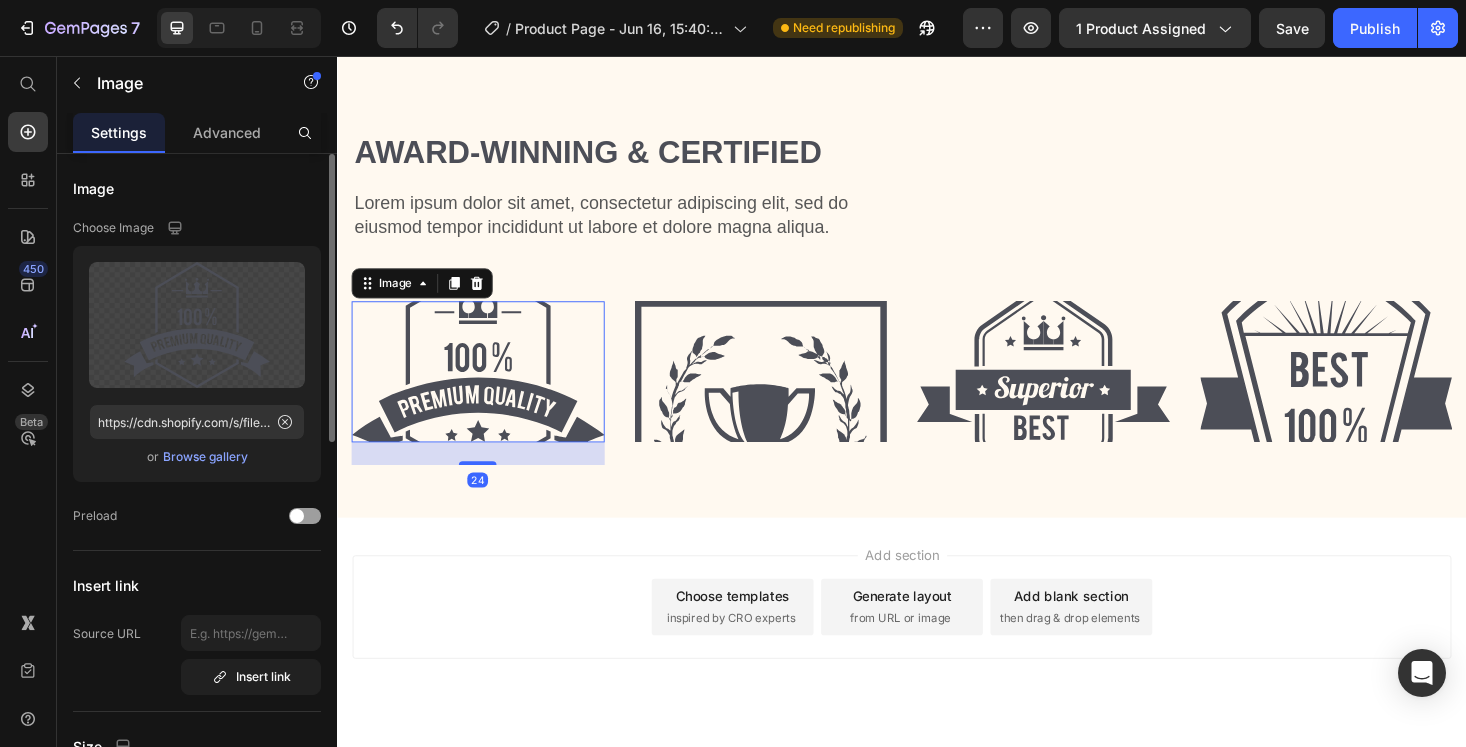 click on "Browse gallery" at bounding box center [205, 457] 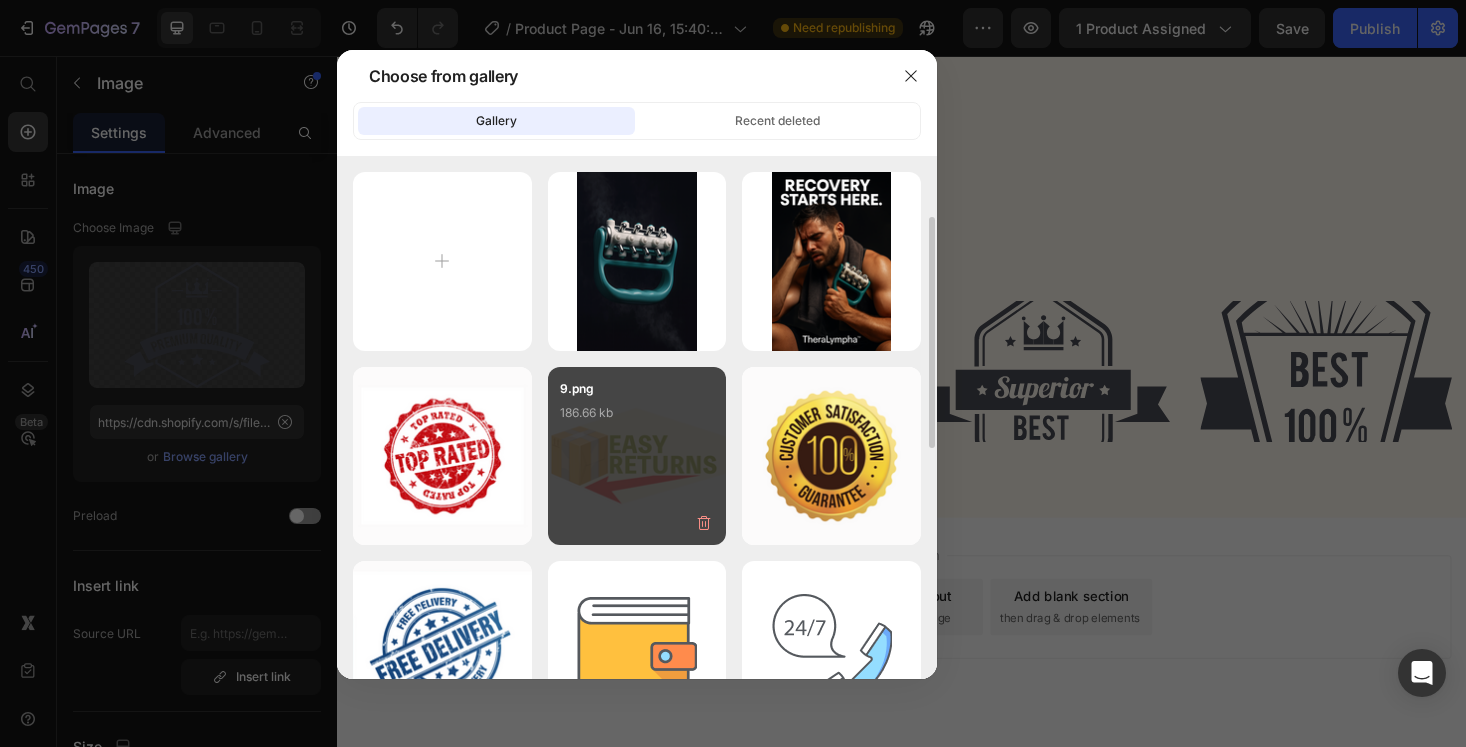scroll, scrollTop: 87, scrollLeft: 0, axis: vertical 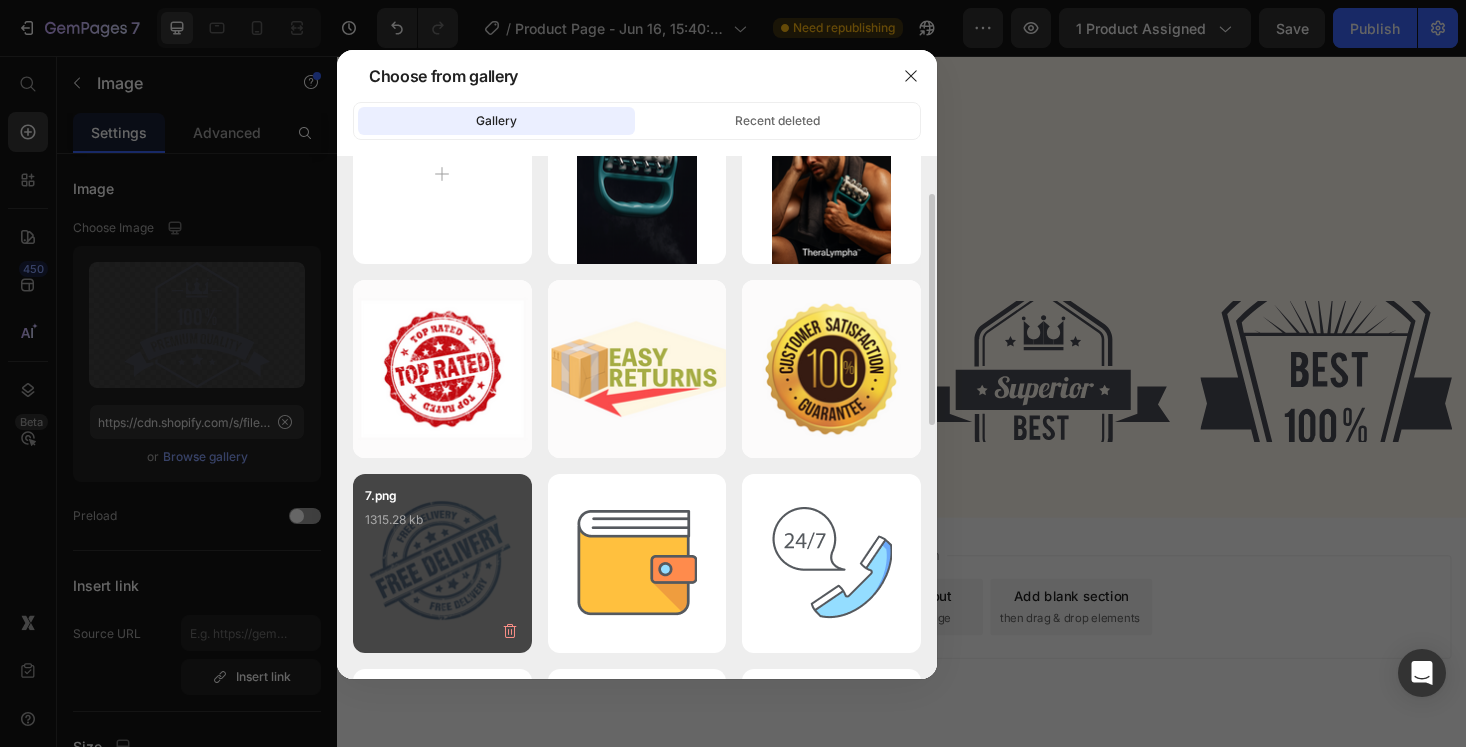 click on "7.png 1315.28 kb" at bounding box center [442, 526] 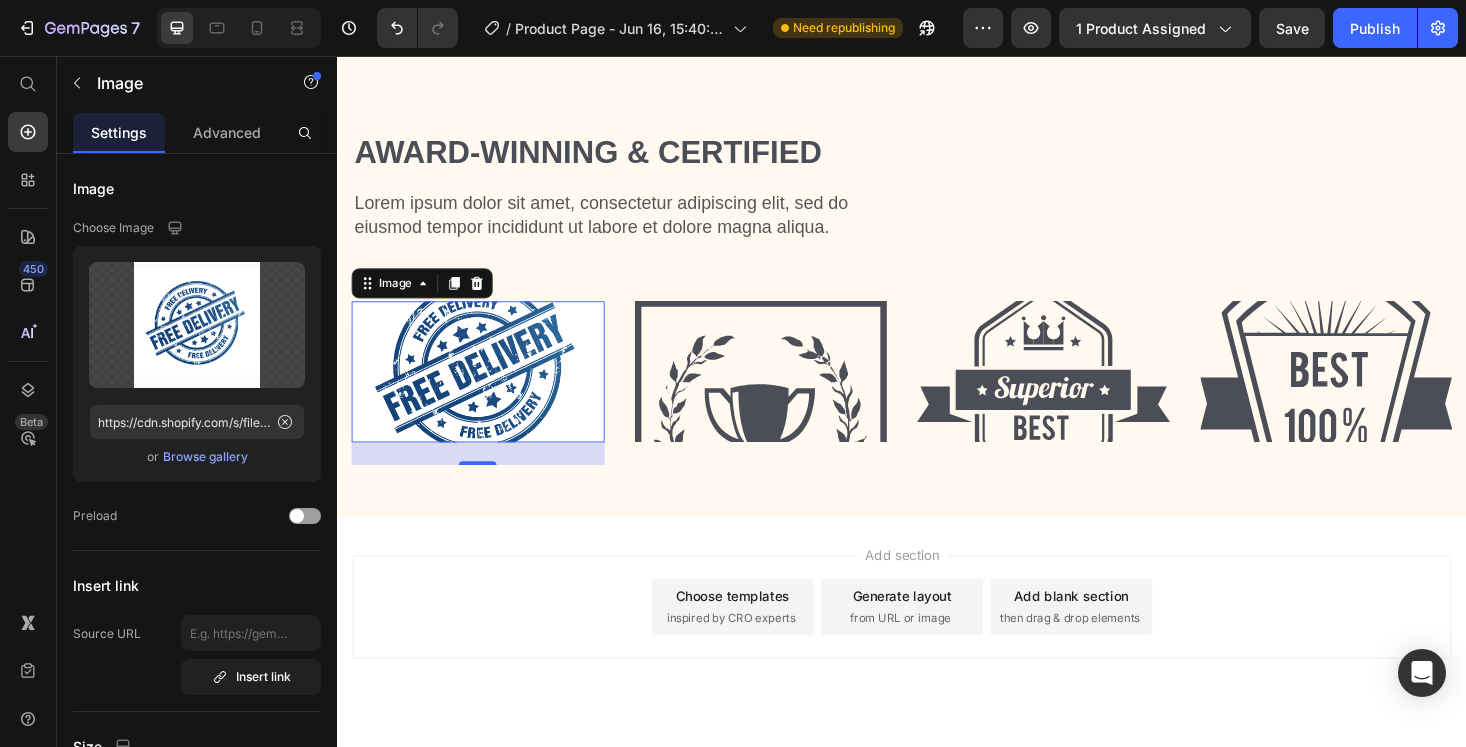 click at bounding box center (486, 392) 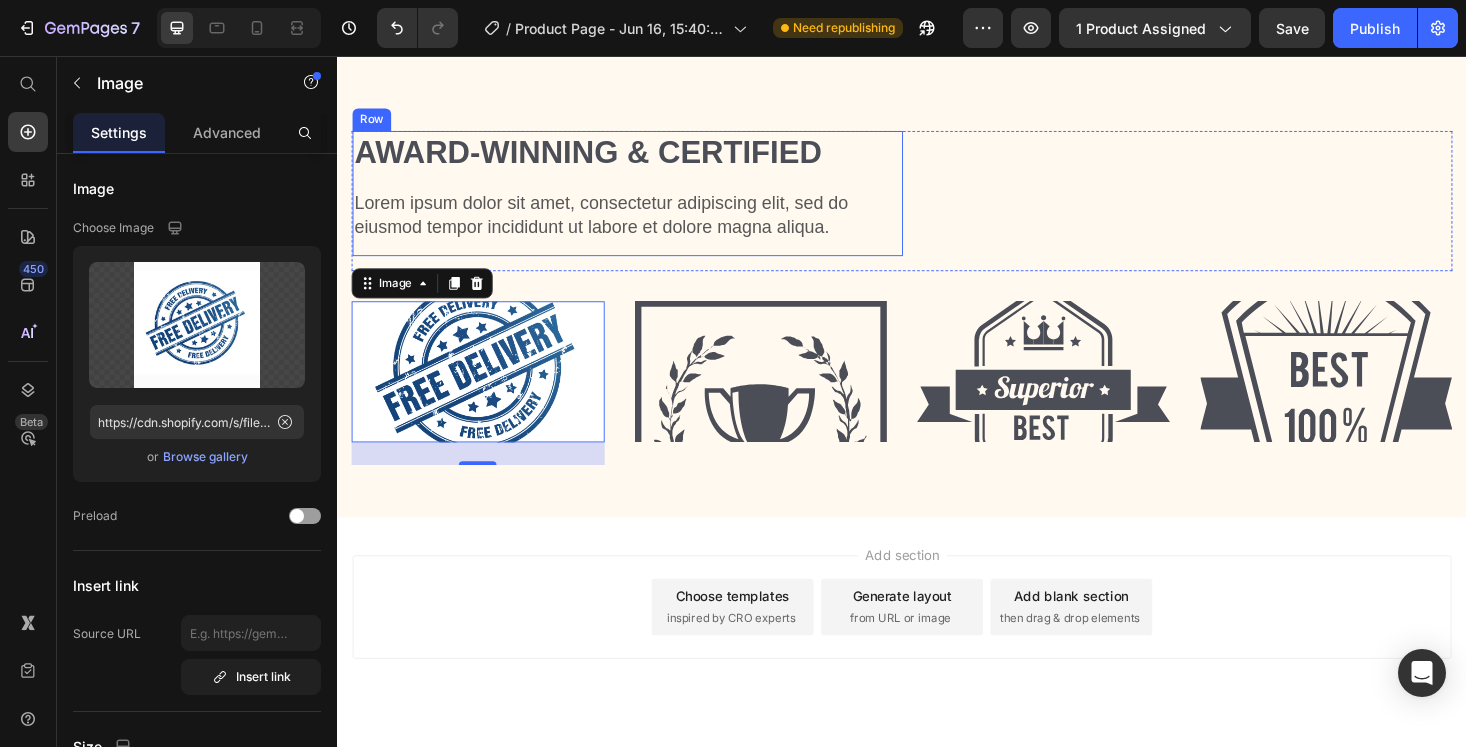 click on "Award-winning & Certified Heading Lorem ipsum dolor sit amet, consectetur adipiscing elit, sed do eiusmod tempor incididunt ut labore et dolore magna aliqua. Text Block" at bounding box center [645, 202] 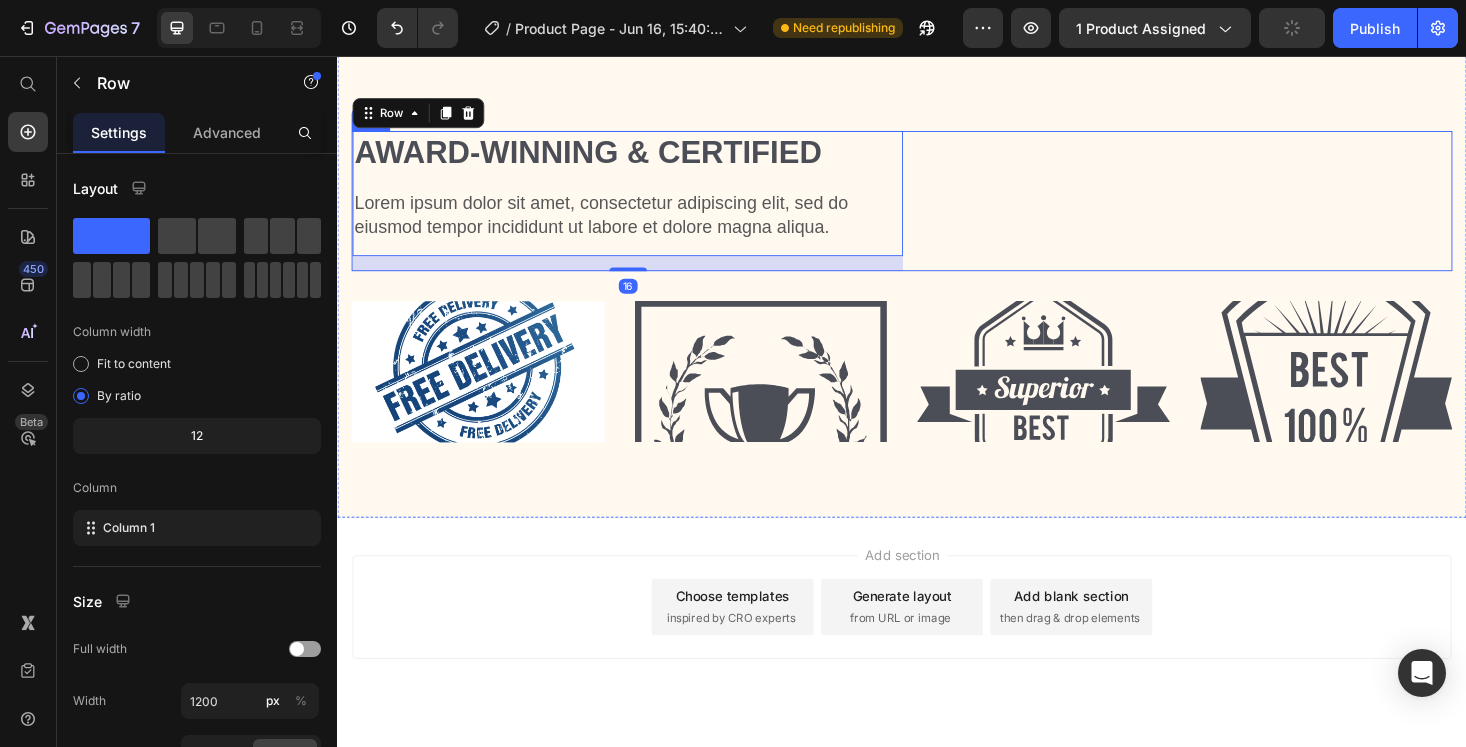 click on "Award-winning & Certified Heading Lorem ipsum dolor sit amet, consectetur adipiscing elit, sed do eiusmod tempor incididunt ut labore et dolore magna aliqua. Text Block Row   16" at bounding box center (937, 210) 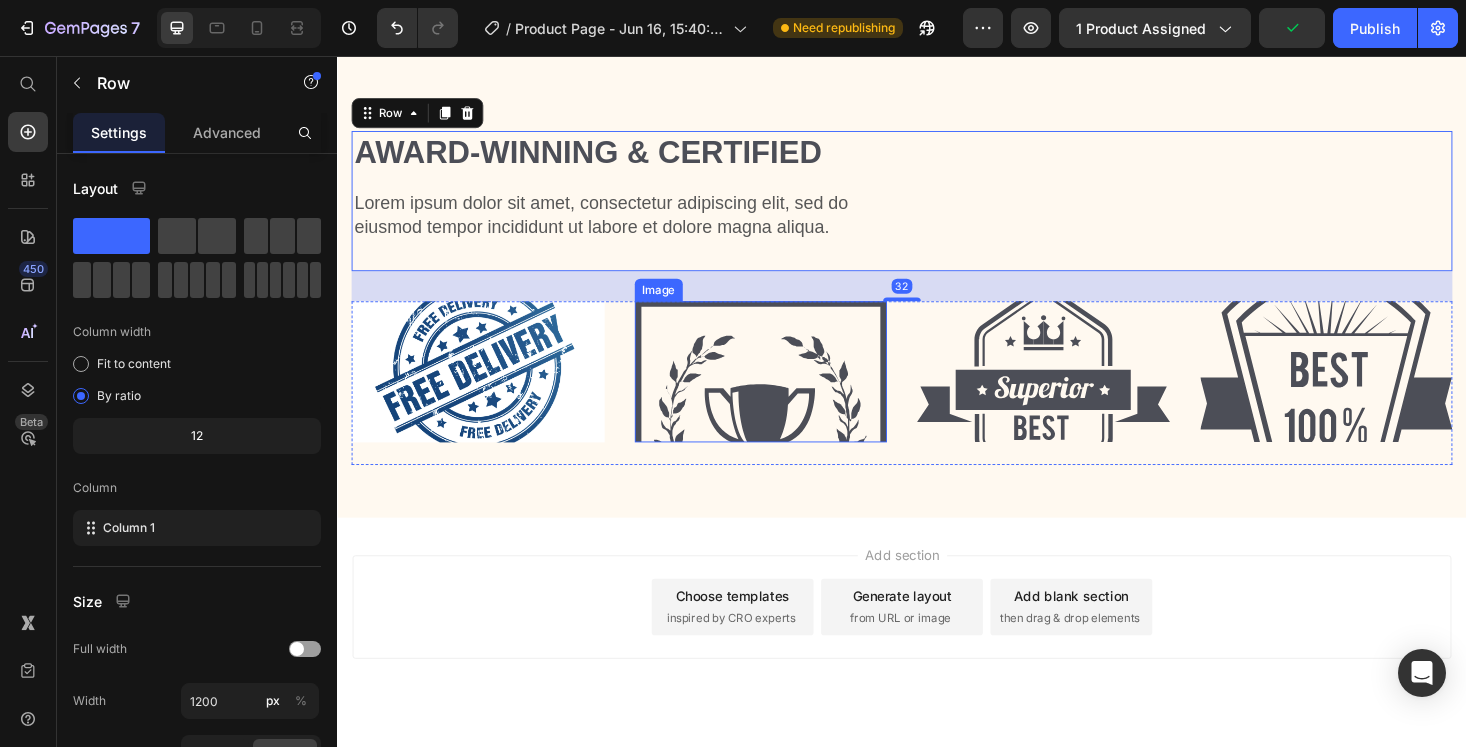 click at bounding box center [787, 392] 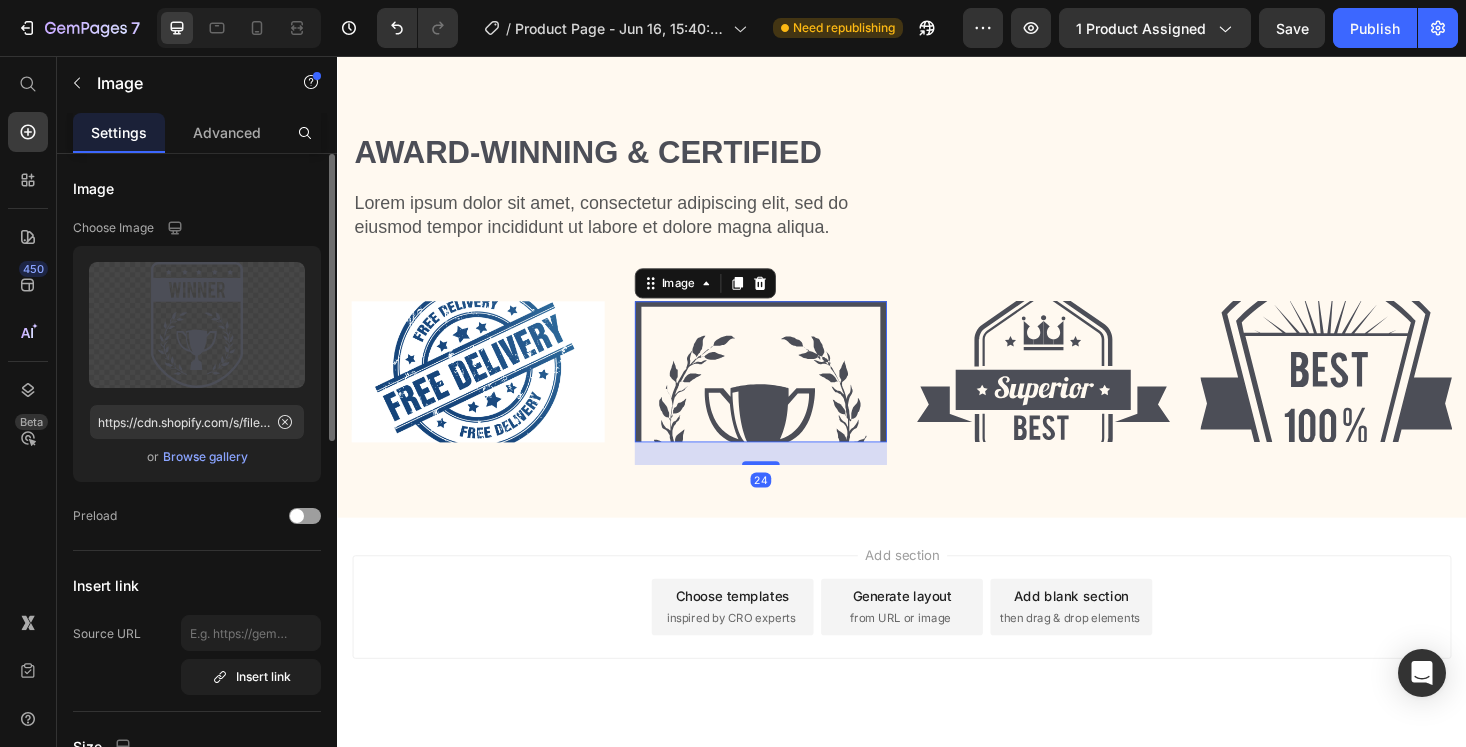 click on "Browse gallery" at bounding box center (205, 457) 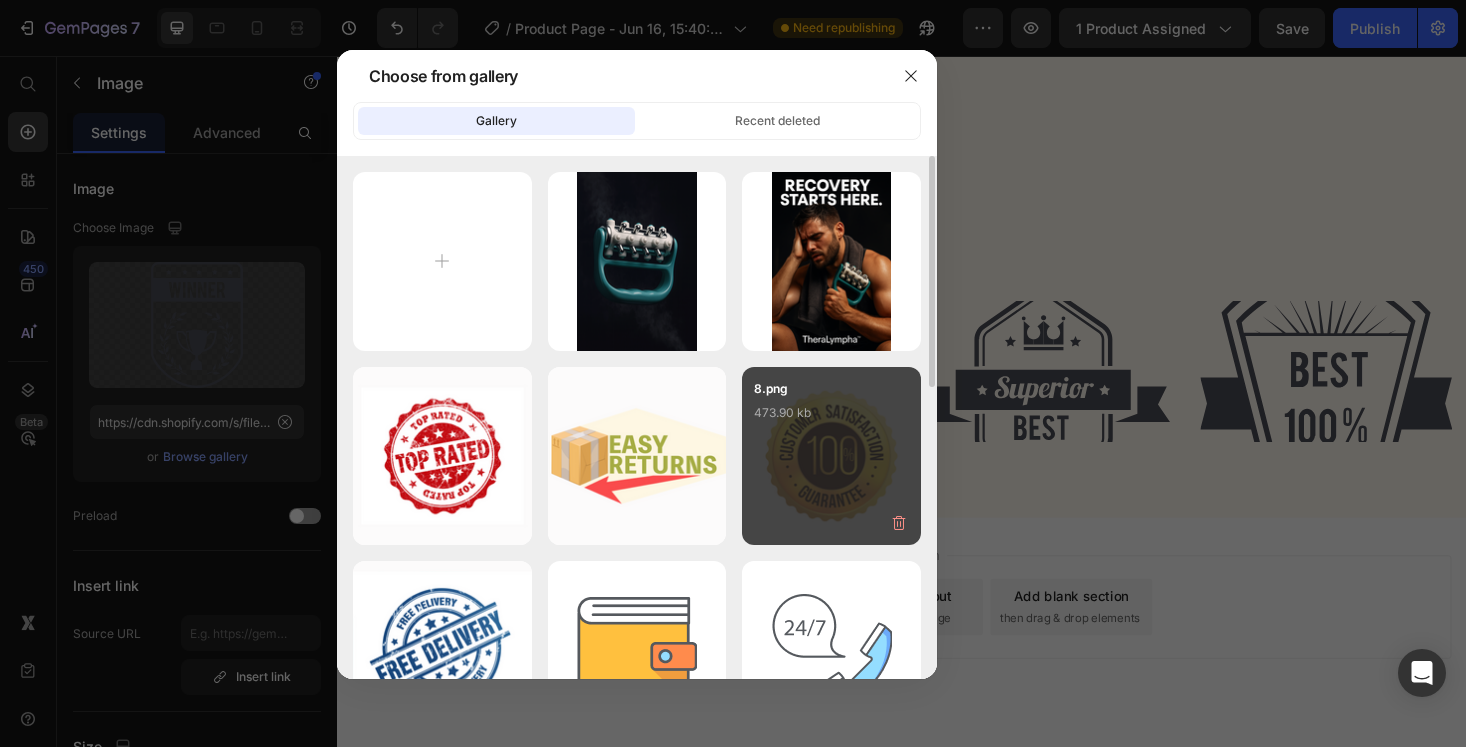 click on "8.png 473.90 kb" at bounding box center [831, 419] 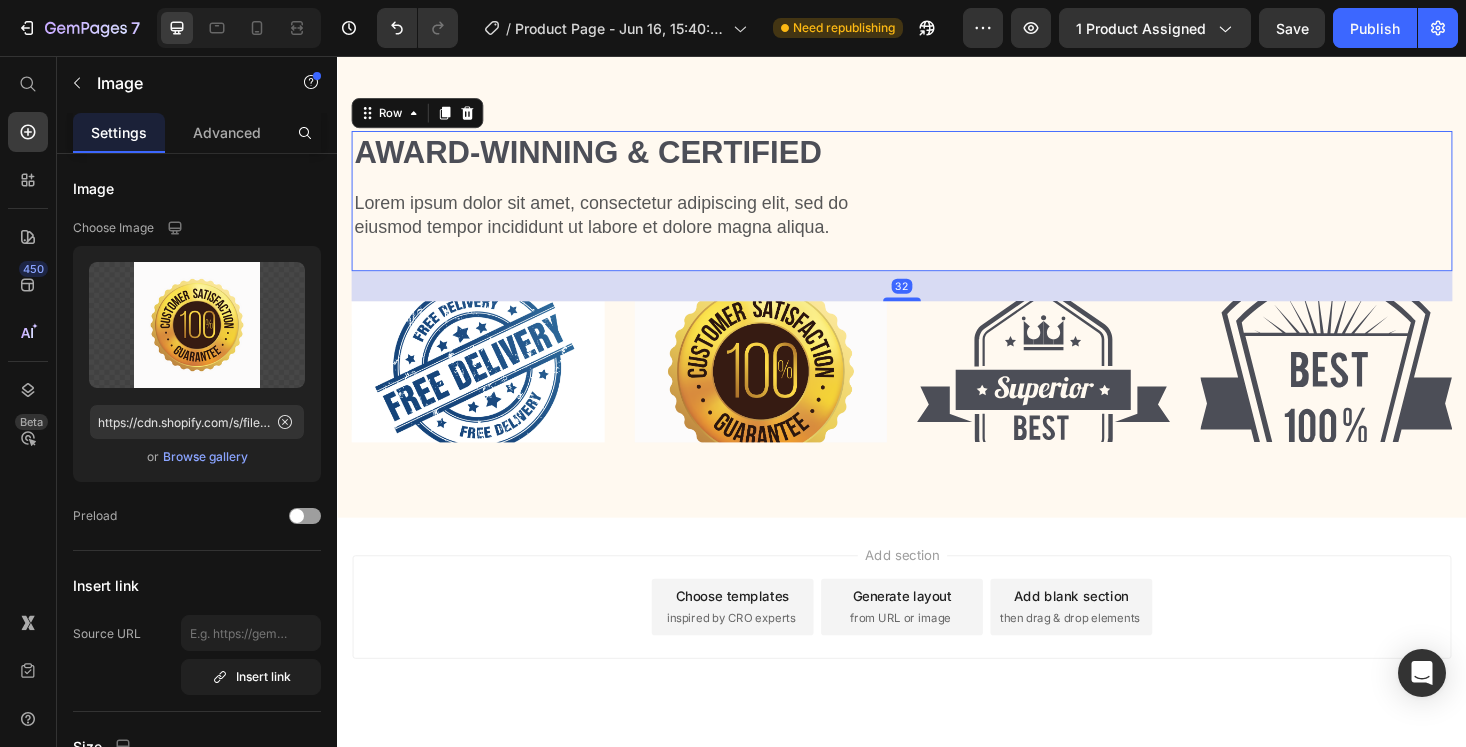 click on "Award-winning & Certified Heading Lorem ipsum dolor sit amet, consectetur adipiscing elit, sed do eiusmod tempor incididunt ut labore et dolore magna aliqua. Text Block Row" at bounding box center (937, 210) 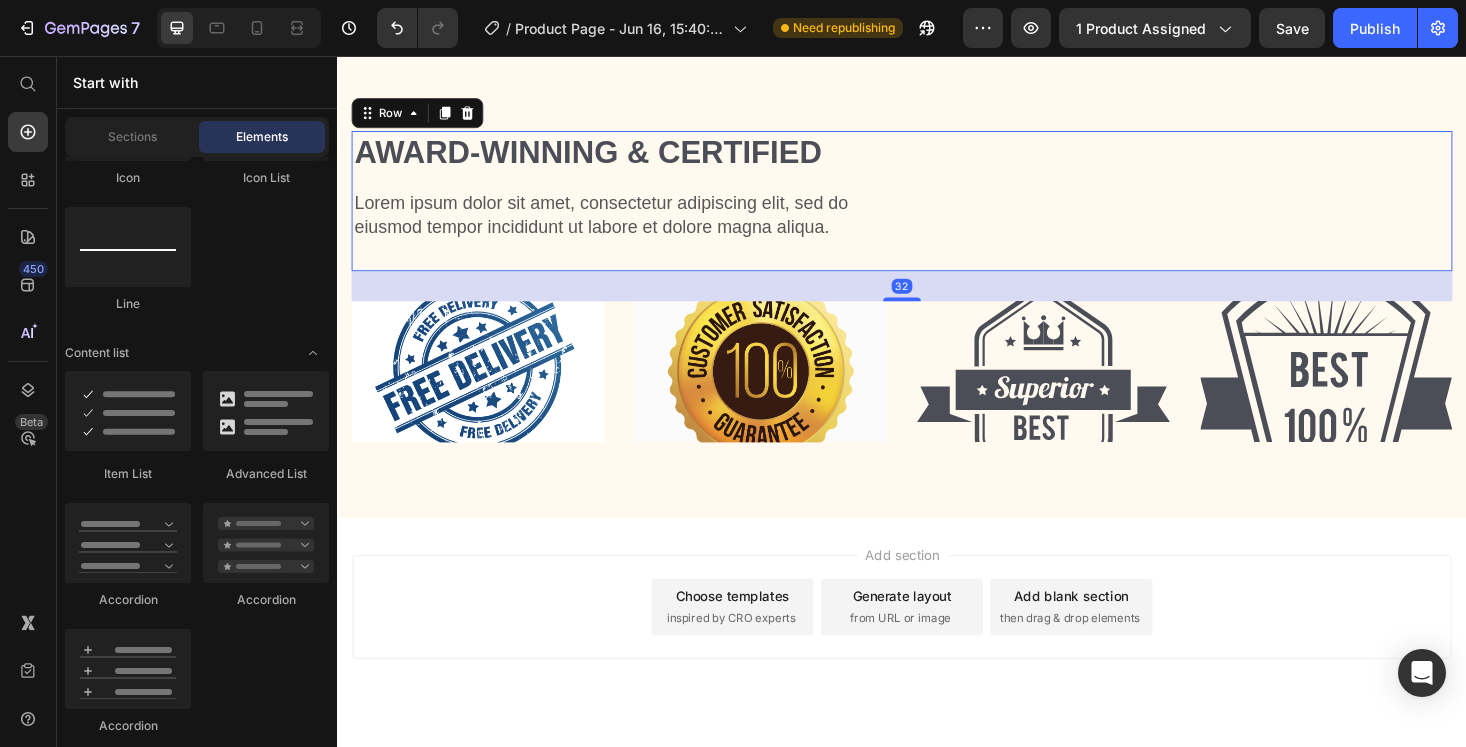 click on "Add section Choose templates inspired by CRO experts Generate layout from URL or image Add blank section then drag & drop elements" at bounding box center [937, 642] 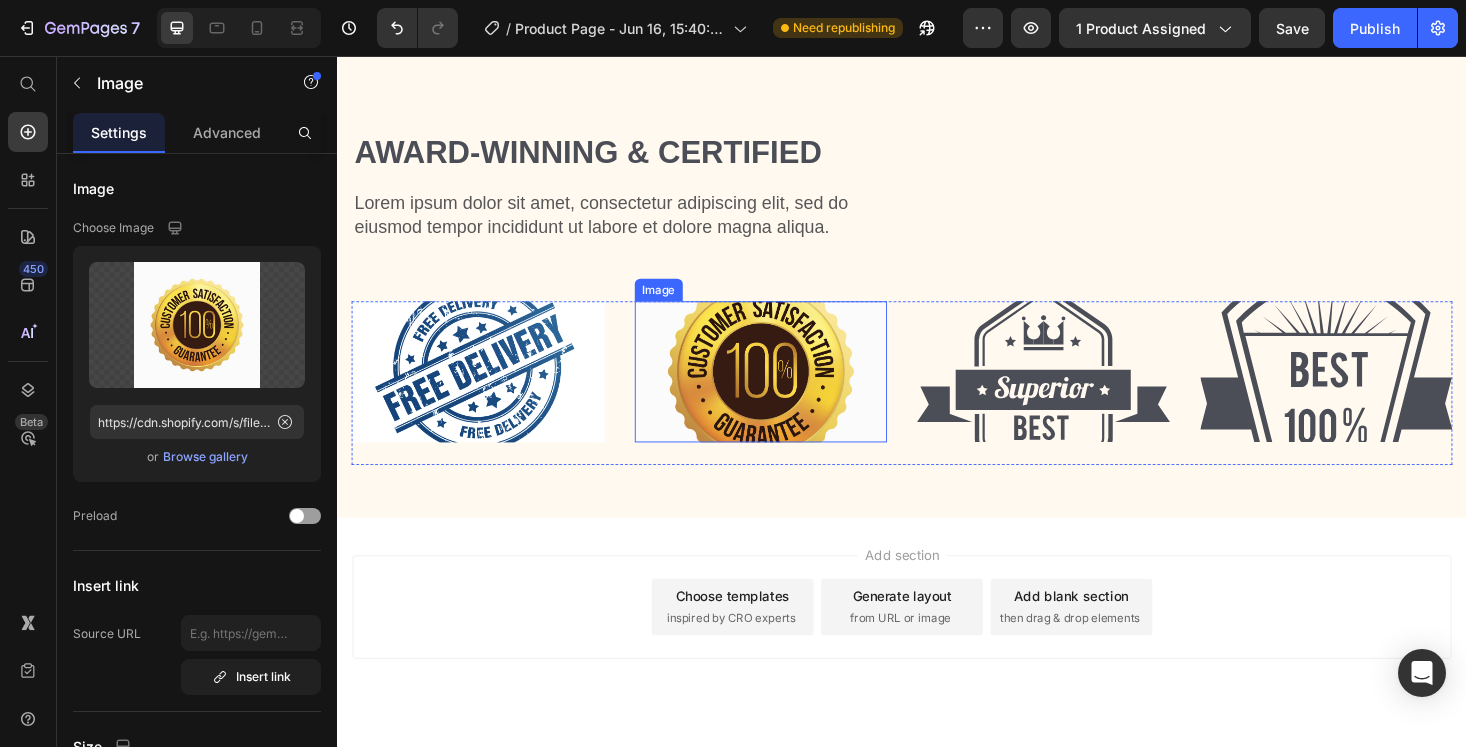 click at bounding box center [787, 392] 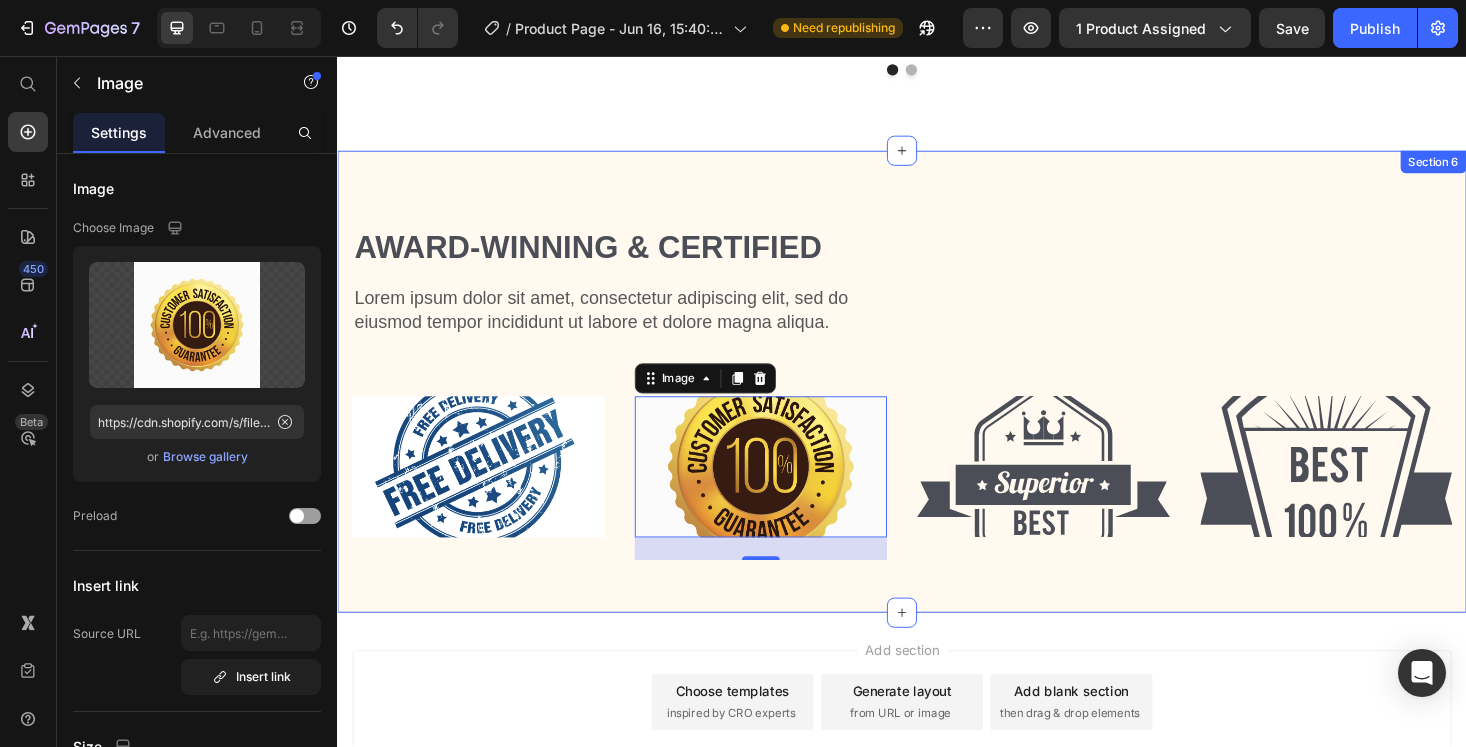 scroll, scrollTop: 4726, scrollLeft: 0, axis: vertical 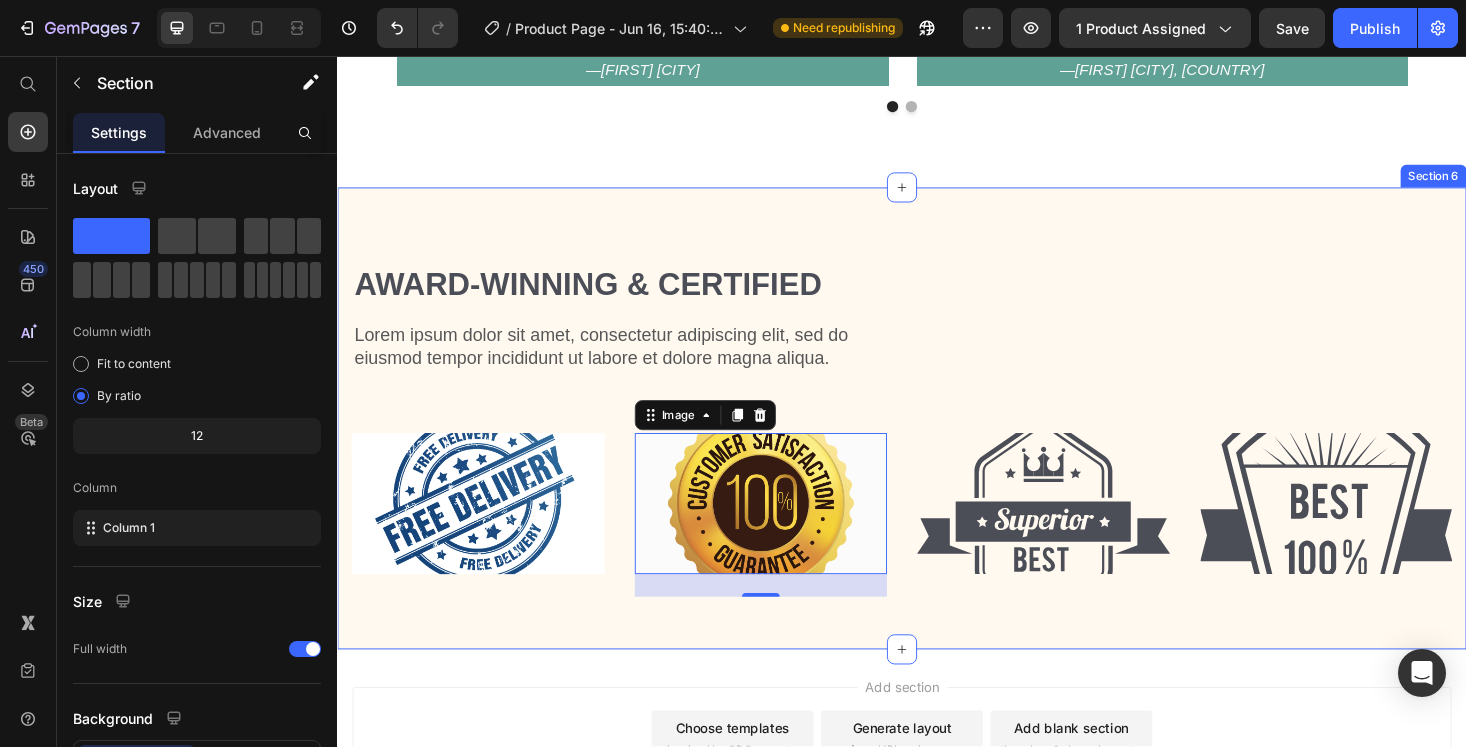 click on "Award-winning & Certified Heading Lorem ipsum dolor sit amet, consectetur adipiscing elit, sed do eiusmod tempor incididunt ut labore et dolore magna aliqua. Text Block Row Row Image Image   24 Image Image Row Section 6" at bounding box center [937, 441] 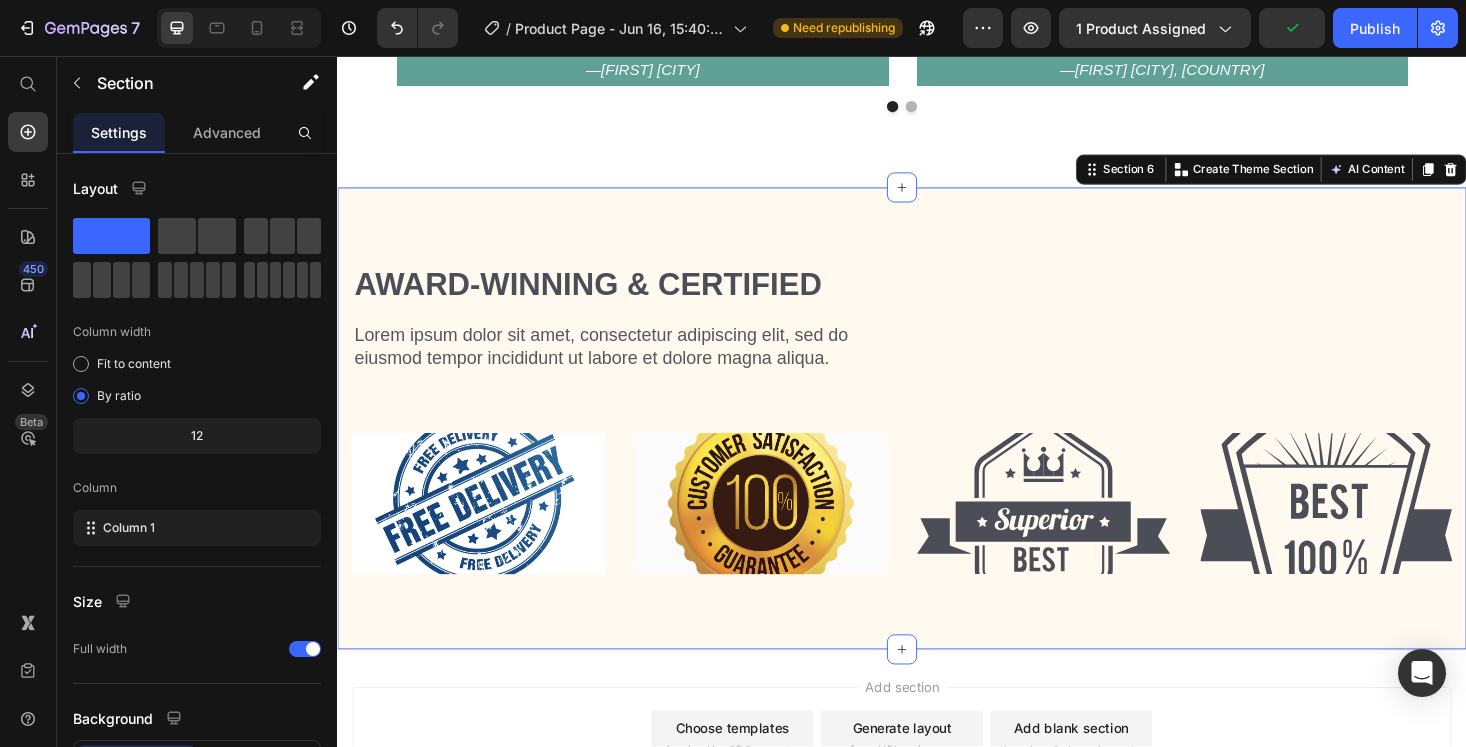 click on "Section 6   You can create reusable sections Create Theme Section AI Content Write with GemAI What would you like to describe here? Tone and Voice Persuasive Product NeuroLynx™-Unplug the Stress Reboot Your Mind. Show more Generate" at bounding box center (1329, 177) 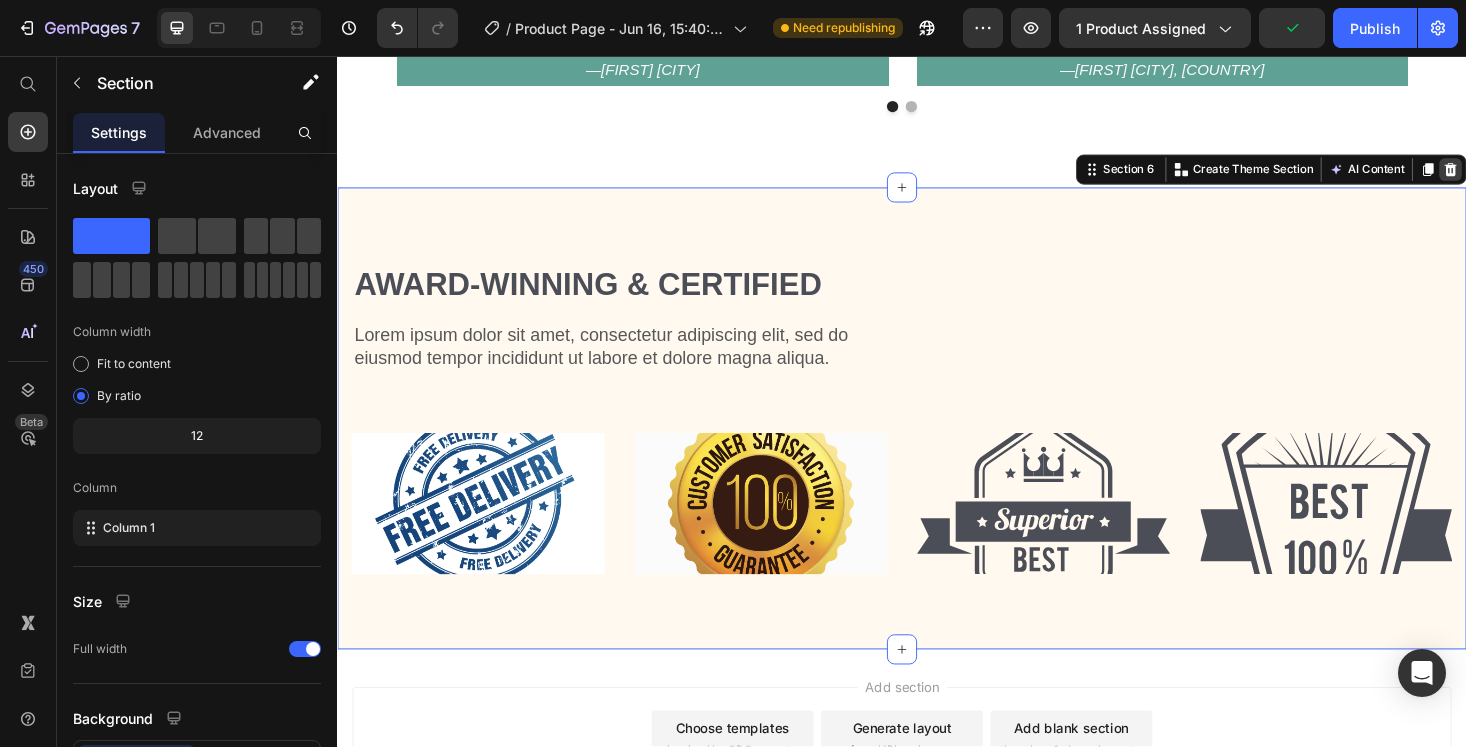 click 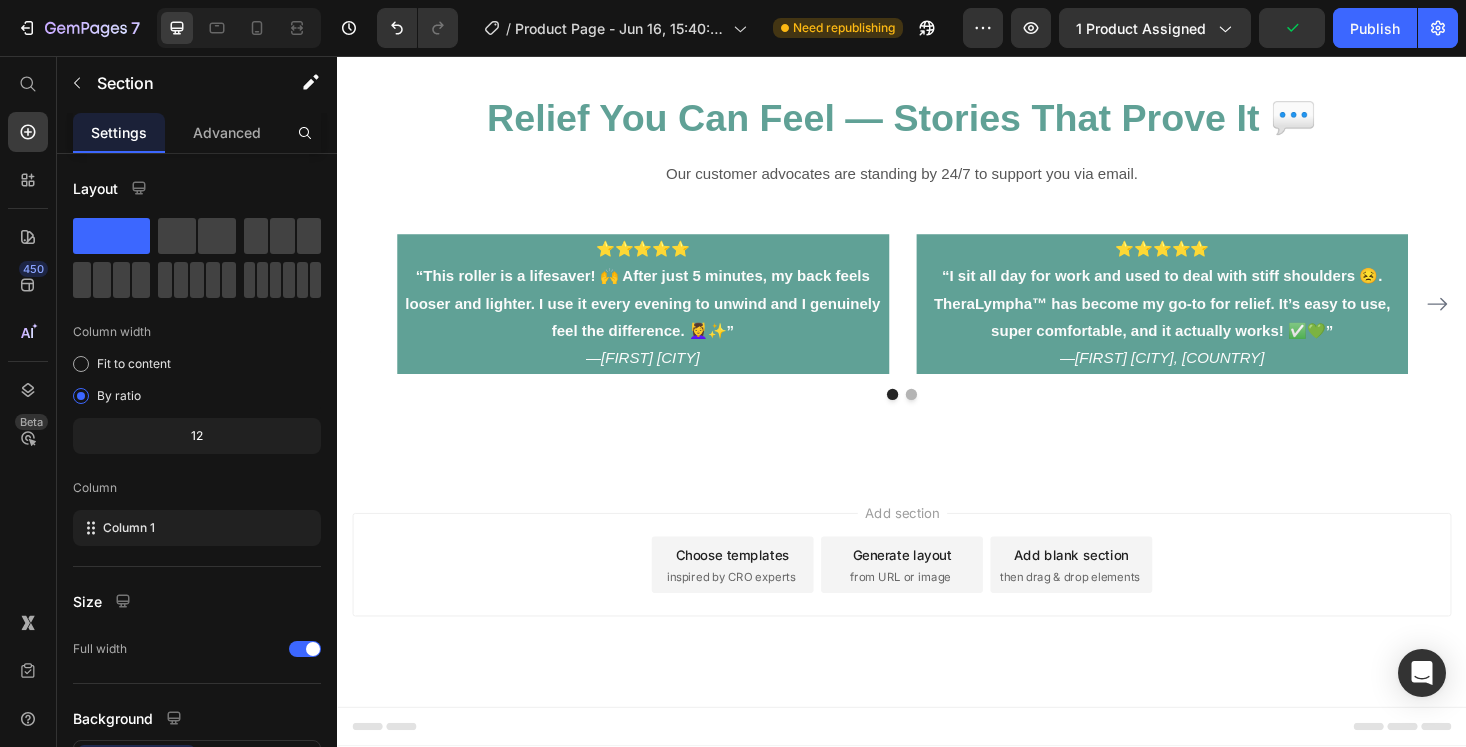scroll, scrollTop: 4420, scrollLeft: 0, axis: vertical 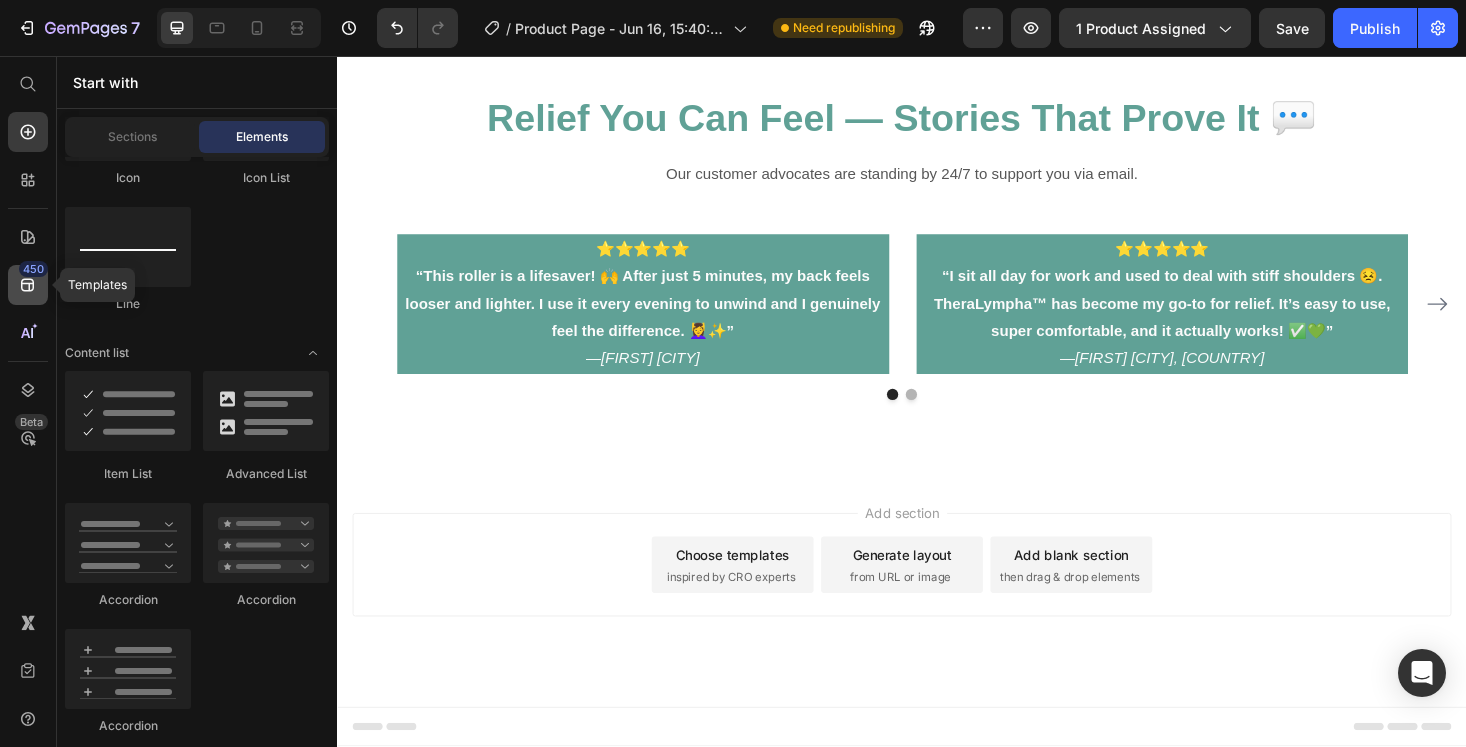 click on "450" 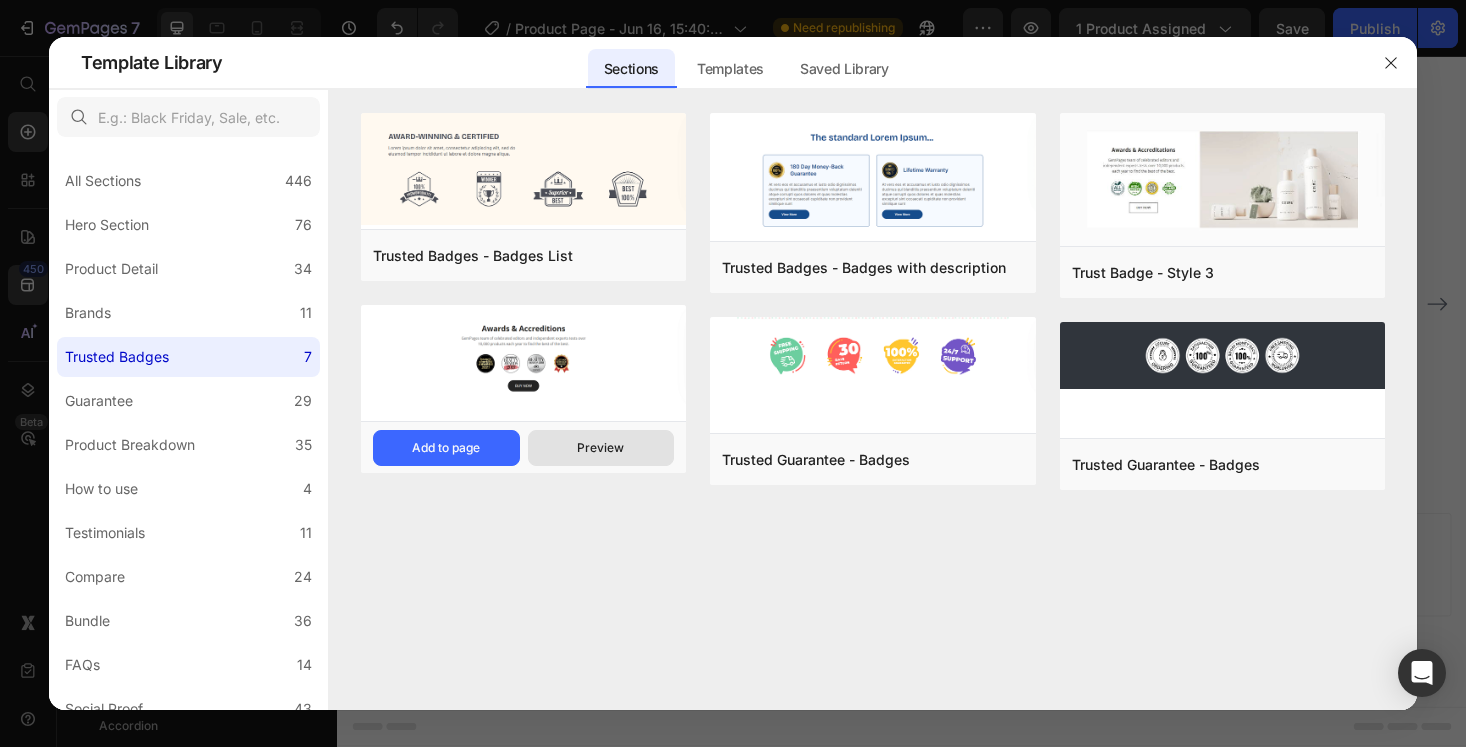 click on "Preview" at bounding box center (600, 448) 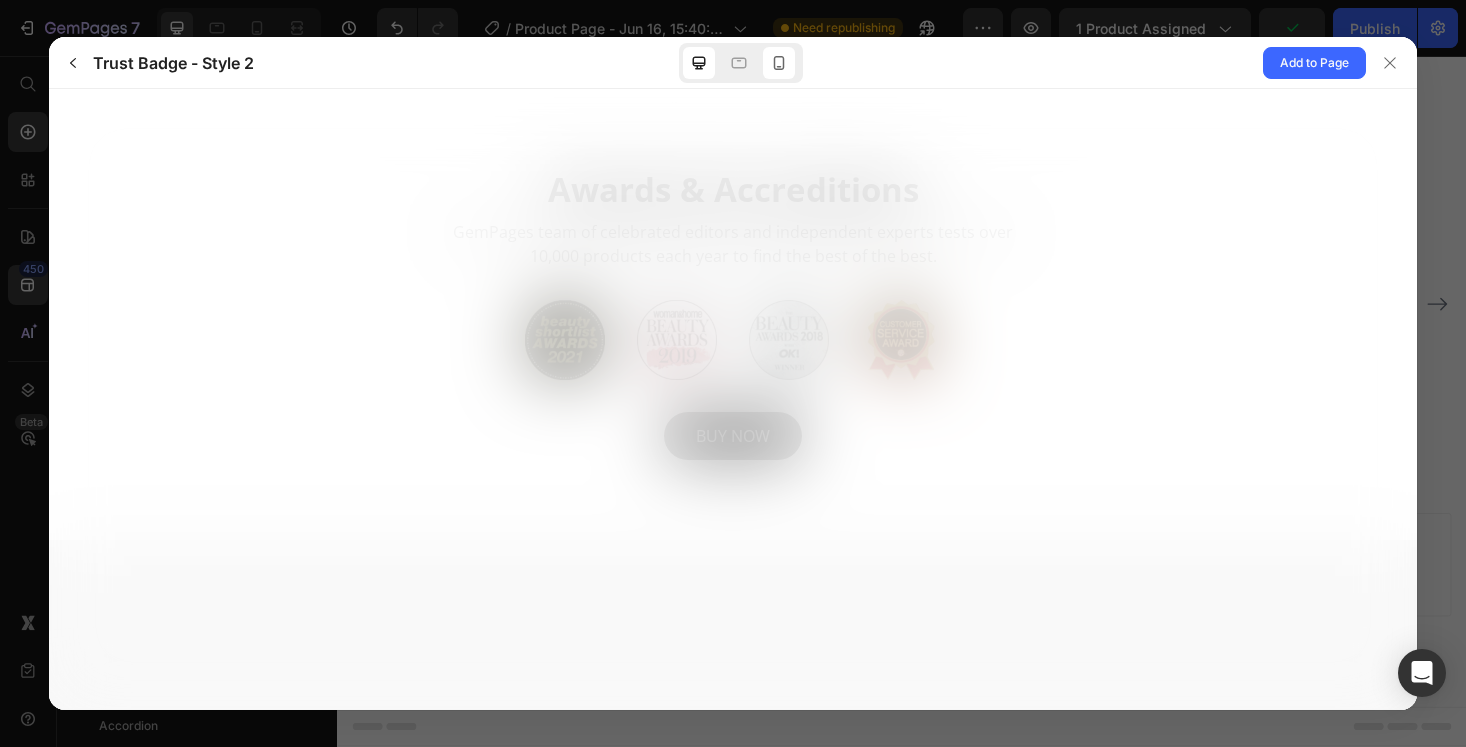 scroll, scrollTop: 0, scrollLeft: 0, axis: both 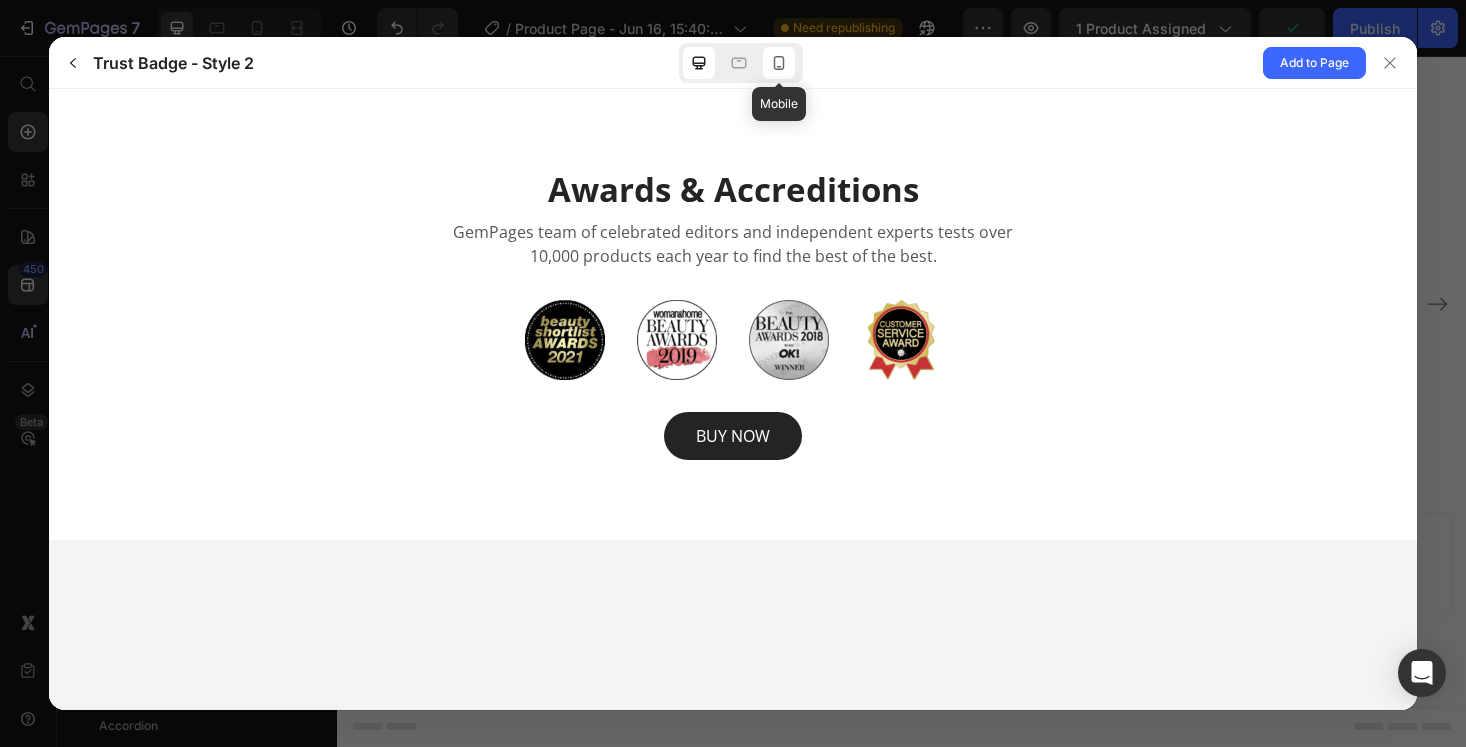 click 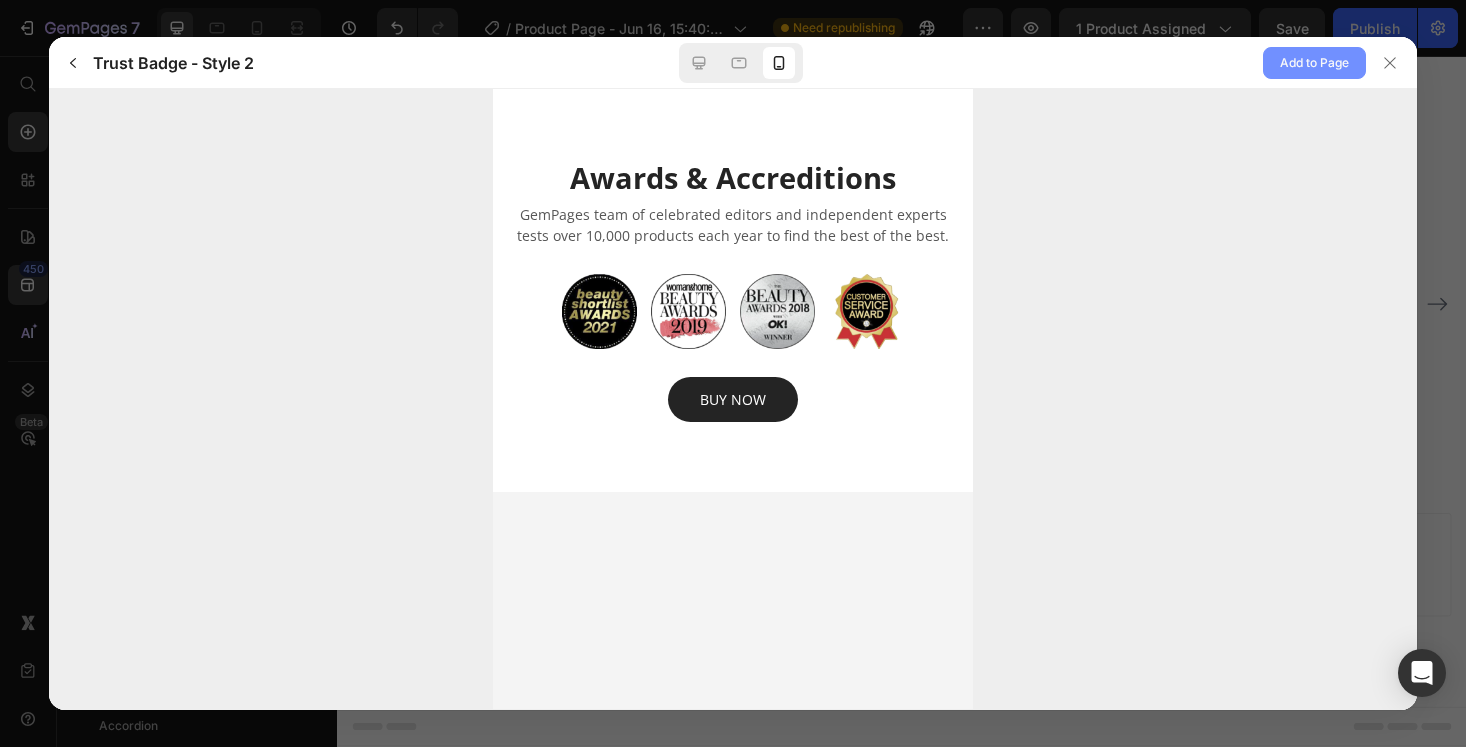 click on "Add to Page" at bounding box center (1314, 63) 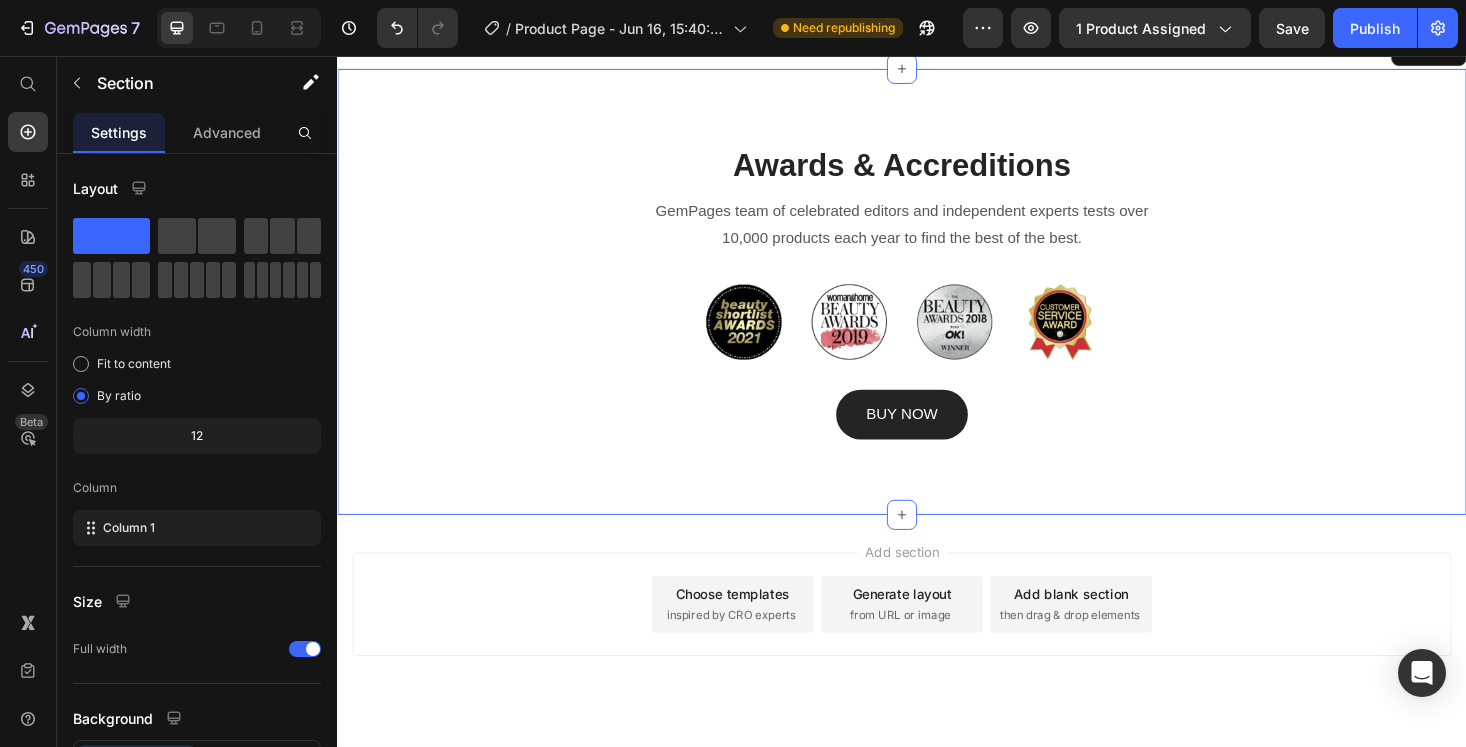 scroll, scrollTop: 4866, scrollLeft: 0, axis: vertical 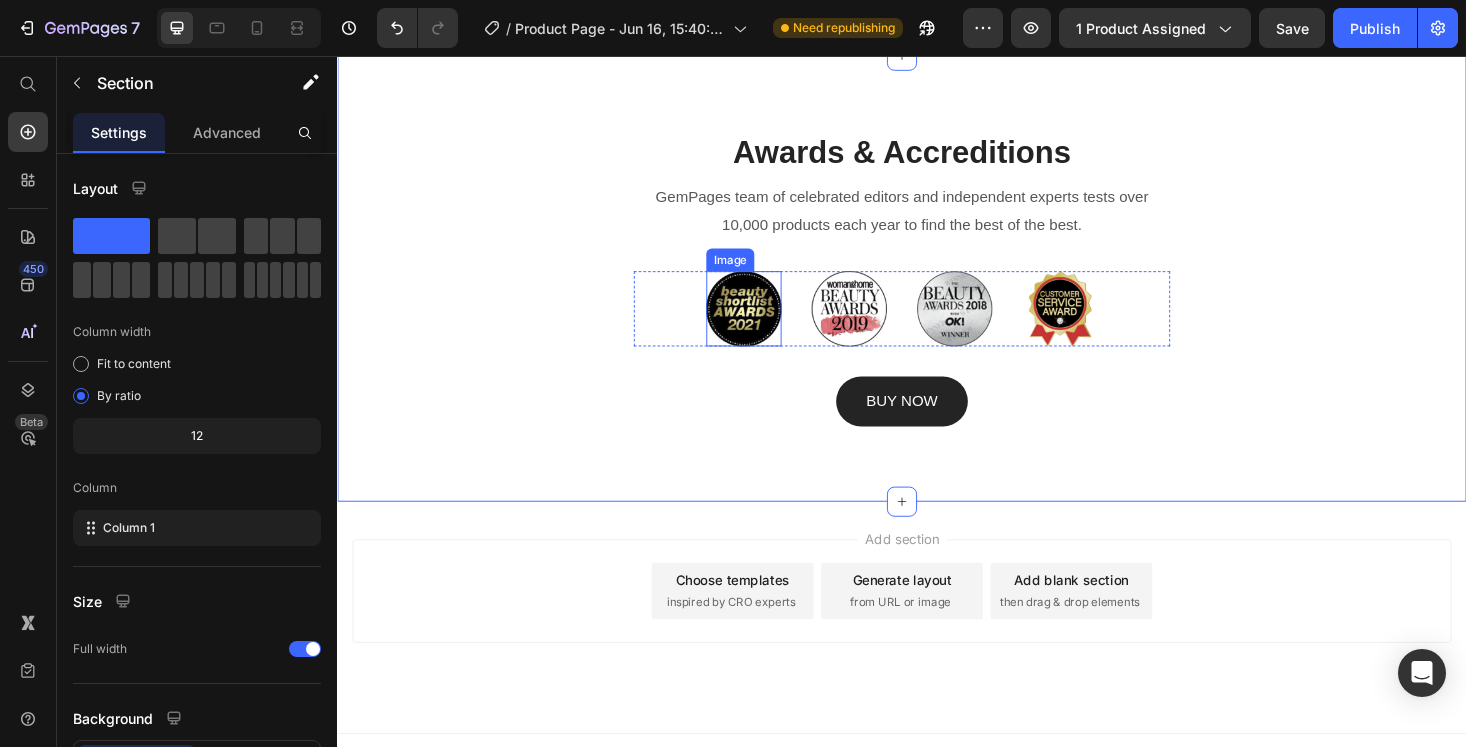 click at bounding box center [769, 325] 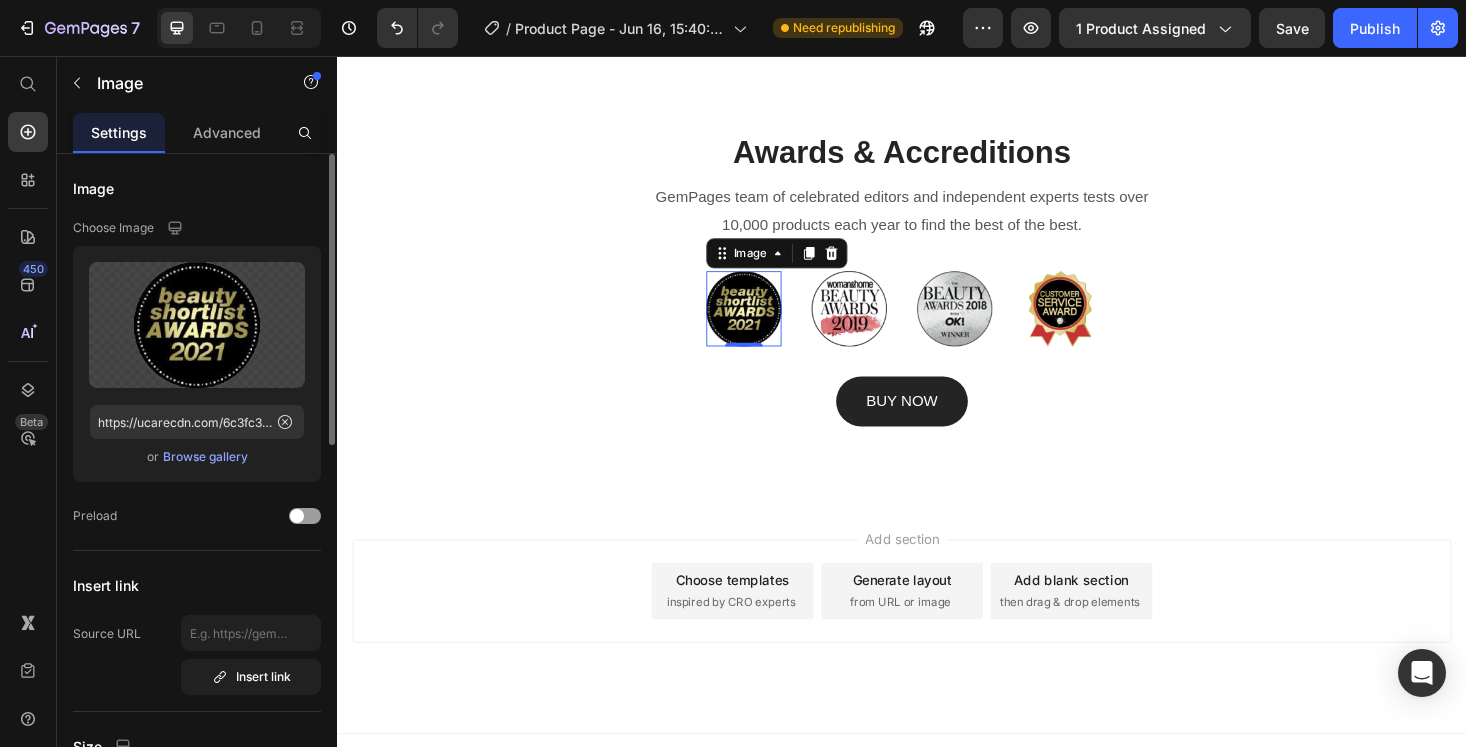 click on "Browse gallery" at bounding box center [205, 457] 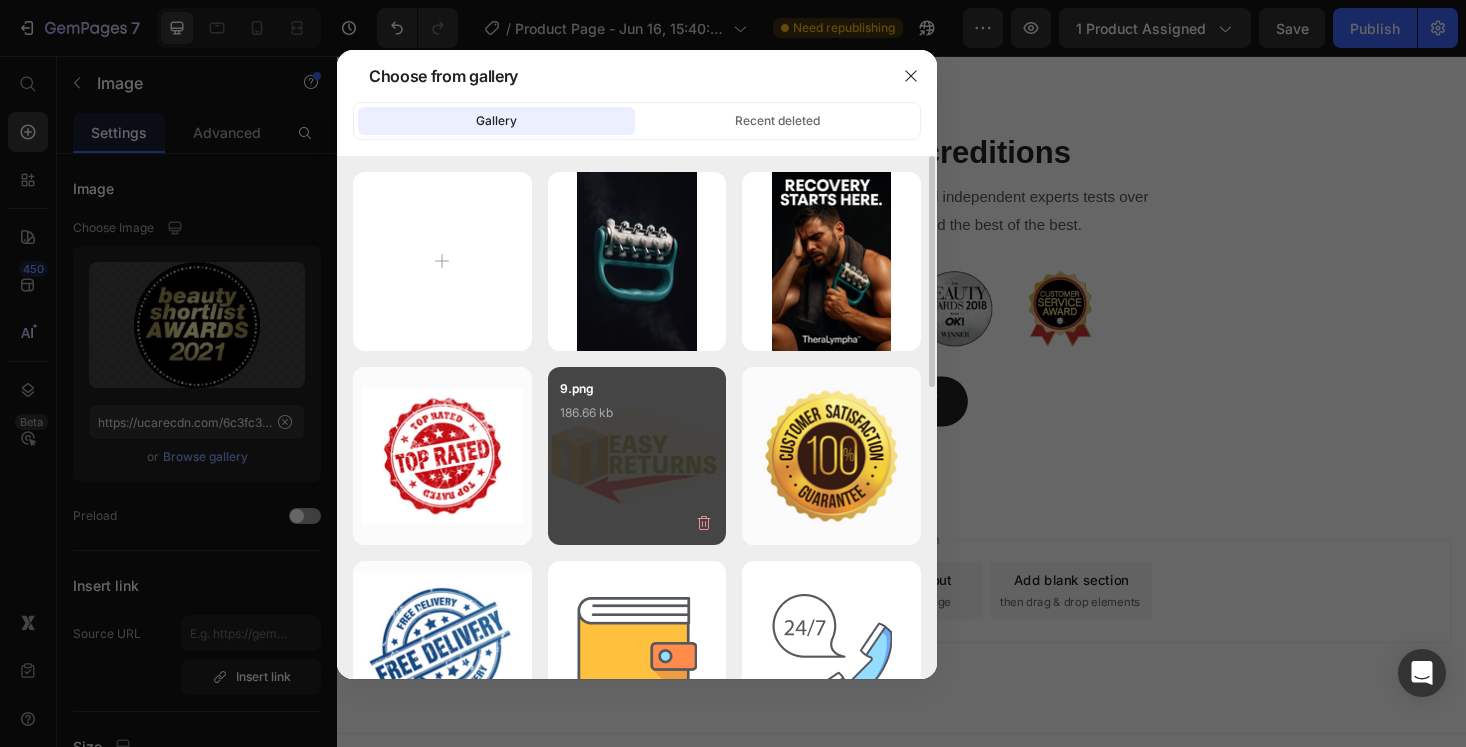 scroll, scrollTop: 43, scrollLeft: 0, axis: vertical 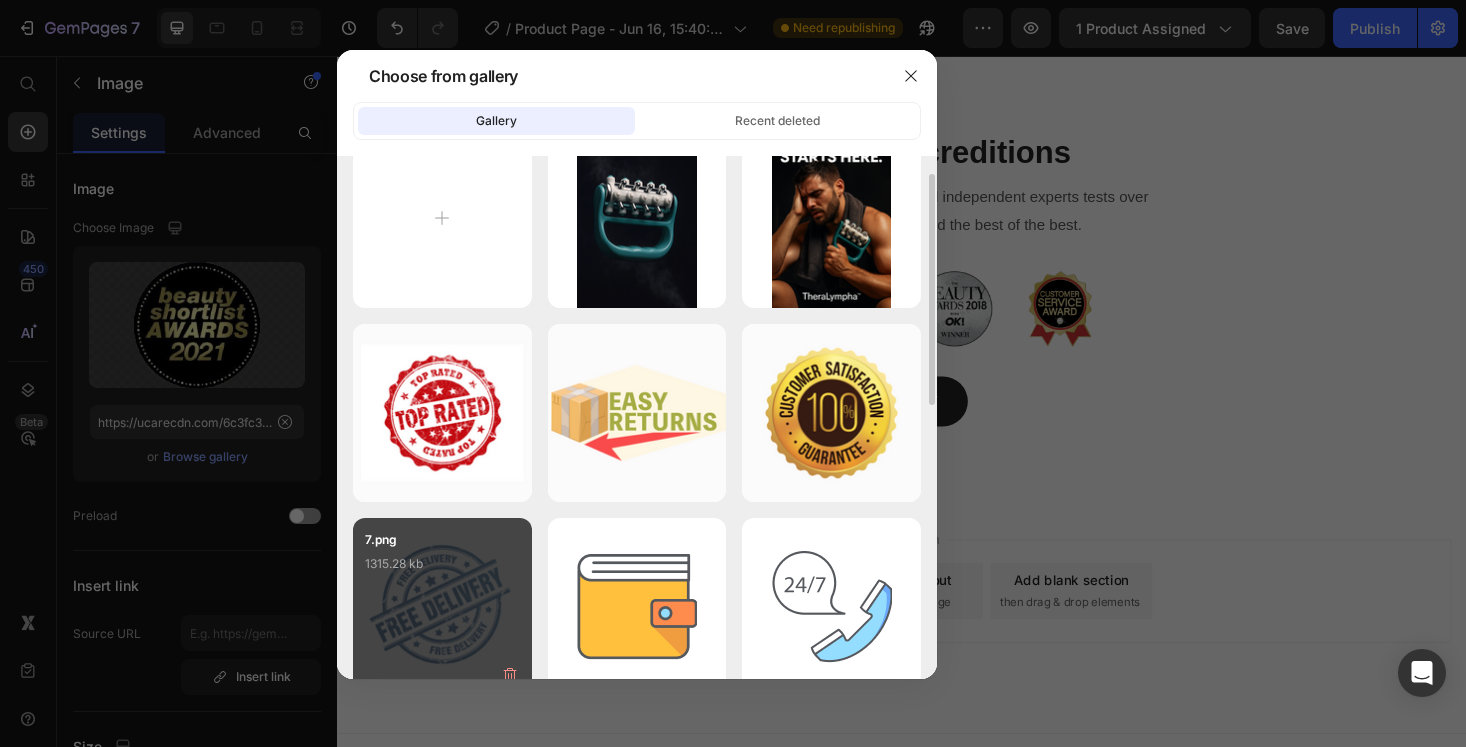 click on "7.png 1315.28 kb" at bounding box center [442, 570] 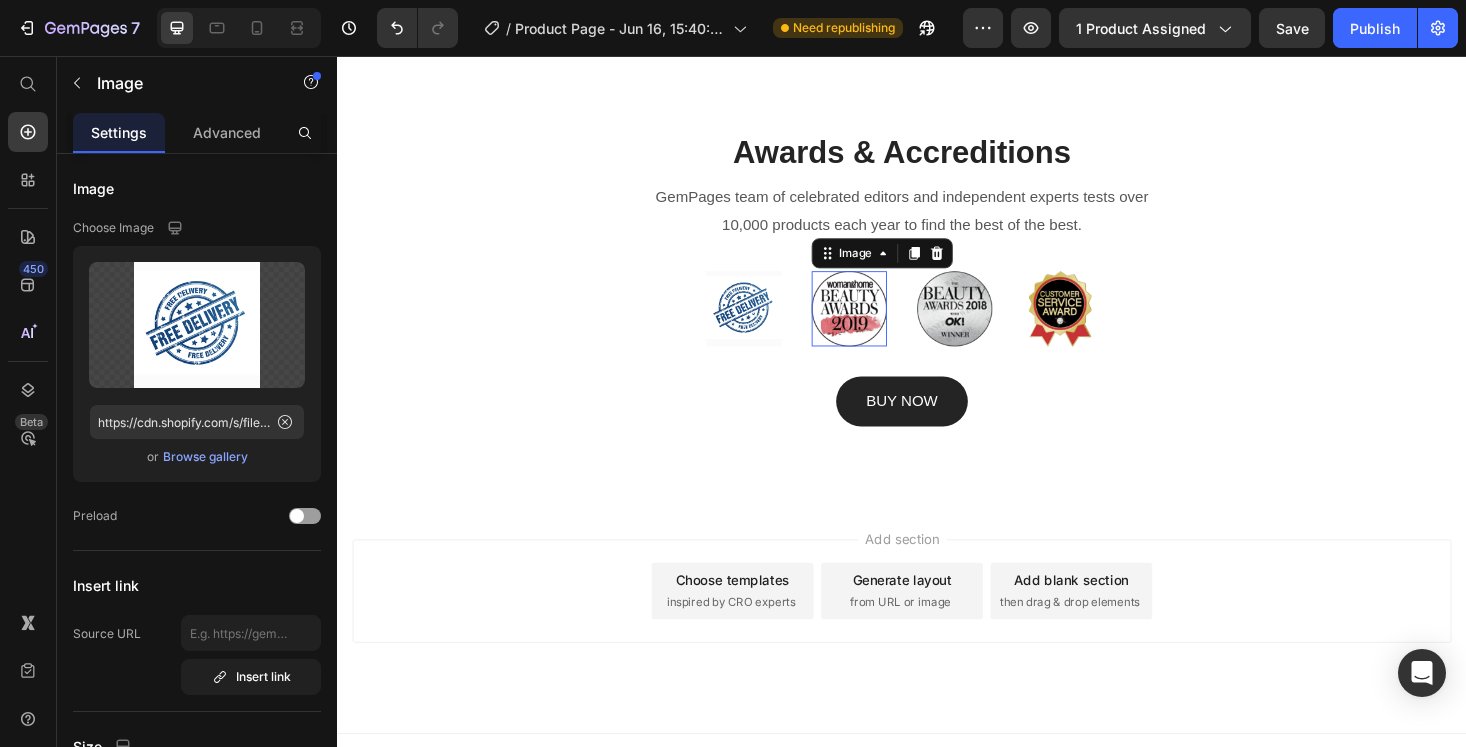 click at bounding box center [881, 325] 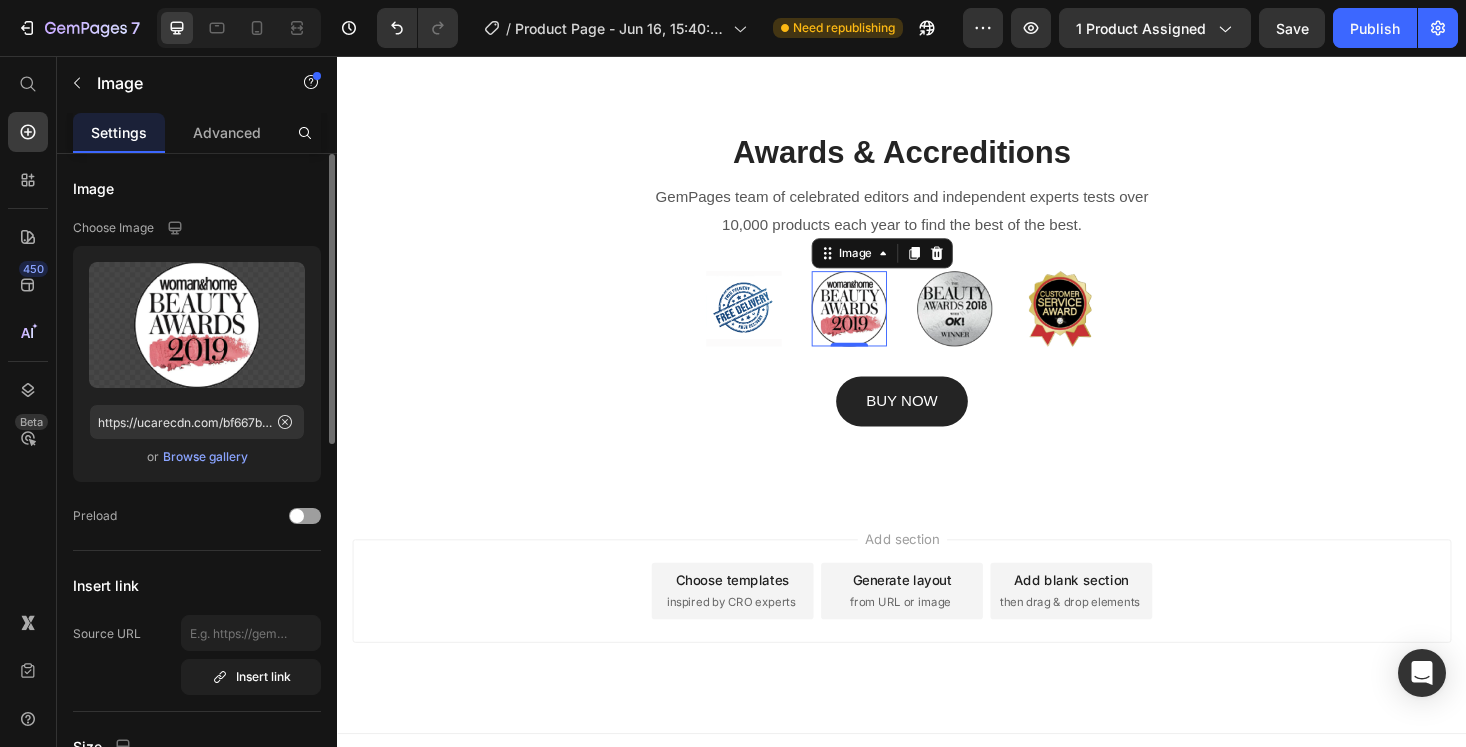 click on "Browse gallery" at bounding box center [205, 457] 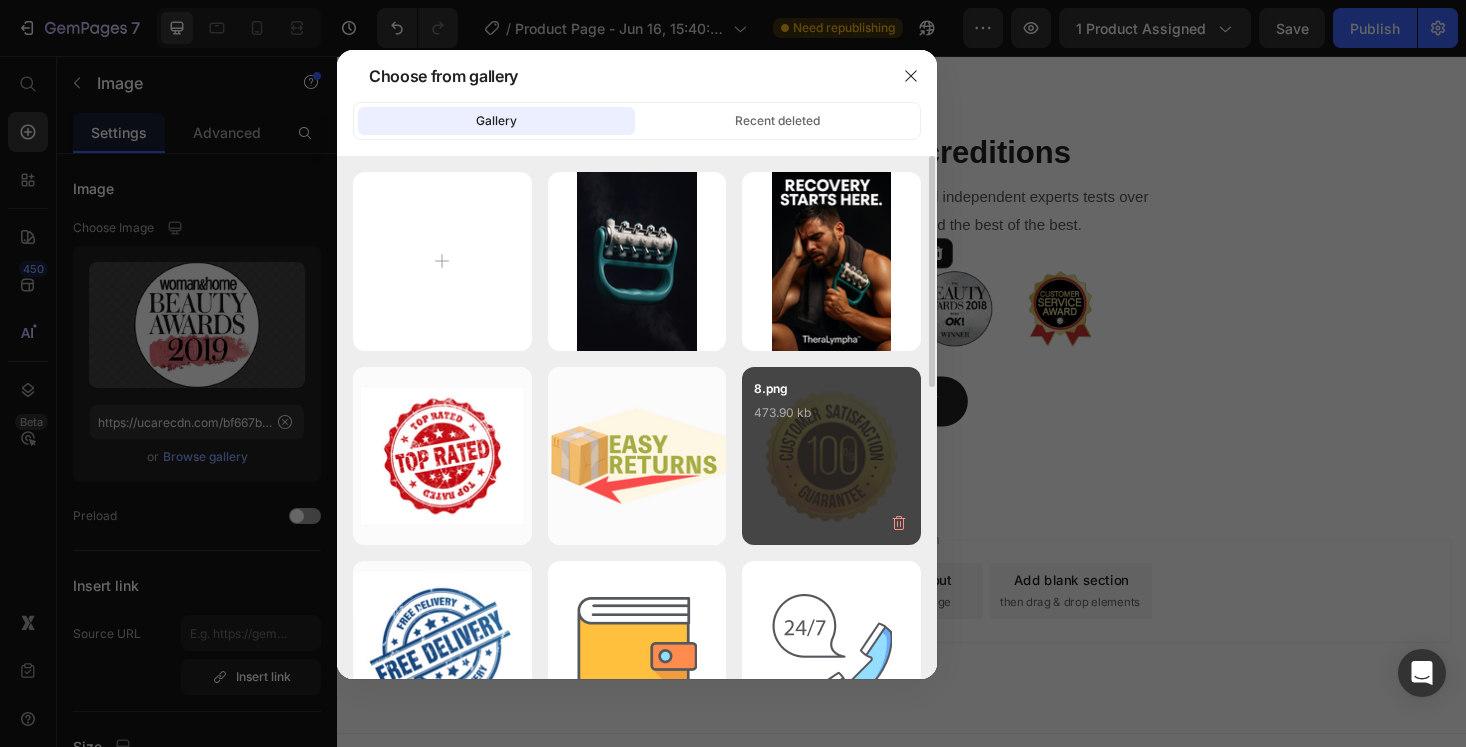 click on "8.png 473.90 kb" at bounding box center [831, 456] 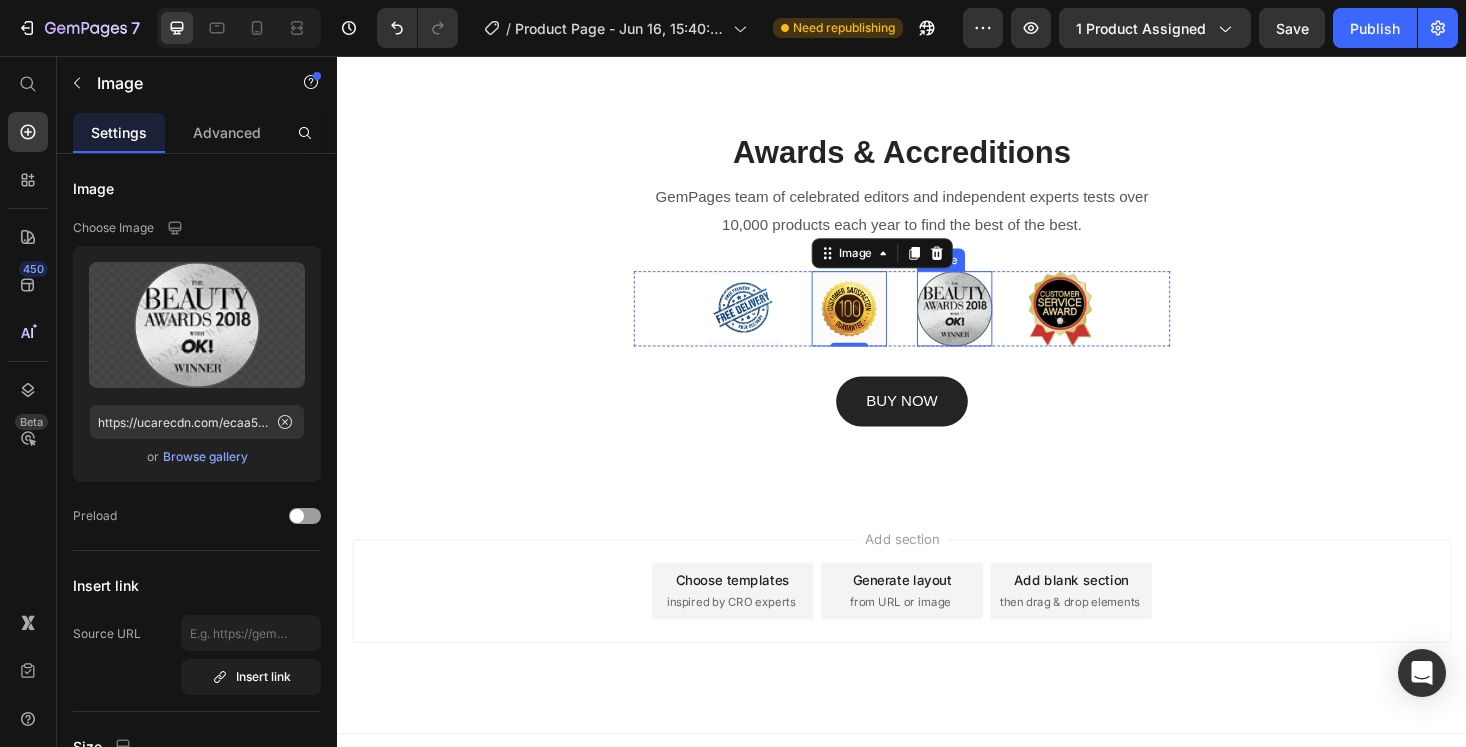 click at bounding box center (993, 325) 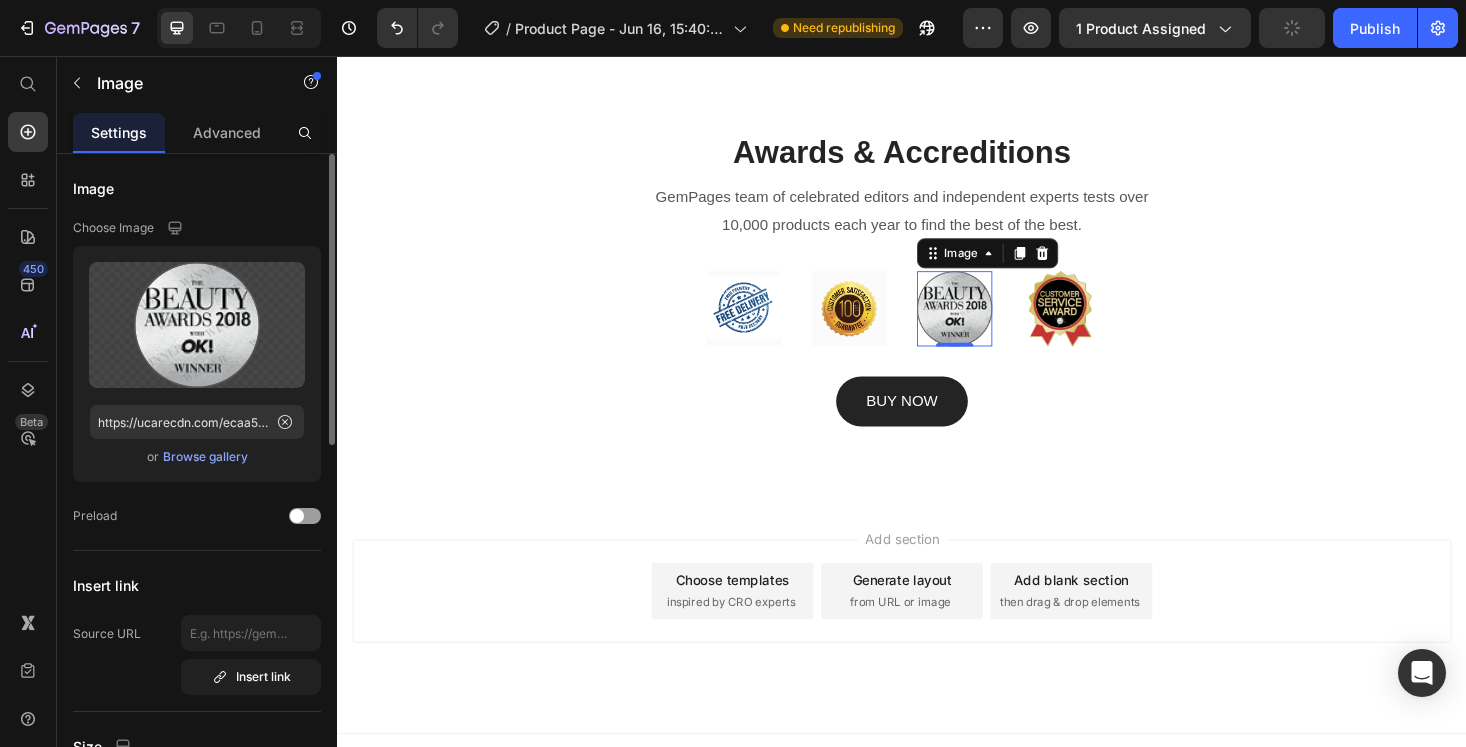 click on "Browse gallery" at bounding box center (205, 457) 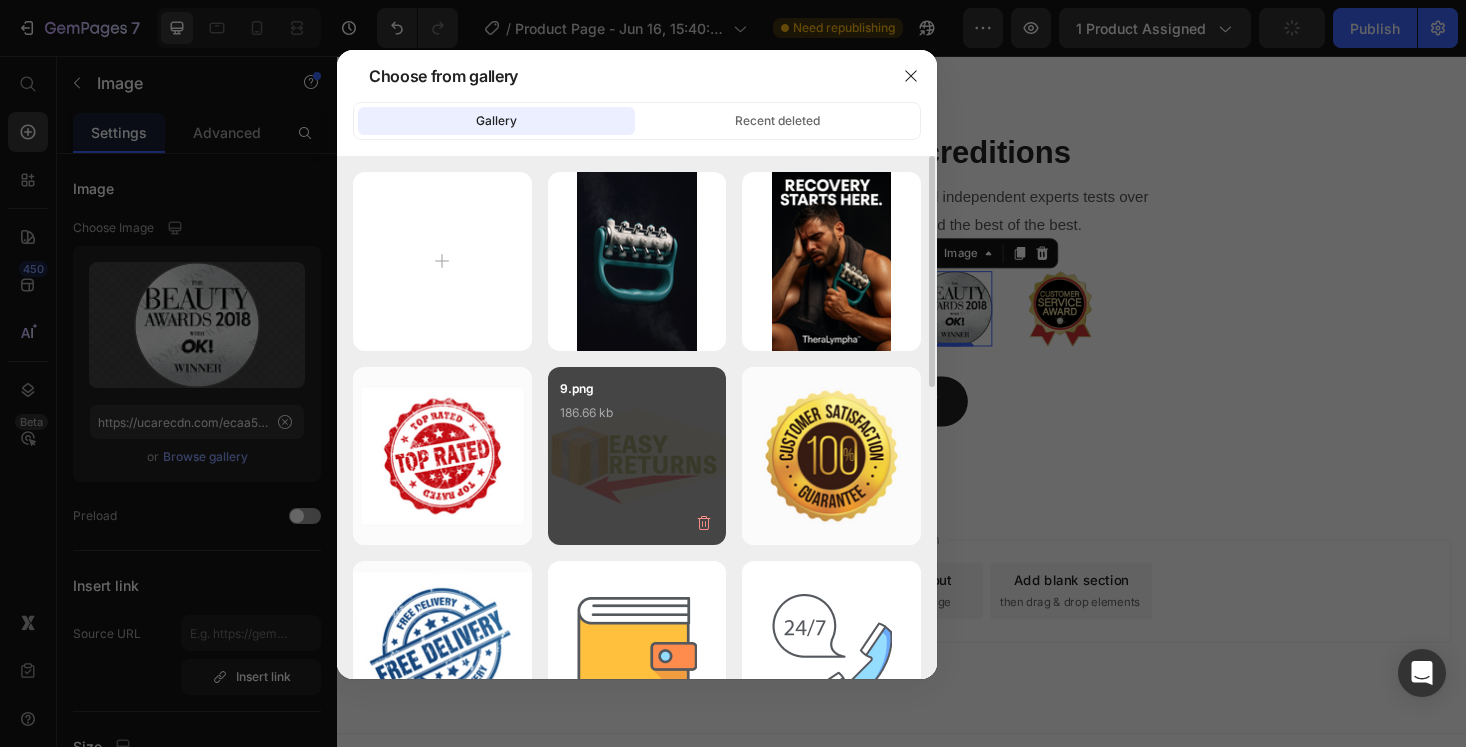 click on "9.png 186.66 kb" at bounding box center (637, 419) 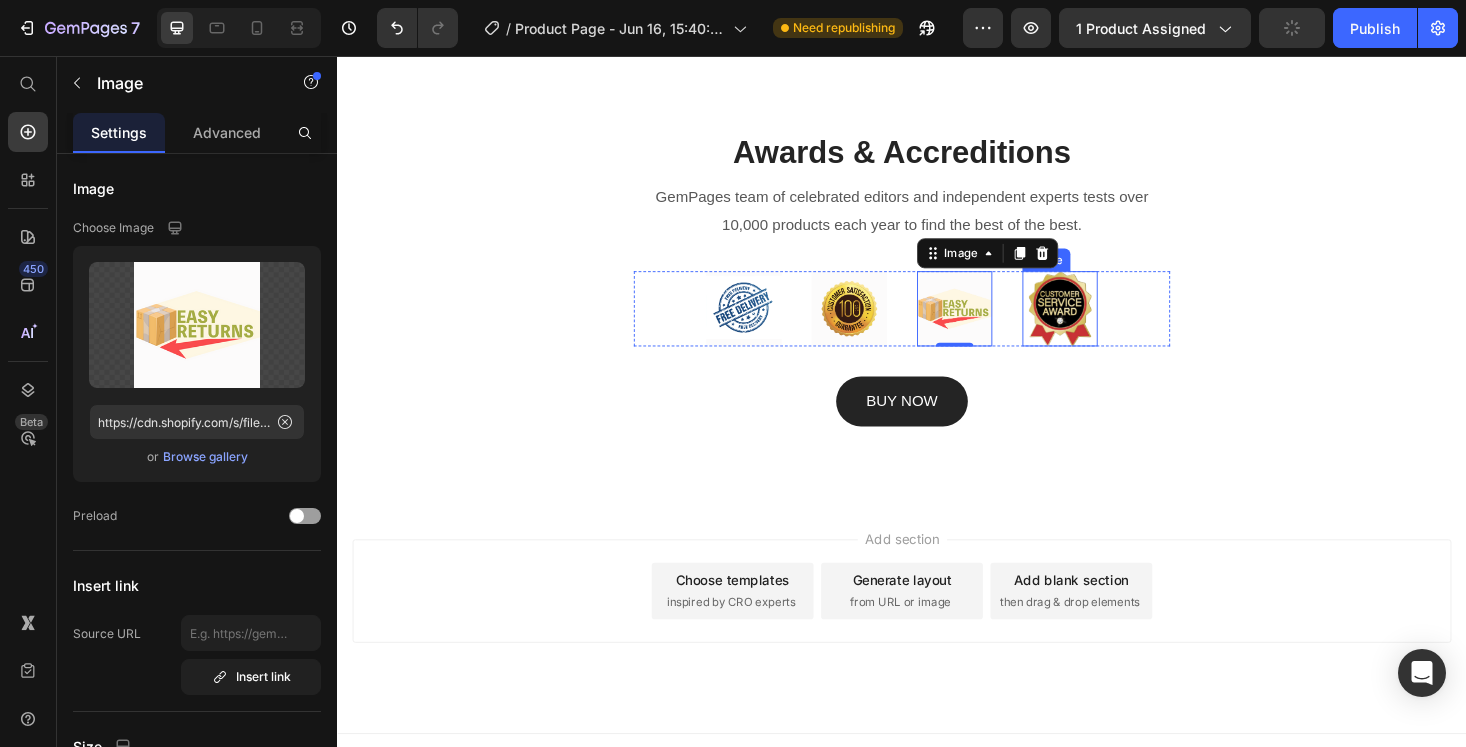 click at bounding box center (1105, 325) 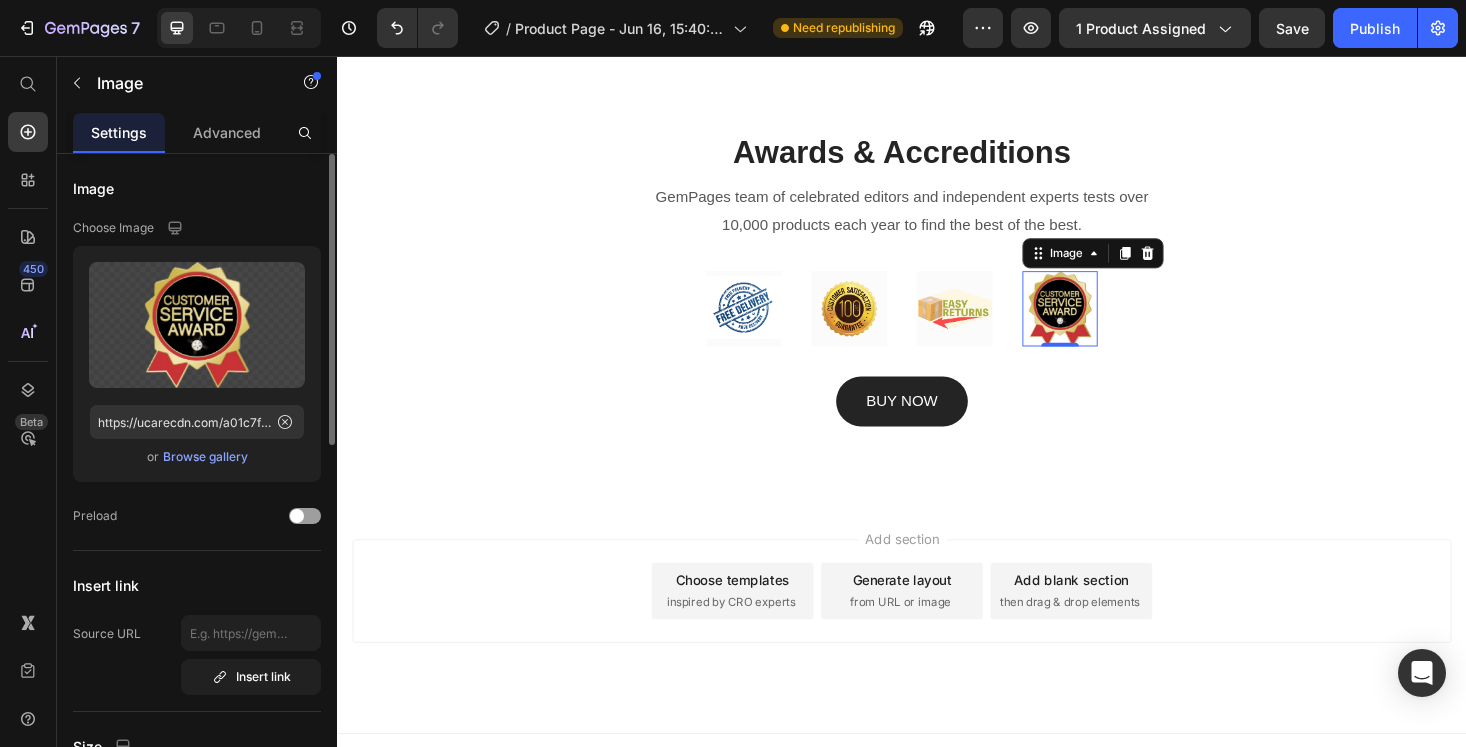 click on "Browse gallery" at bounding box center (205, 457) 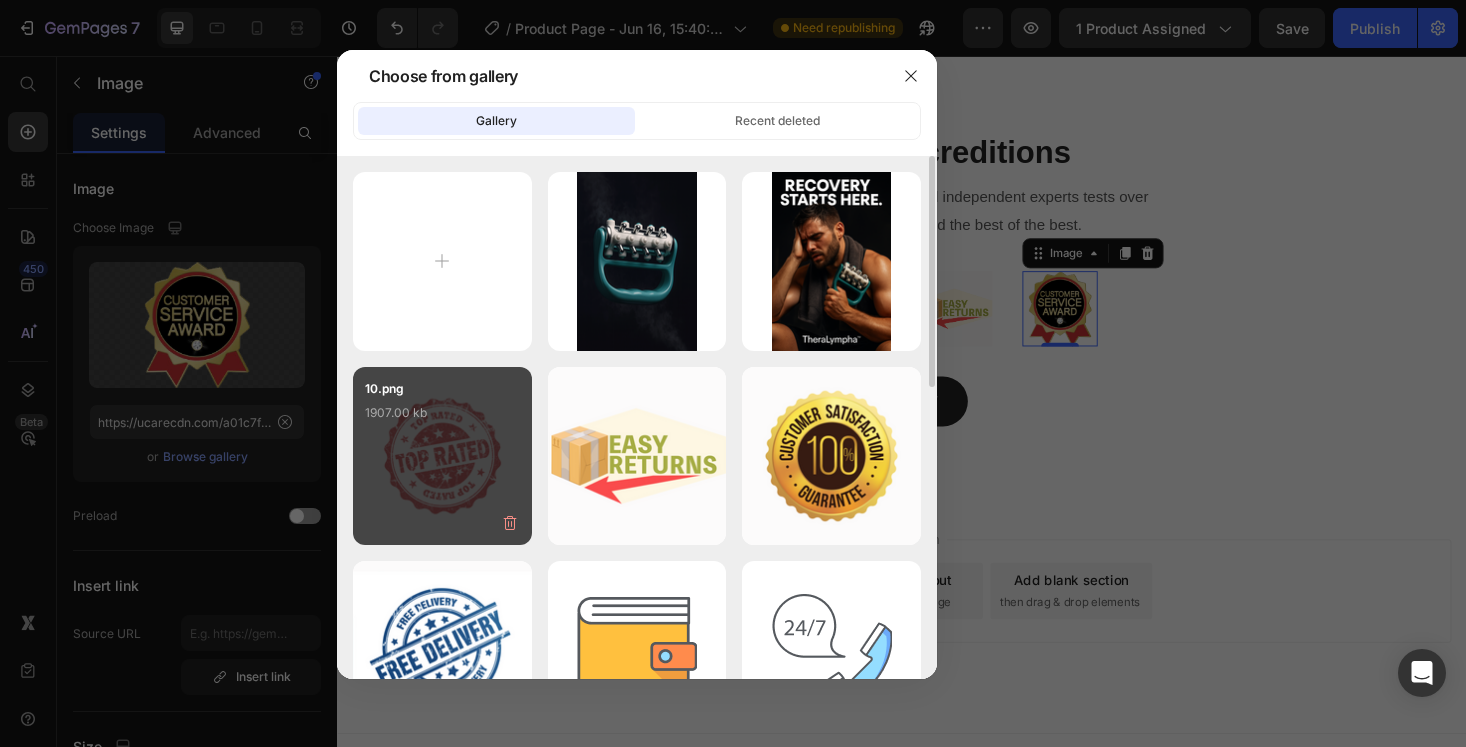 click on "10.png 1907.00 kb" at bounding box center (442, 456) 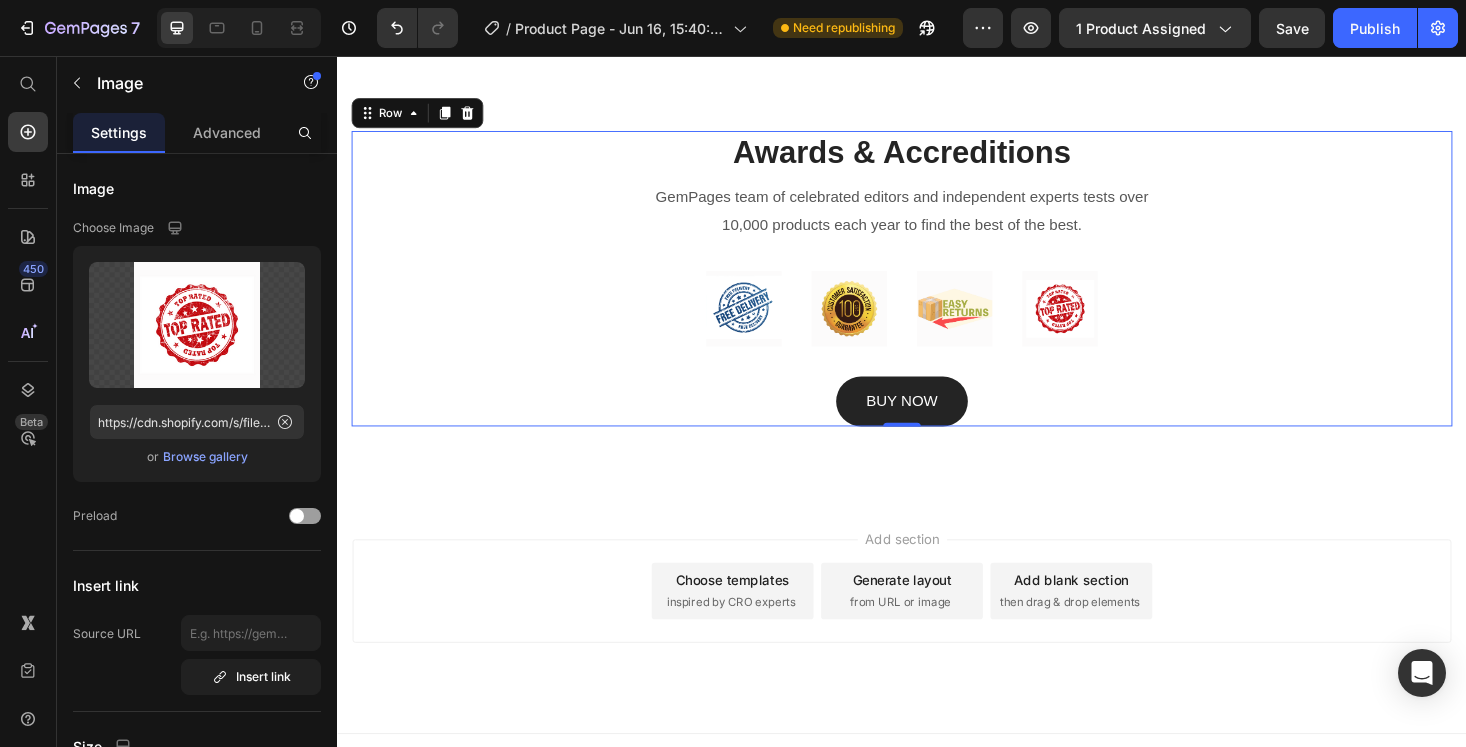 click on "Awards & Accreditions Heading GemPages team of celebrated editors and independent experts tests over 10,000 products each year to find the best of the best. Text block Image Image Image Image Row BUY NOW Button Row   0" at bounding box center [937, 292] 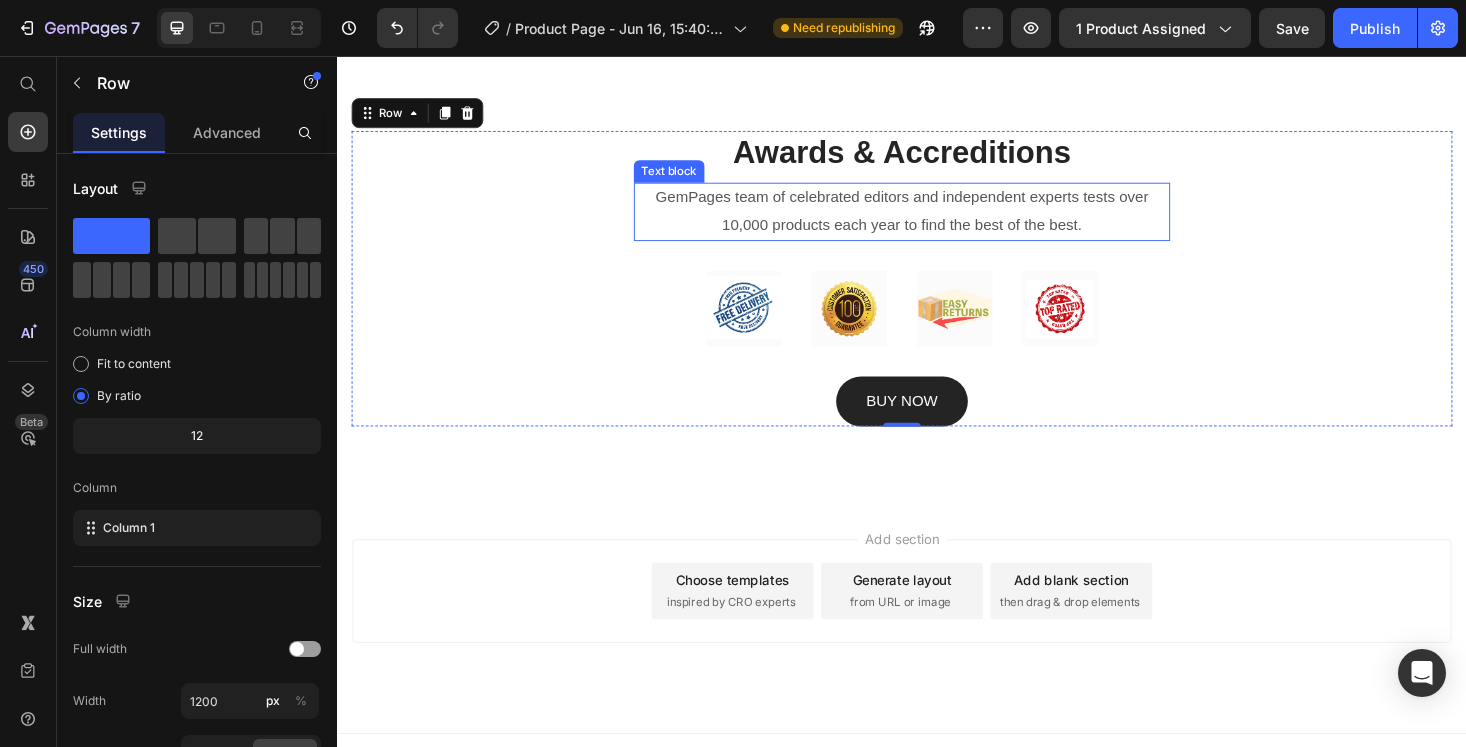click on "GemPages team of celebrated editors and independent experts tests over 10,000 products each year to find the best of the best." at bounding box center (937, 222) 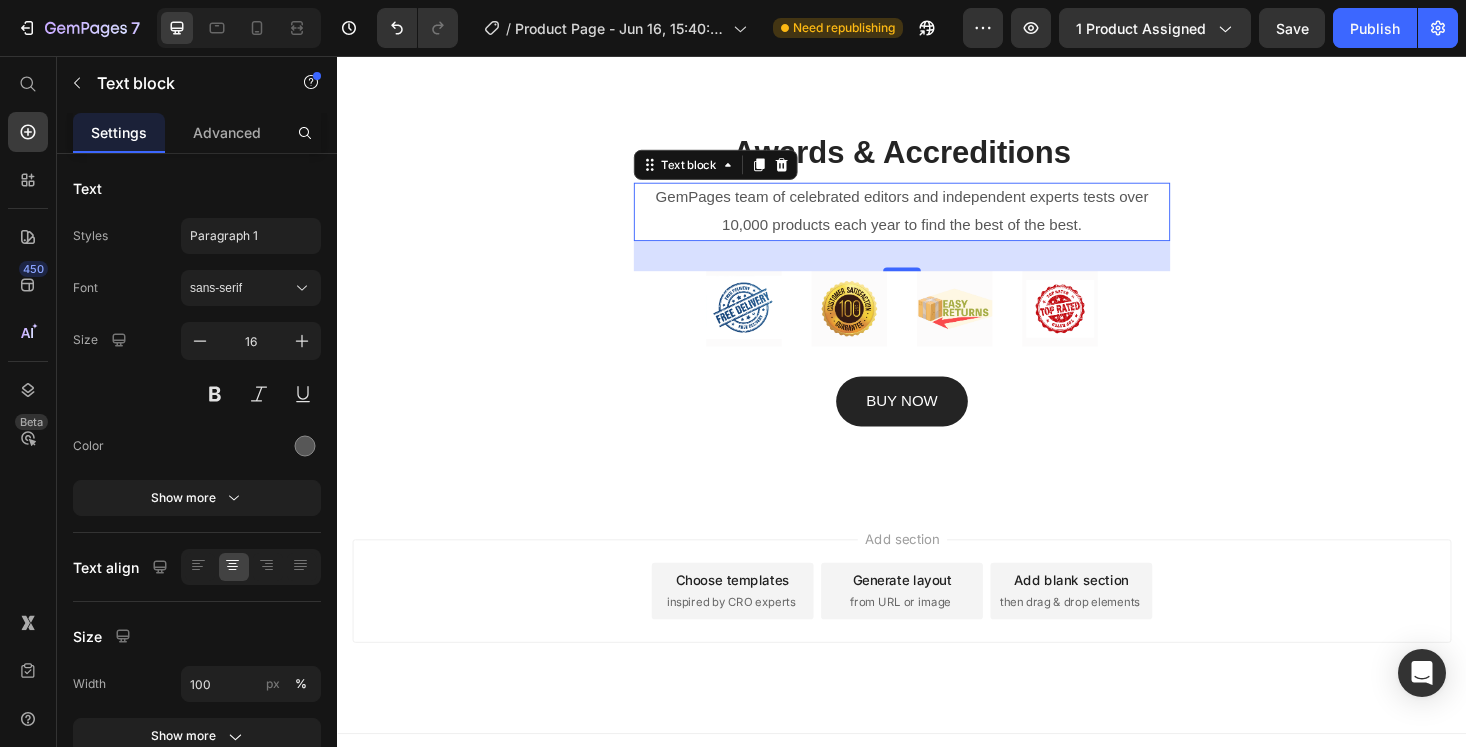 click on "GemPages team of celebrated editors and independent experts tests over 10,000 products each year to find the best of the best." at bounding box center [937, 222] 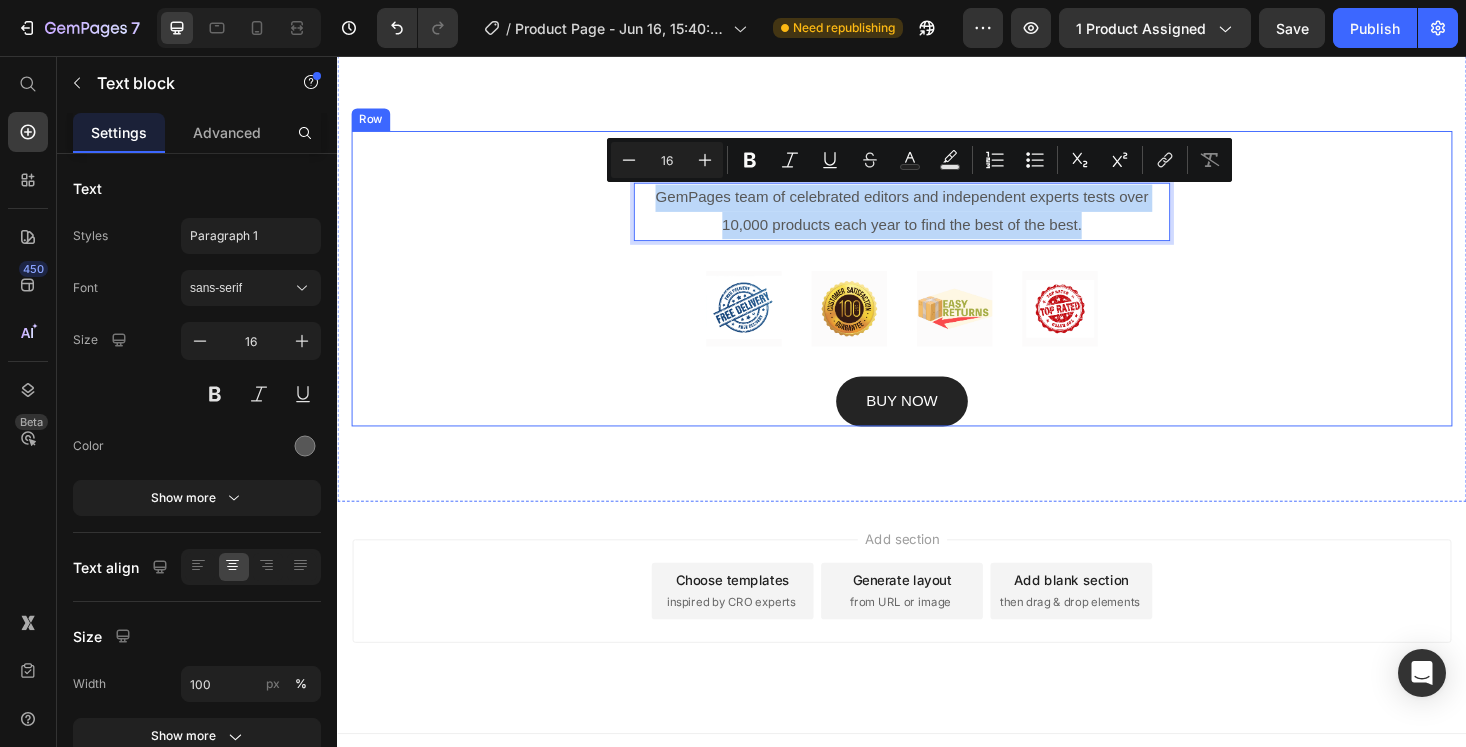 drag, startPoint x: 1137, startPoint y: 238, endPoint x: 677, endPoint y: 192, distance: 462.29428 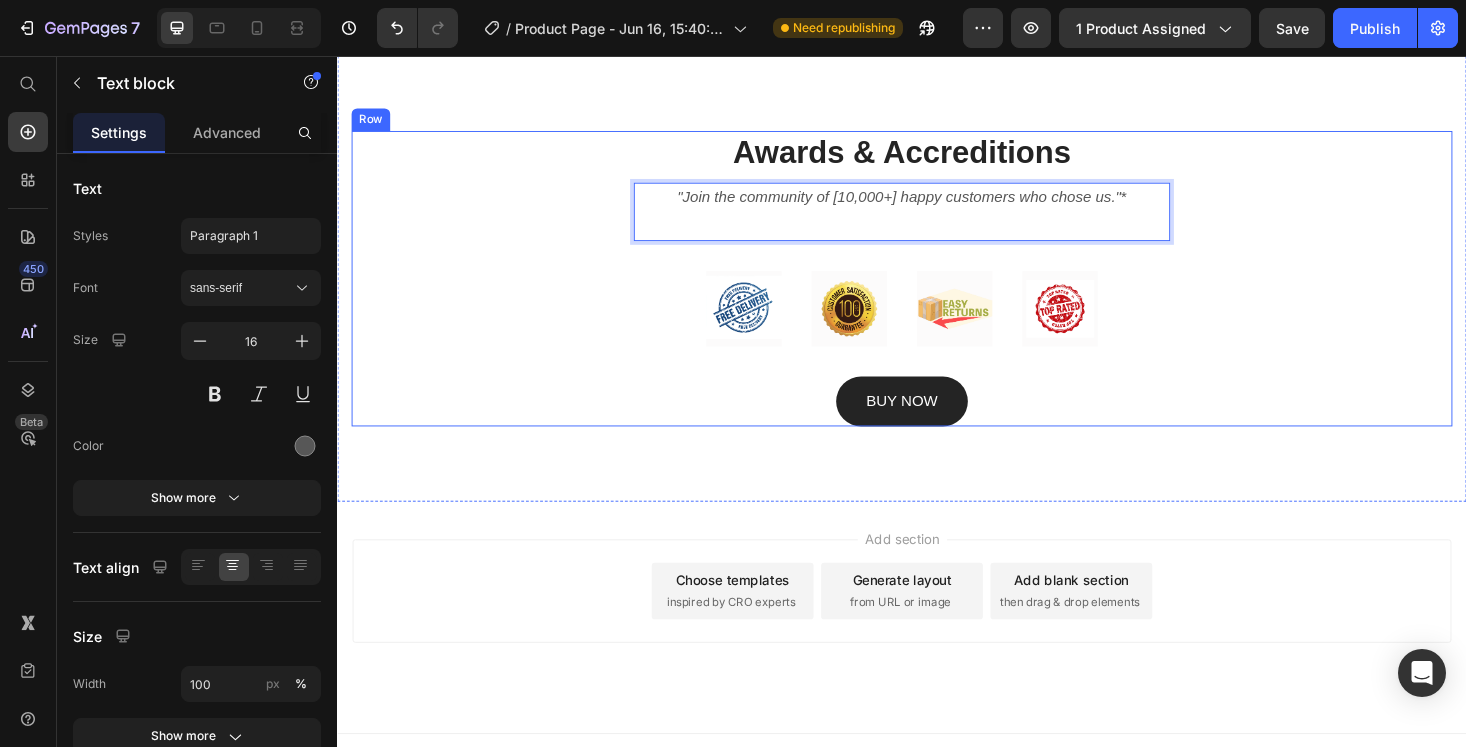 scroll, scrollTop: 4864, scrollLeft: 0, axis: vertical 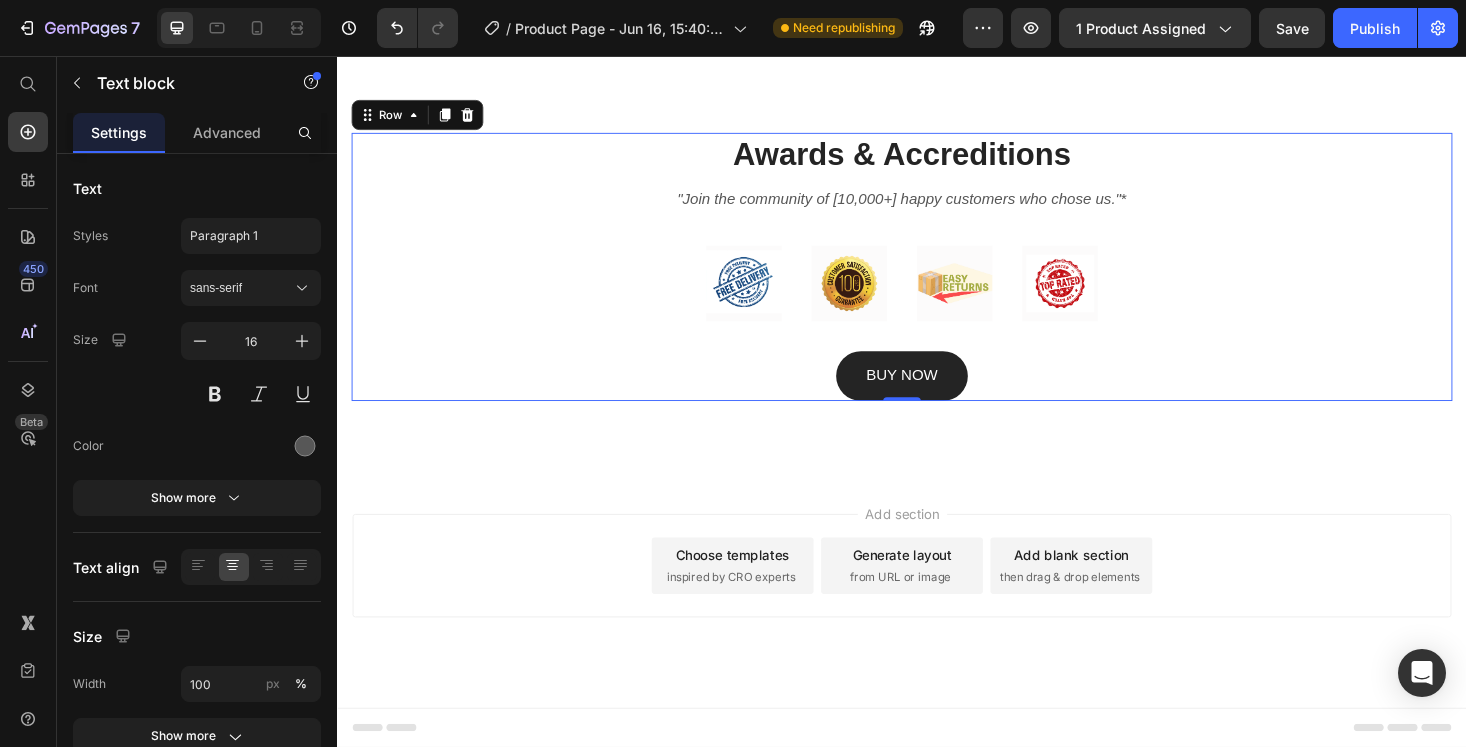 click on "Awards & Accreditions Heading "Join the community of [10,000+] happy customers who chose us." * Text block Image Image Image Image Row BUY NOW Button Row   0" at bounding box center [937, 280] 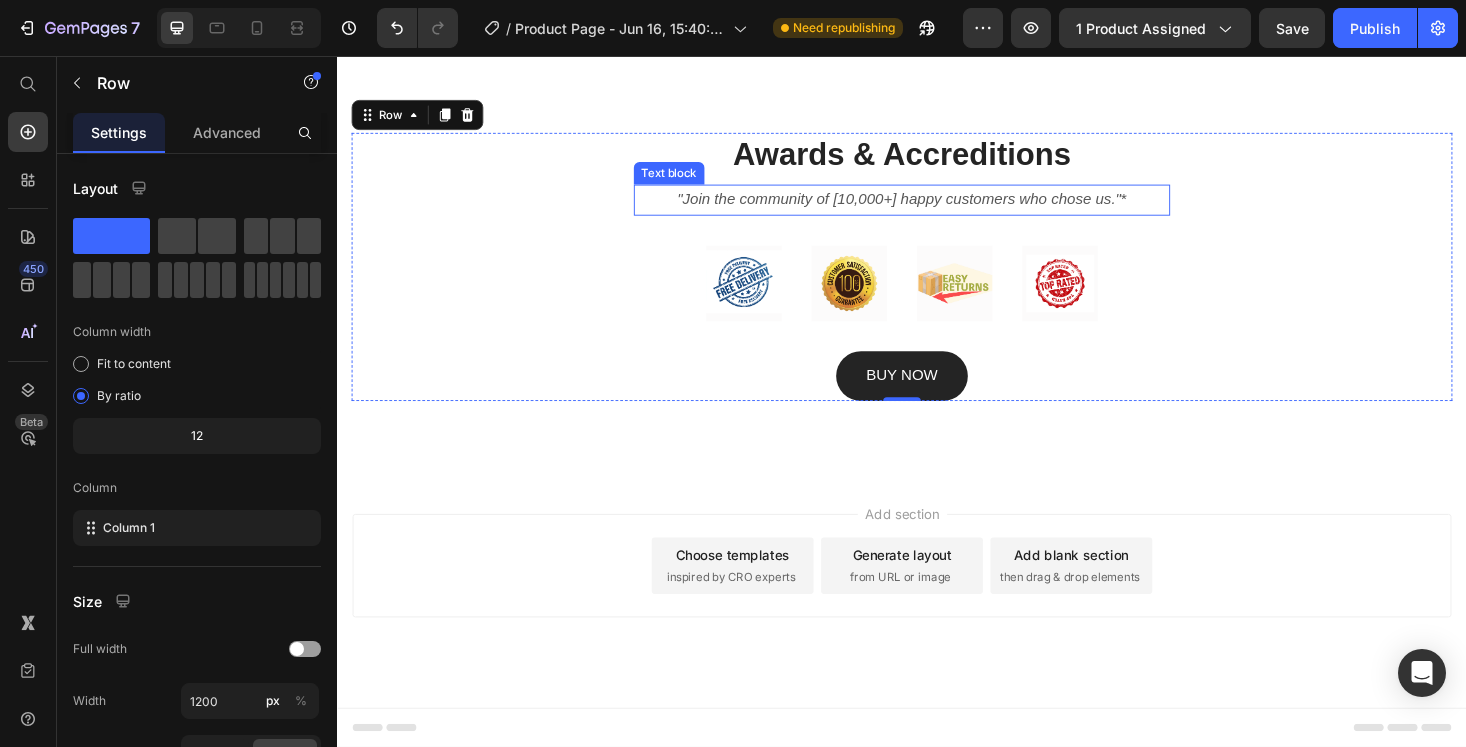 click on ""Join the community of [10,000+] happy customers who chose us."" at bounding box center [934, 208] 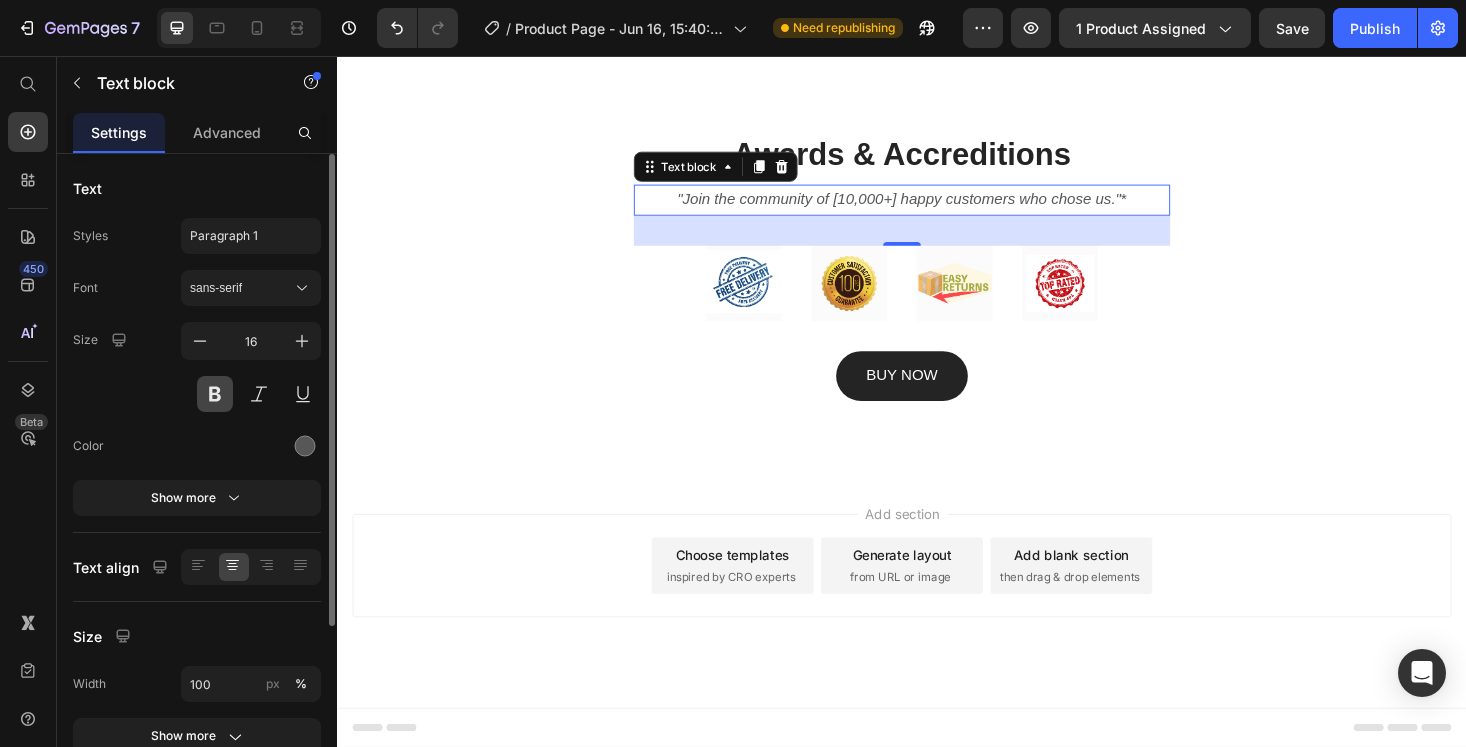 click at bounding box center [215, 394] 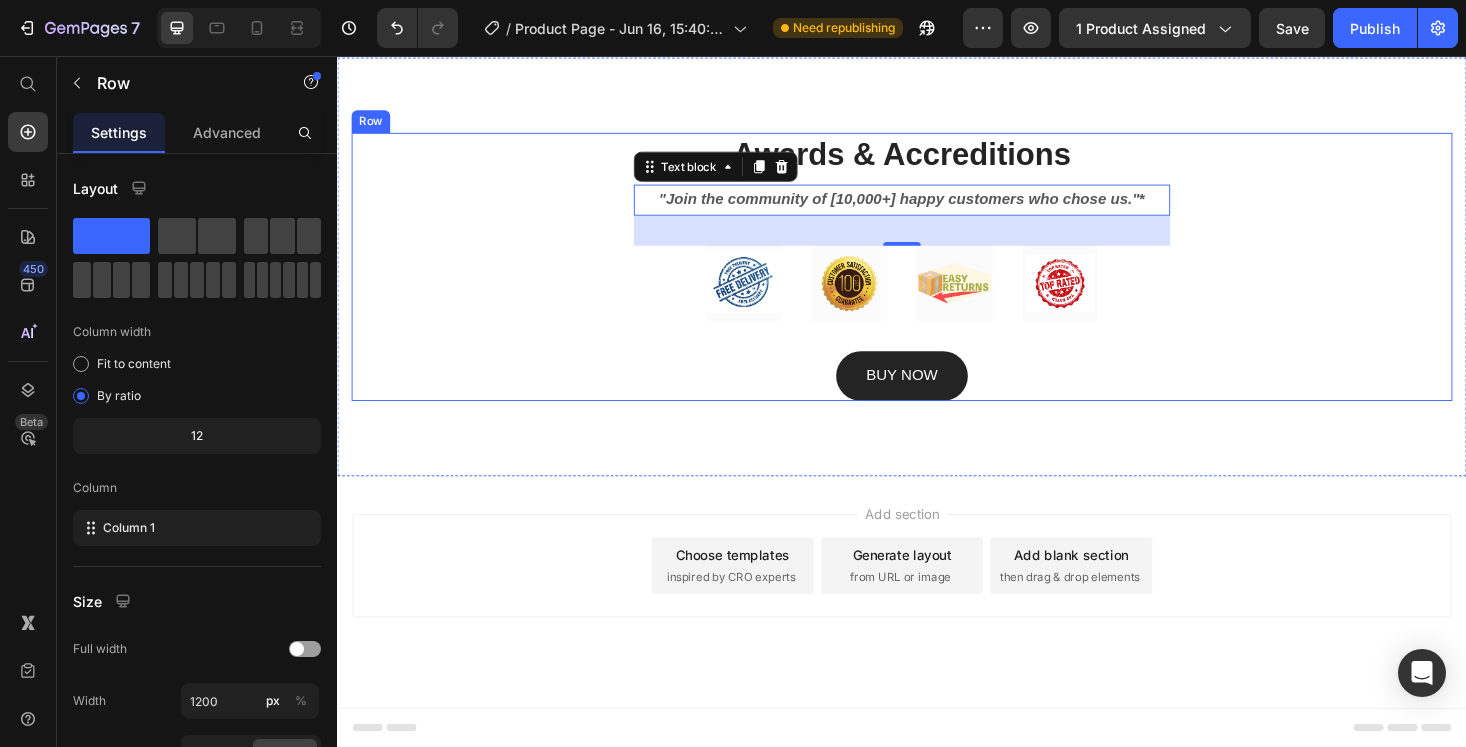 click on "Awards & Accreditions Heading "Join the community of [10,000+] happy customers who chose us." * Text block   32 Image Image Image Image Row BUY NOW Button Row" at bounding box center [937, 280] 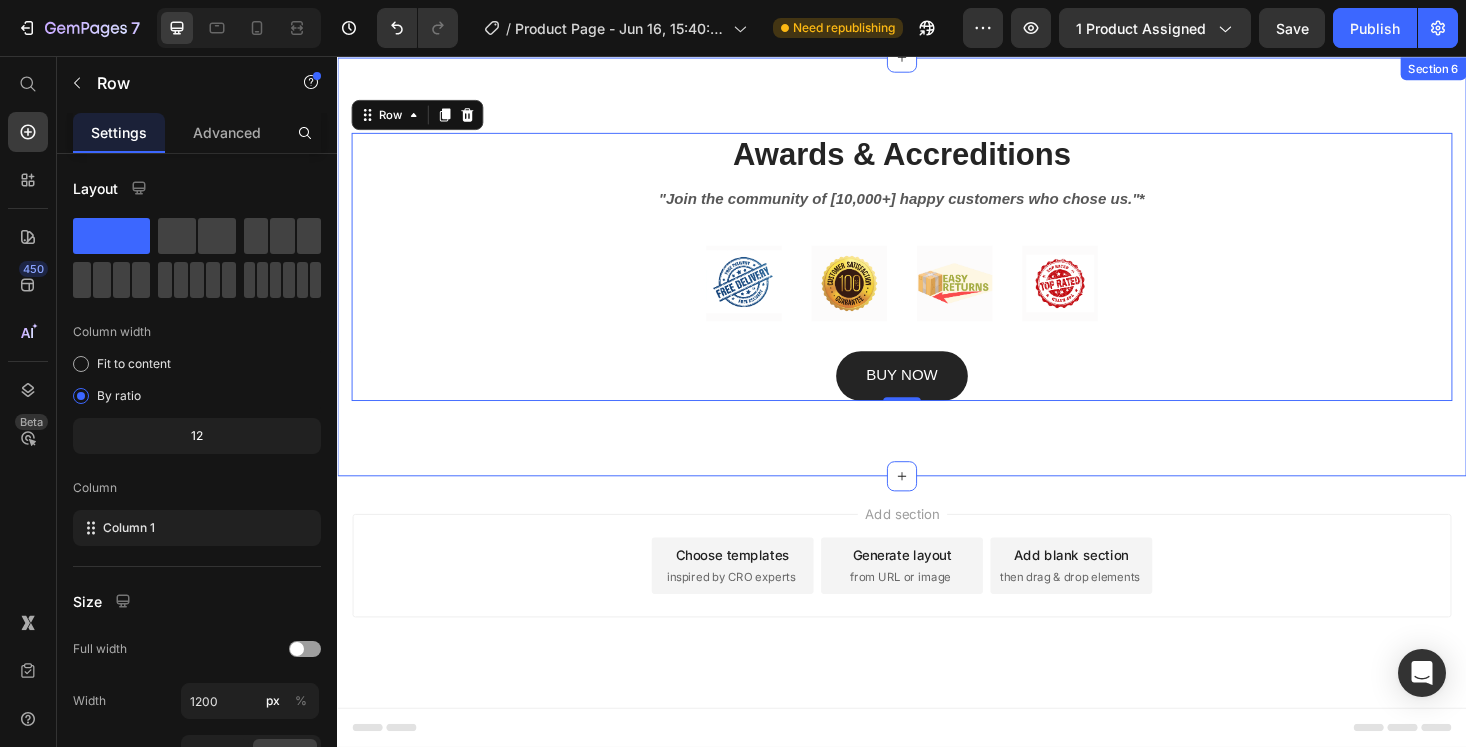 click on "Awards & Accreditions Heading "Join the community of [10,000+] happy customers who chose us." * Text block Image Image Image Image Row BUY NOW Button Row   0 Section 6" at bounding box center [937, 280] 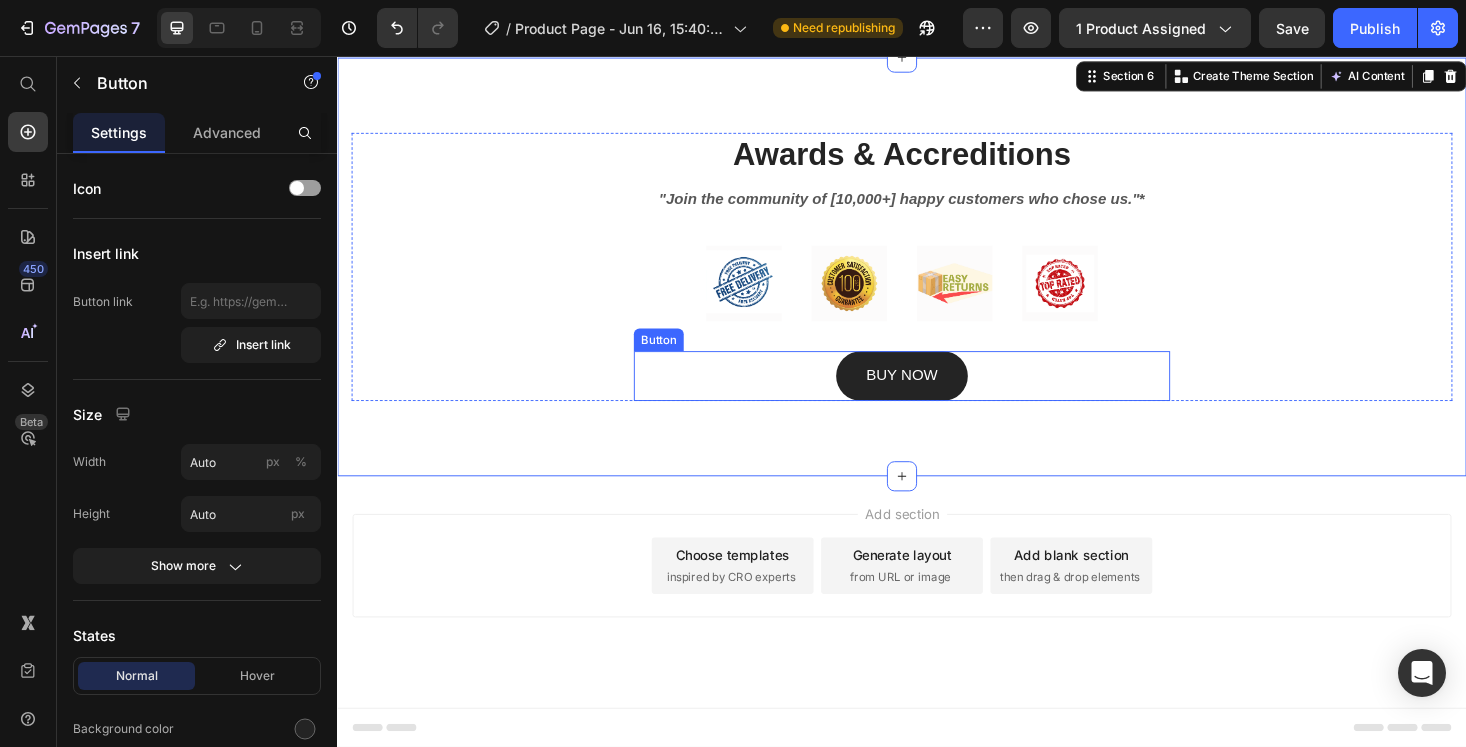 click on "BUY NOW Button" at bounding box center [937, 396] 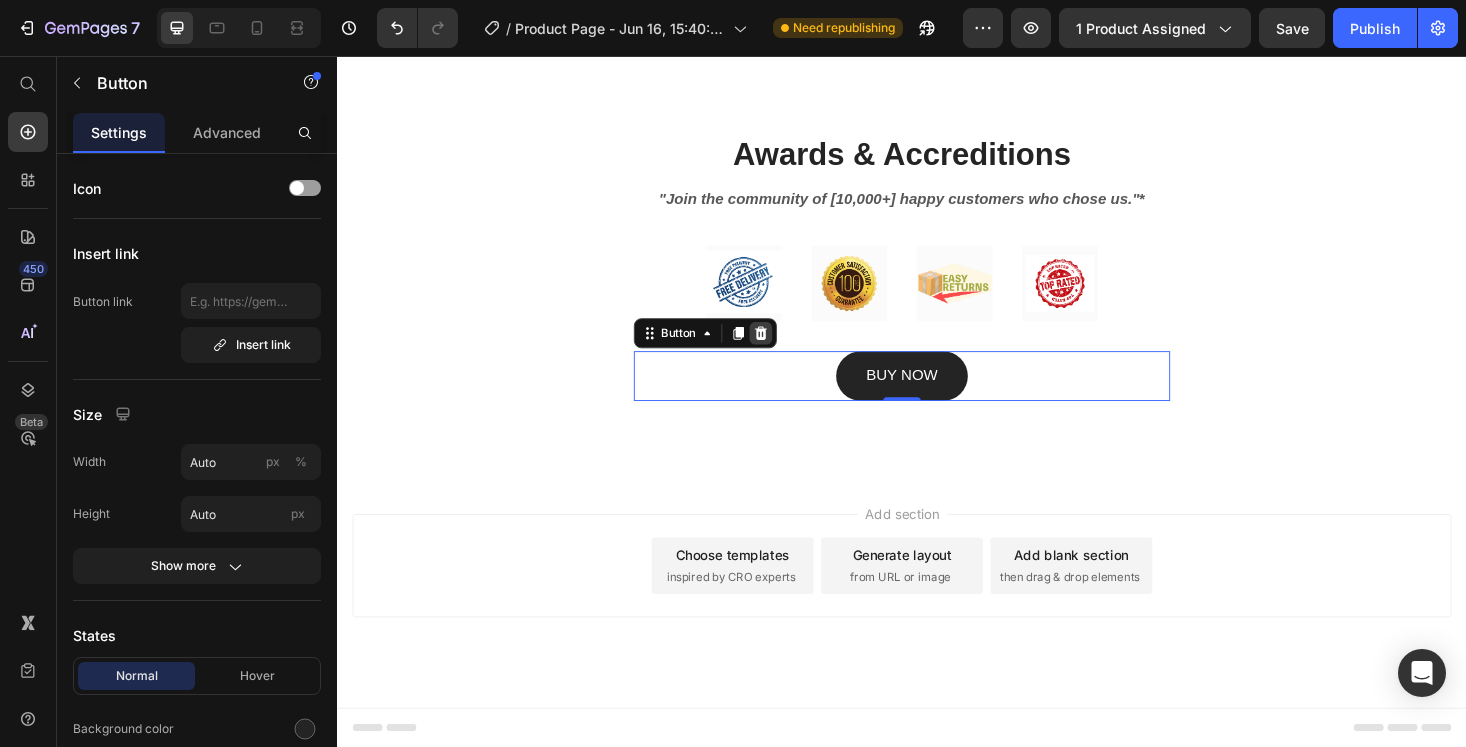click 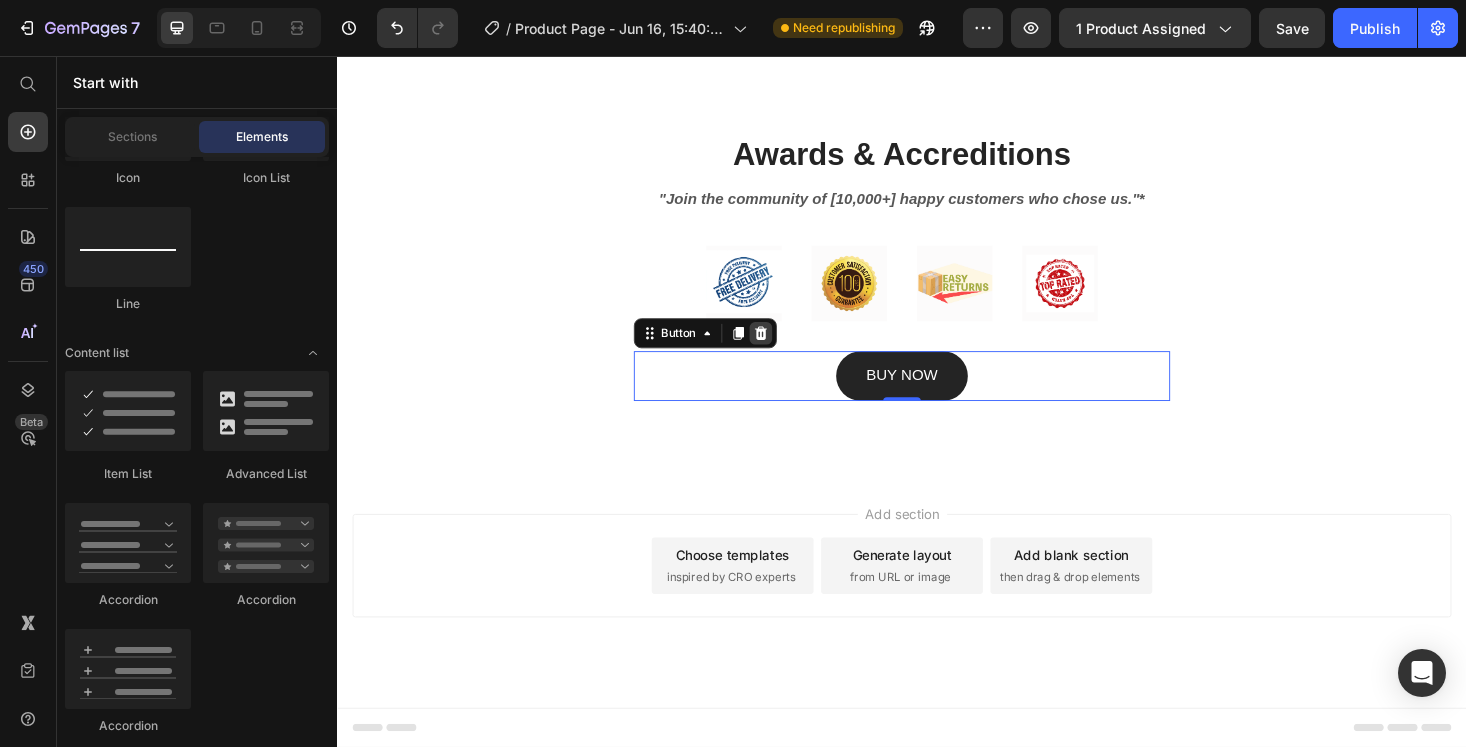 scroll, scrollTop: 4811, scrollLeft: 0, axis: vertical 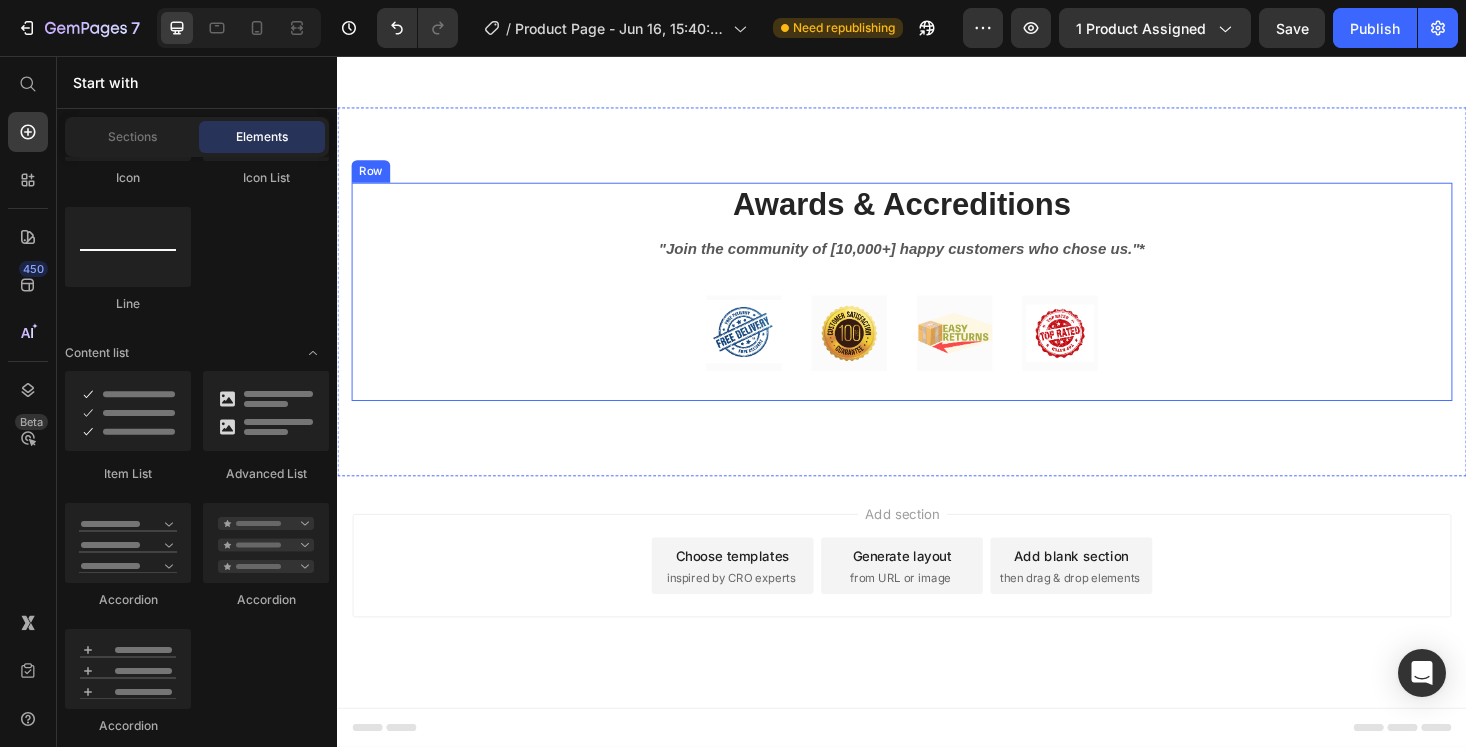 click on "Awards & Accreditions Heading "Join the community of [10,000+] happy customers who chose us." * Text block Image Image Image Image Row Row" at bounding box center (937, 307) 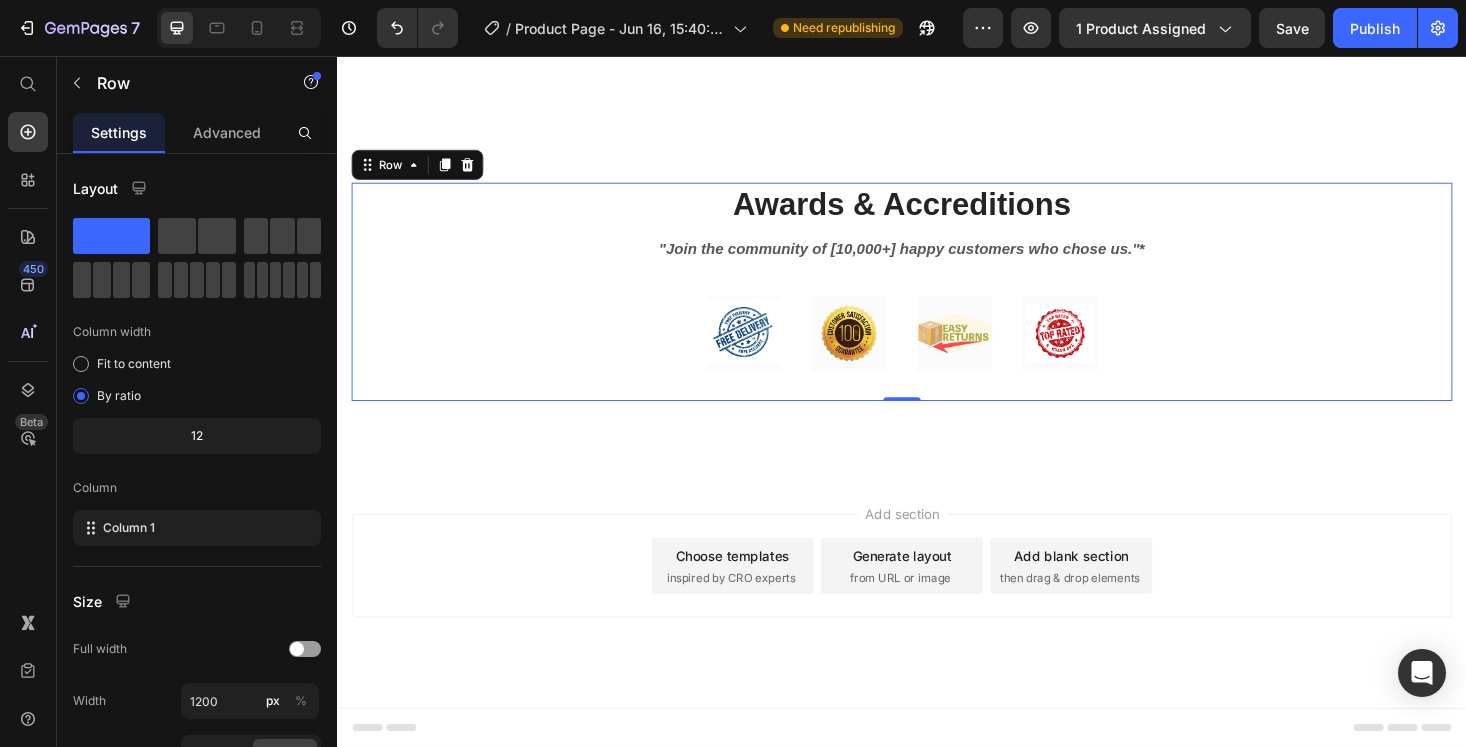 click on "Awards & Accreditions Heading "Join the community of [10,000+] happy customers who chose us." * Text block Image Image Image Image Row Row   0" at bounding box center (937, 307) 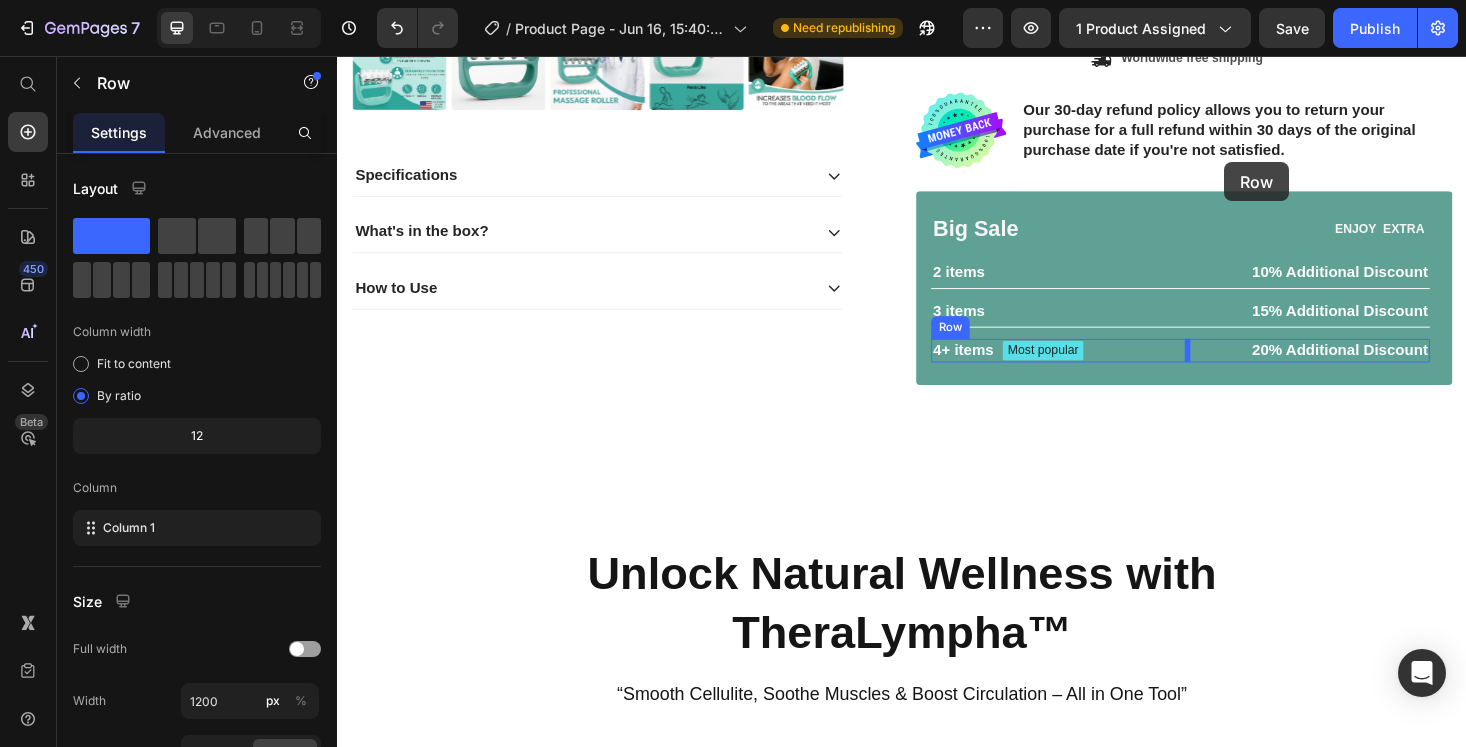 scroll, scrollTop: 689, scrollLeft: 0, axis: vertical 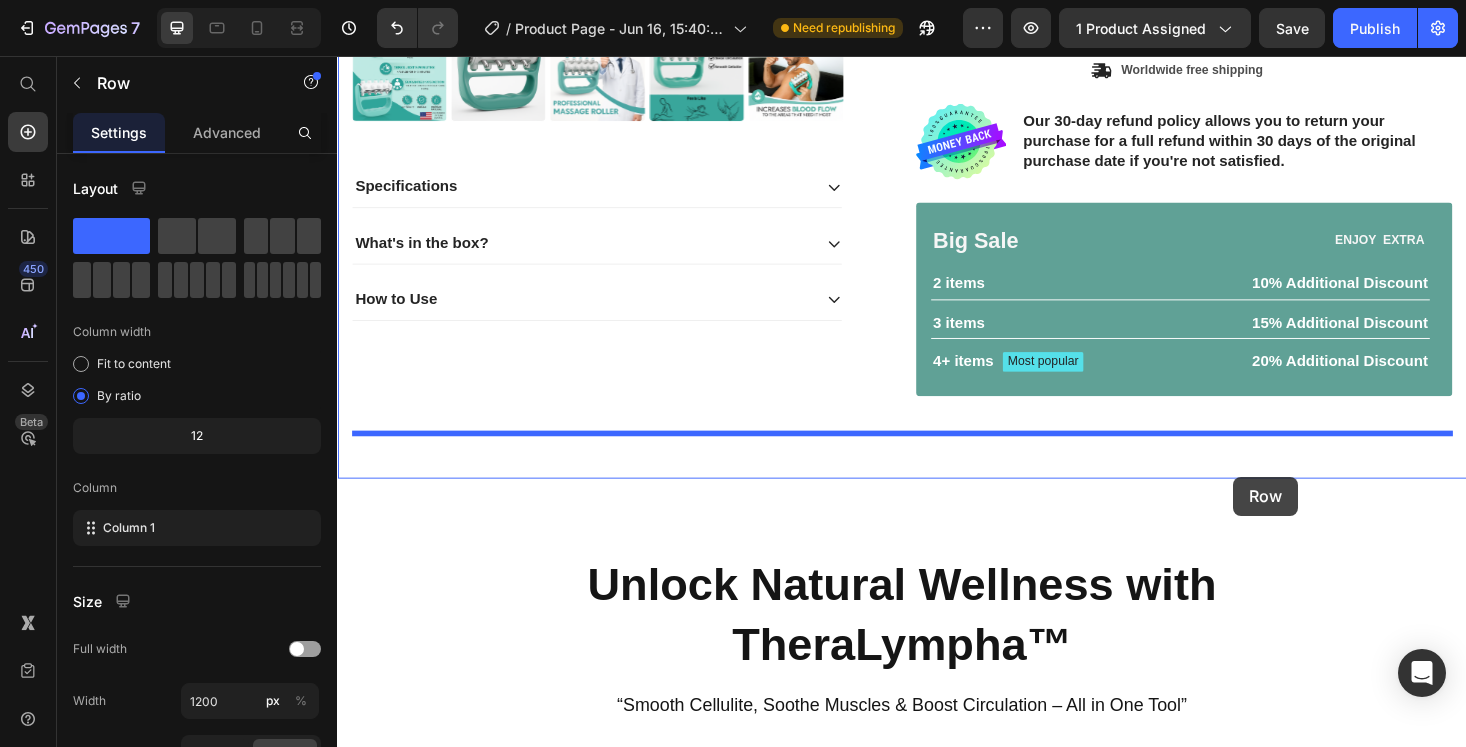 drag, startPoint x: 1276, startPoint y: 238, endPoint x: 1289, endPoint y: 503, distance: 265.31866 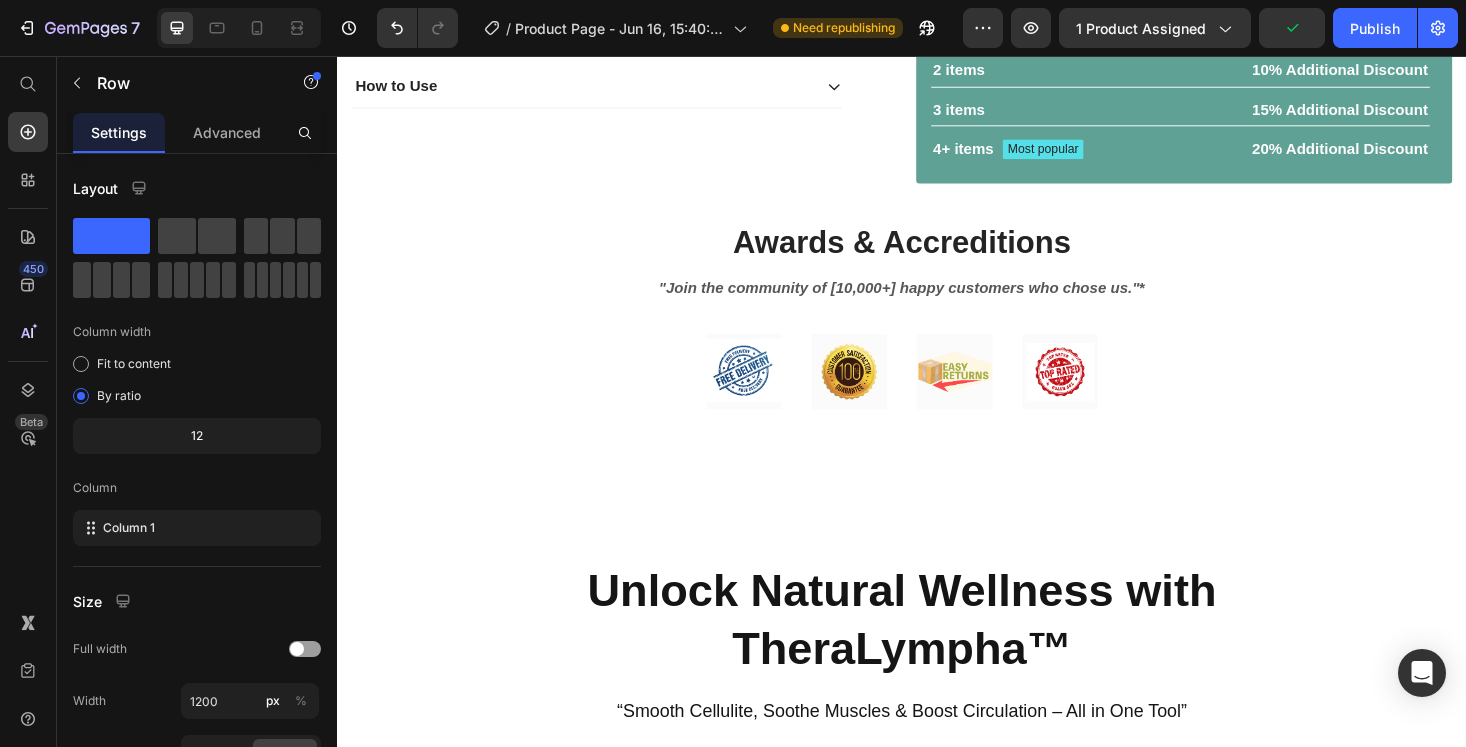 scroll, scrollTop: 916, scrollLeft: 0, axis: vertical 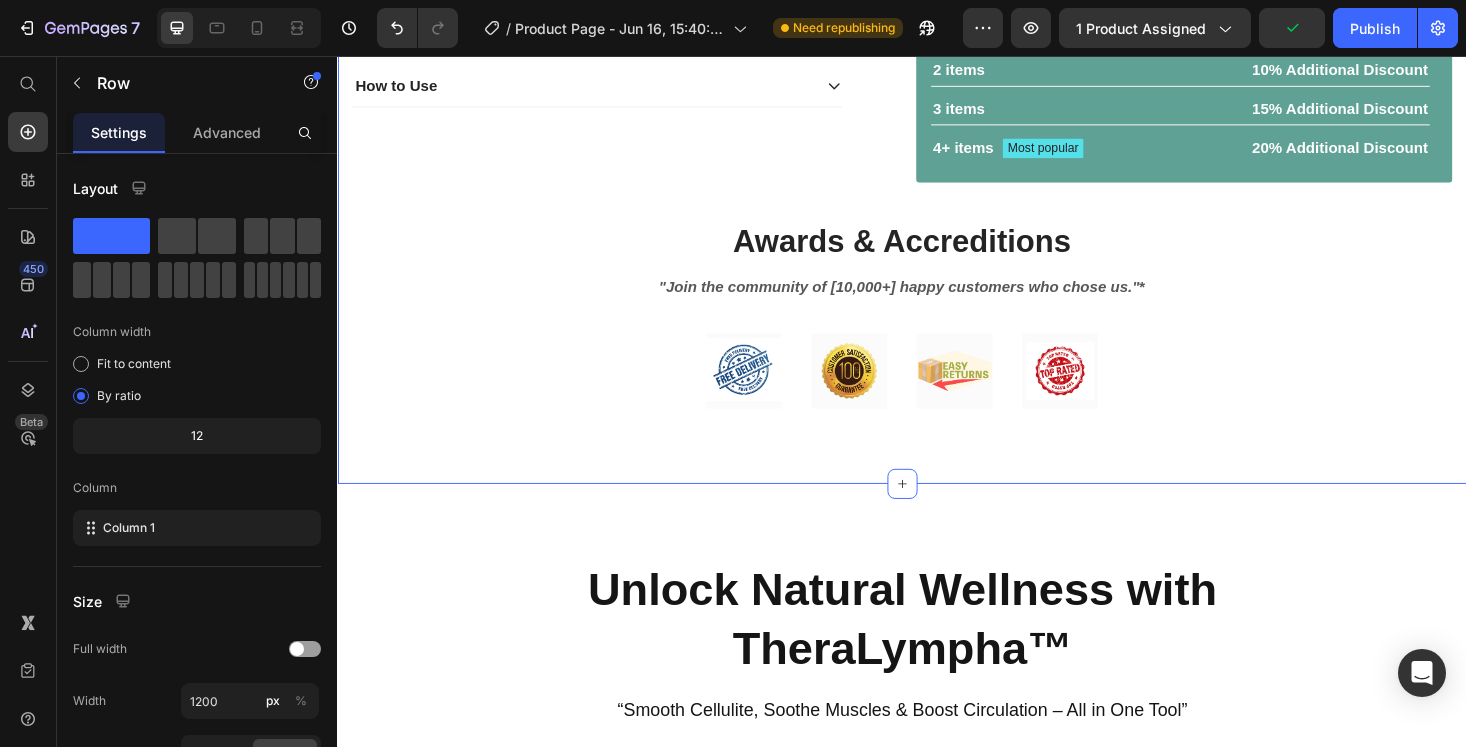 click on "Product Images
Specifications
What's in the box?
How to Use Accordion 55% off Product Badge TheraLympha™ – The Doctor-Approved Lymphatic Massage Roller Product Title Wellness That Moves with You. ⭐ Relieves sore muscles and stiffness. ⭐ Enhances blood flow for radiant, glowing skin. ⭐ Reduces the appearance of cellulite and bloating. Text Block 2500+ Happy Customer's Worldwide😃 Text Block $26.99 Product Price $59.99 Product Price 55% off Product Badge Row Color ArmyGreen Product Variants & Swatches ArmyGreen Product Variants & Swatches 1 Product Quantity Row Add to cart Add to Cart
Icon Worldwide free shipping Text Block Row Row Image Our 30-day refund policy allows you to return your purchase for a full refund within 30 days of the original purchase date if you're not satisfied. Text Block Row Big Sale Text Block ENJOY  EXTRA   Text Block Row 2 items Text Block 10% Additional Discount Text Block Row 3 items Text Block 15% Additional Discount" at bounding box center (937, -154) 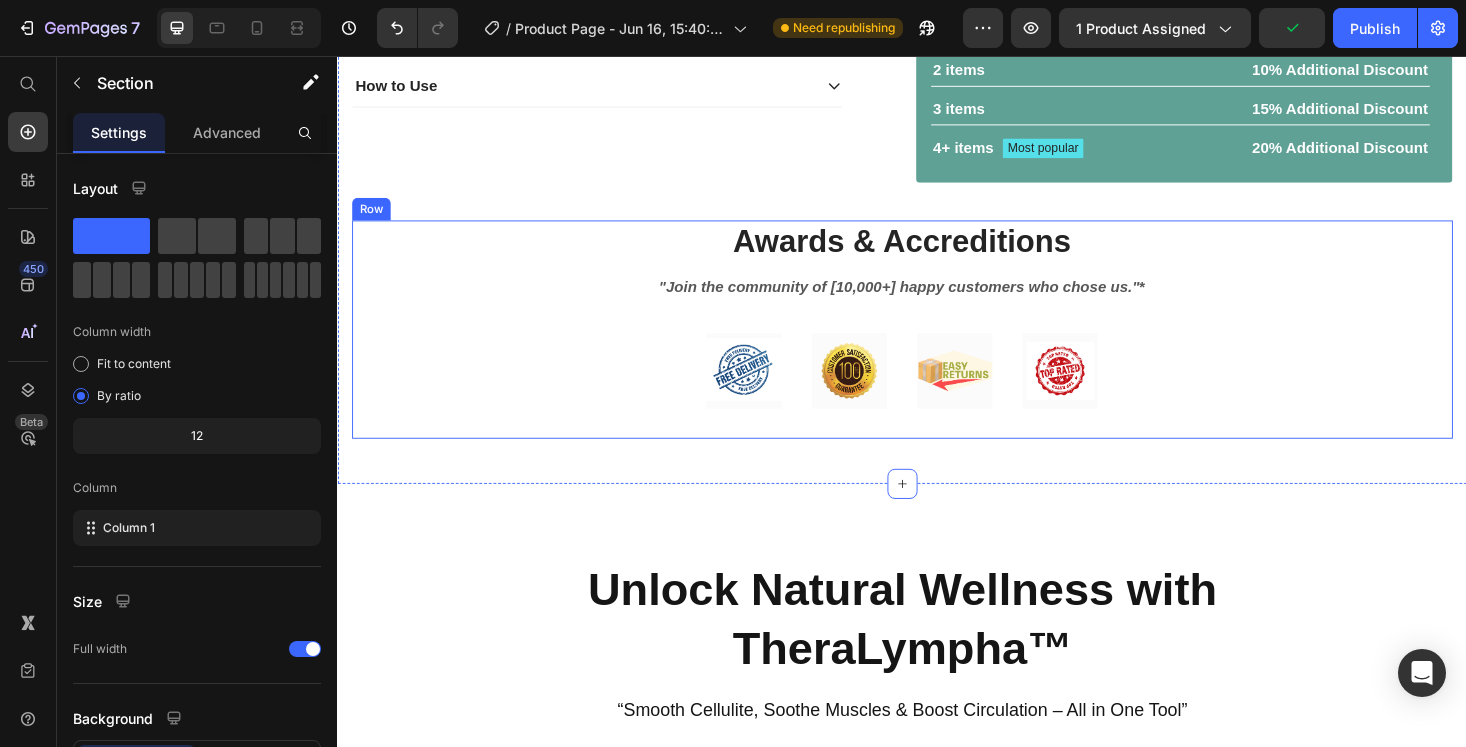 click on "Awards & Accreditions Heading "Join the community of [10,000+] happy customers who chose us." * Text block Image Image Image Image Row" at bounding box center [937, 347] 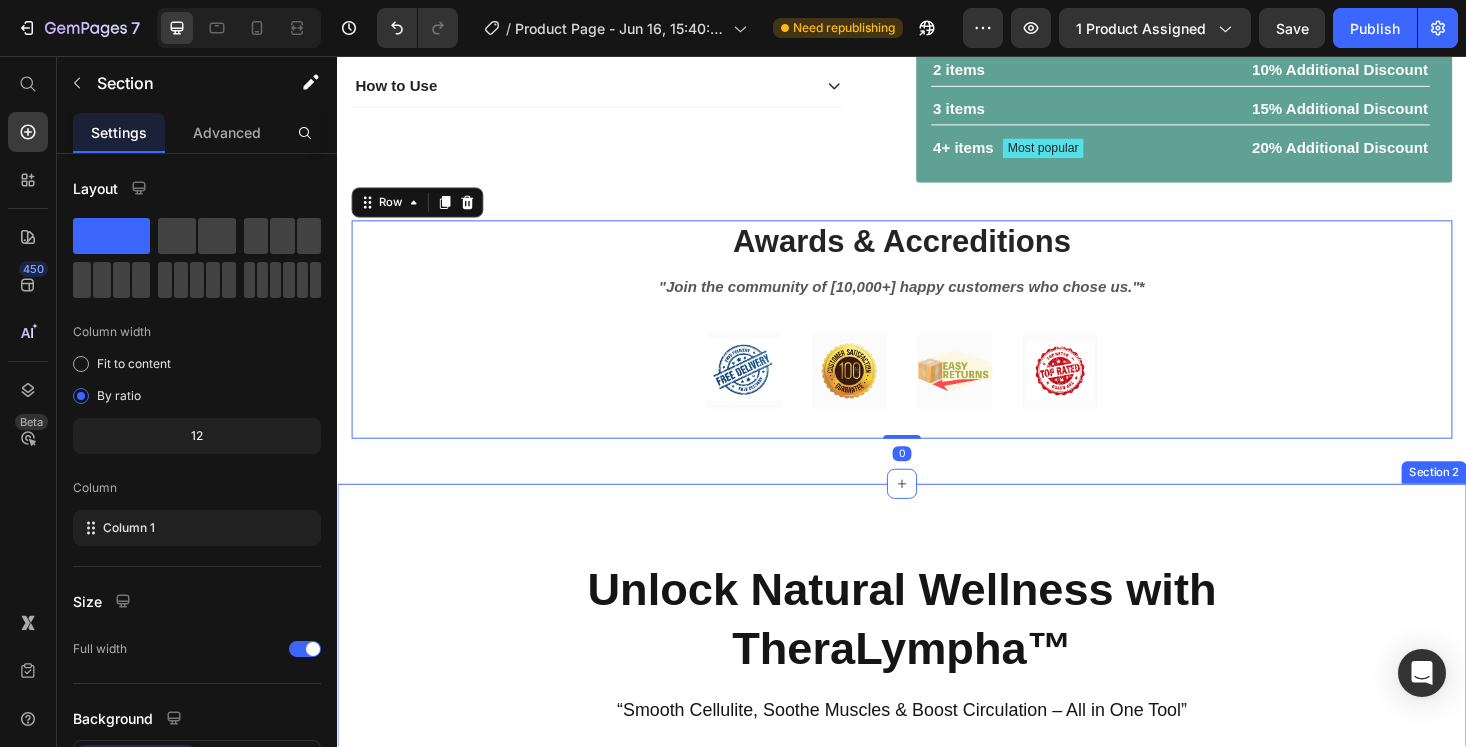 click on "Unlock Natural Wellness with TheraLympha™ Heading “Smooth Cellulite, Soothe Muscles & Boost Circulation – All in One Tool” Text block Row Image Boosts Lymphatic Drainage Text block Stimulates your body’s natural detox system to flush out toxins and reduce swelling. Feel lighter, less bloated, and more energized—naturally. Text block Row Image Reduces Cellulite & Puffiness Text block Smooths skin by improving circulation and breaking down fluid buildup. Perfect for targeting stubborn areas like thighs, arms, and waist. Text block Row Image Image Relieves Muscle Tension & Soreness Text block Loosens tight muscles and soothes aches after workouts or long days. Ideal for athletes, office workers, and anyone with physical fatigue. Text block Row Image Safe & Easy for All Ages Text block Lightweight, handheld, and gentle enough for teens to seniors. Use it anytime, anywhere—no batteries or setup required. Text block Row Row Section 2" at bounding box center (937, 989) 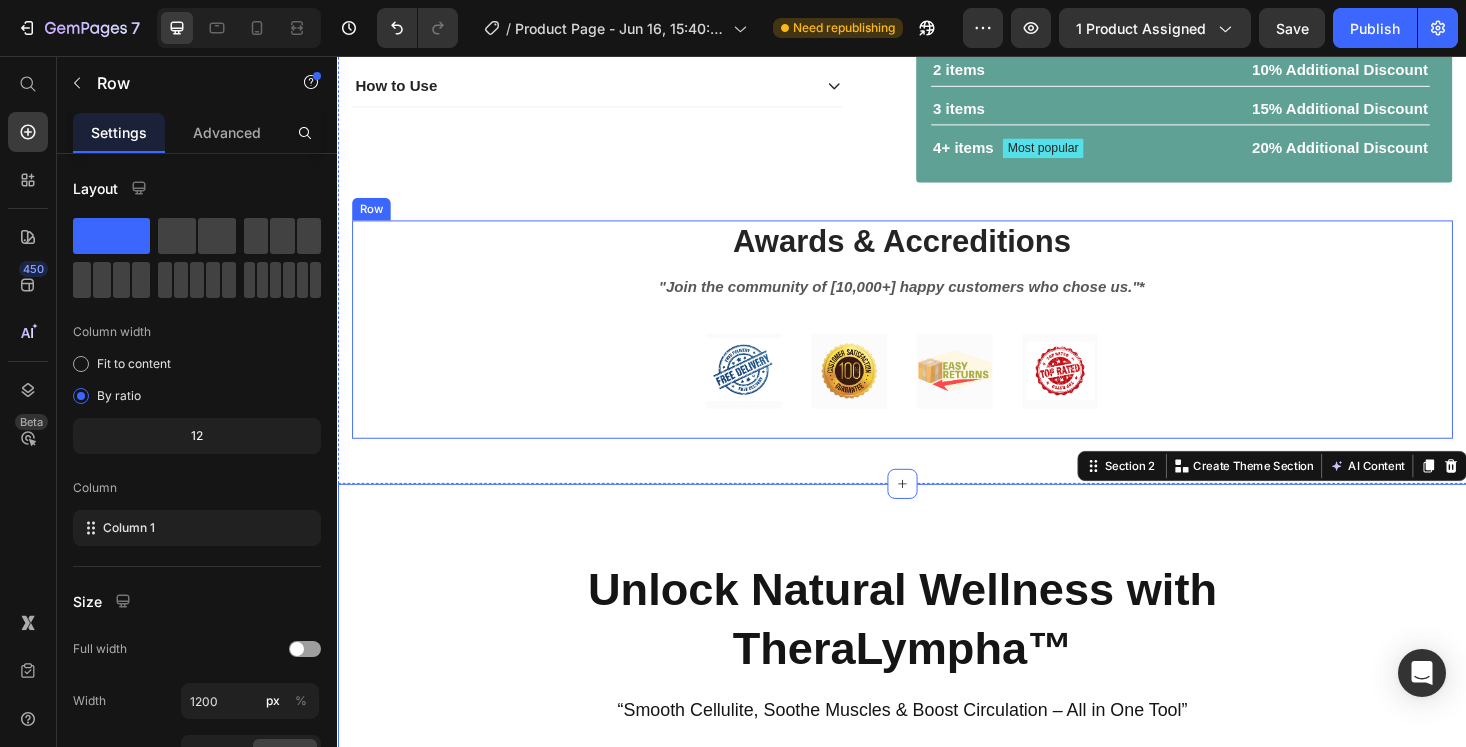click on "Awards & Accreditions Heading "Join the community of [10,000+] happy customers who chose us." * Text block Image Image Image Image Row Row" at bounding box center (937, 347) 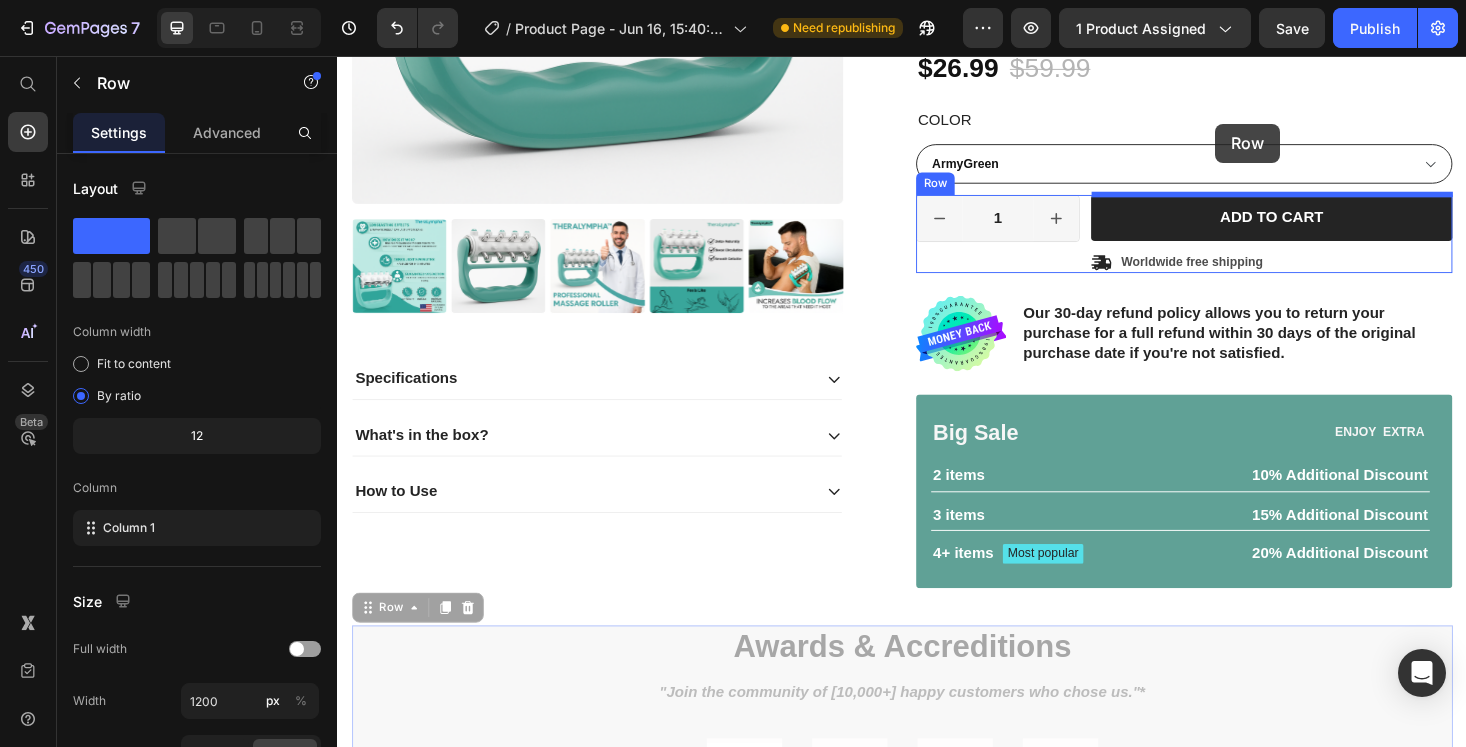 scroll, scrollTop: 481, scrollLeft: 0, axis: vertical 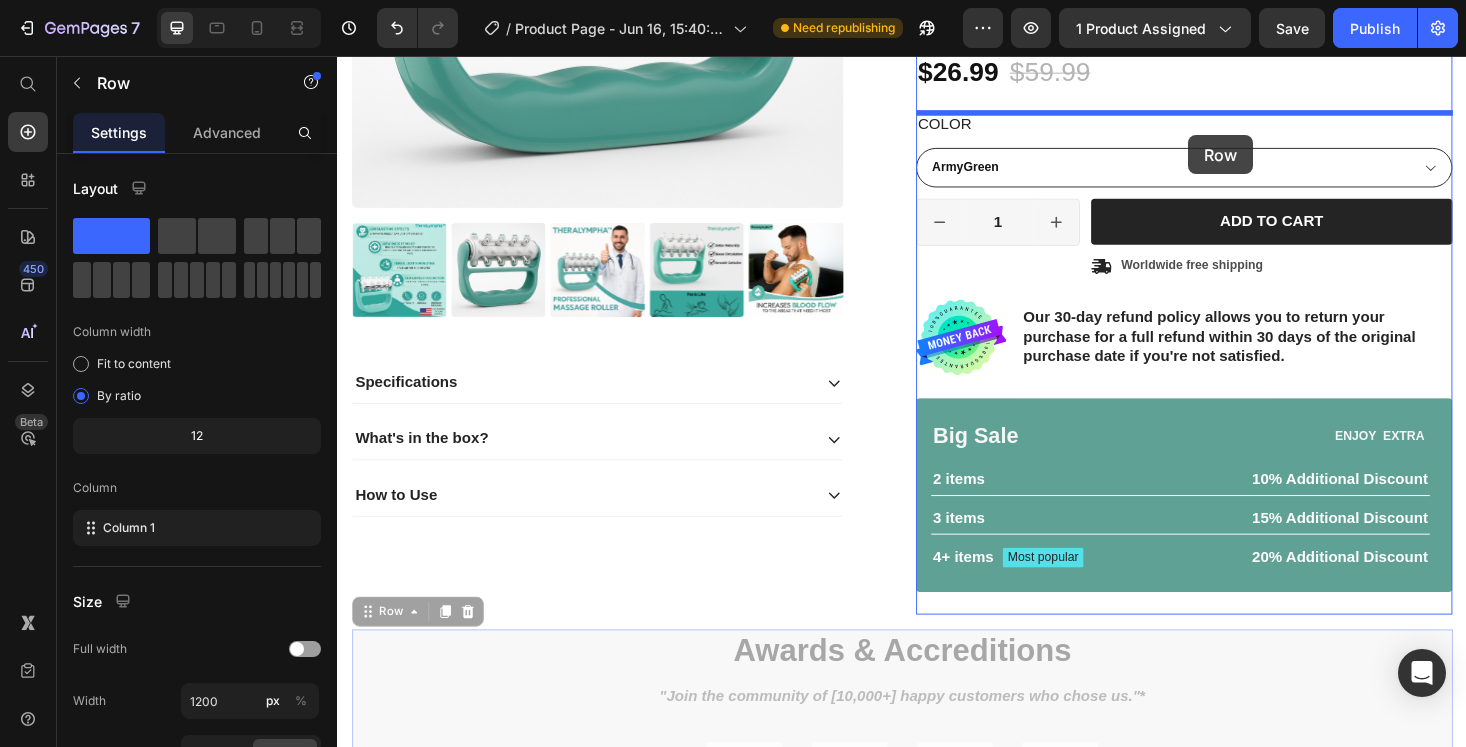 drag, startPoint x: 1319, startPoint y: 312, endPoint x: 1241, endPoint y: 140, distance: 188.85974 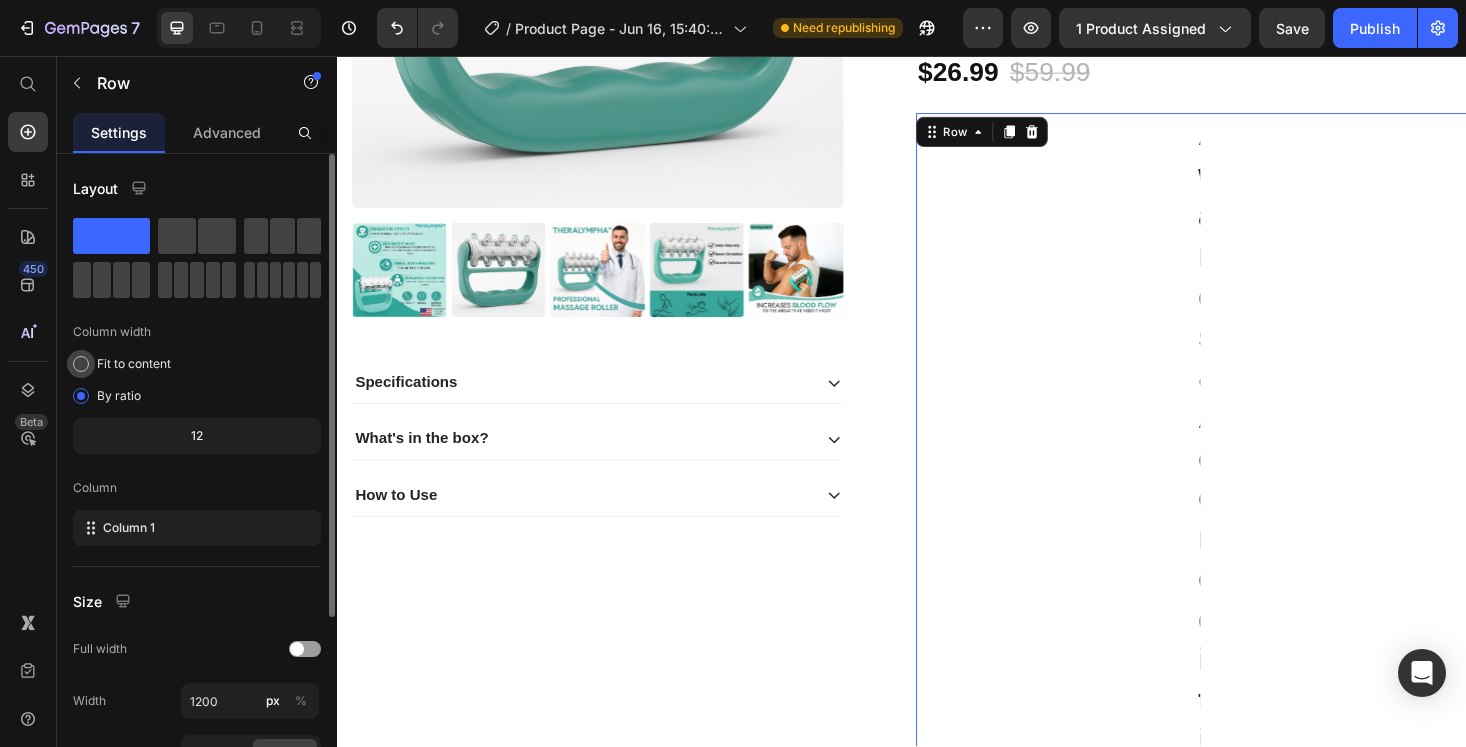 click on "Fit to content" at bounding box center [134, 364] 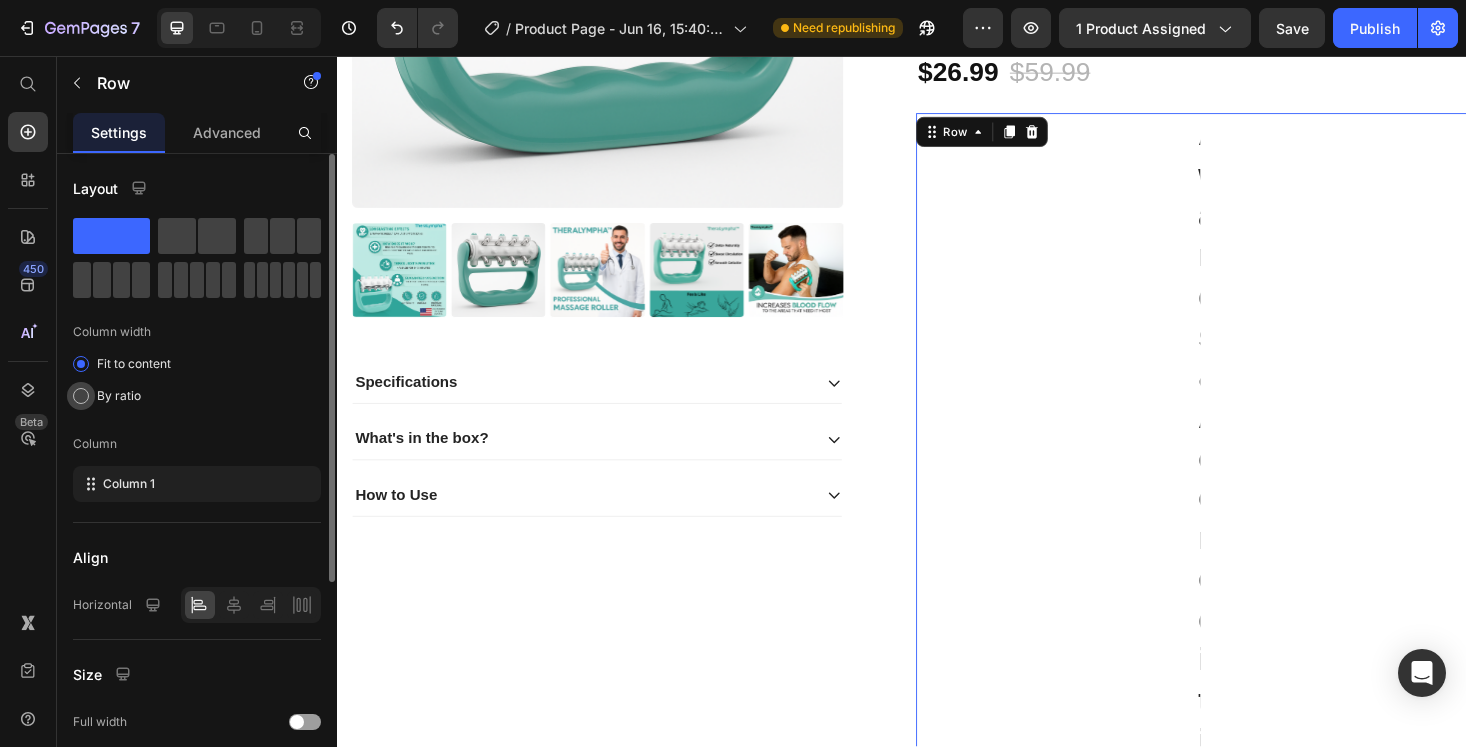 click on "By ratio" at bounding box center [119, 396] 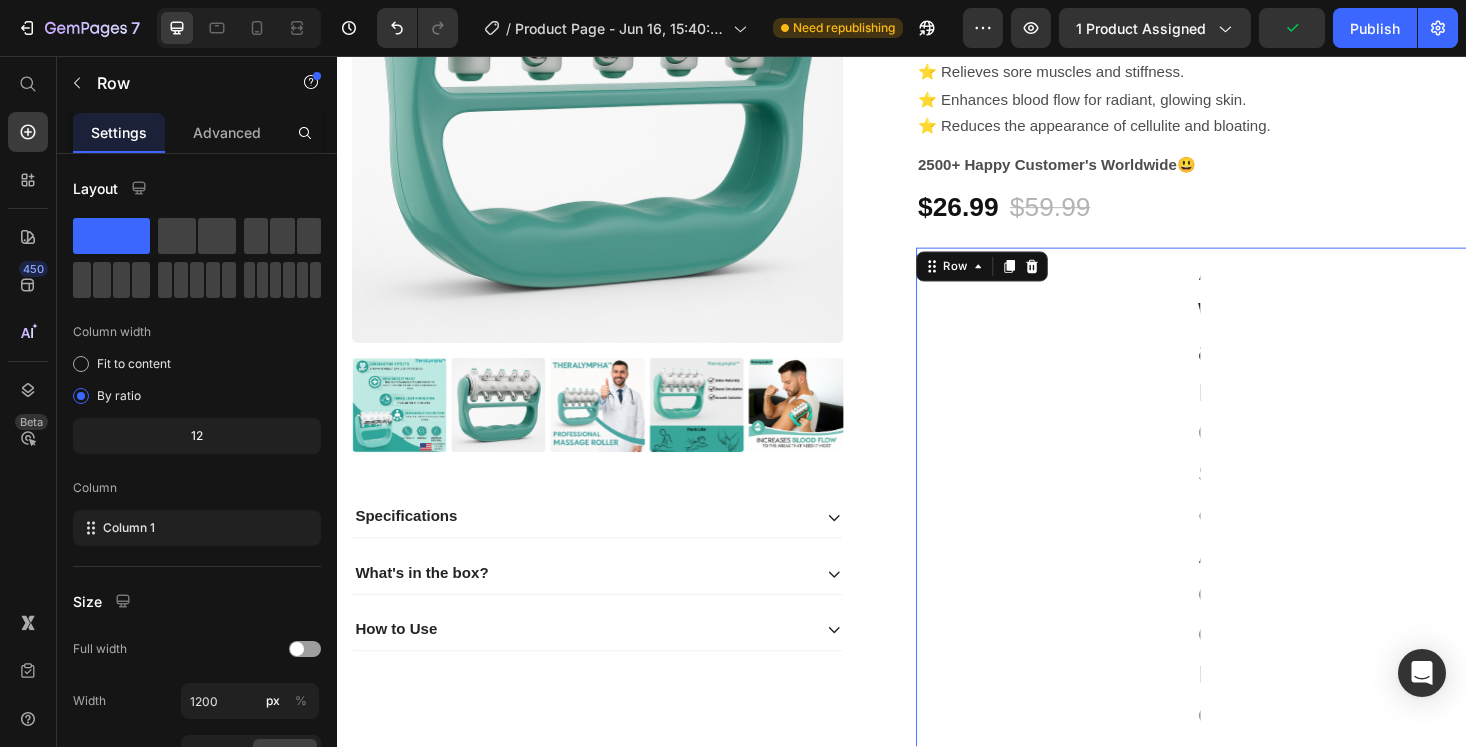 scroll, scrollTop: 337, scrollLeft: 0, axis: vertical 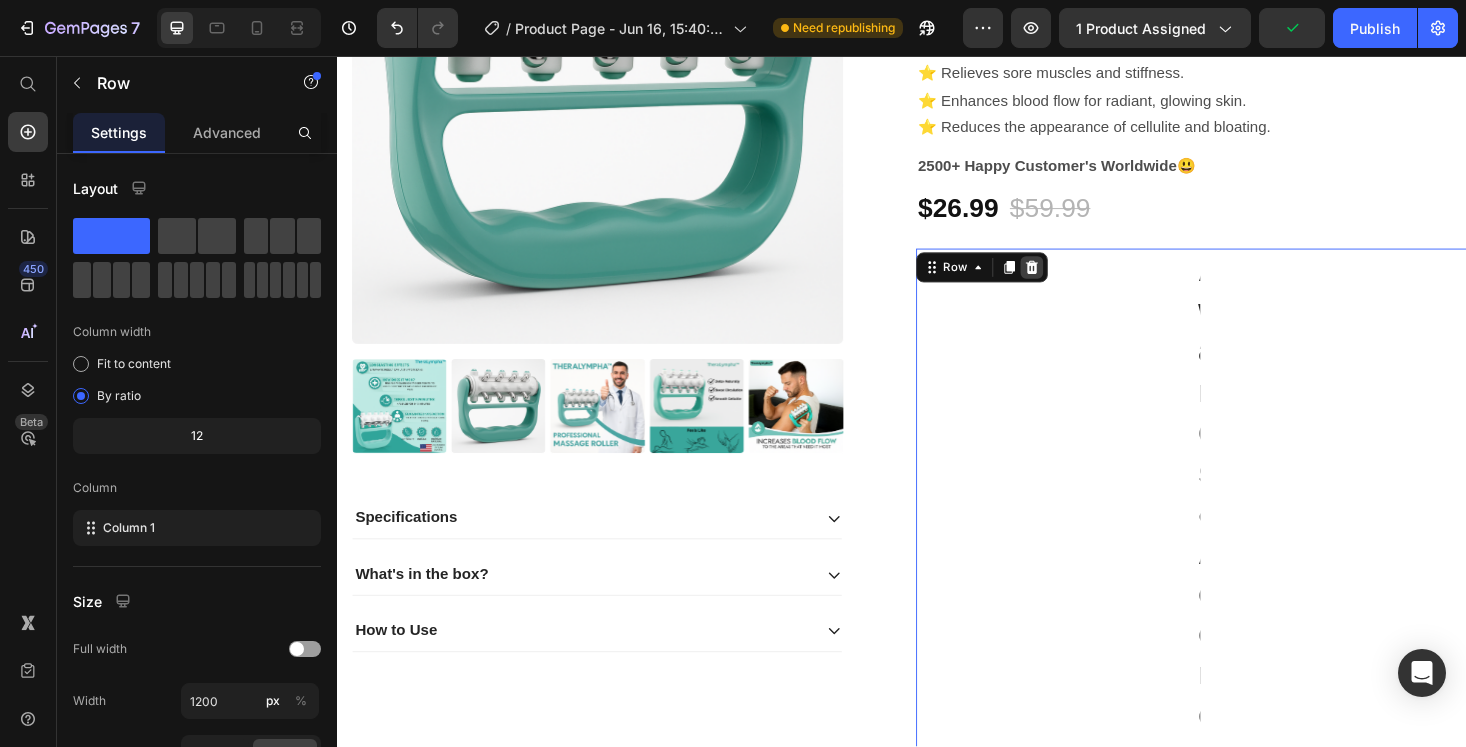 click 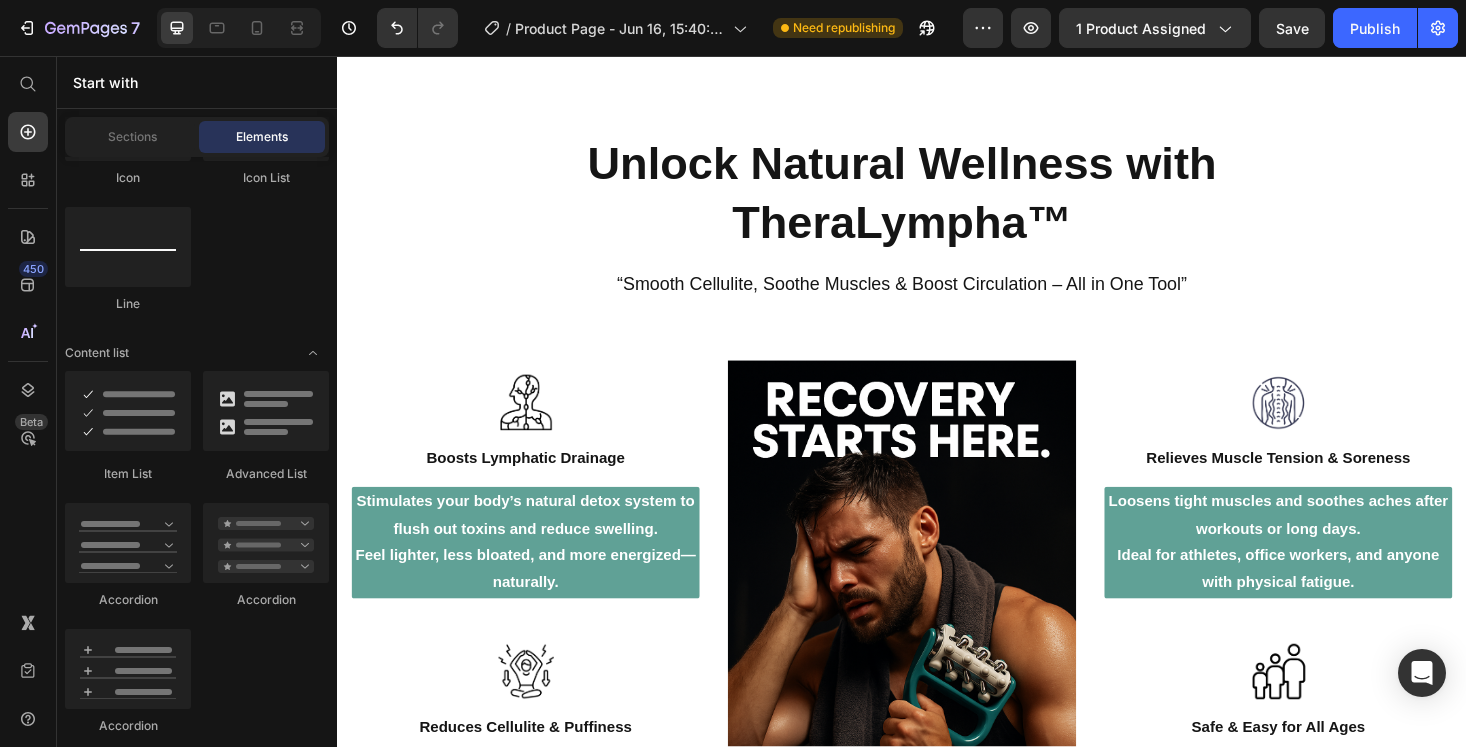 scroll, scrollTop: 1136, scrollLeft: 0, axis: vertical 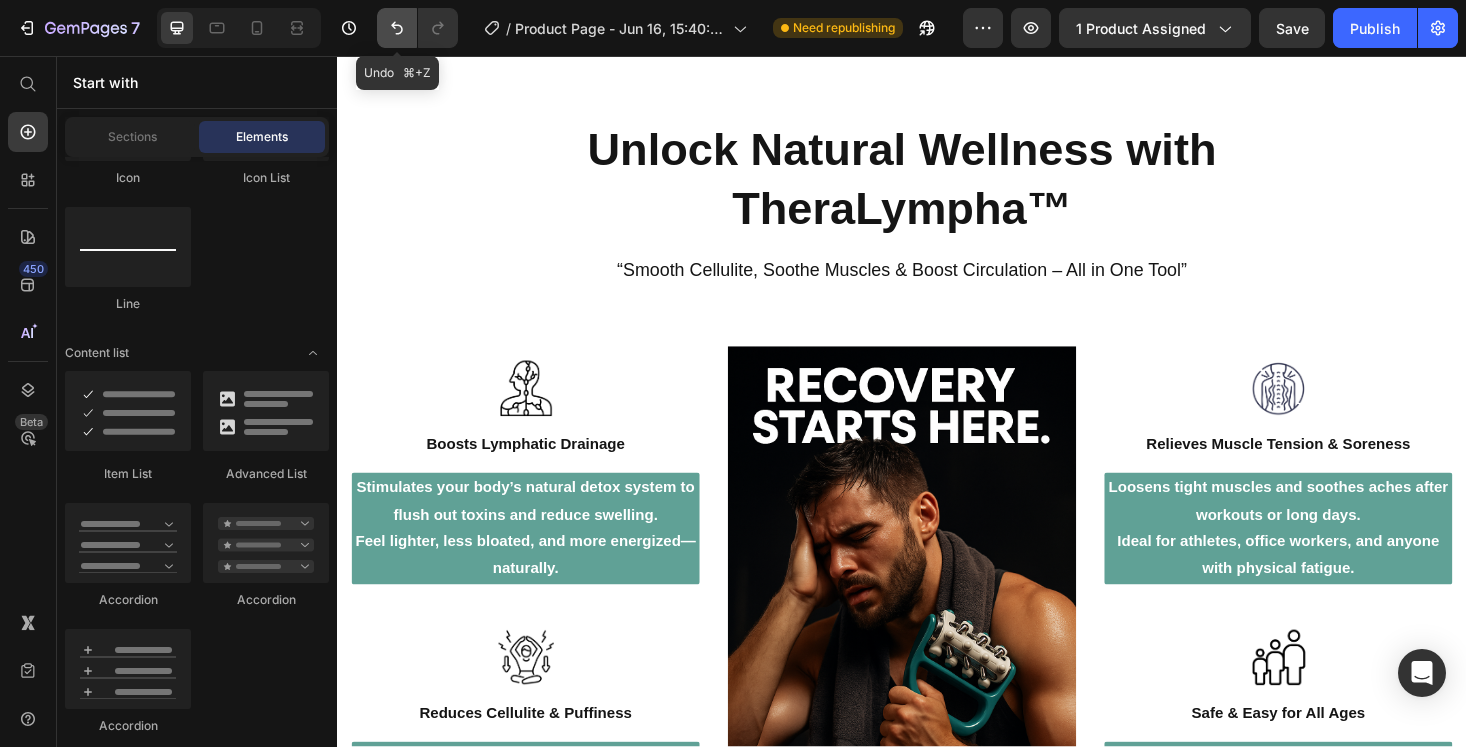 click 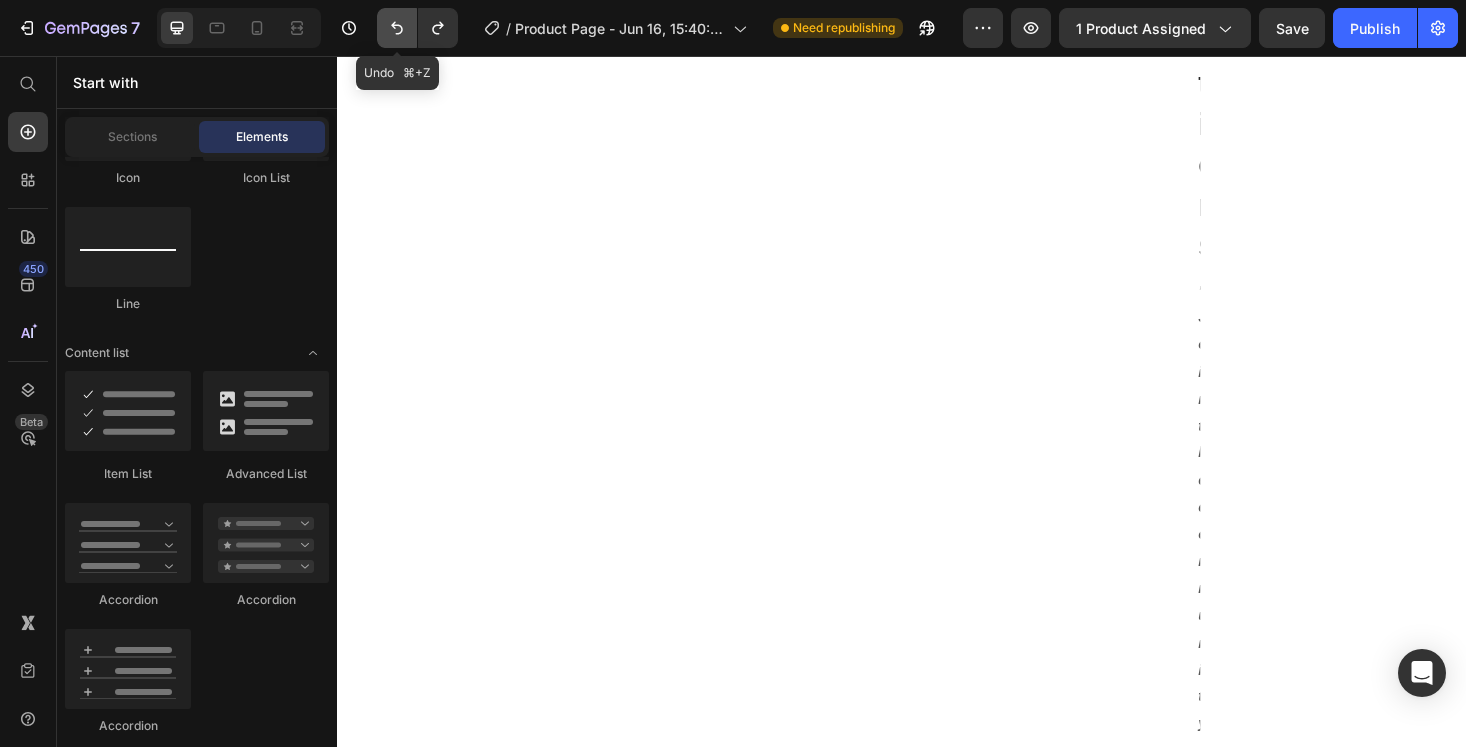 scroll, scrollTop: 3638, scrollLeft: 0, axis: vertical 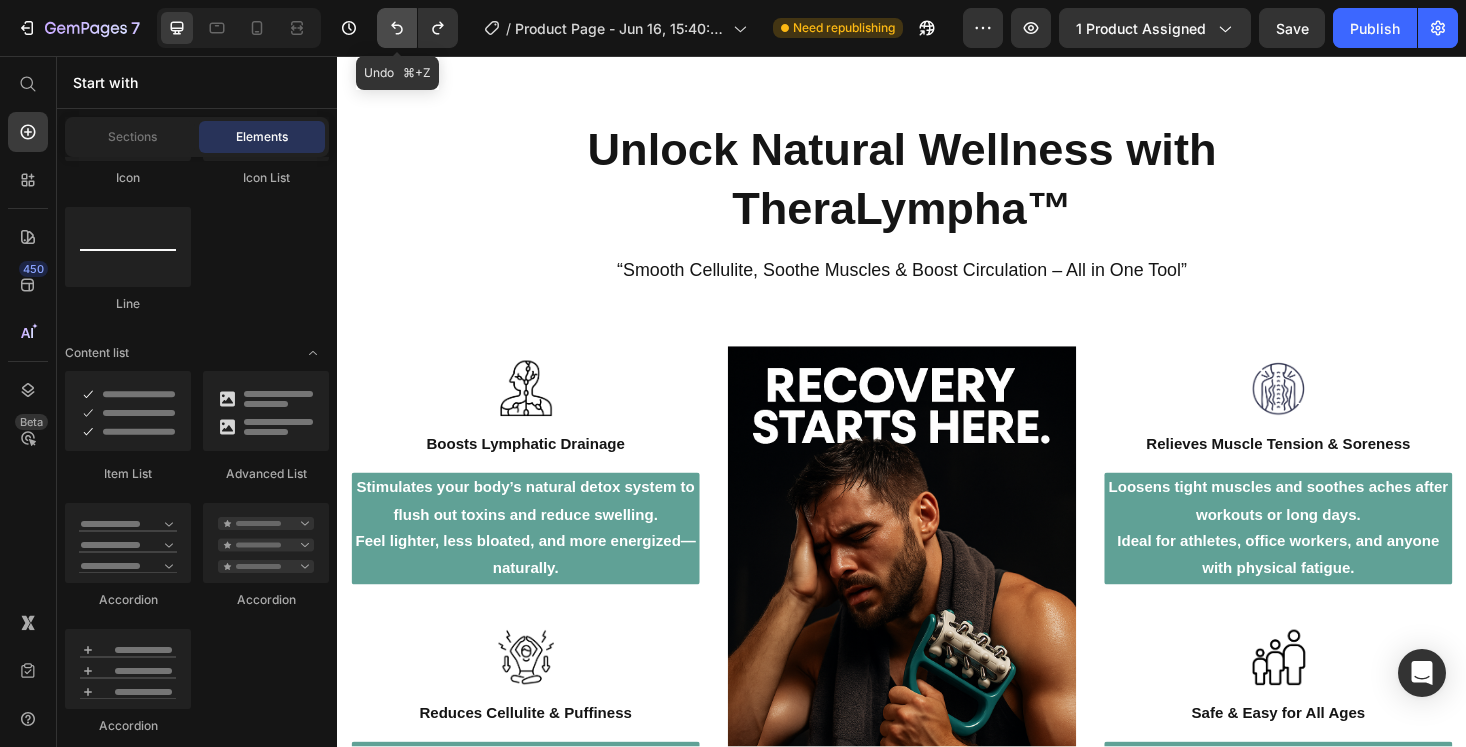 click 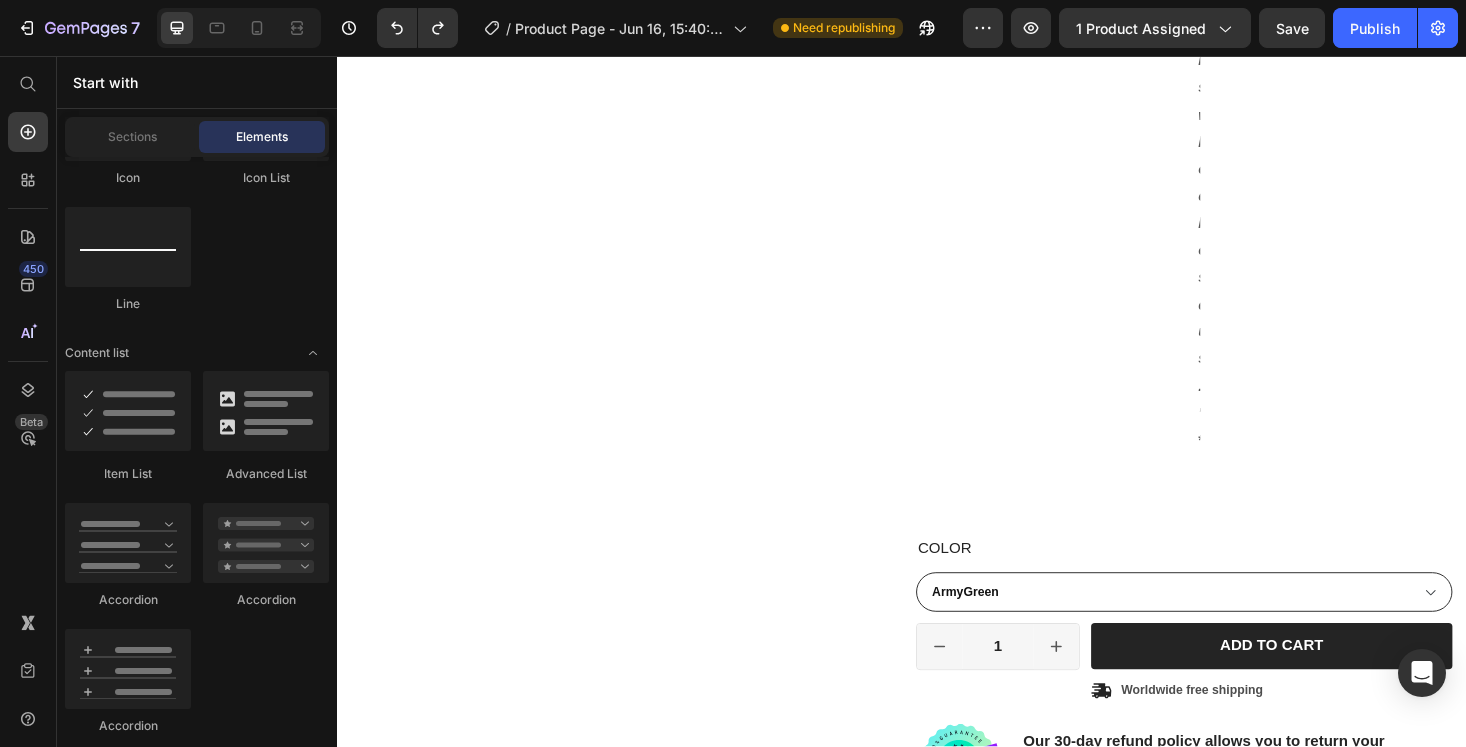 scroll, scrollTop: 2509, scrollLeft: 0, axis: vertical 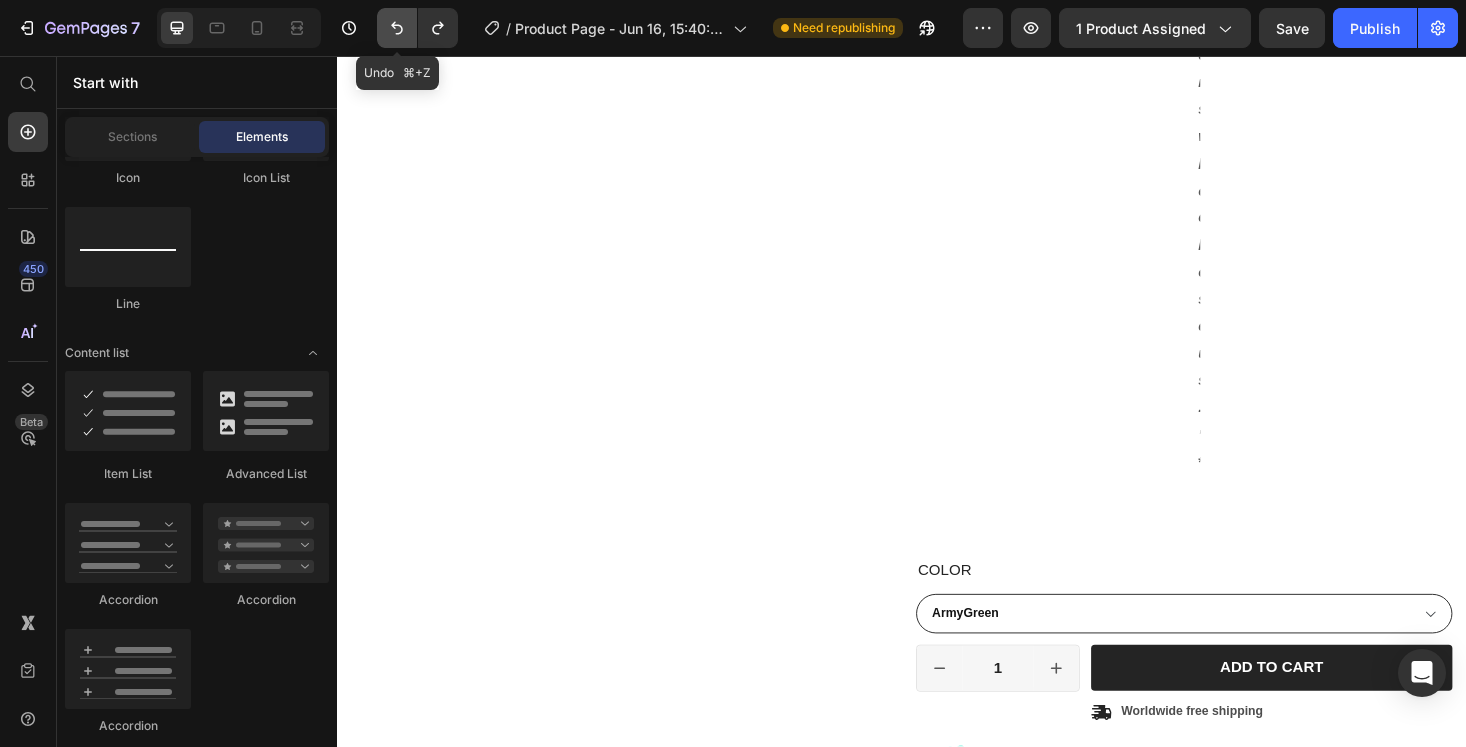 click 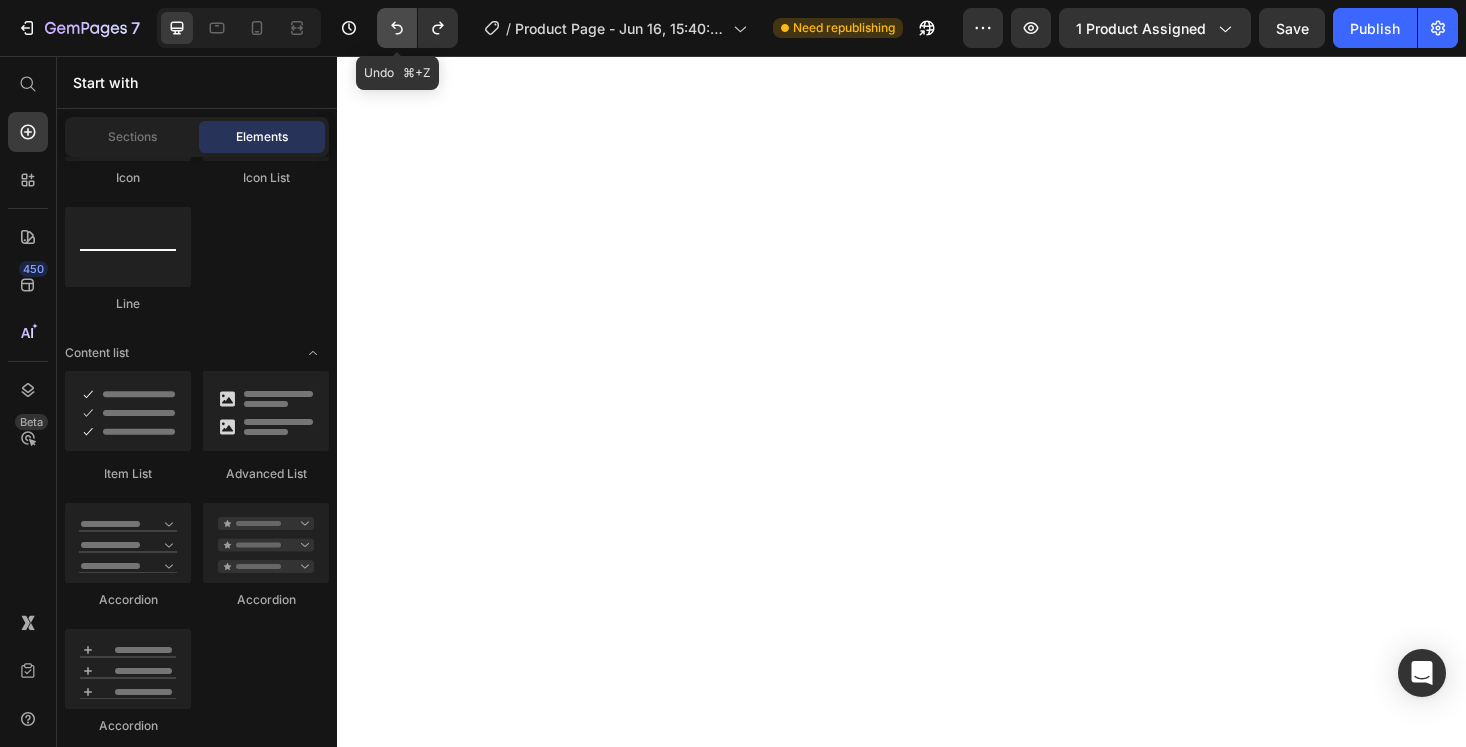 click 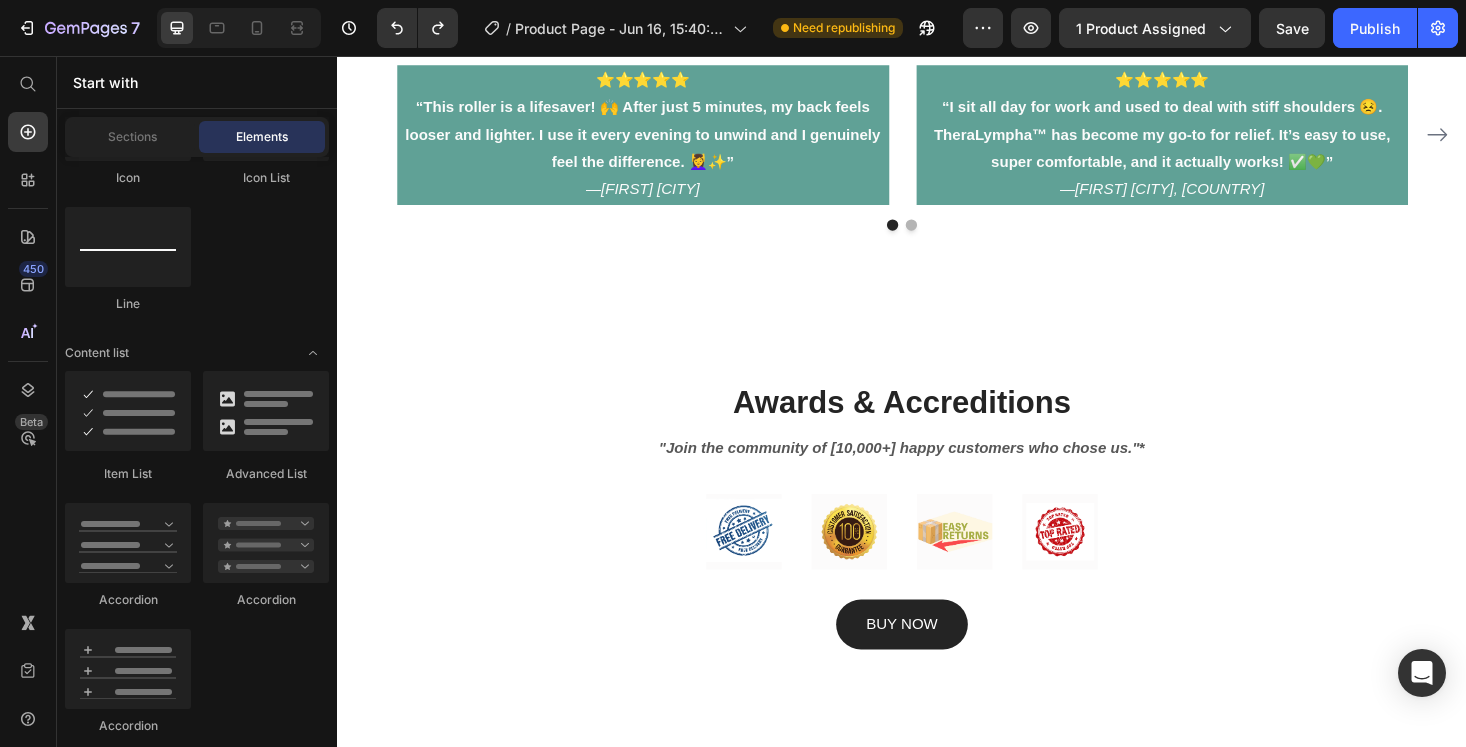 scroll, scrollTop: 4864, scrollLeft: 0, axis: vertical 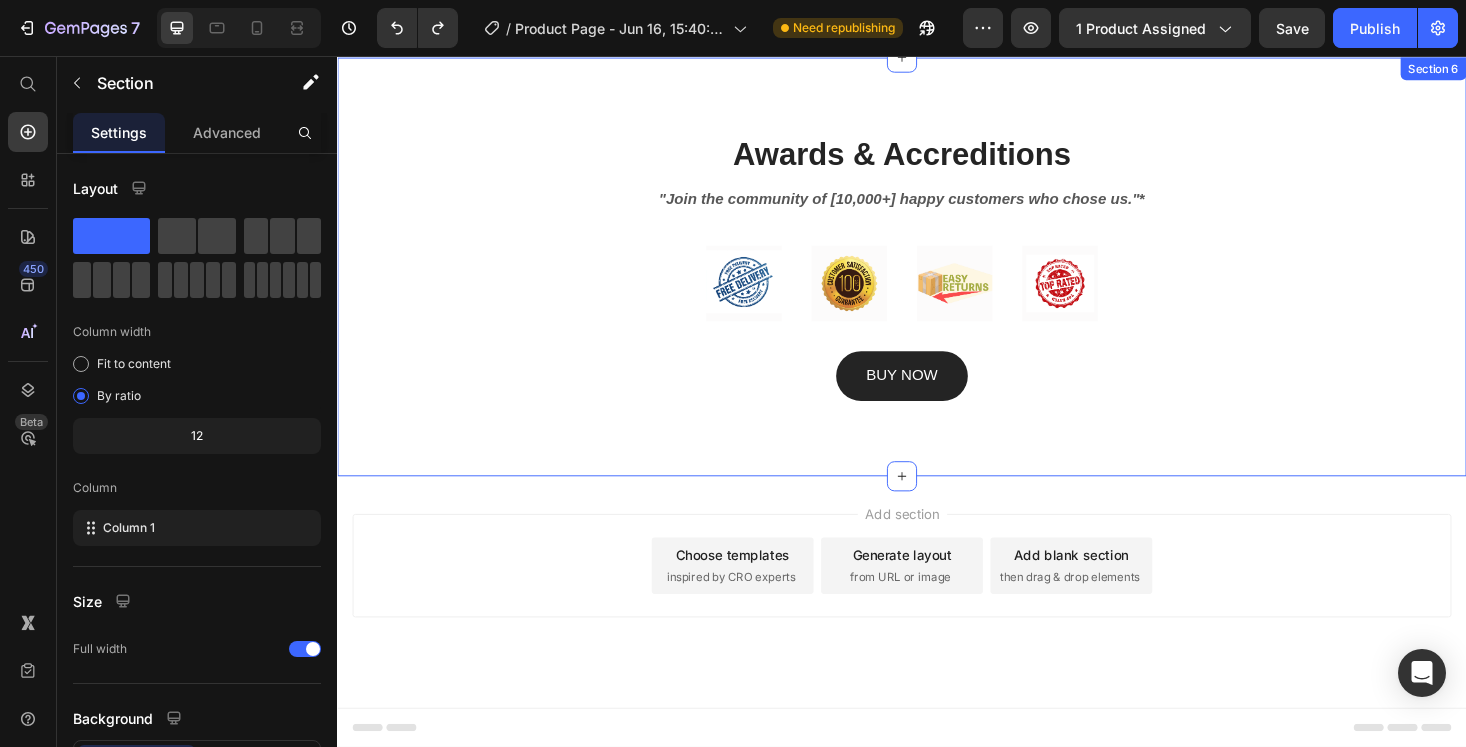 click on "Awards & Accreditions Heading "Join the community of [10,000+] happy customers who chose us." * Text block Image Image Image Image Row BUY NOW Button Row Section 6" at bounding box center (937, 280) 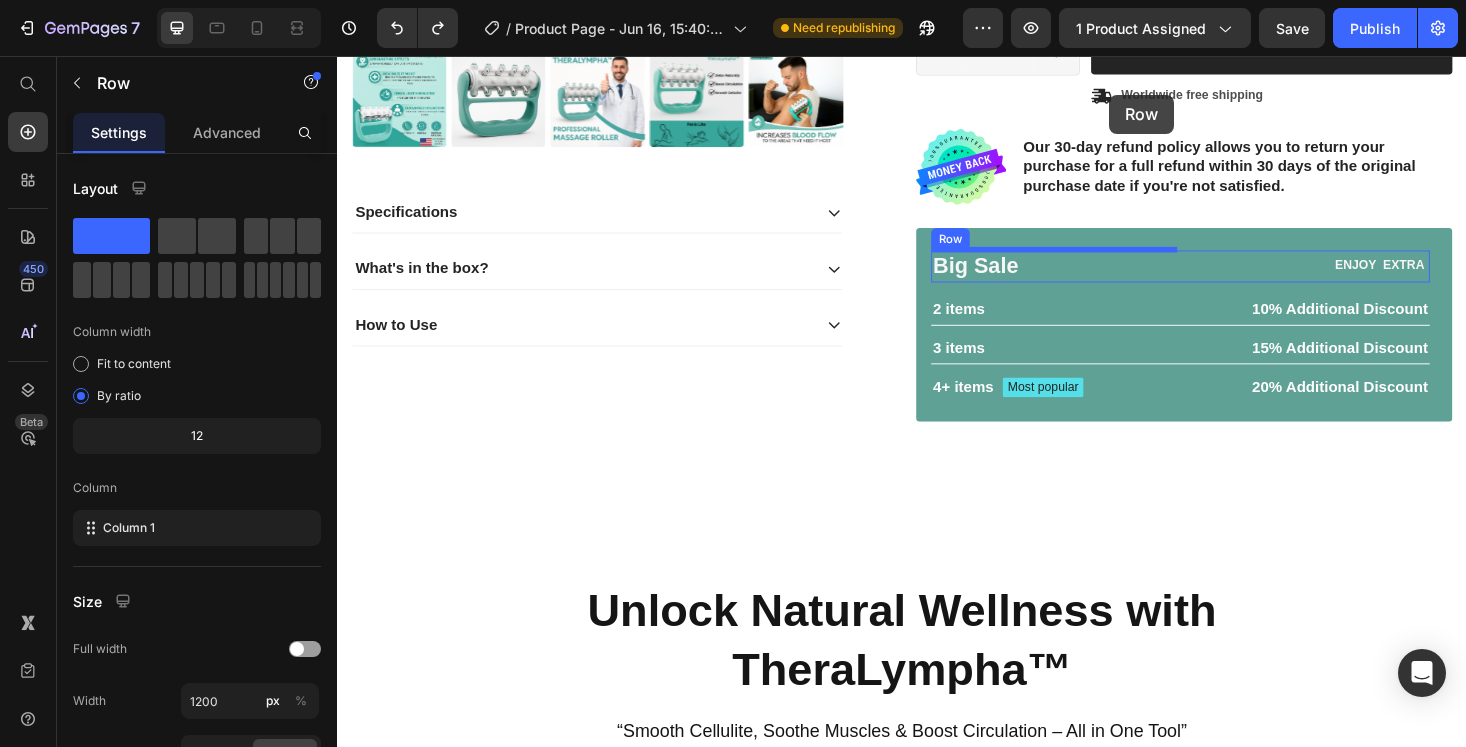 scroll, scrollTop: 634, scrollLeft: 0, axis: vertical 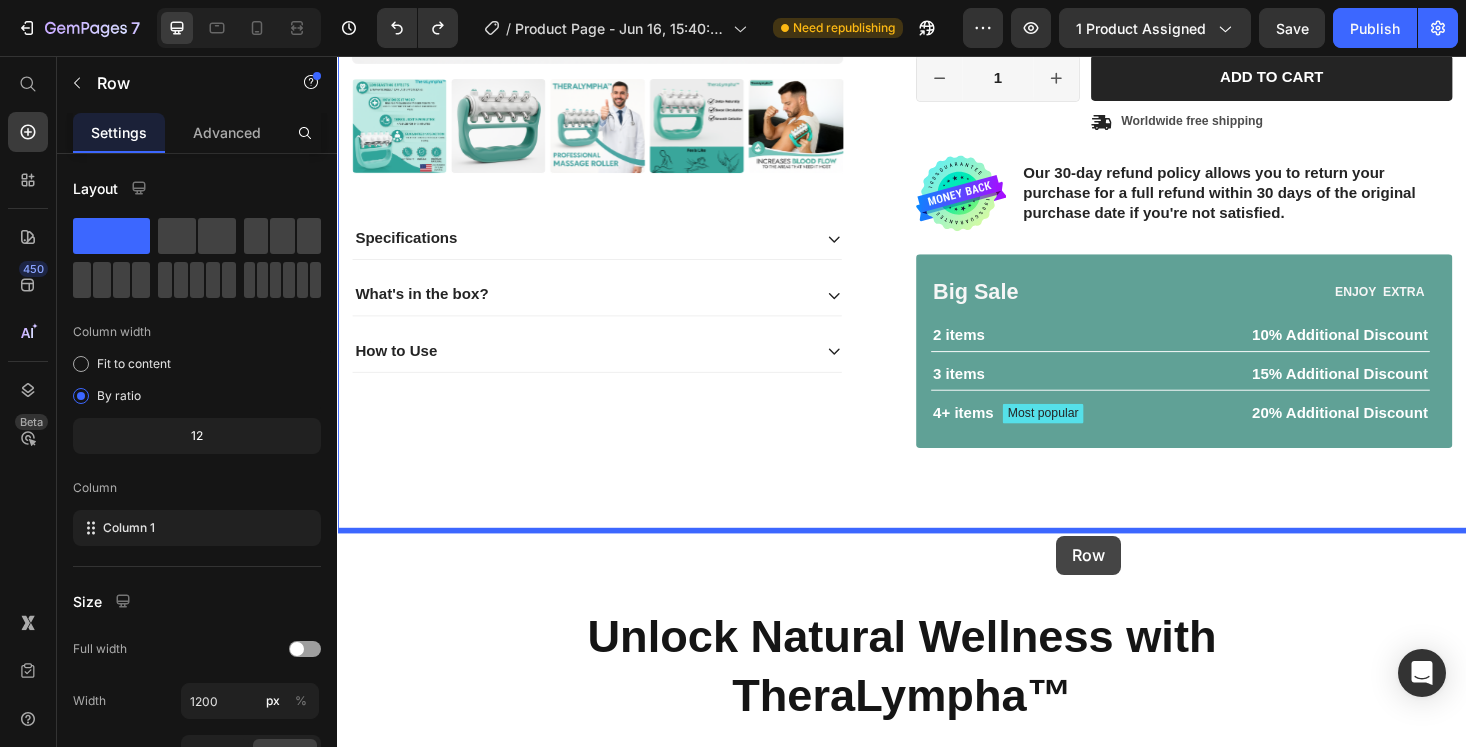 drag, startPoint x: 1297, startPoint y: 265, endPoint x: 1101, endPoint y: 566, distance: 359.18936 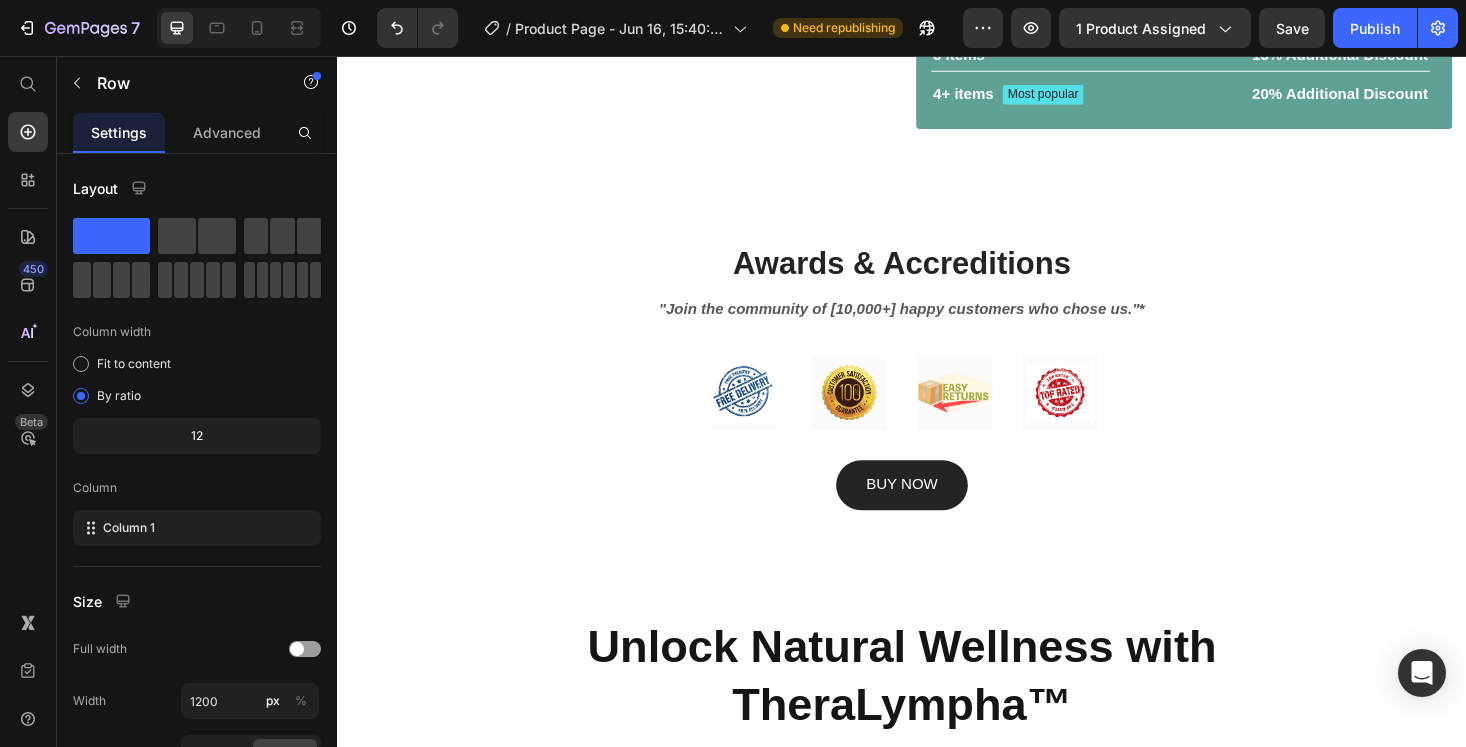 scroll, scrollTop: 992, scrollLeft: 0, axis: vertical 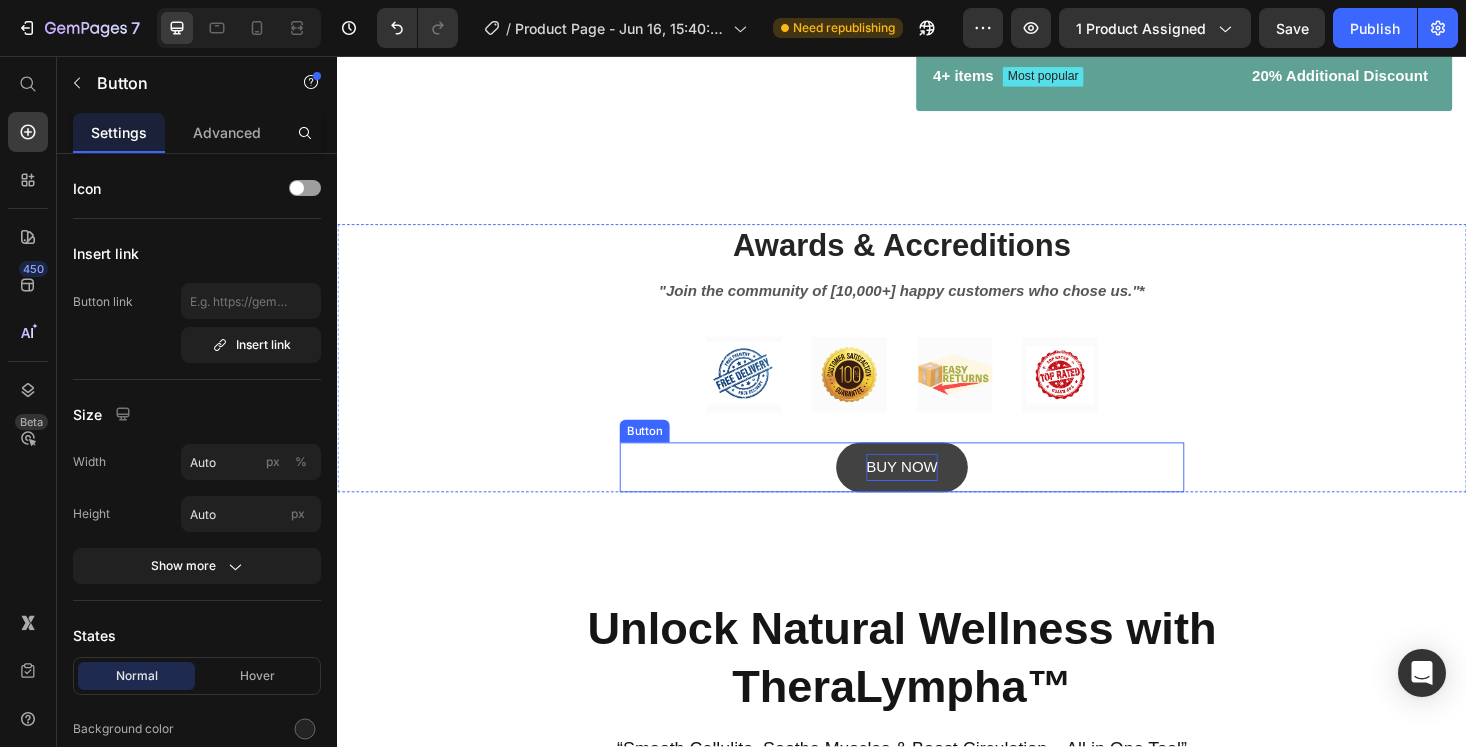 click on "BUY NOW" at bounding box center [937, 493] 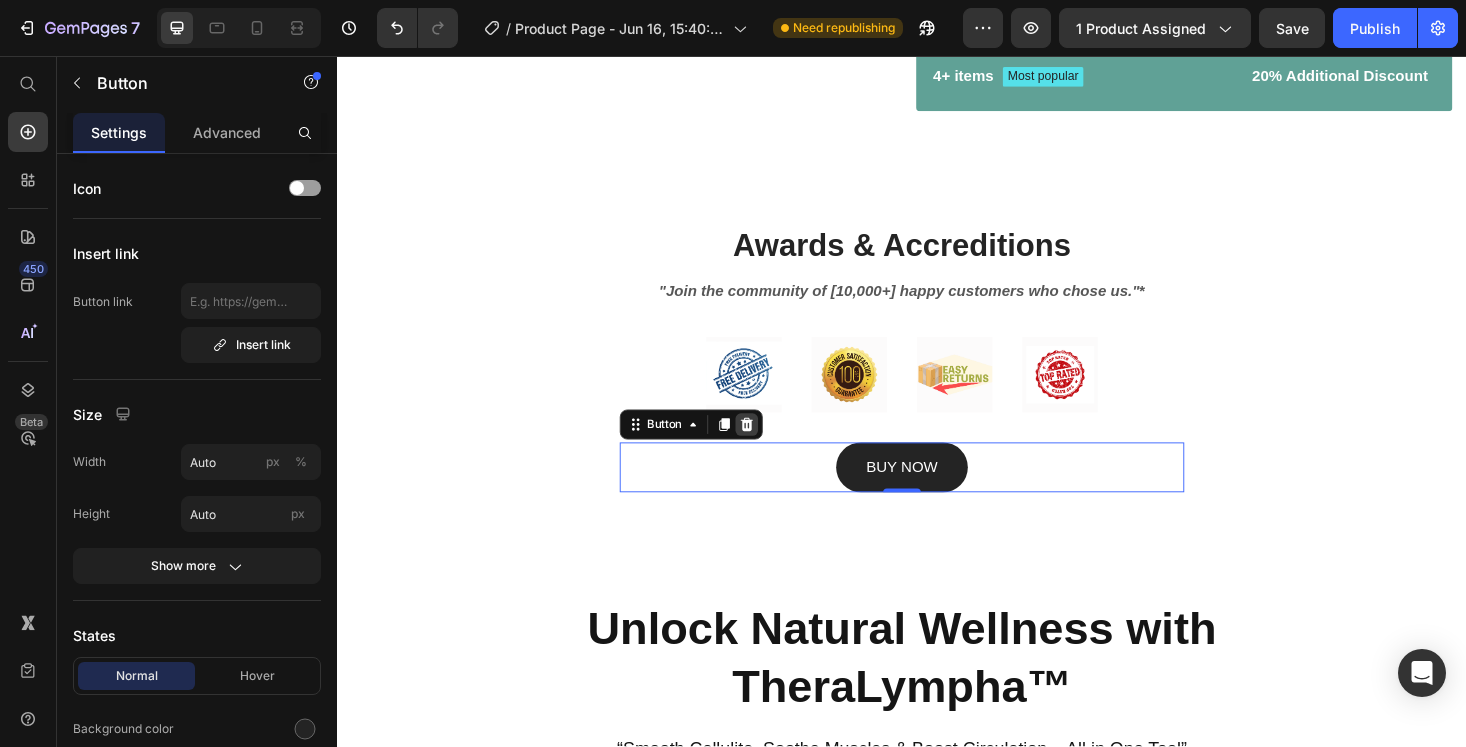 click 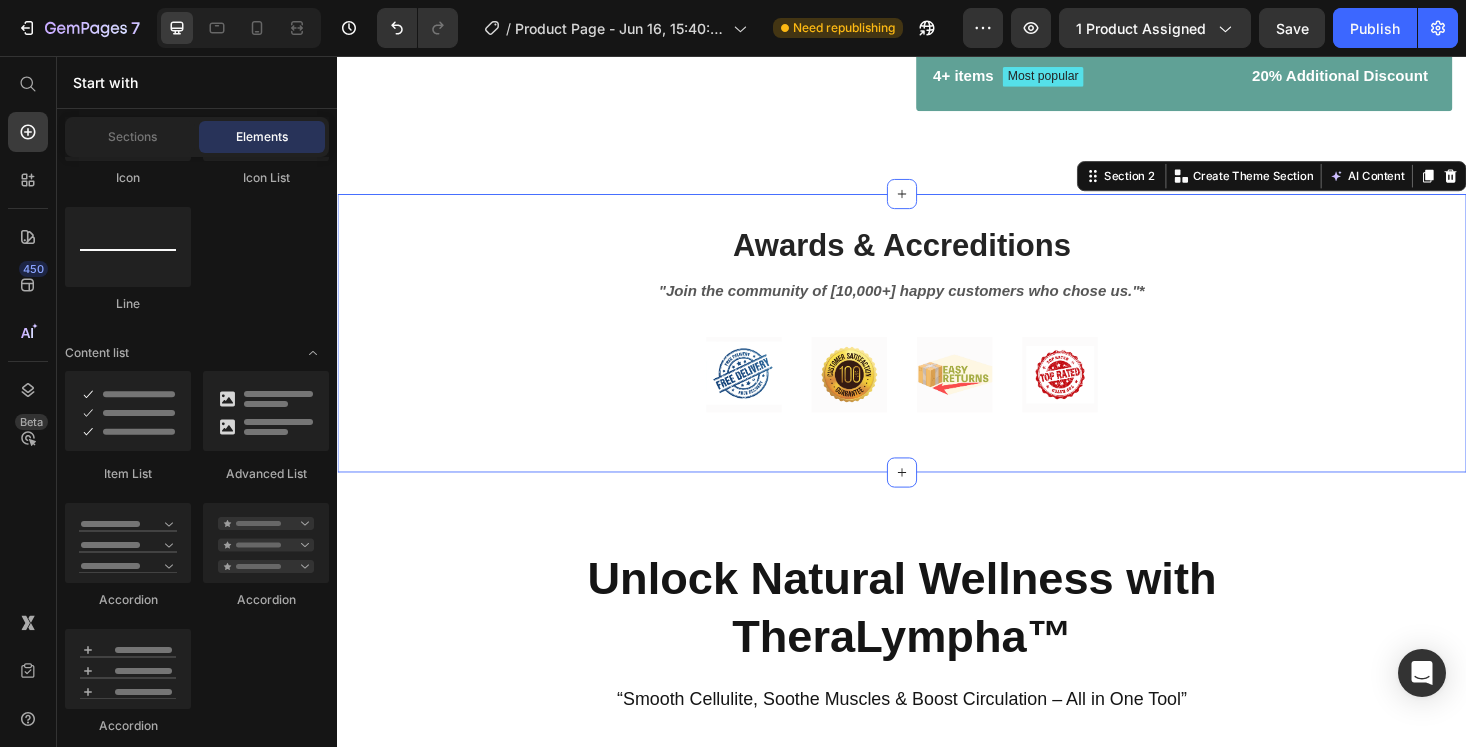 click on "Awards & Accreditions Heading "Join the community of [10,000+] happy customers who chose us." * Text block Image Image Image Image Row Row Section 2   You can create reusable sections Create Theme Section AI Content Write with GemAI What would you like to describe here? Tone and Voice Persuasive Product NeuroLynx™-Unplug the Stress Reboot Your Mind. Show more Generate" at bounding box center (937, 351) 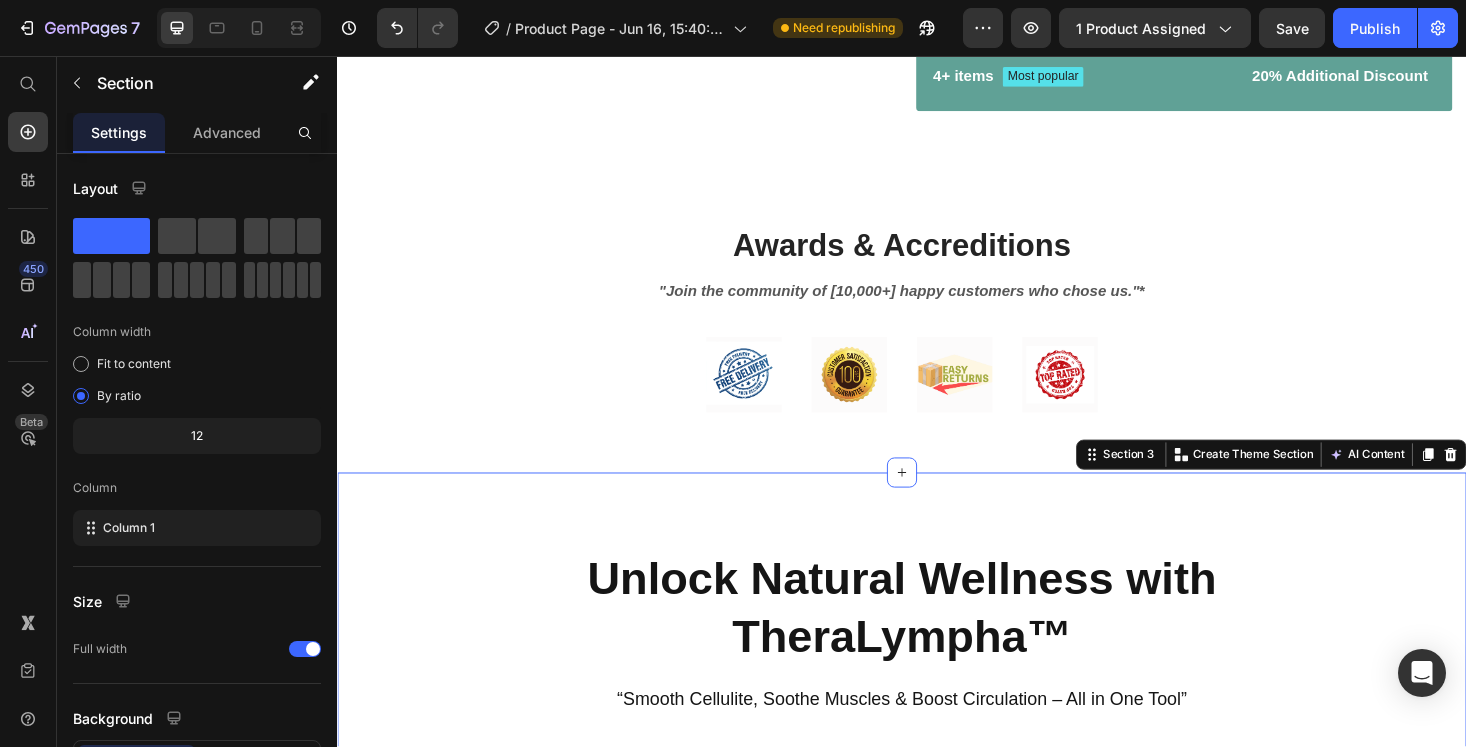 click on "Unlock Natural Wellness with TheraLympha™ Heading “Smooth Cellulite, Soothe Muscles & Boost Circulation – All in One Tool” Text block Row Image Boosts Lymphatic Drainage Text block Stimulates your body’s natural detox system to flush out toxins and reduce swelling. Feel lighter, less bloated, and more energized—naturally. Text block Row Image Reduces Cellulite & Puffiness Text block Smooths skin by improving circulation and breaking down fluid buildup. Perfect for targeting stubborn areas like thighs, arms, and waist. Text block Row Image Image Relieves Muscle Tension & Soreness Text block Loosens tight muscles and soothes aches after workouts or long days. Ideal for athletes, office workers, and anyone with physical fatigue. Text block Row Image Safe & Easy for All Ages Text block Lightweight, handheld, and gentle enough for teens to seniors. Use it anytime, anywhere—no batteries or setup required. Text block Row Row Section 3   You can create reusable sections Create Theme Section AI Content" at bounding box center (937, 977) 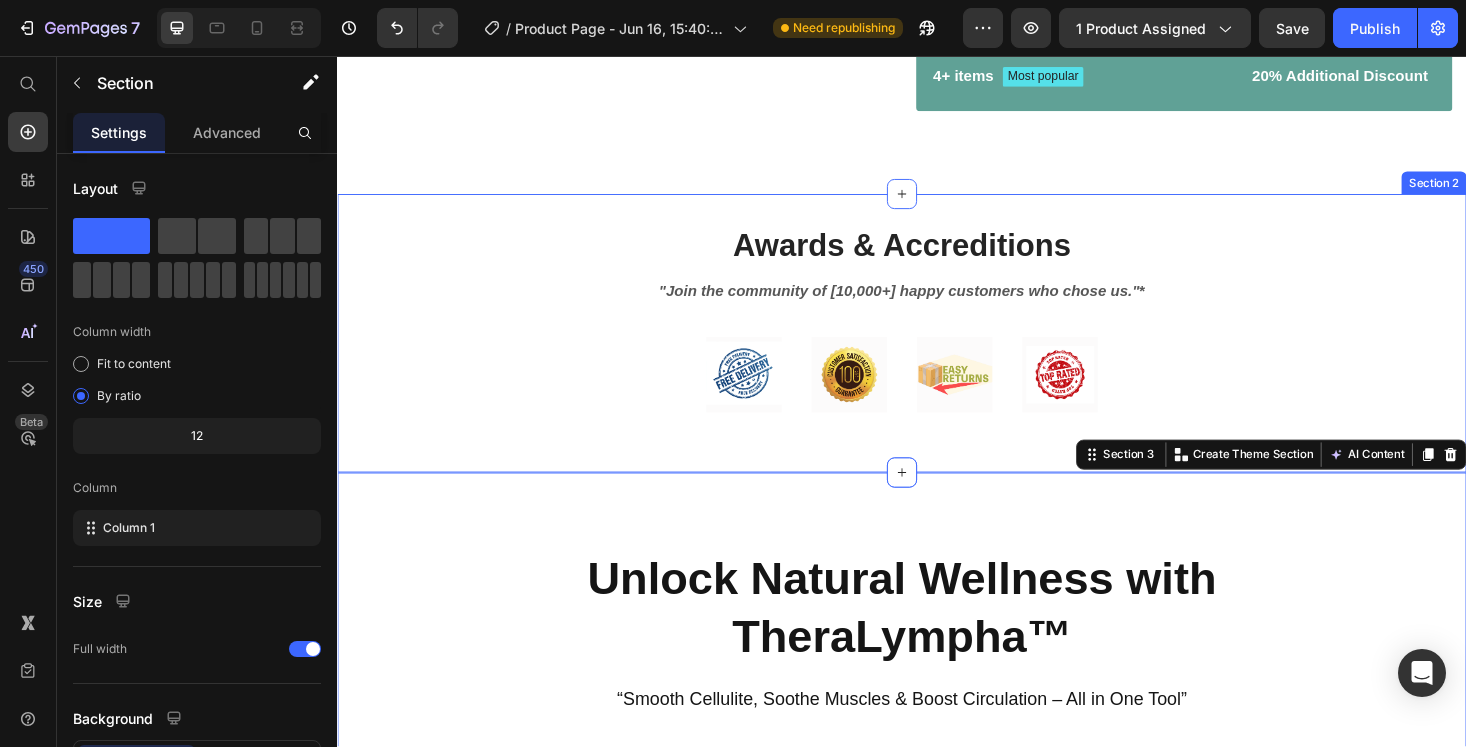 click on "Awards & Accreditions Heading "Join the community of [10,000+] happy customers who chose us." * Text block Image Image Image Image Row Row Section 2" at bounding box center (937, 351) 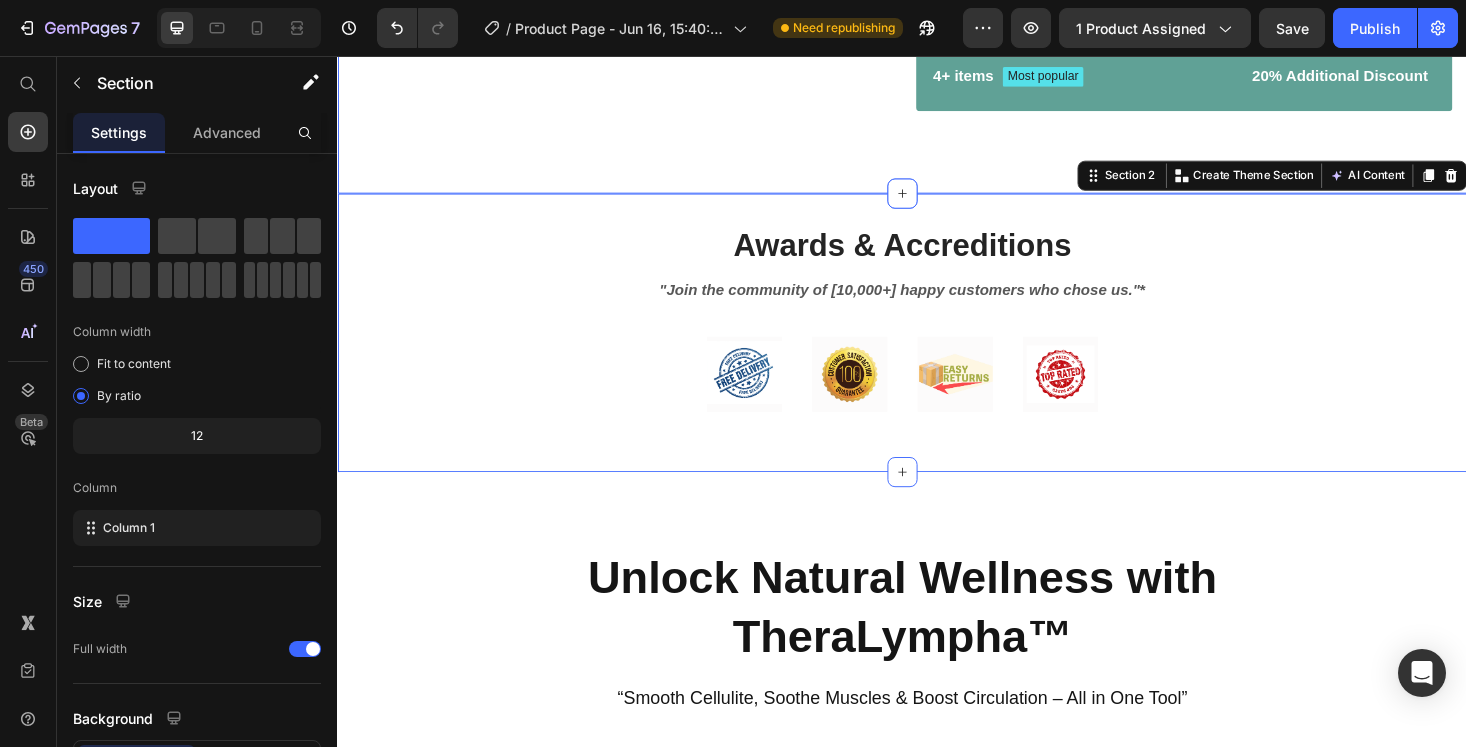 click on "Product Images
Specifications
What's in the box?
How to Use Accordion 55% off Product Badge TheraLympha™ – The Doctor-Approved Lymphatic Massage Roller Product Title Wellness That Moves with You. ⭐ Relieves sore muscles and stiffness. ⭐ Enhances blood flow for radiant, glowing skin. ⭐ Reduces the appearance of cellulite and bloating. Text Block 2500+ Happy Customer's Worldwide😃 Text Block $26.99 Product Price $59.99 Product Price 55% off Product Badge Row Color ArmyGreen Product Variants & Swatches ArmyGreen Product Variants & Swatches 1 Product Quantity Row Add to cart Add to Cart
Icon Worldwide free shipping Text Block Row Row Image Our 30-day refund policy allows you to return your purchase for a full refund within 30 days of the original purchase date if you're not satisfied. Text Block Row Big Sale Text Block ENJOY  EXTRA   Text Block Row 2 items Text Block 10% Additional Discount Text Block Row 3 items Text Block 15% Additional Discount" at bounding box center [937, -346] 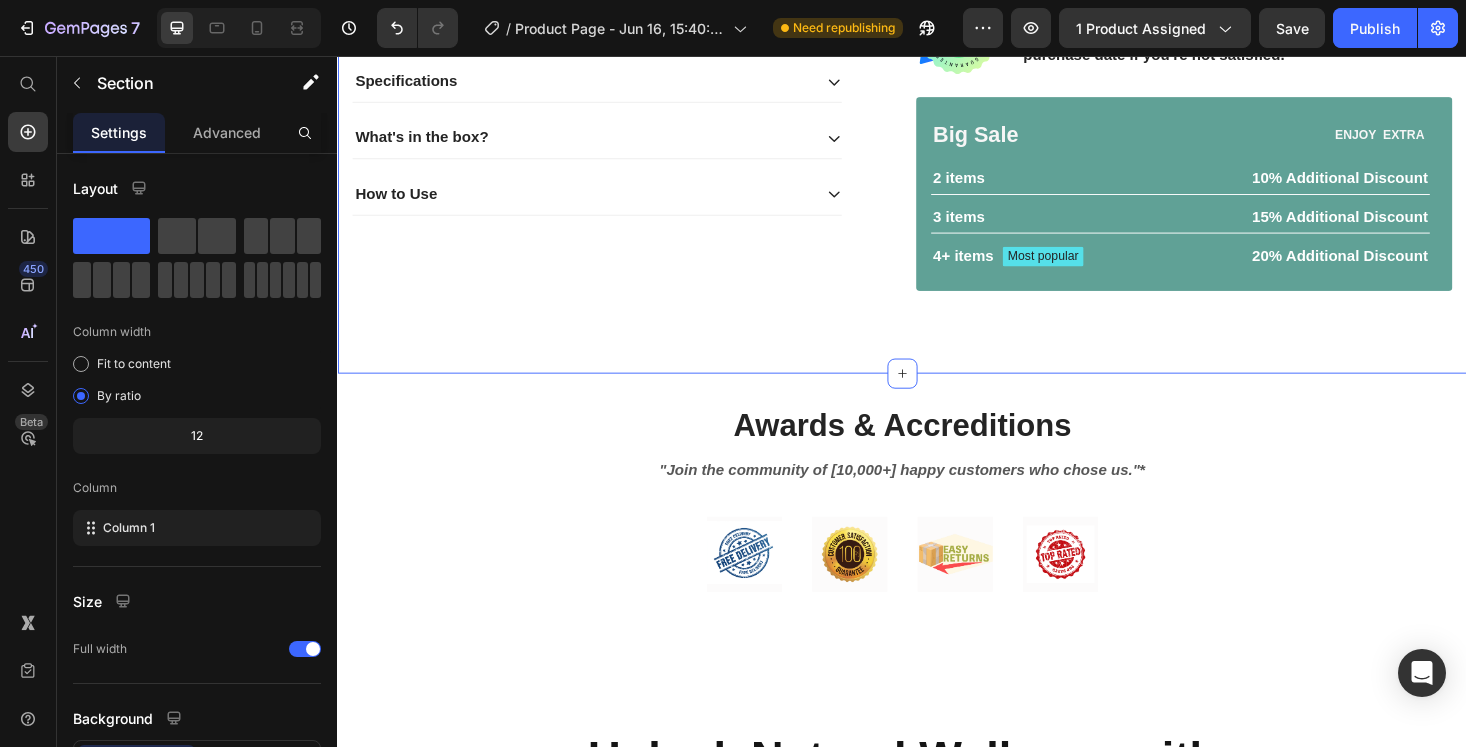 scroll, scrollTop: 787, scrollLeft: 0, axis: vertical 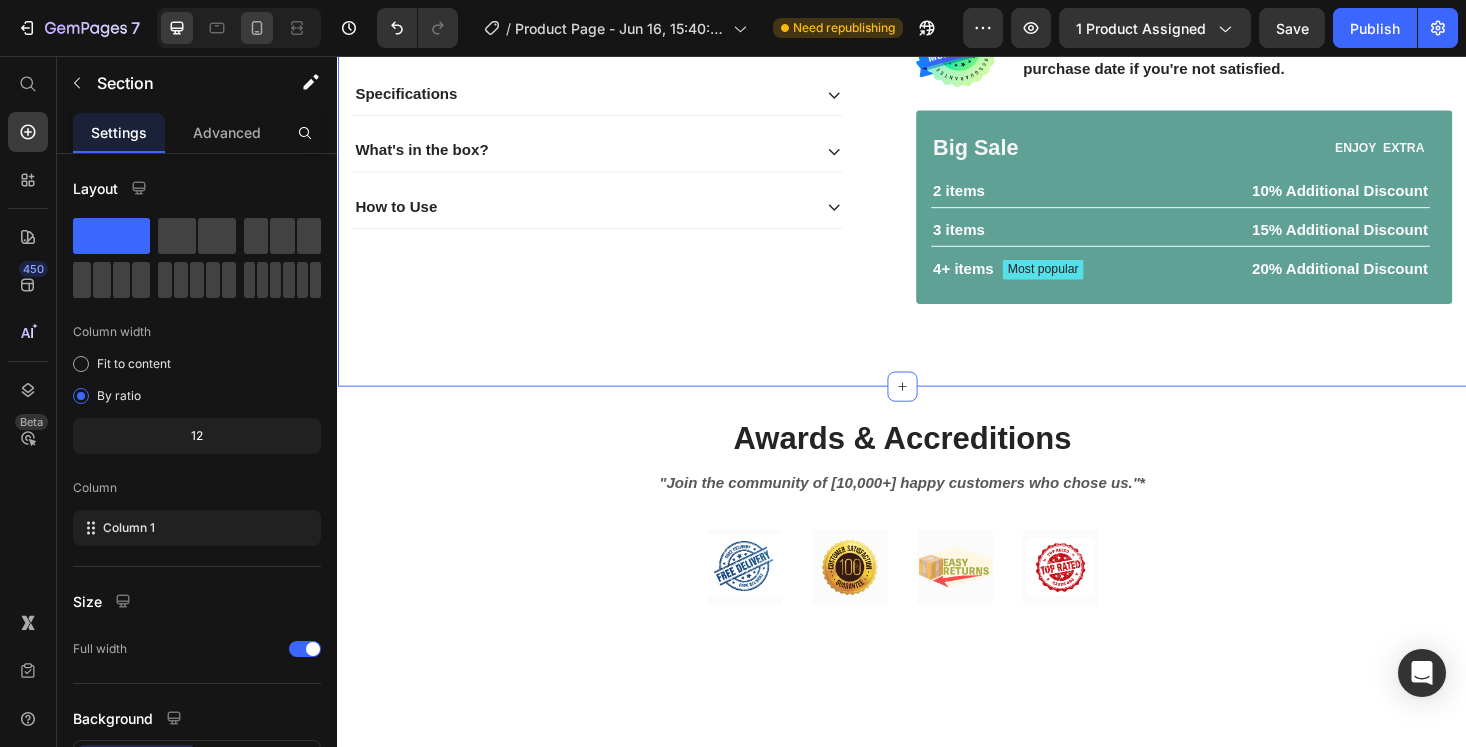 click 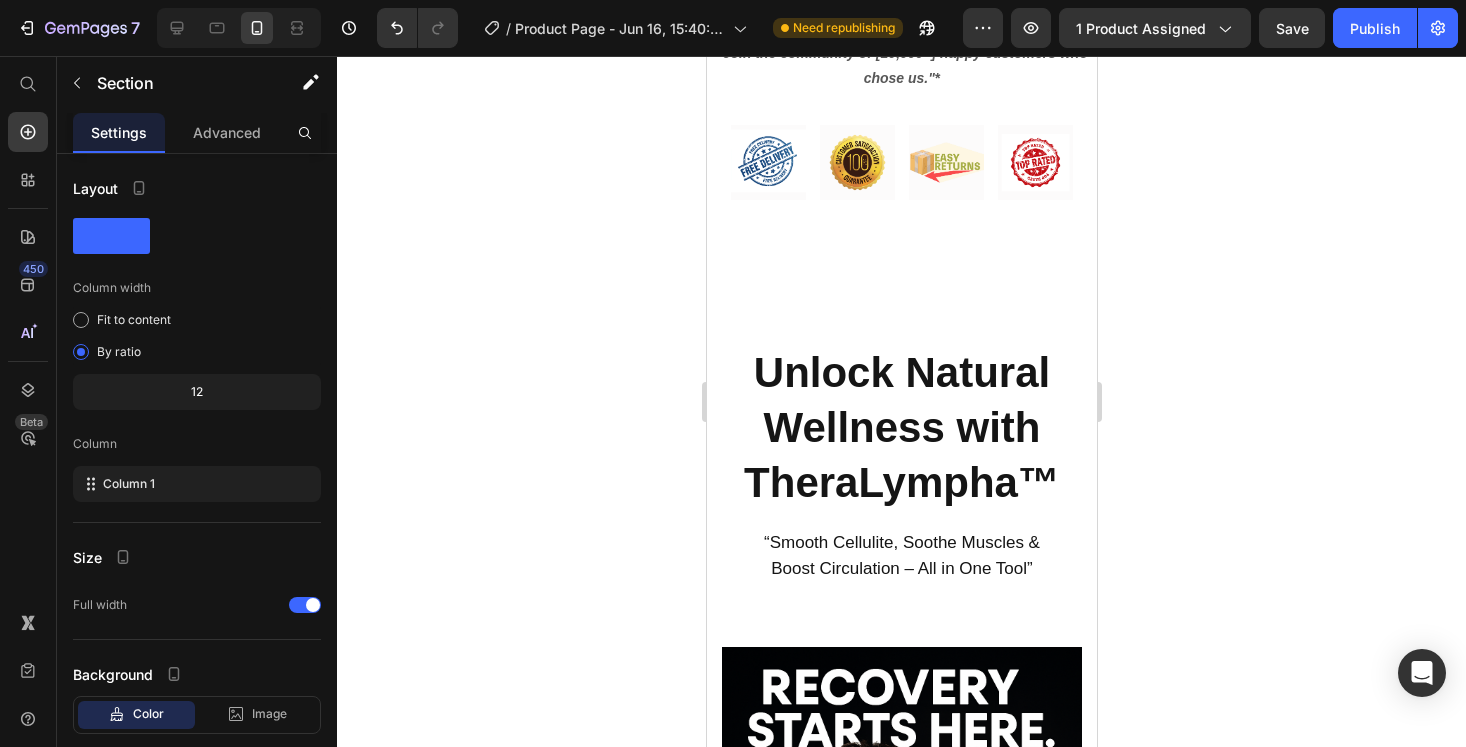 scroll, scrollTop: 1238, scrollLeft: 0, axis: vertical 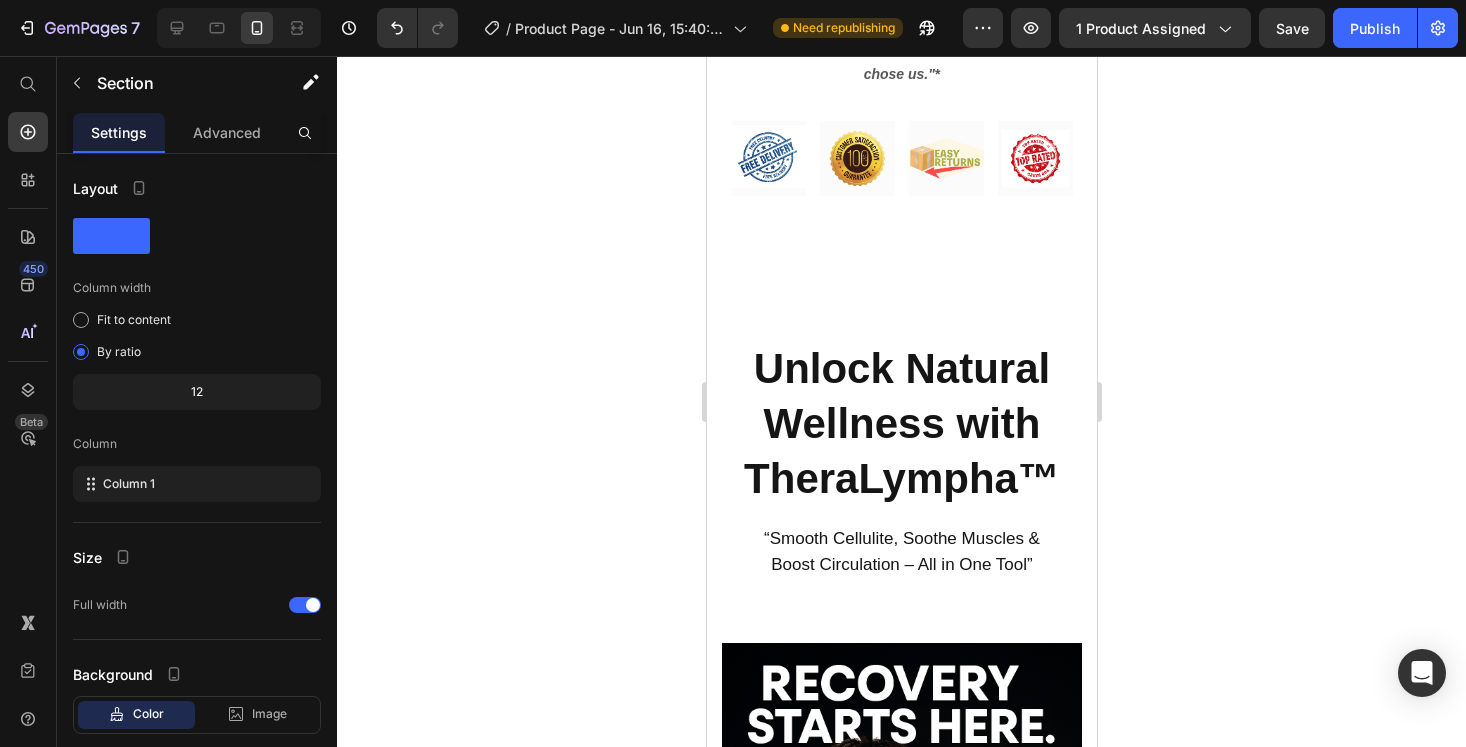 click on "Awards & Accreditions Heading "Join the community of [10,000+] happy customers who chose us." * Text block Image Image Image Image Row Row Section 2" at bounding box center [901, 106] 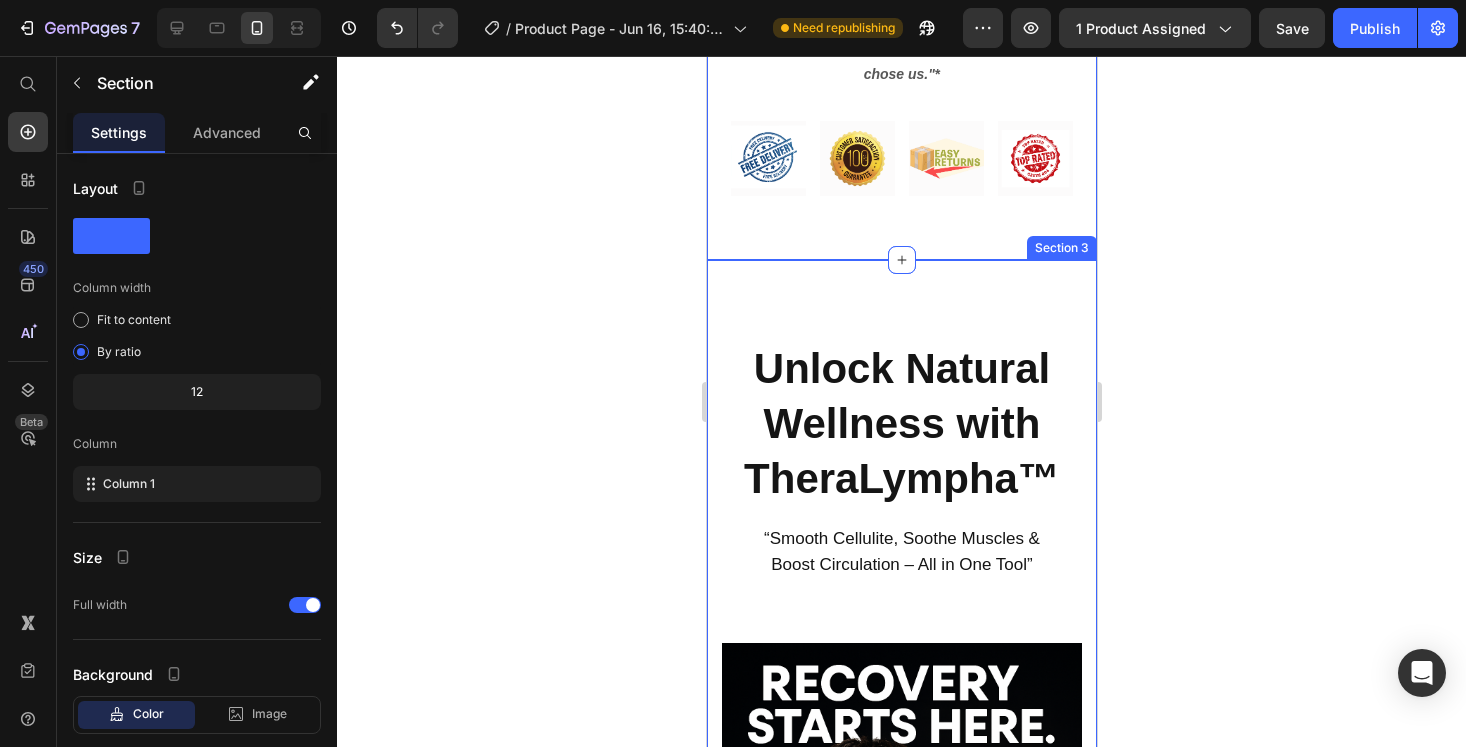 click on "Unlock Natural Wellness with TheraLympha™ Heading “Smooth Cellulite, Soothe Muscles & Boost Circulation – All in One Tool” Text block Row Image Boosts Lymphatic Drainage Text block Stimulates your body’s natural detox system to flush out toxins and reduce swelling. Feel lighter, less bloated, and more energized—naturally. Text block Row Image Reduces Cellulite & Puffiness Text block Smooths skin by improving circulation and breaking down fluid buildup. Perfect for targeting stubborn areas like thighs, arms, and waist. Text block Row Image Image Relieves Muscle Tension & Soreness Text block Loosens tight muscles and soothes aches after workouts or long days. Ideal for athletes, office workers, and anyone with physical fatigue. Text block Row Image Safe & Easy for All Ages Text block Lightweight, handheld, and gentle enough for teens to seniors. Use it anytime, anywhere—no batteries or setup required. Text block Row Row Section 3" at bounding box center [901, 1291] 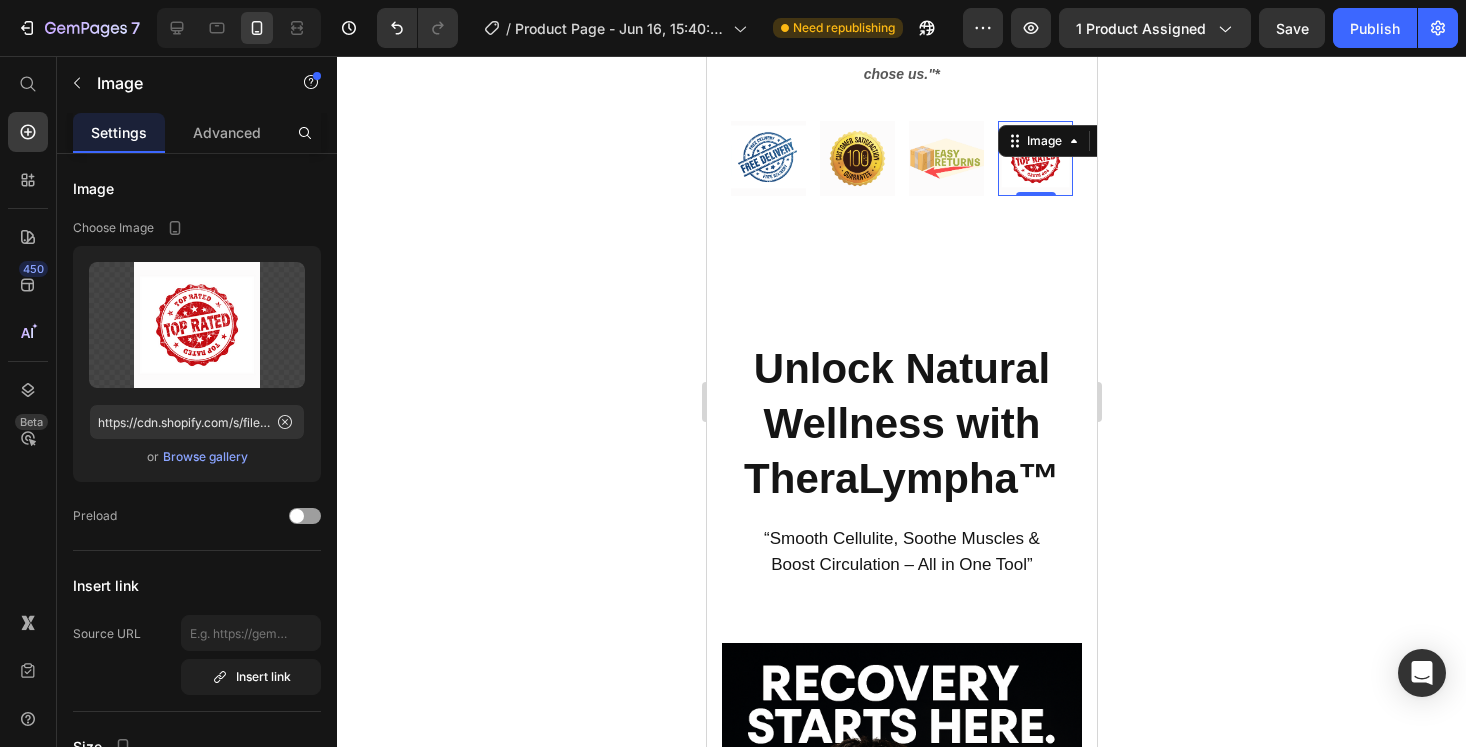 click at bounding box center [1034, 158] 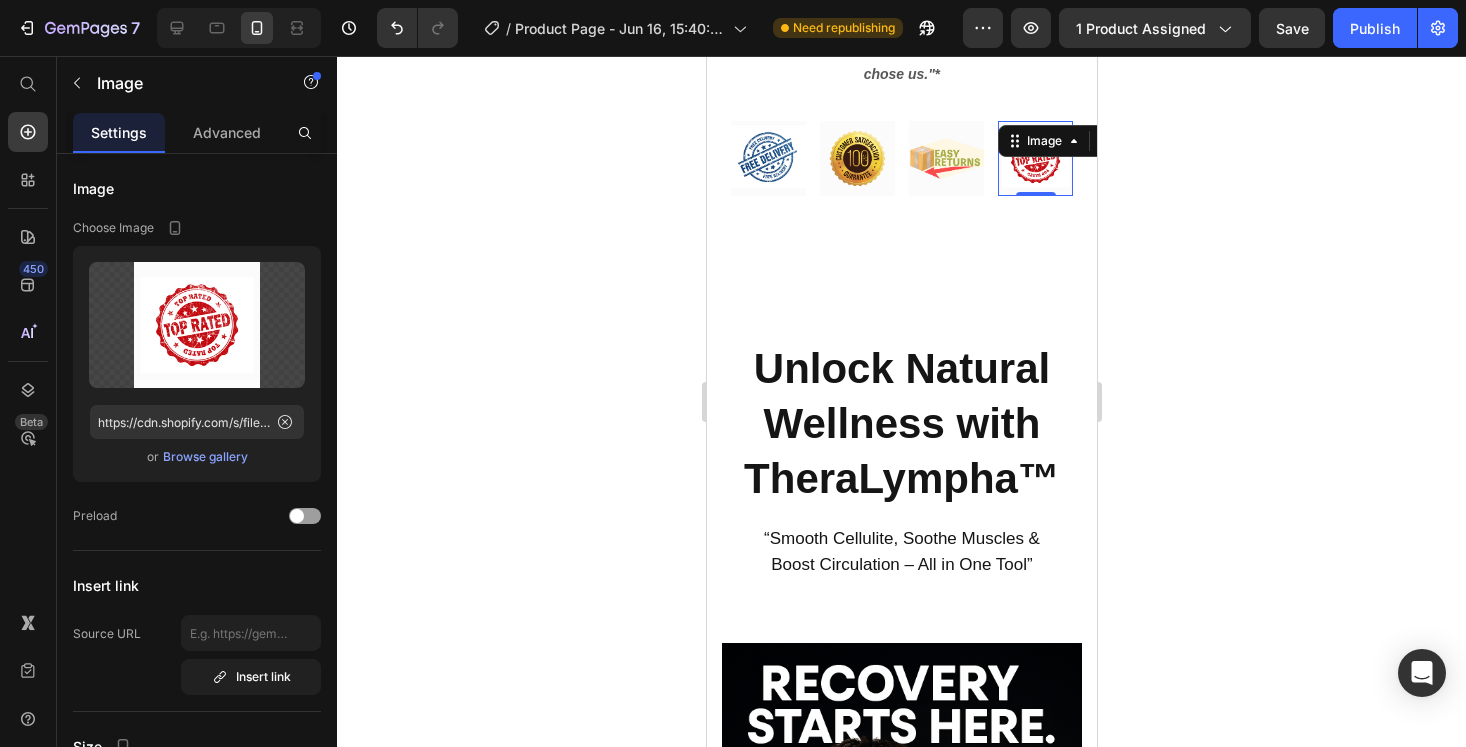 click 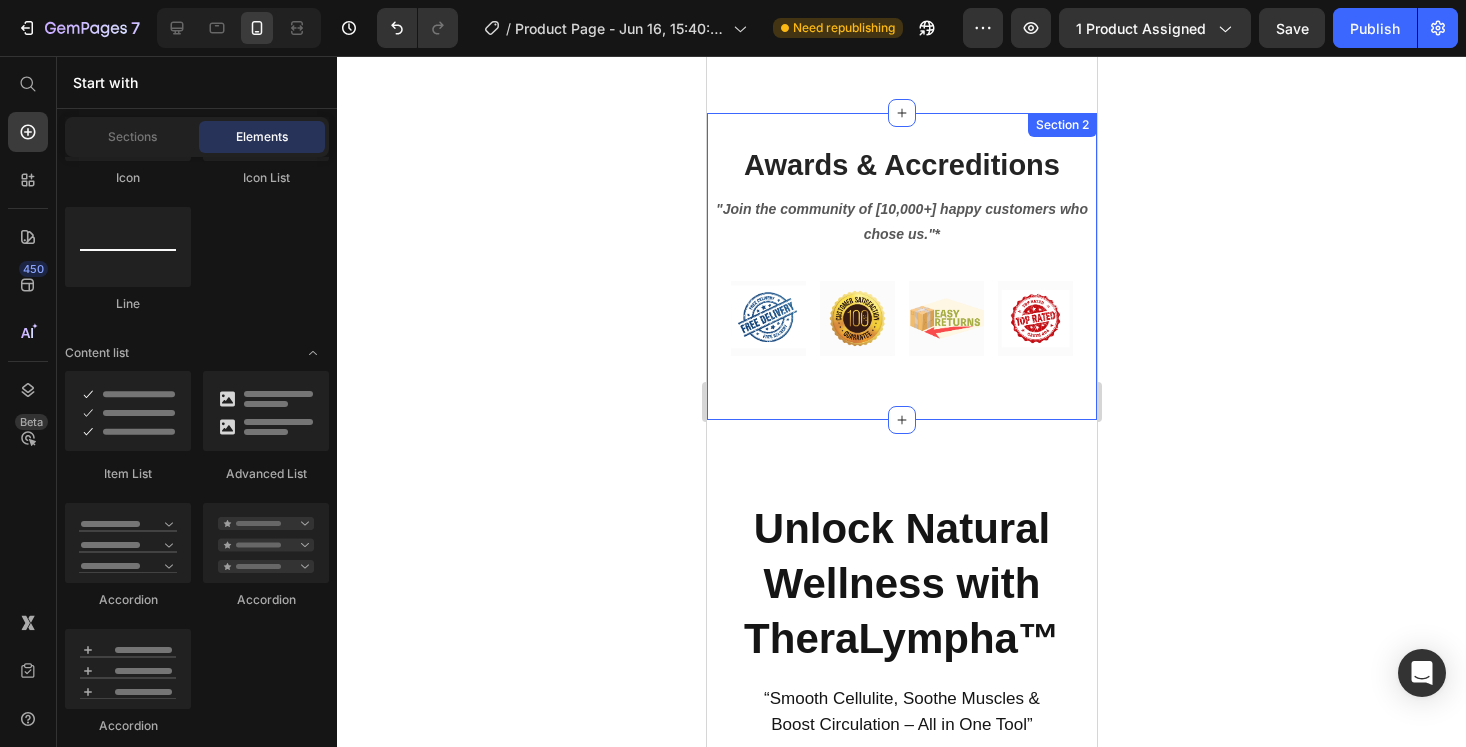 scroll, scrollTop: 1074, scrollLeft: 0, axis: vertical 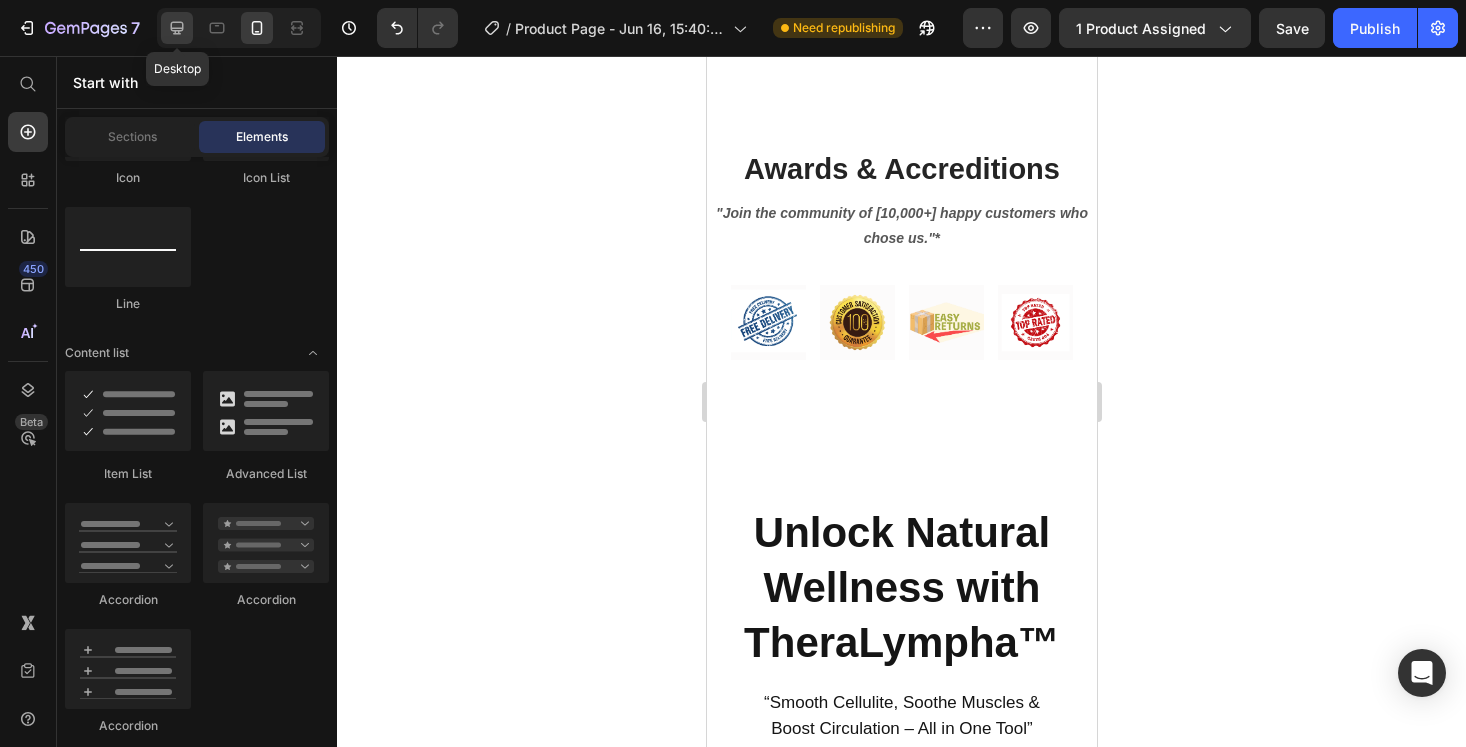 click 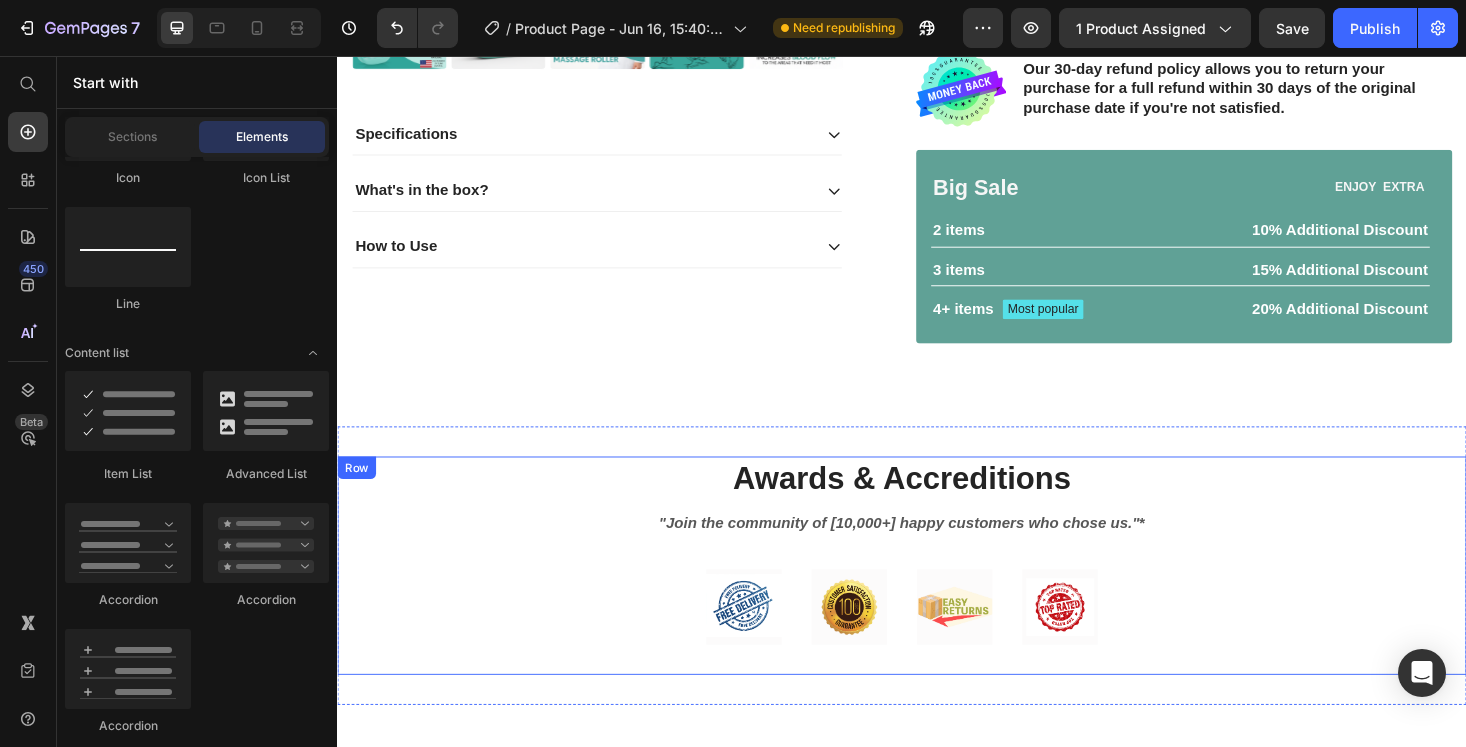 scroll, scrollTop: 732, scrollLeft: 0, axis: vertical 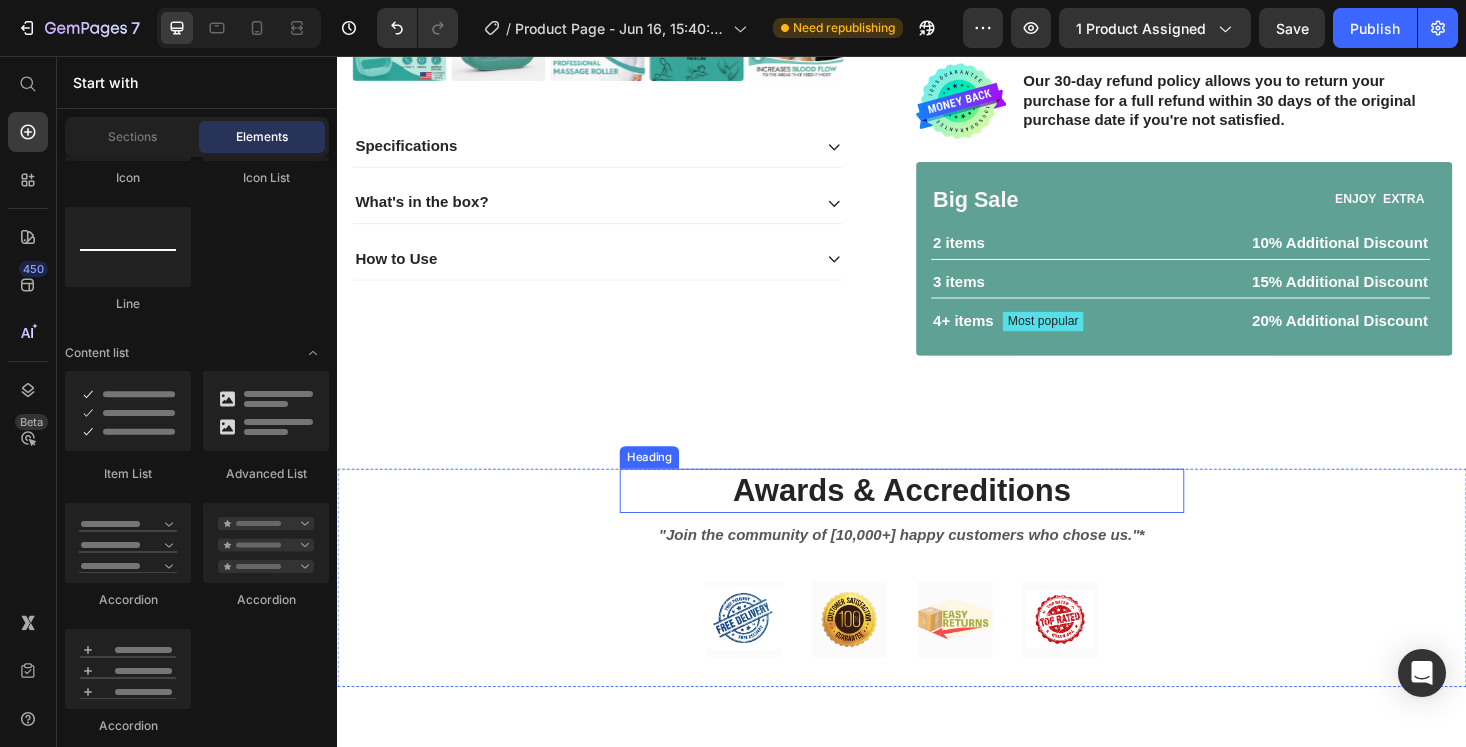 click on "Awards & Accreditions" at bounding box center (937, 518) 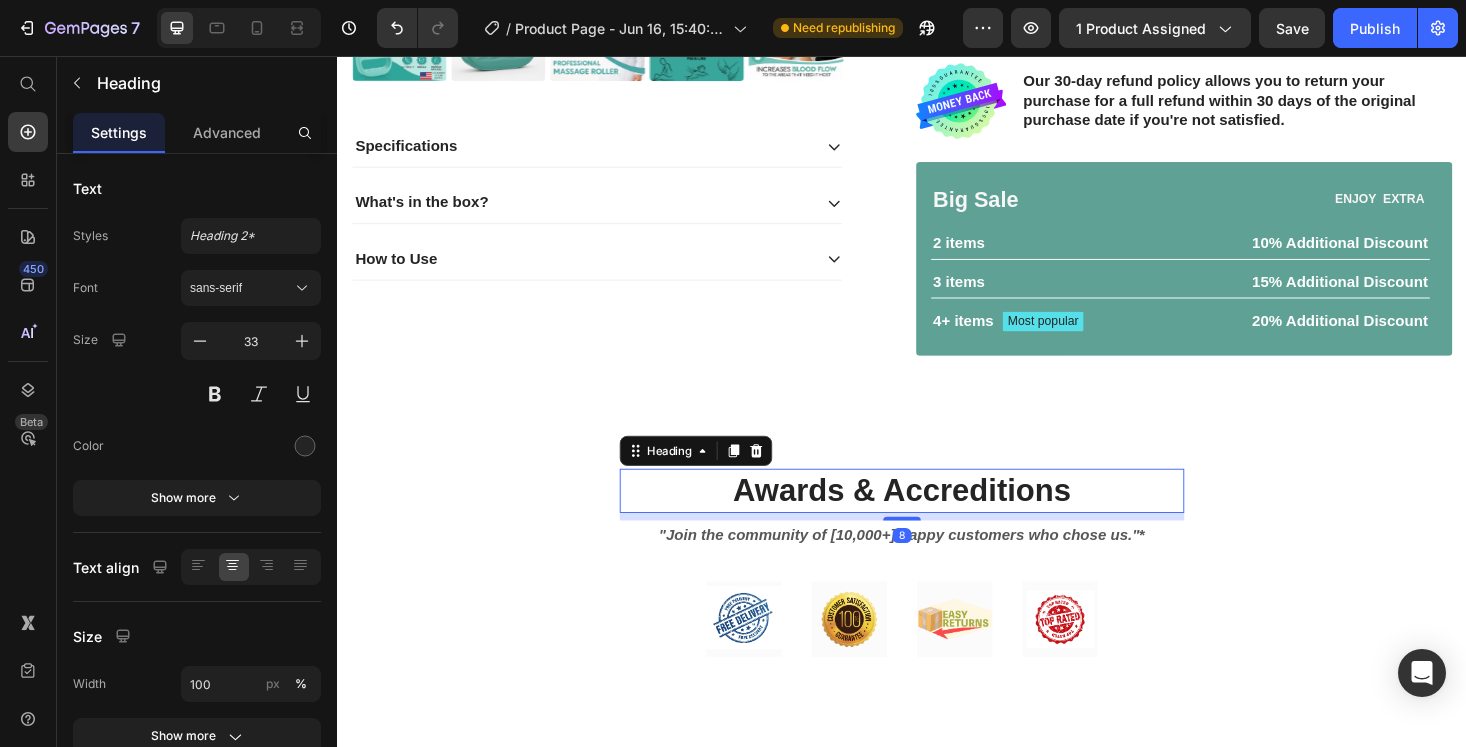 click on "Awards & Accreditions" at bounding box center (937, 518) 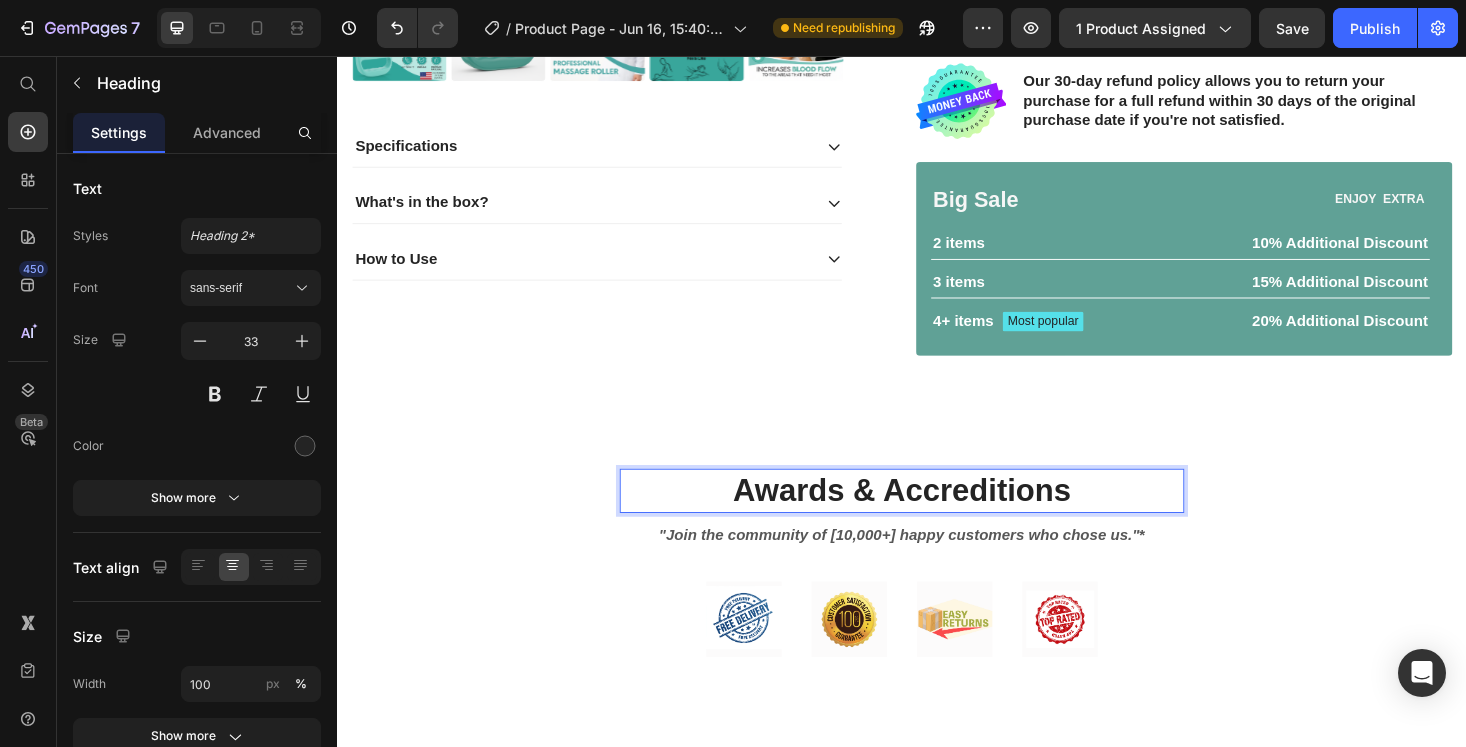 click on "Awards & Accreditions" at bounding box center (937, 518) 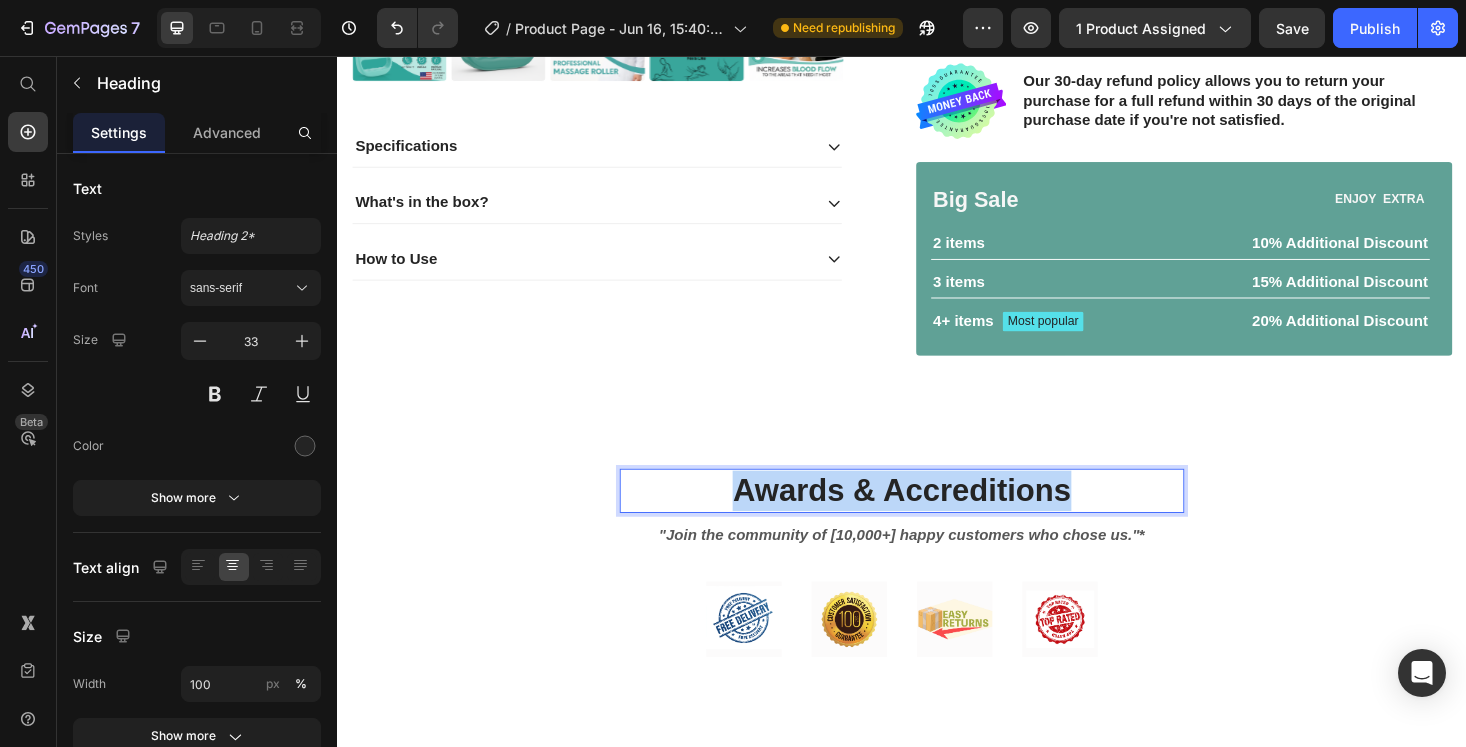 drag, startPoint x: 1174, startPoint y: 523, endPoint x: 738, endPoint y: 516, distance: 436.05618 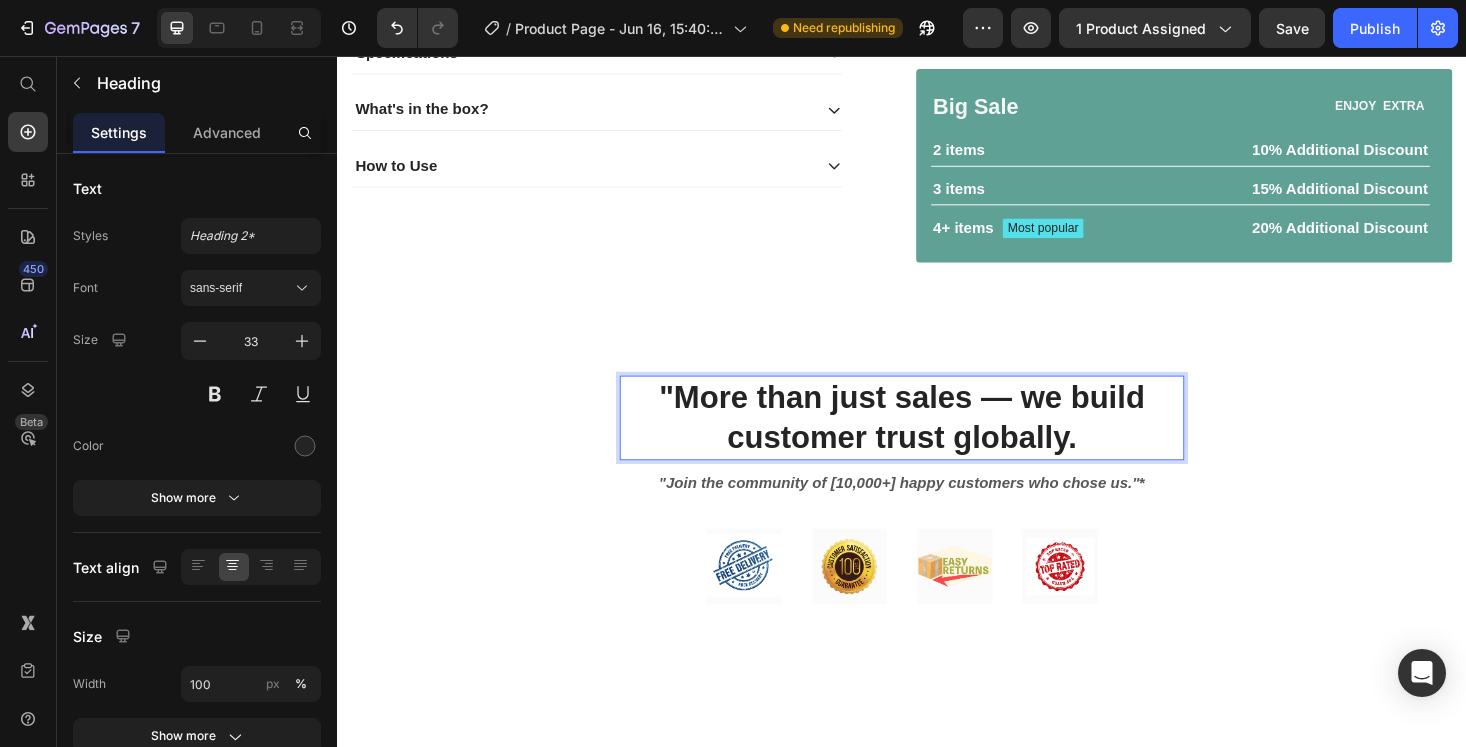 scroll, scrollTop: 840, scrollLeft: 0, axis: vertical 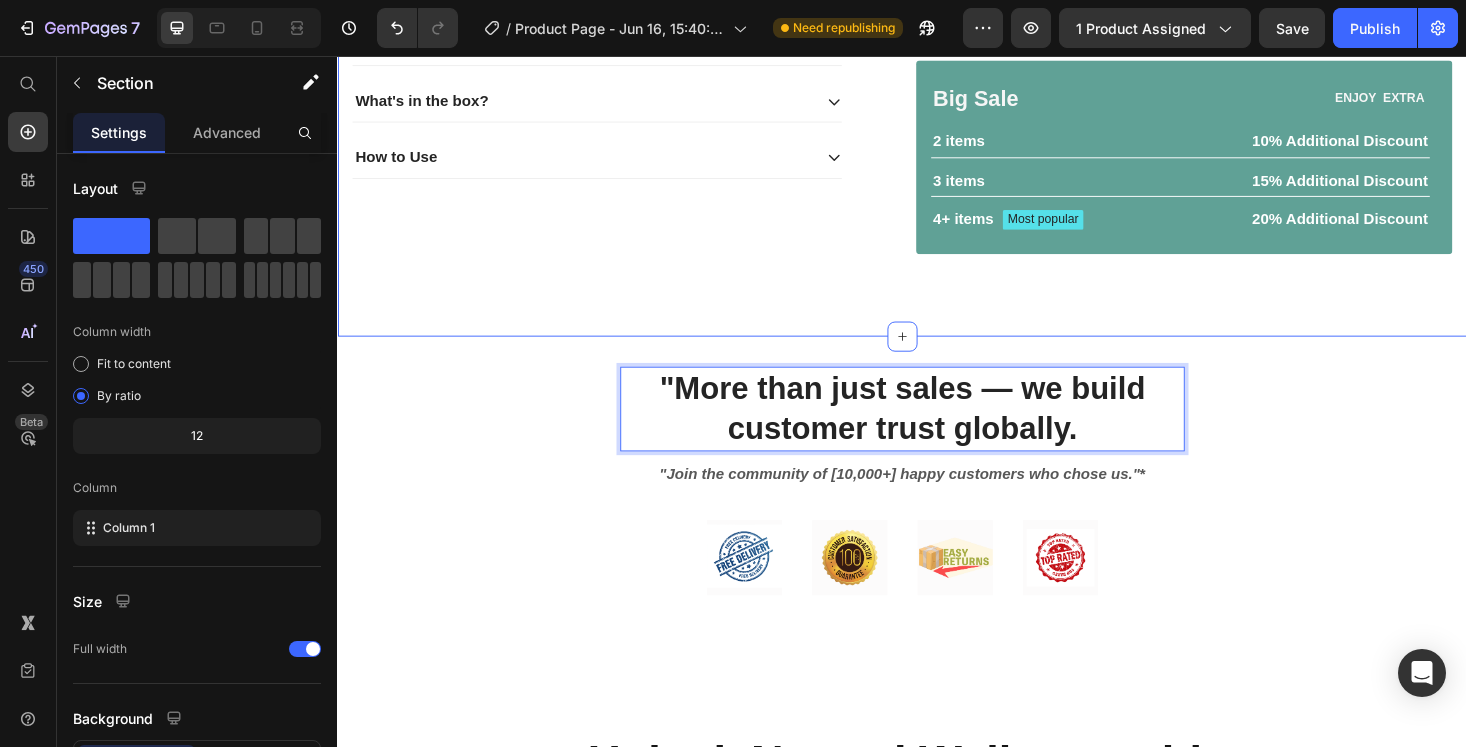 click on "Product Images
Specifications
What's in the box?
How to Use Accordion 55% off Product Badge TheraLympha™ – The Doctor-Approved Lymphatic Massage Roller Product Title Wellness That Moves with You. ⭐ Relieves sore muscles and stiffness. ⭐ Enhances blood flow for radiant, glowing skin. ⭐ Reduces the appearance of cellulite and bloating. Text Block 2500+ Happy Customer's Worldwide😃 Text Block $26.99 Product Price $59.99 Product Price 55% off Product Badge Row Color ArmyGreen Product Variants & Swatches ArmyGreen Product Variants & Swatches 1 Product Quantity Row Add to cart Add to Cart
Icon Worldwide free shipping Text Block Row Row Image Our 30-day refund policy allows you to return your purchase for a full refund within 30 days of the original purchase date if you're not satisfied. Text Block Row Big Sale Text Block ENJOY  EXTRA   Text Block Row 2 items Text Block 10% Additional Discount Text Block Row 3 items Text Block 15% Additional Discount" at bounding box center (937, -178) 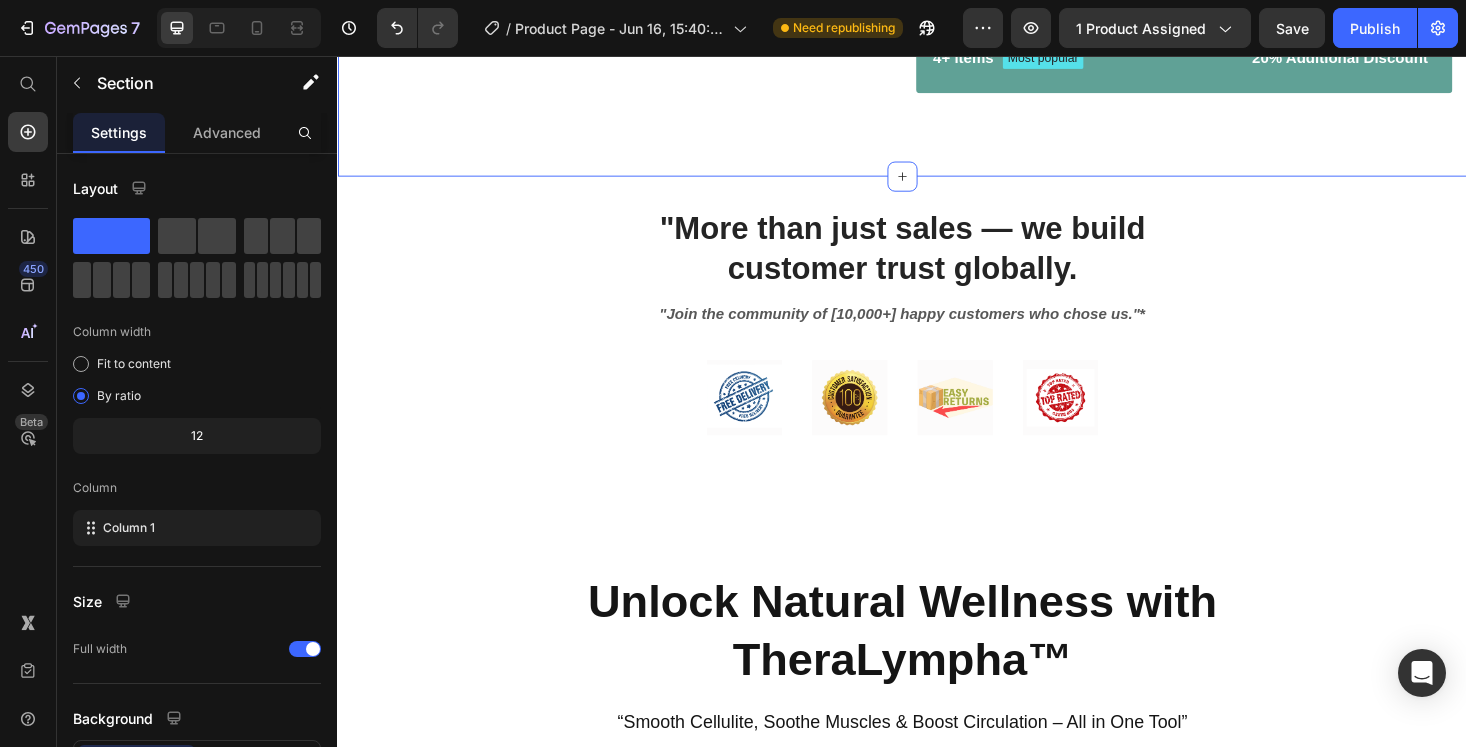 scroll, scrollTop: 1045, scrollLeft: 0, axis: vertical 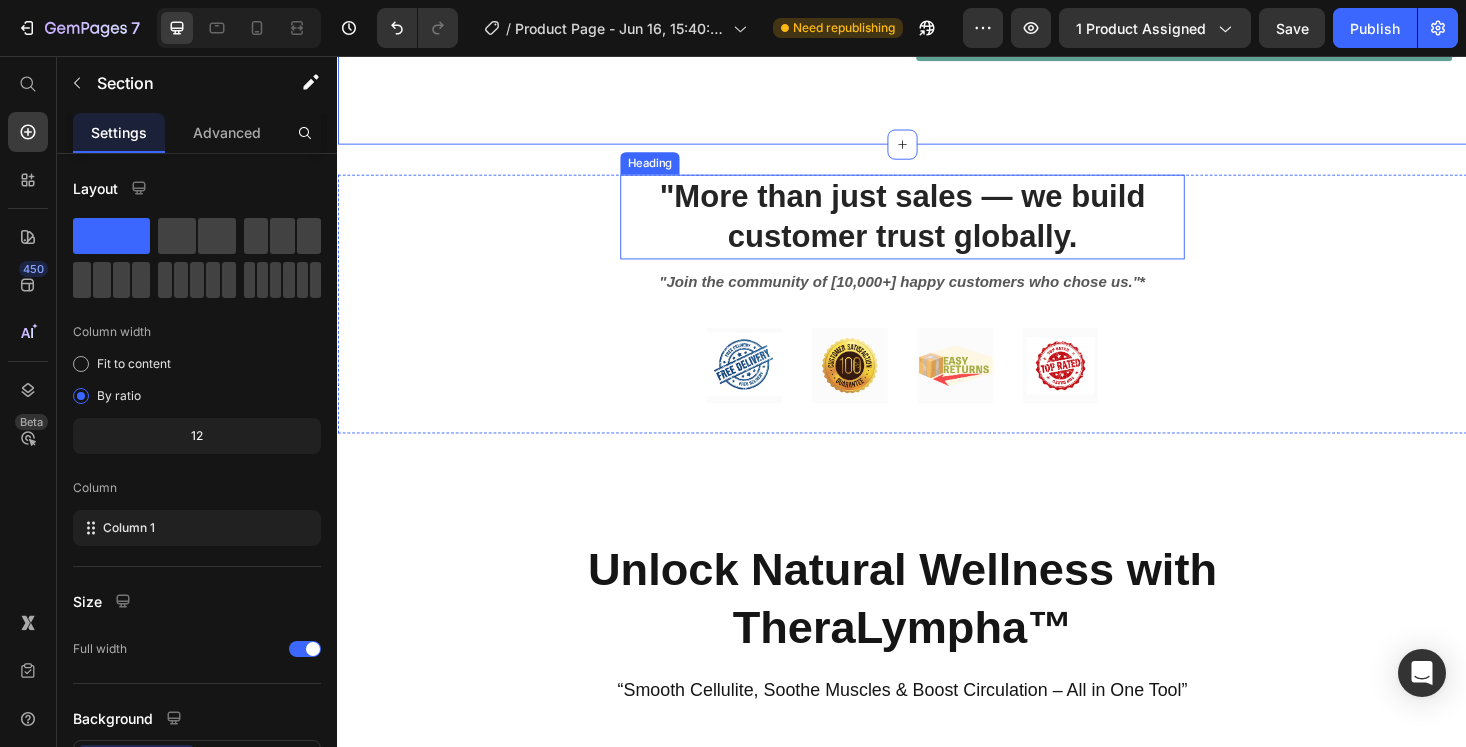 click on ""More than just sales — we build customer trust globally." at bounding box center [937, 227] 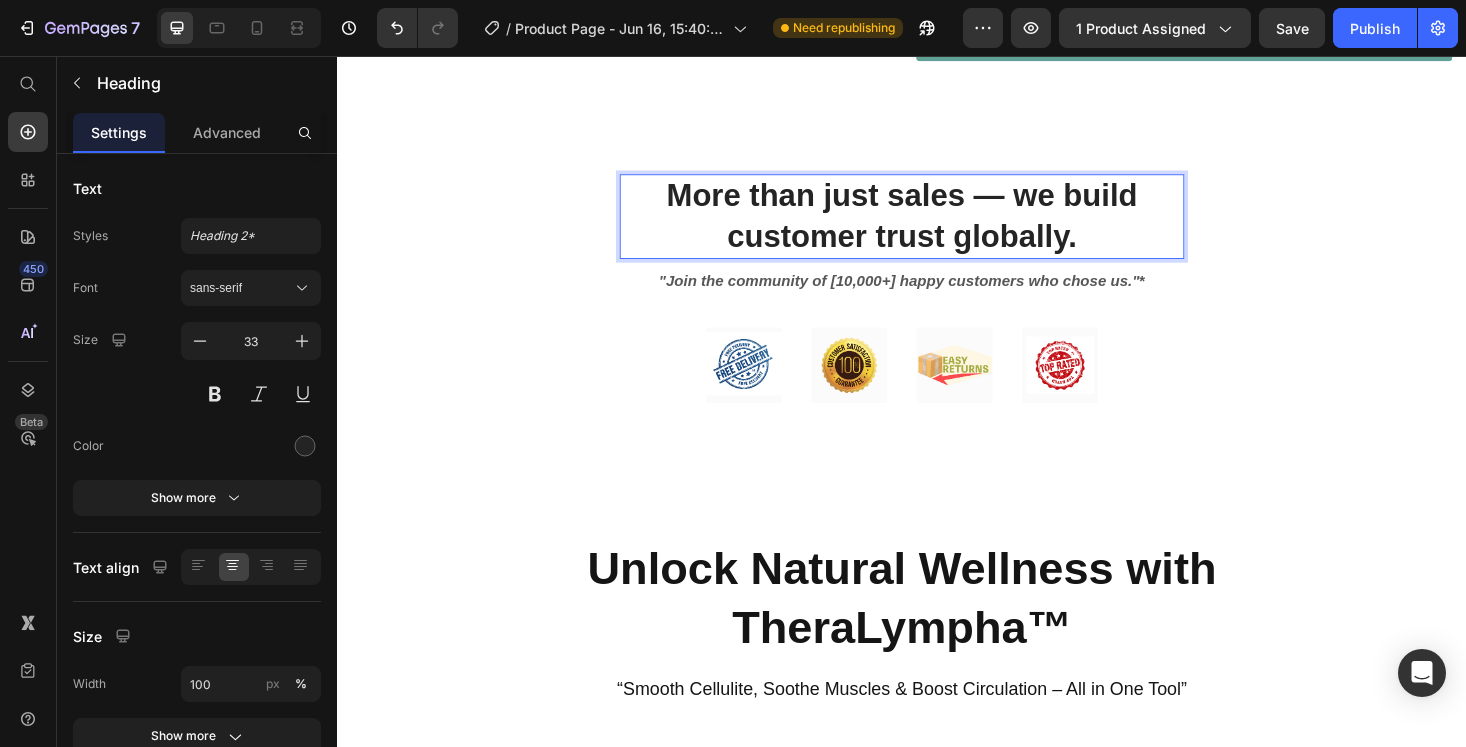 click on "More than just sales — we build customer trust globally." at bounding box center (937, 227) 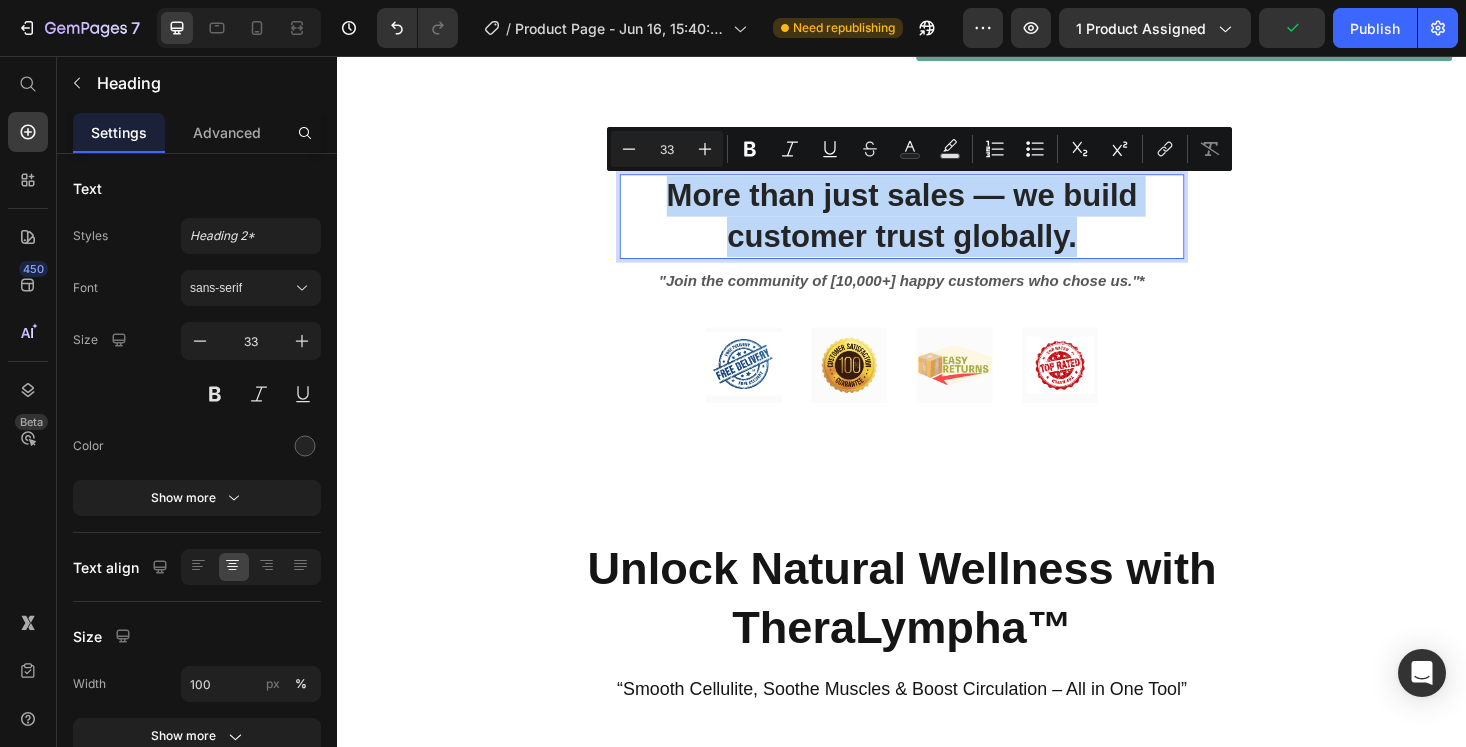 drag, startPoint x: 1151, startPoint y: 248, endPoint x: 683, endPoint y: 206, distance: 469.88083 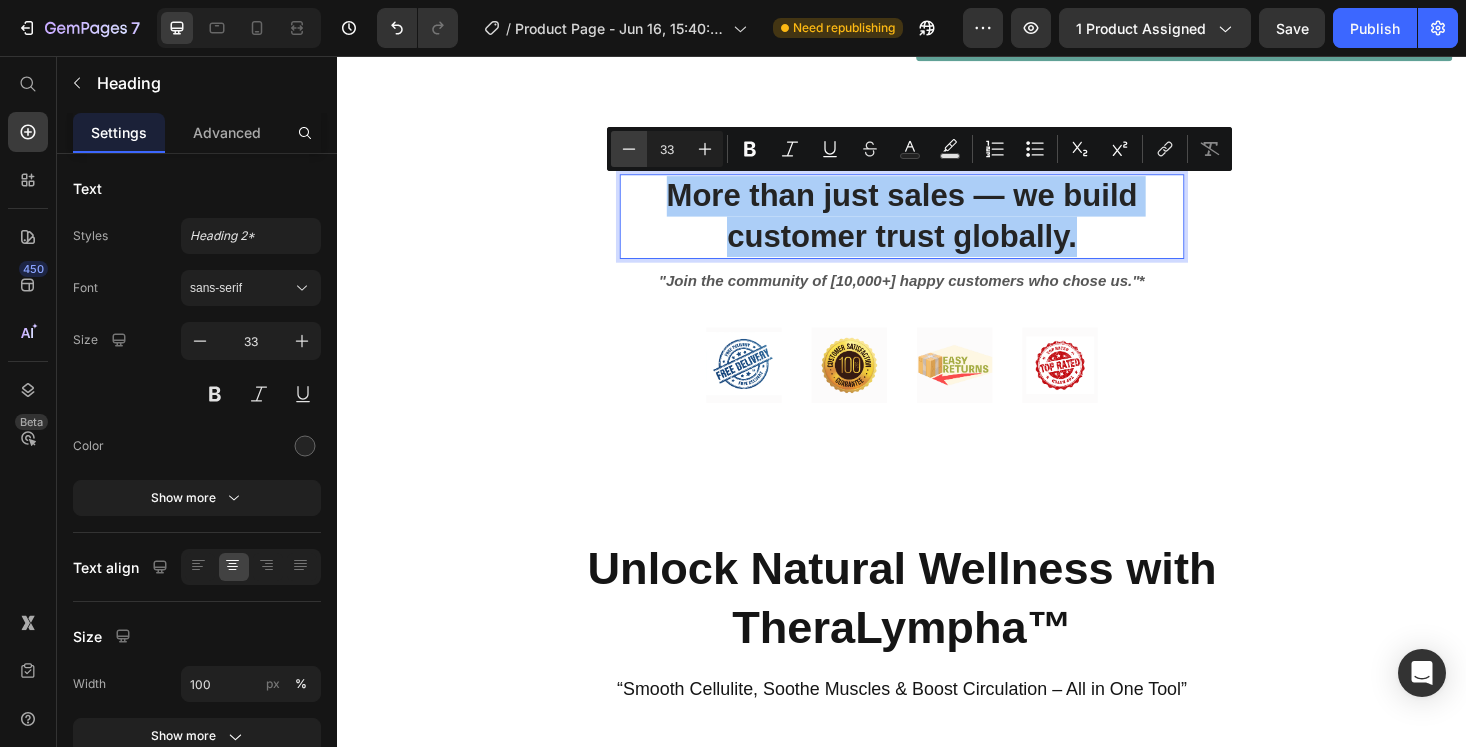 click 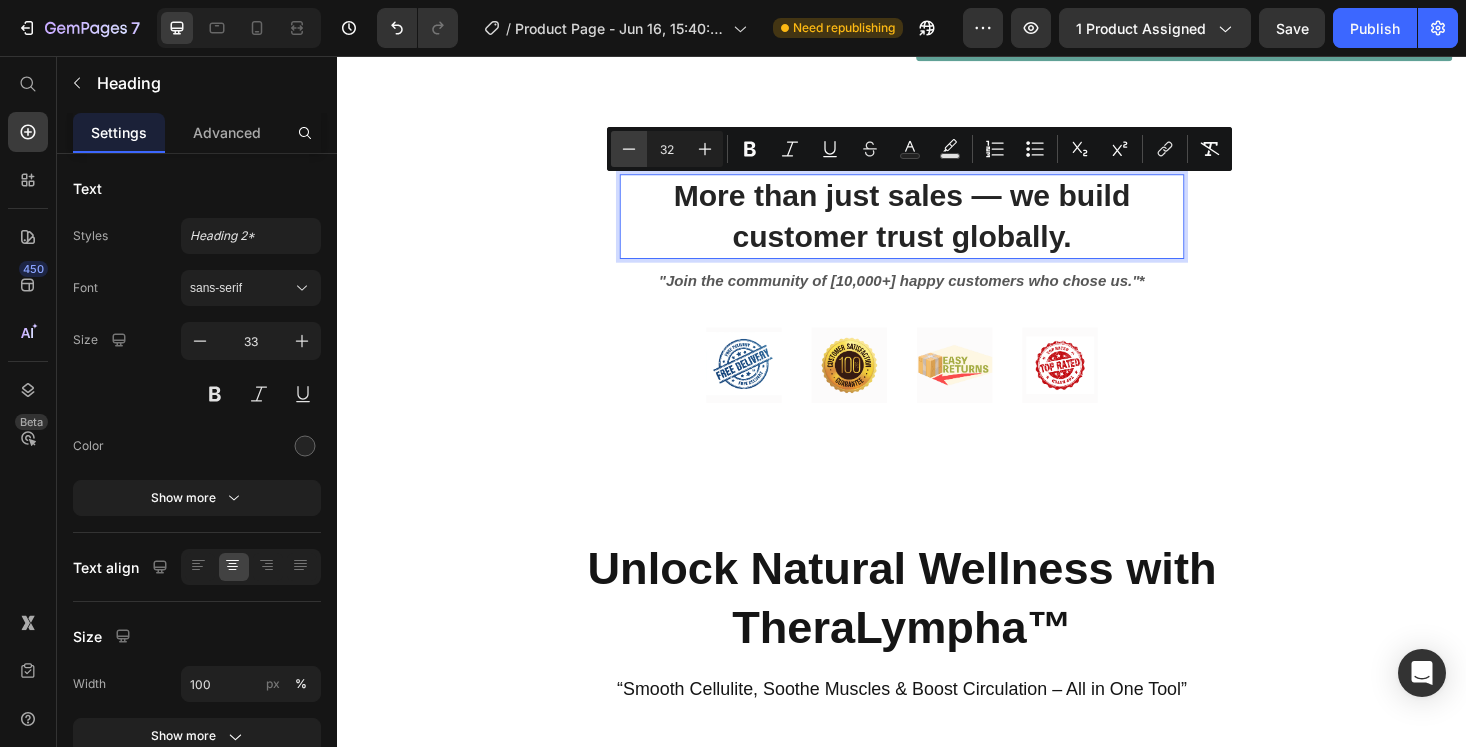 click 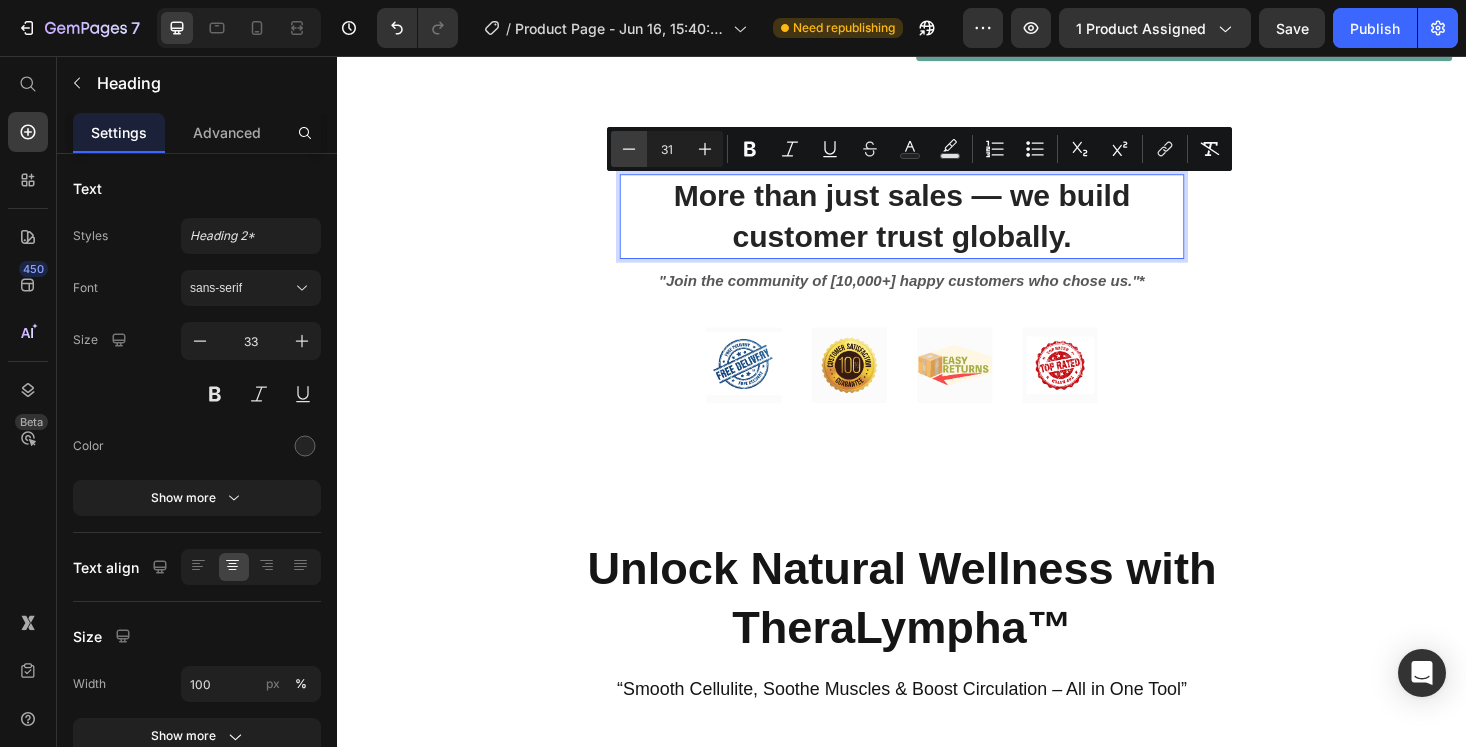 click 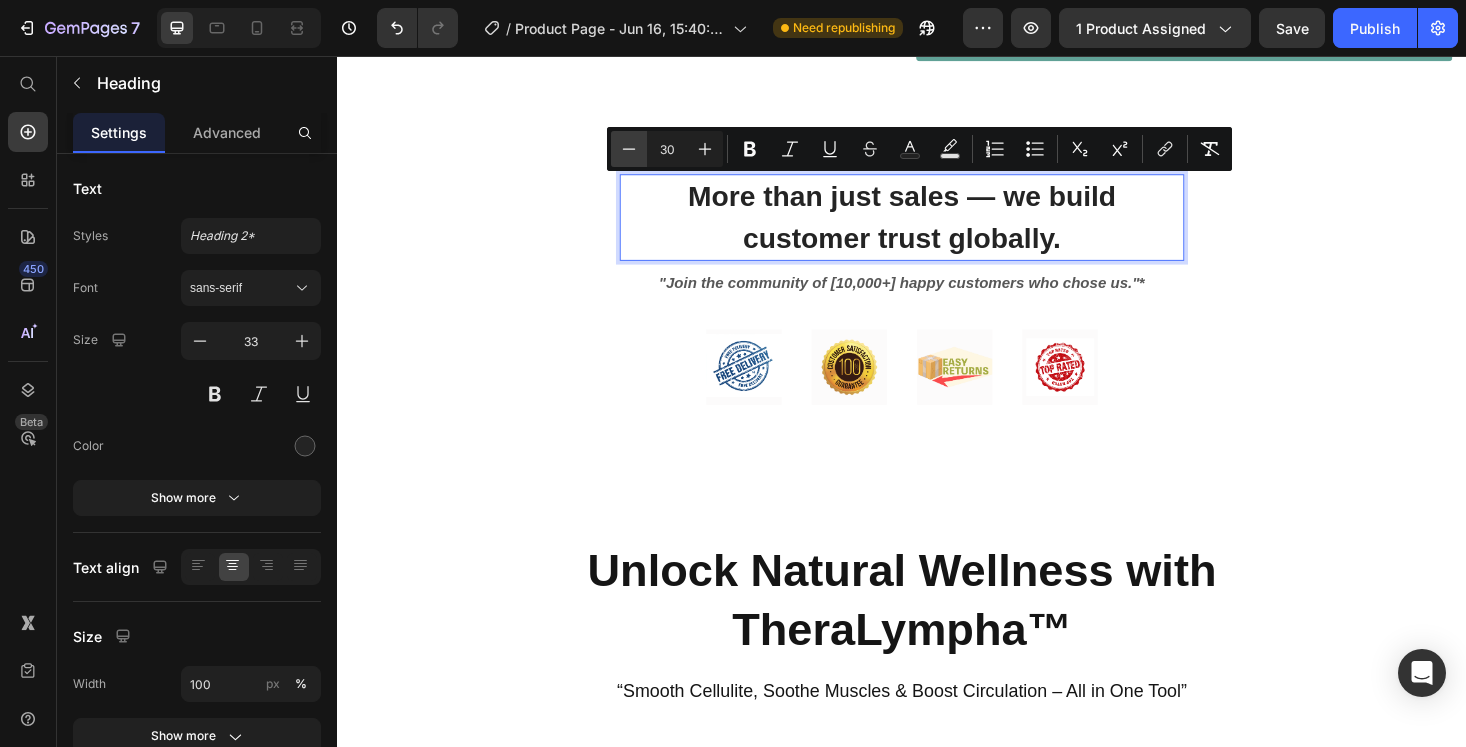 click 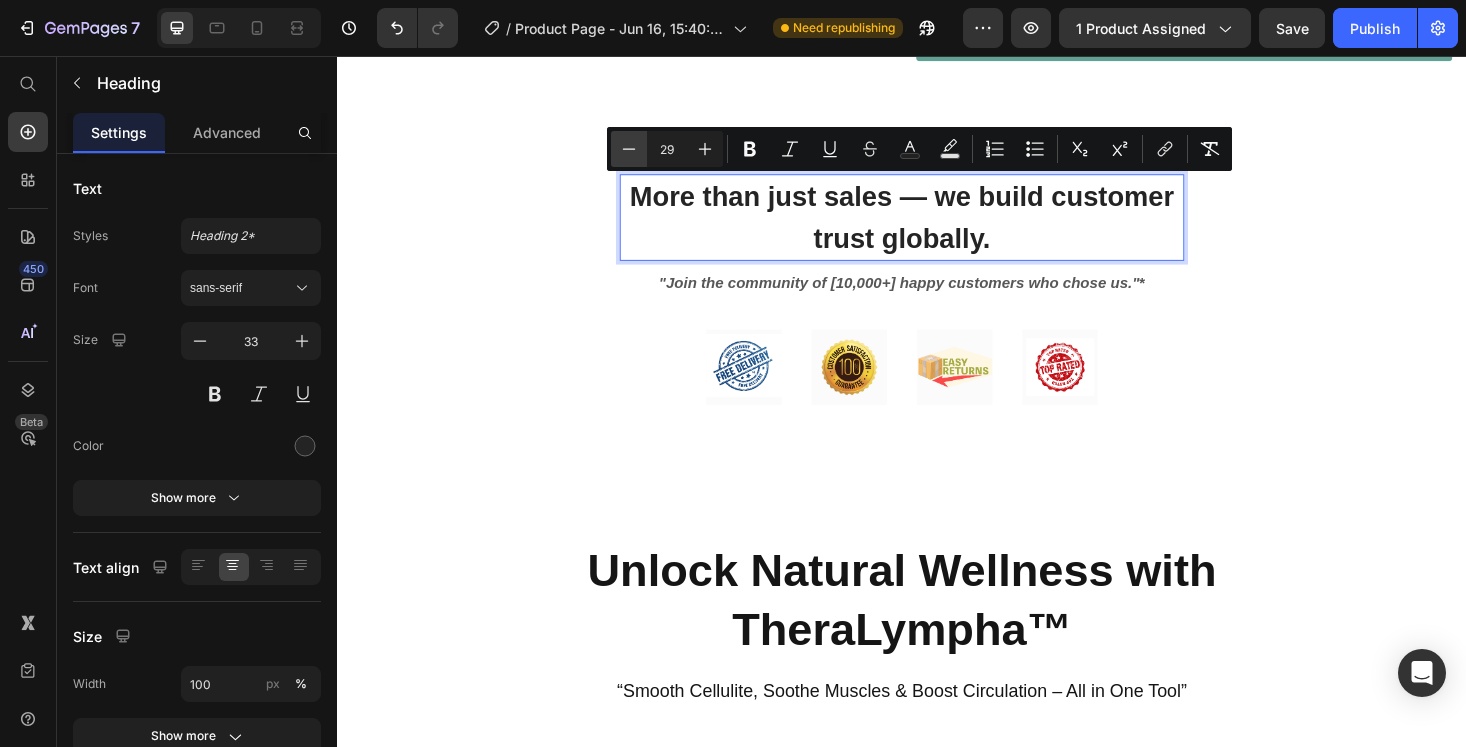 click 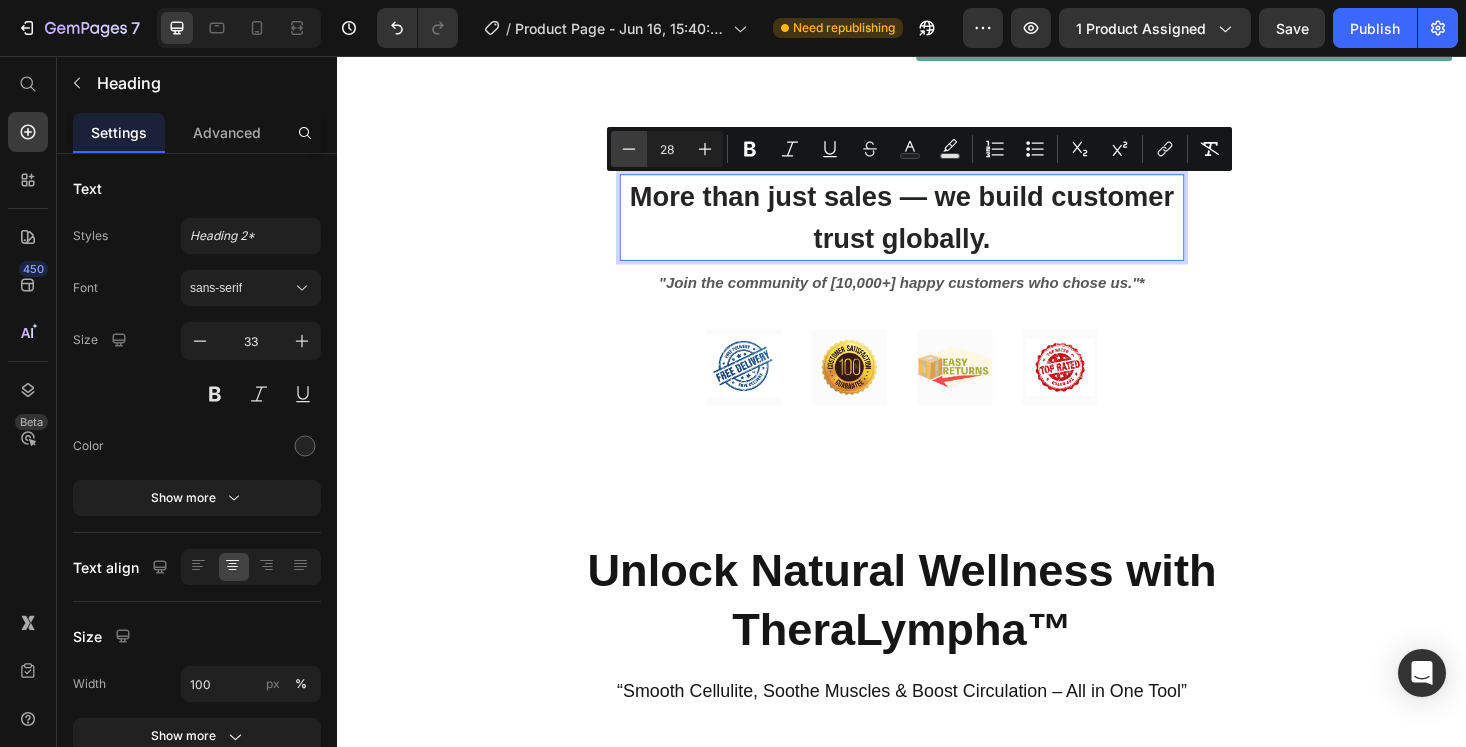 click 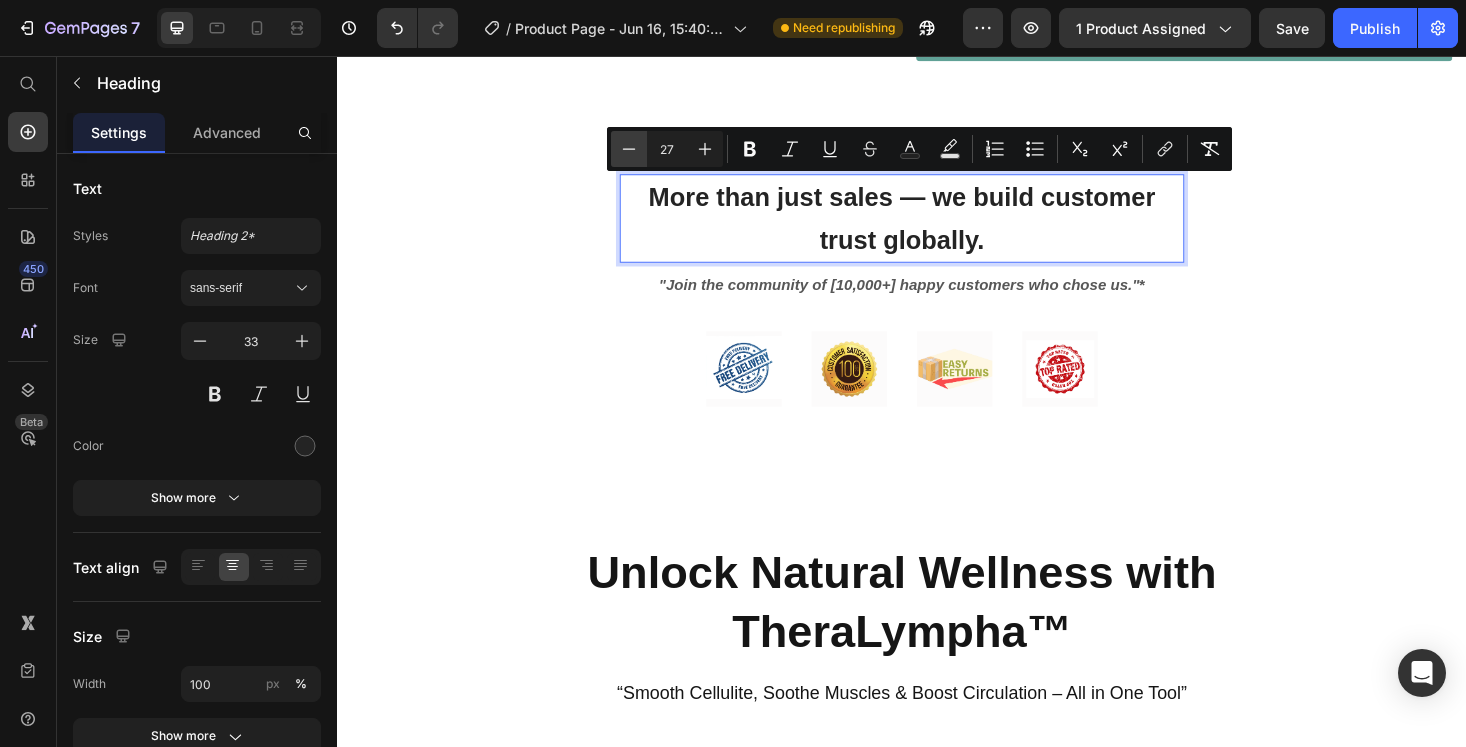 click 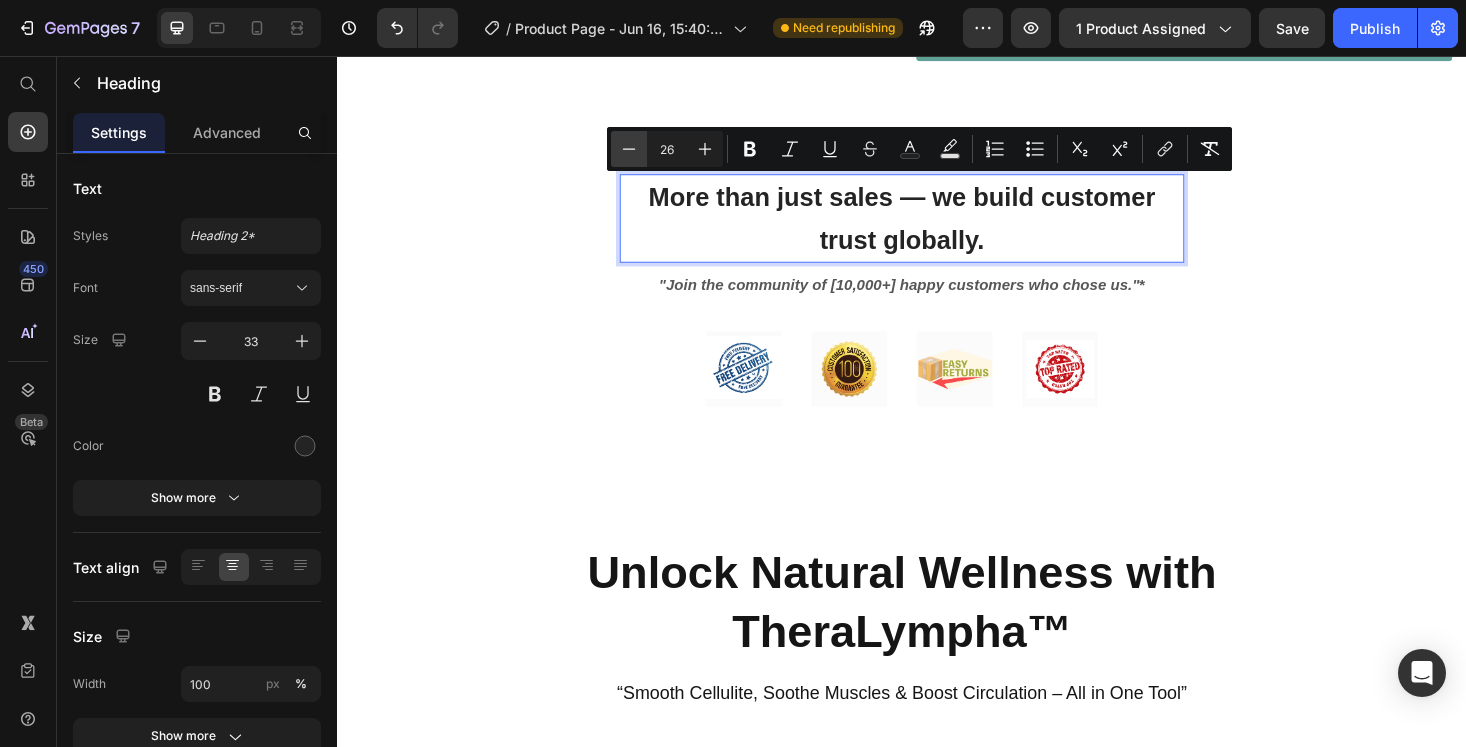 click 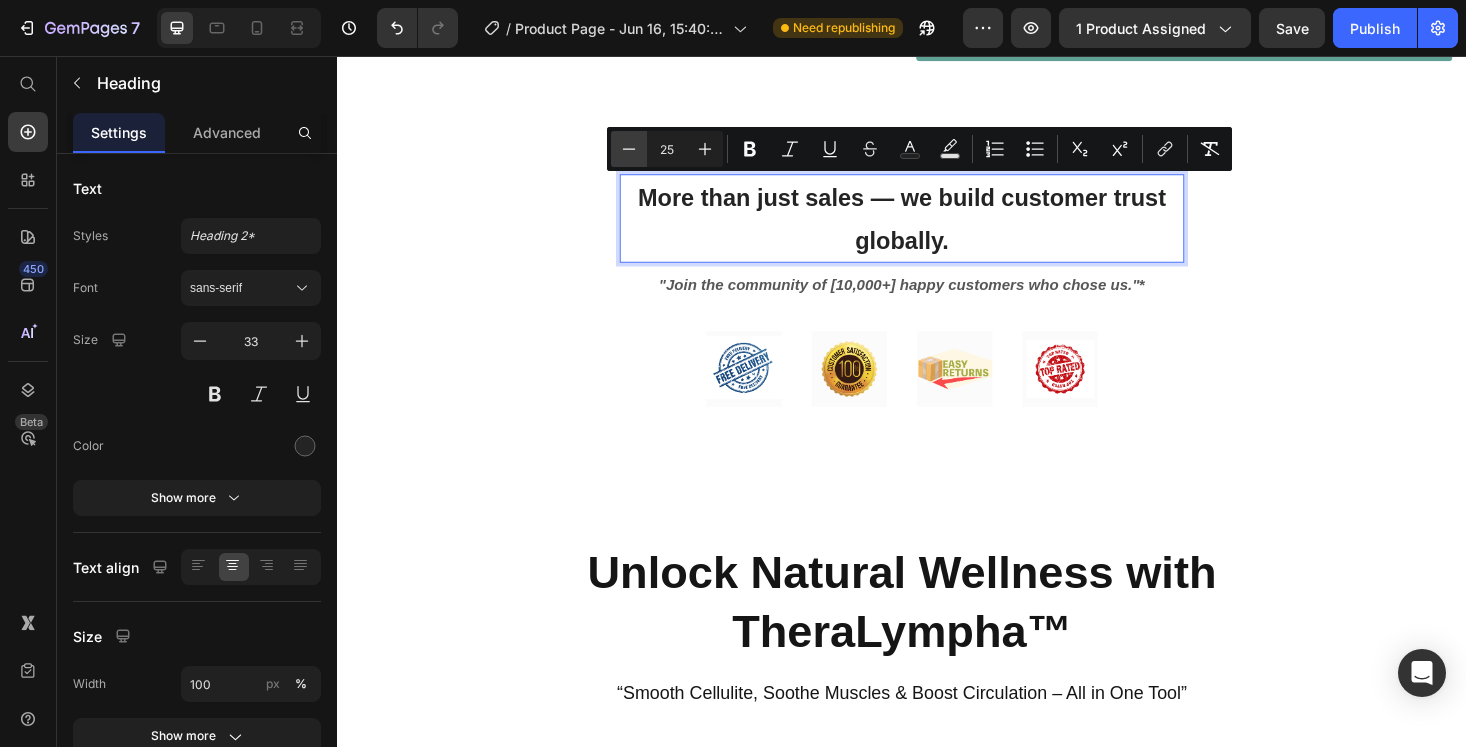 click 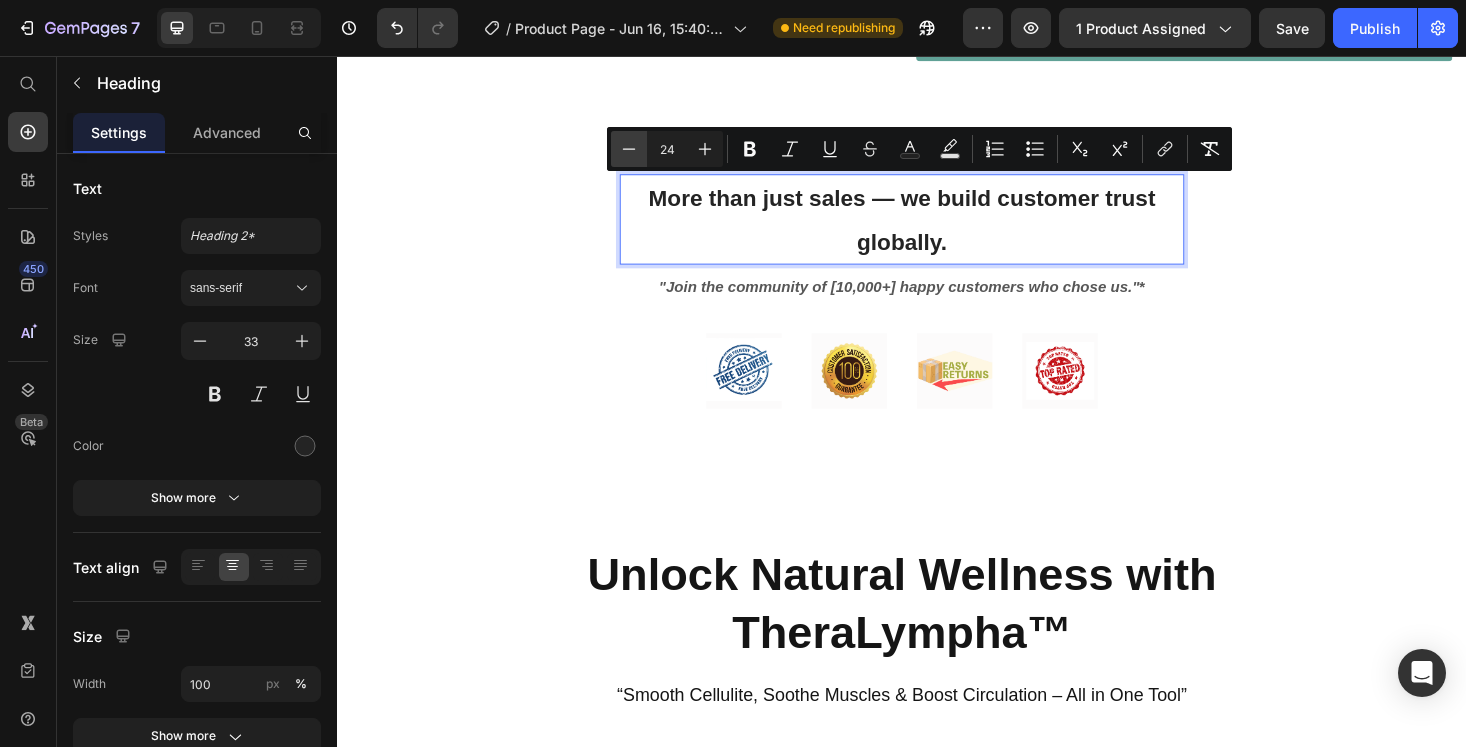 click 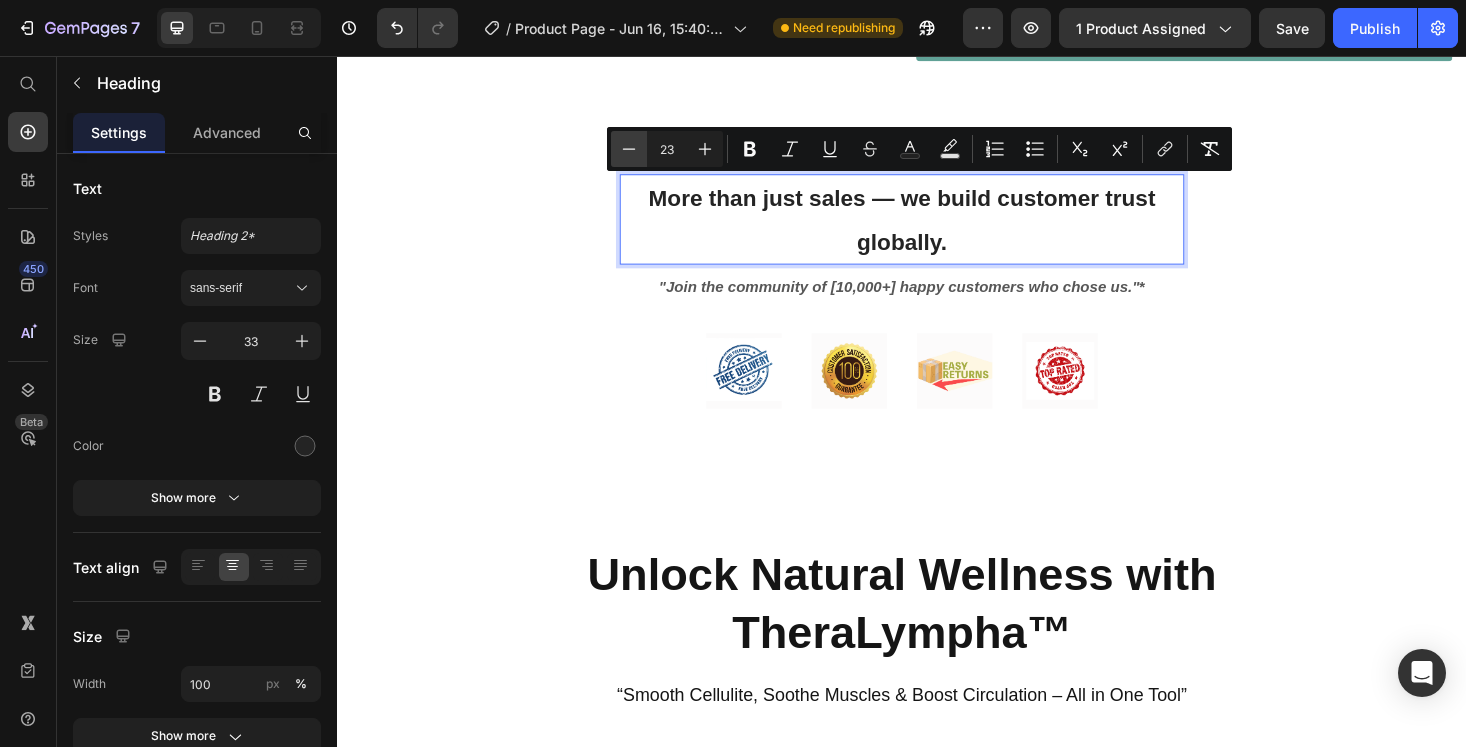 click 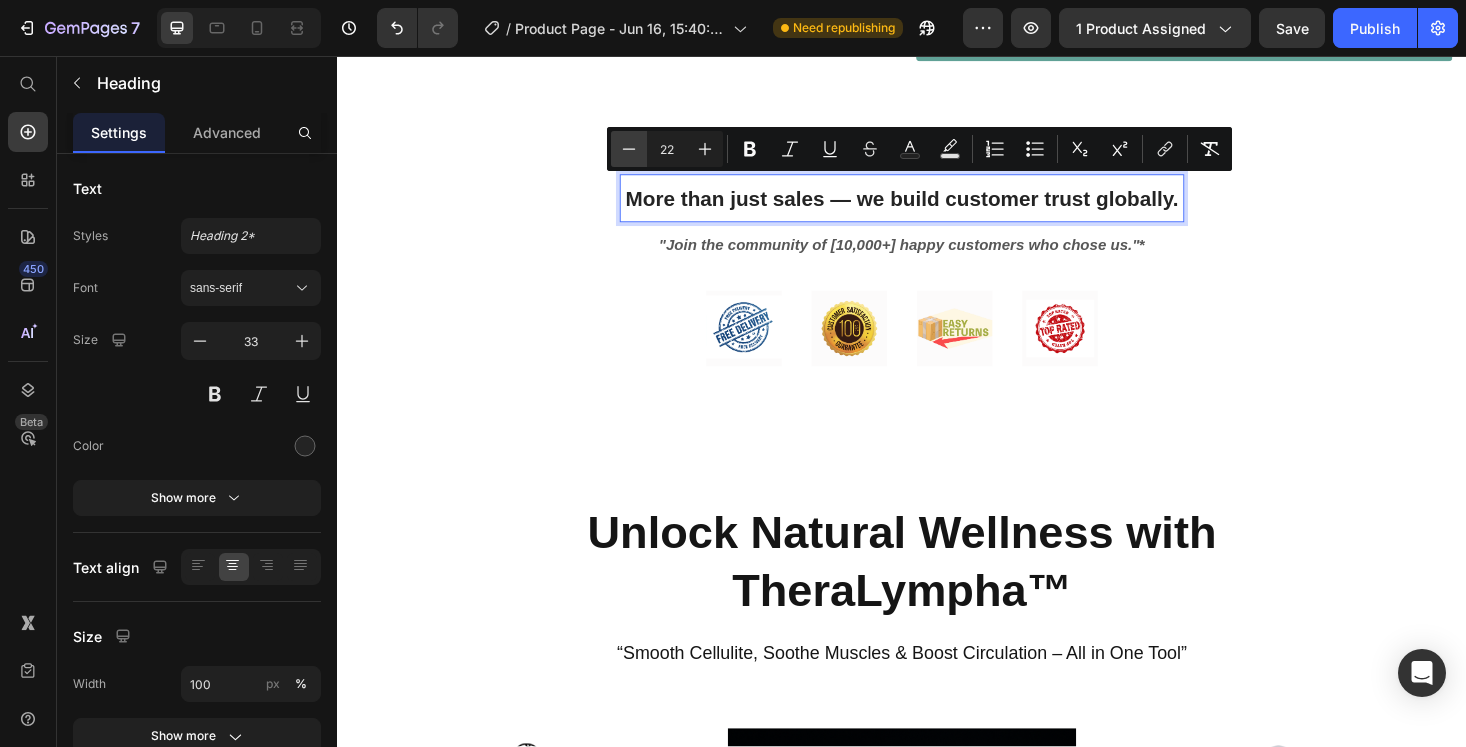click 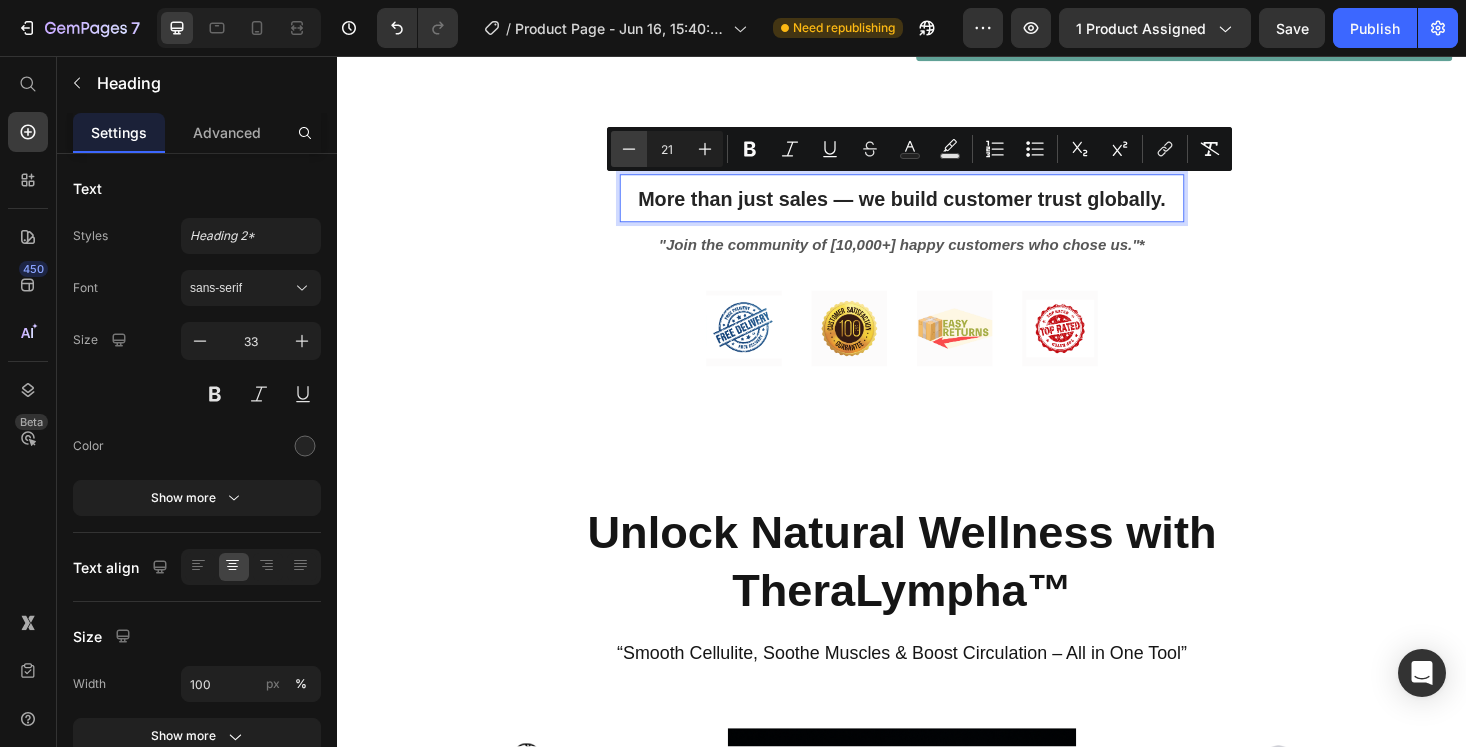 click 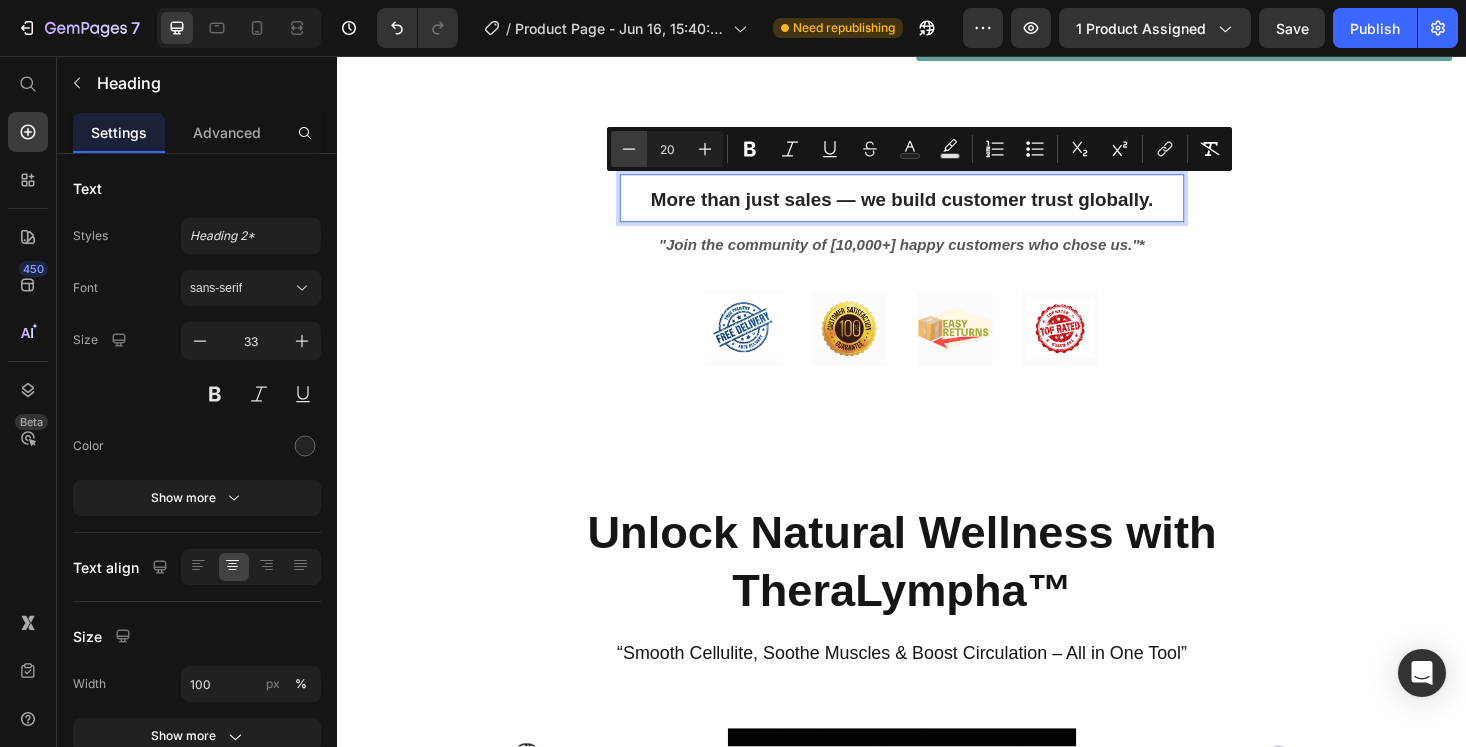 click 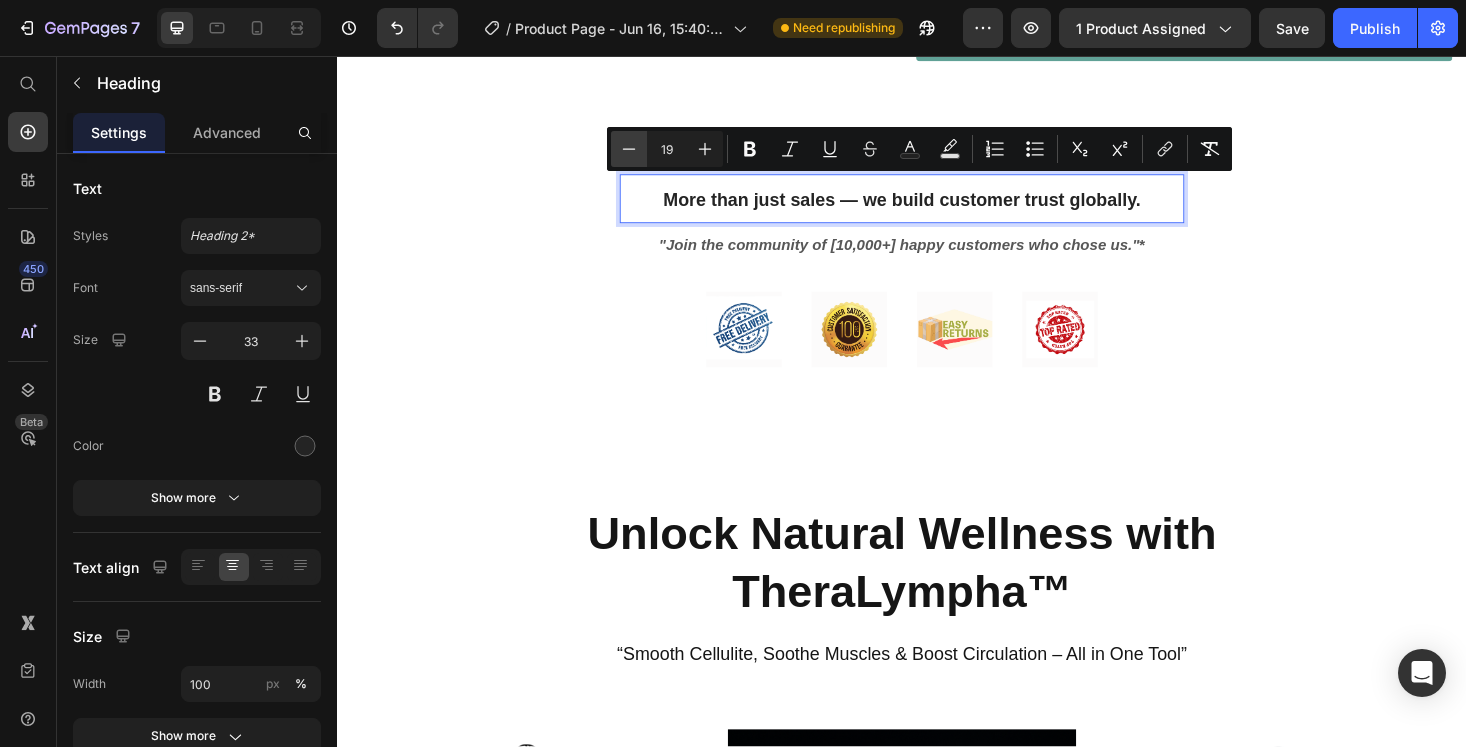click 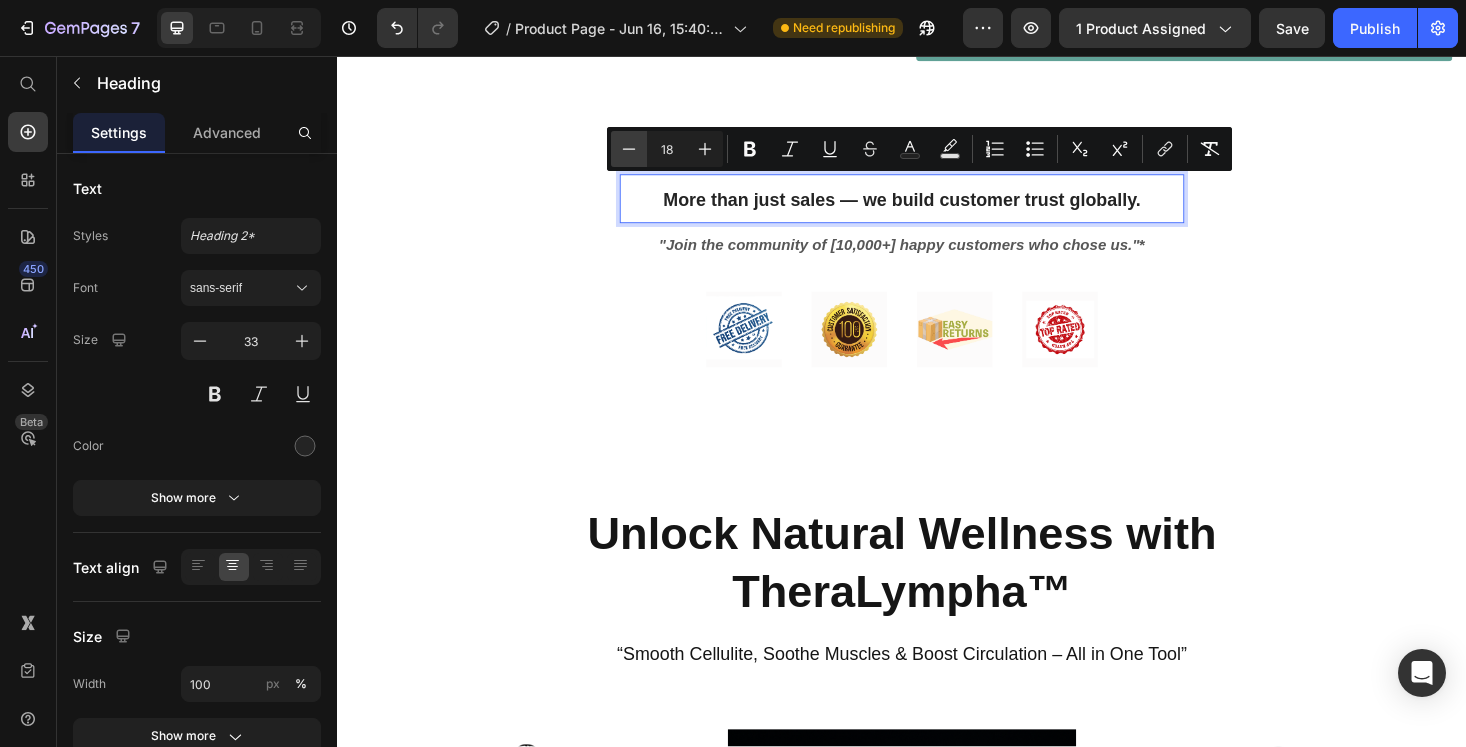 click 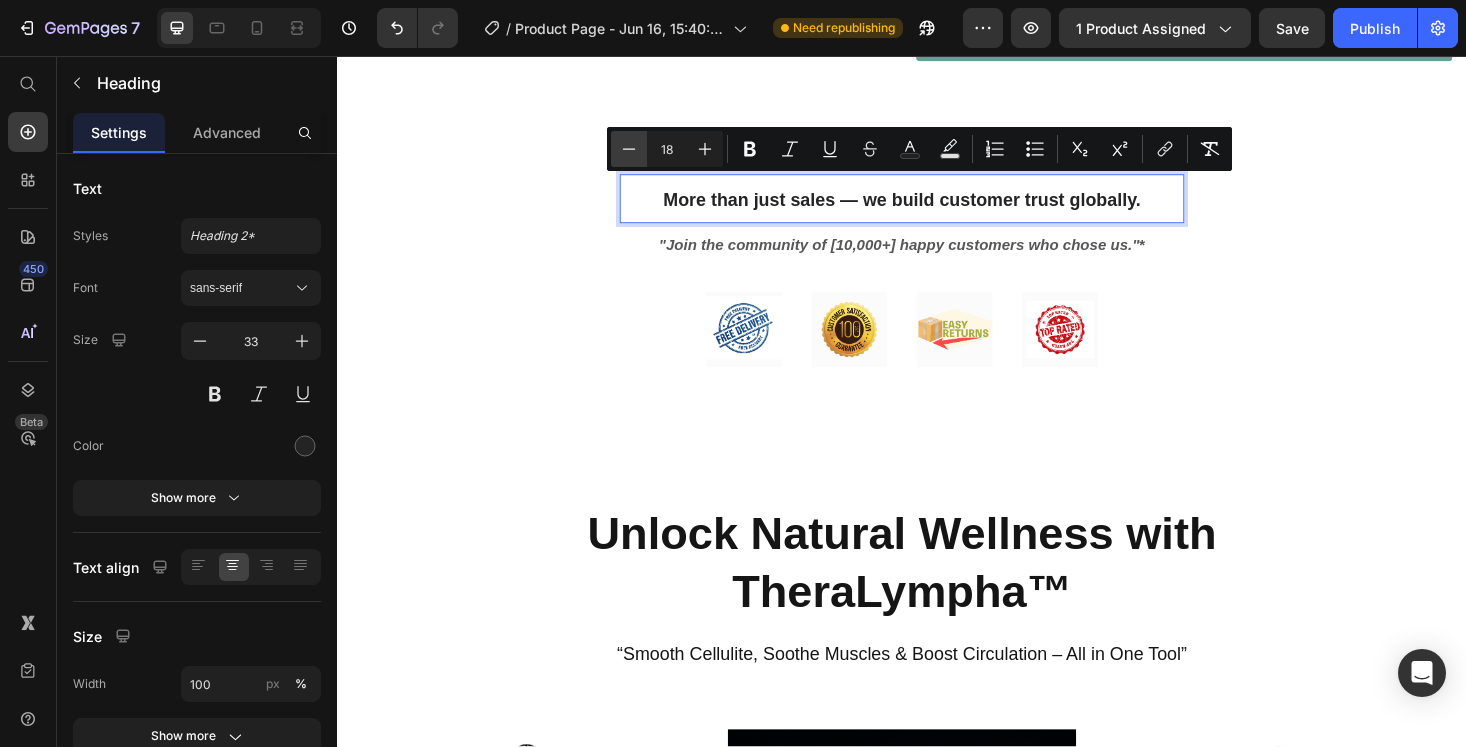 type on "17" 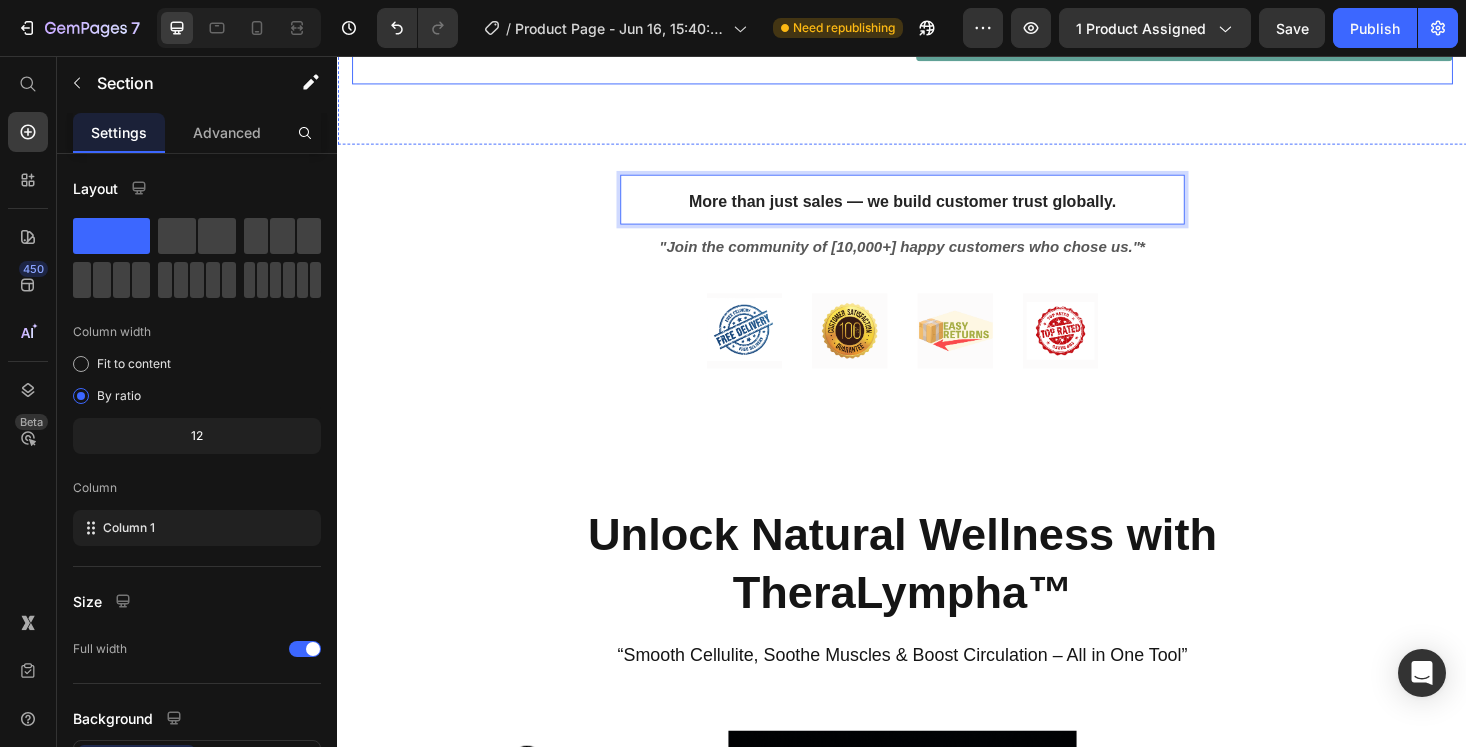 click on "Product Images
Specifications
What's in the box?
How to Use Accordion 55% off Product Badge TheraLympha™ – The Doctor-Approved Lymphatic Massage Roller Product Title Wellness That Moves with You. ⭐ Relieves sore muscles and stiffness. ⭐ Enhances blood flow for radiant, glowing skin. ⭐ Reduces the appearance of cellulite and bloating. Text Block 2500+ Happy Customer's Worldwide😃 Text Block $26.99 Product Price $59.99 Product Price 55% off Product Badge Row Color ArmyGreen Product Variants & Swatches ArmyGreen Product Variants & Swatches 1 Product Quantity Row Add to cart Add to Cart
Icon Worldwide free shipping Text Block Row Row Image Our 30-day refund policy allows you to return your purchase for a full refund within 30 days of the original purchase date if you're not satisfied. Text Block Row Big Sale Text Block ENJOY  EXTRA   Text Block Row 2 items Text Block 10% Additional Discount Text Block Row 3 items Text Block 15% Additional Discount" at bounding box center [937, -383] 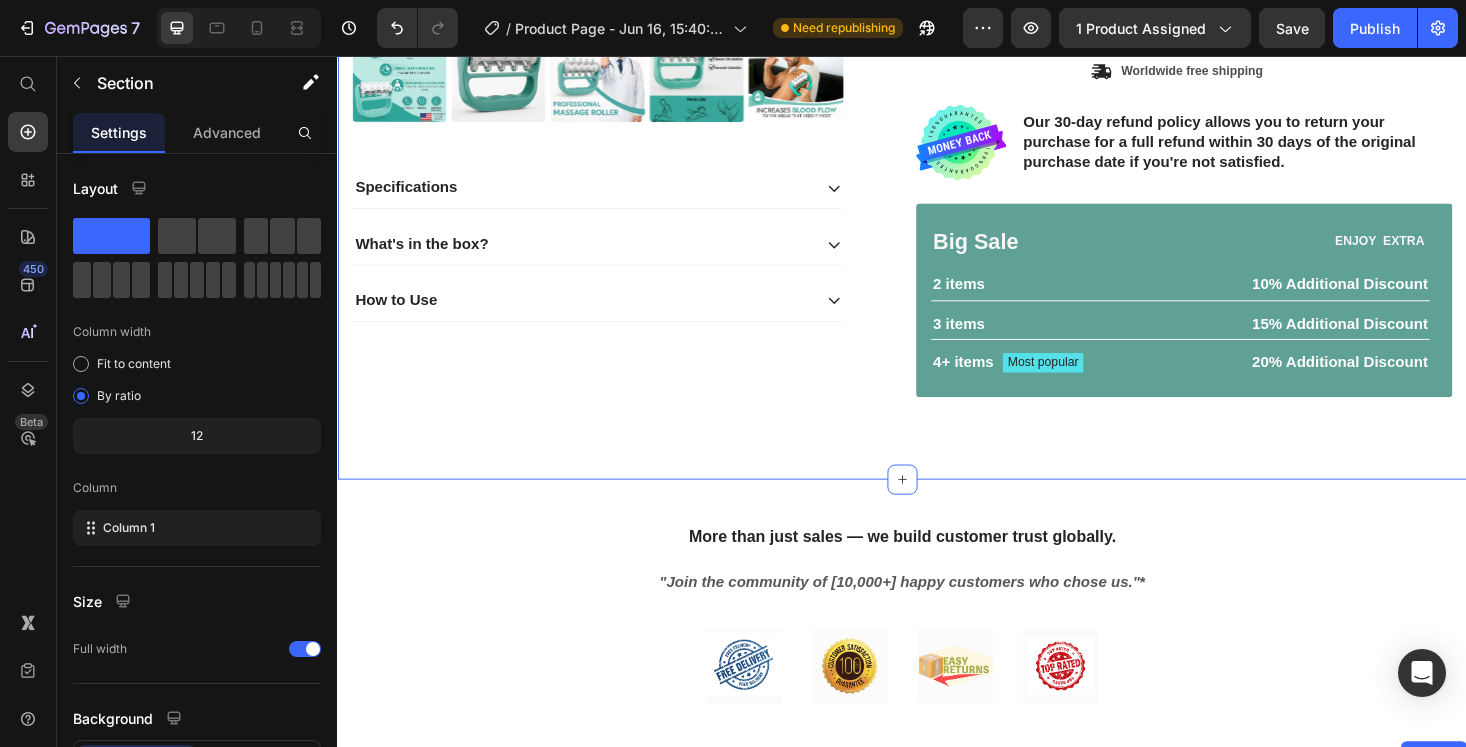 scroll, scrollTop: 858, scrollLeft: 0, axis: vertical 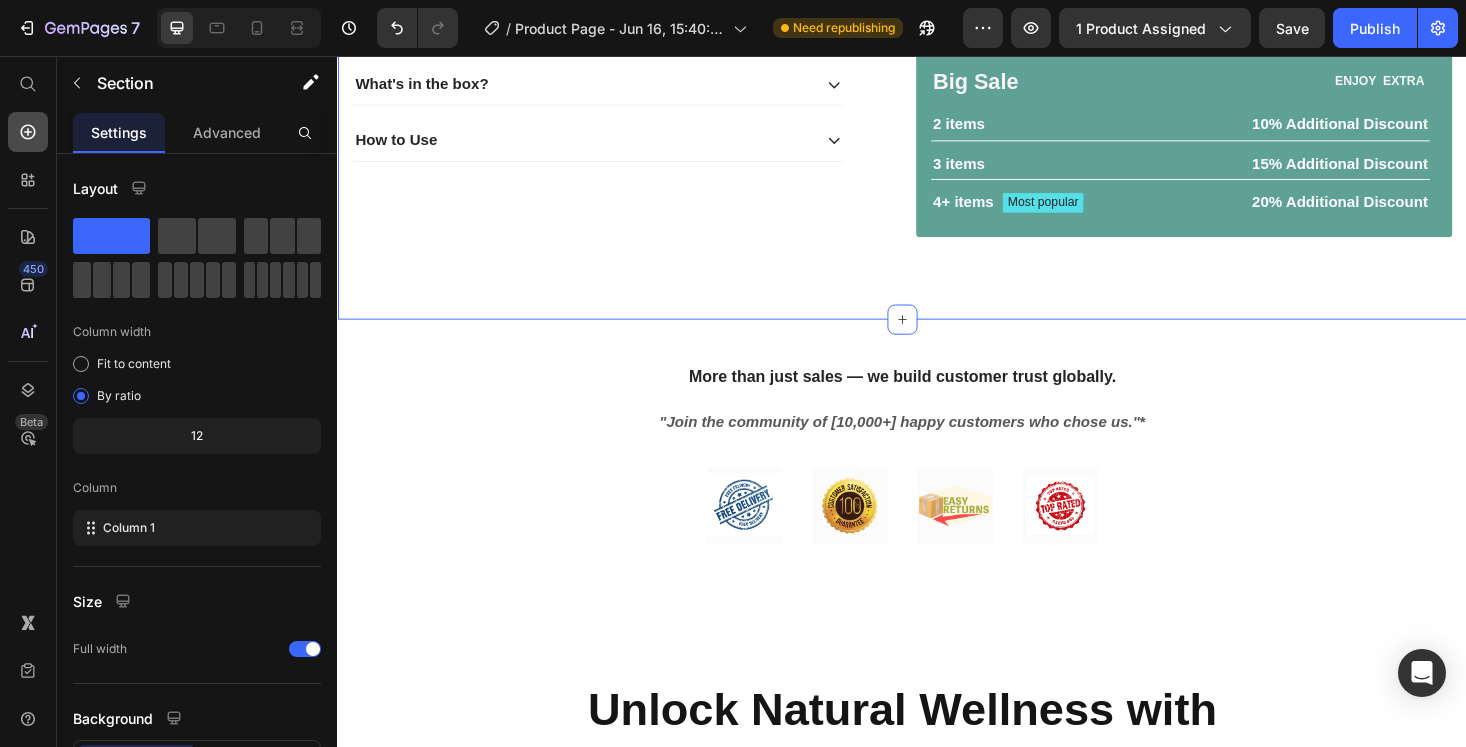 click 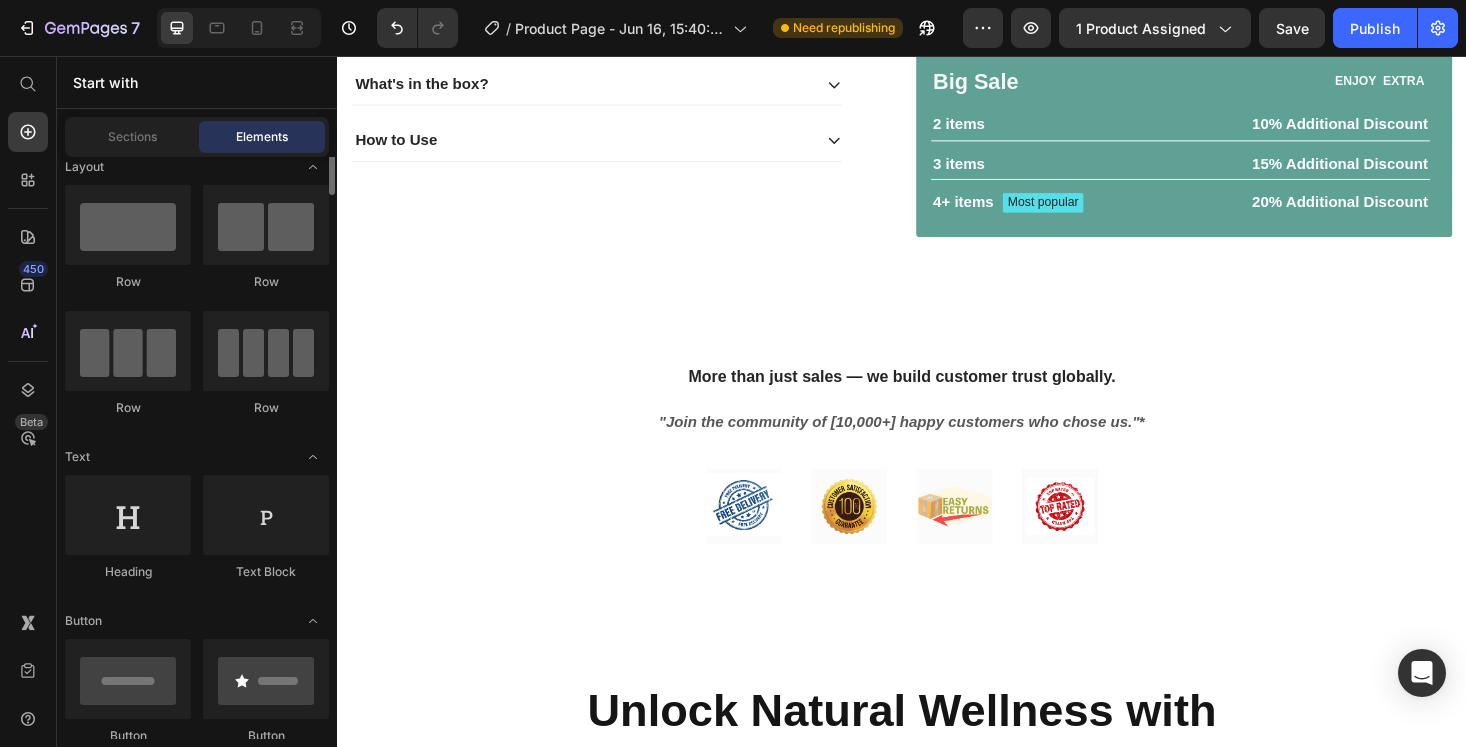 scroll, scrollTop: 0, scrollLeft: 0, axis: both 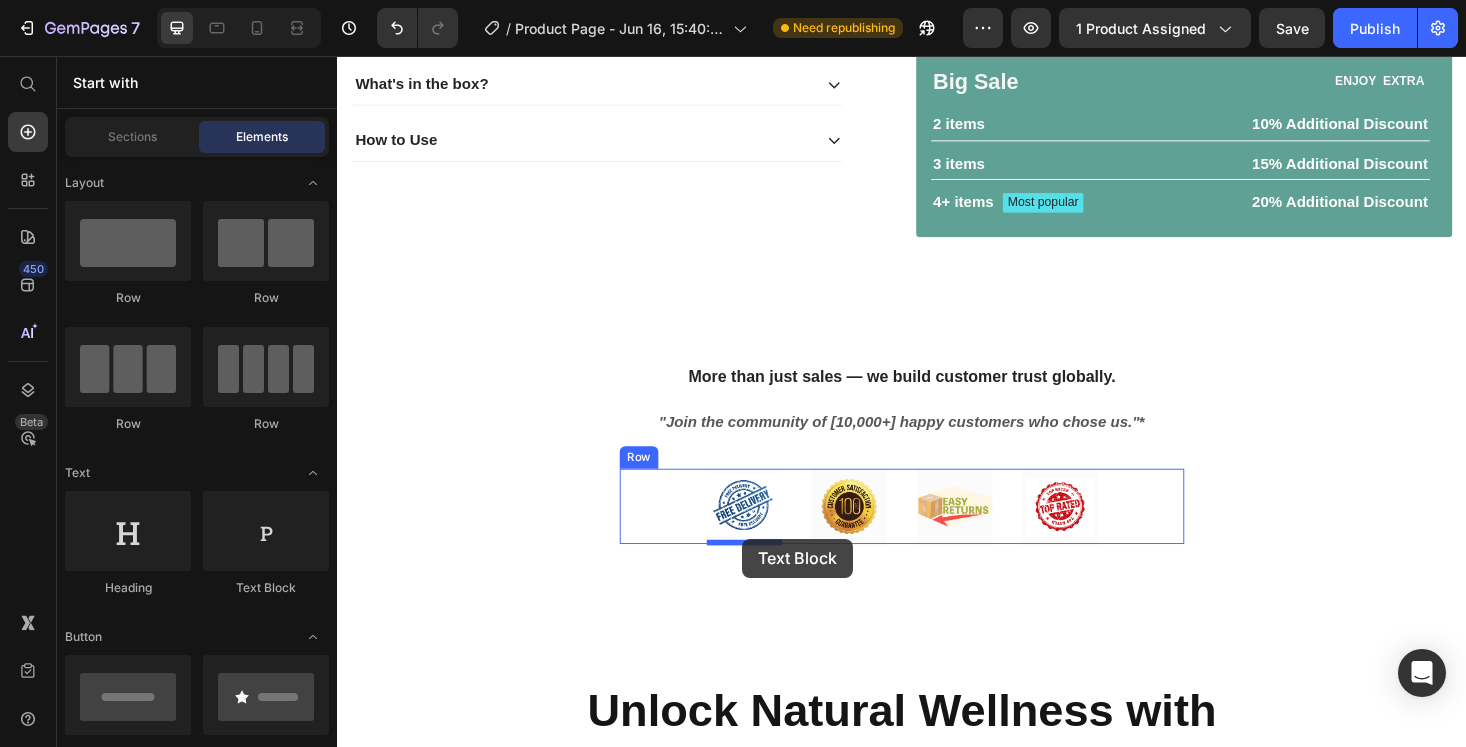 drag, startPoint x: 593, startPoint y: 605, endPoint x: 767, endPoint y: 569, distance: 177.68512 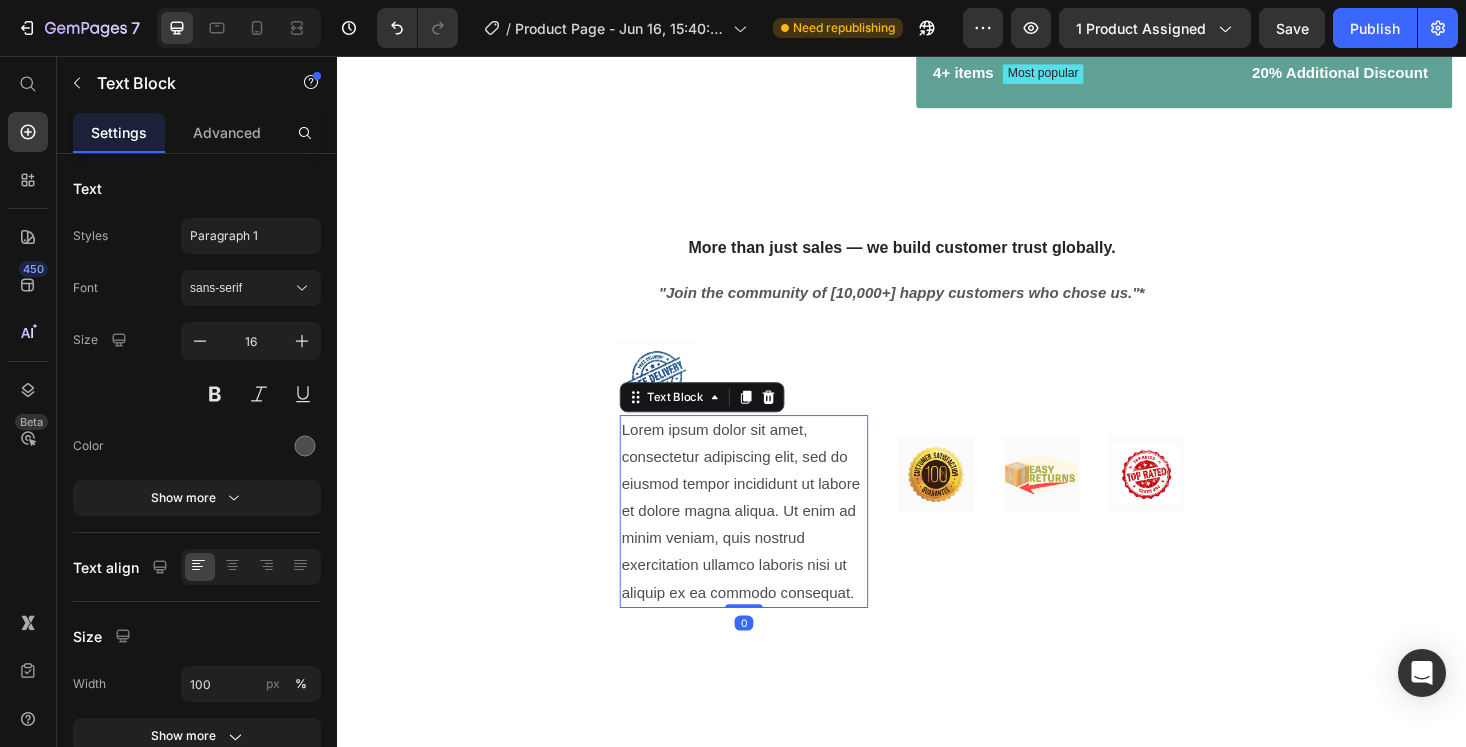 scroll, scrollTop: 1001, scrollLeft: 0, axis: vertical 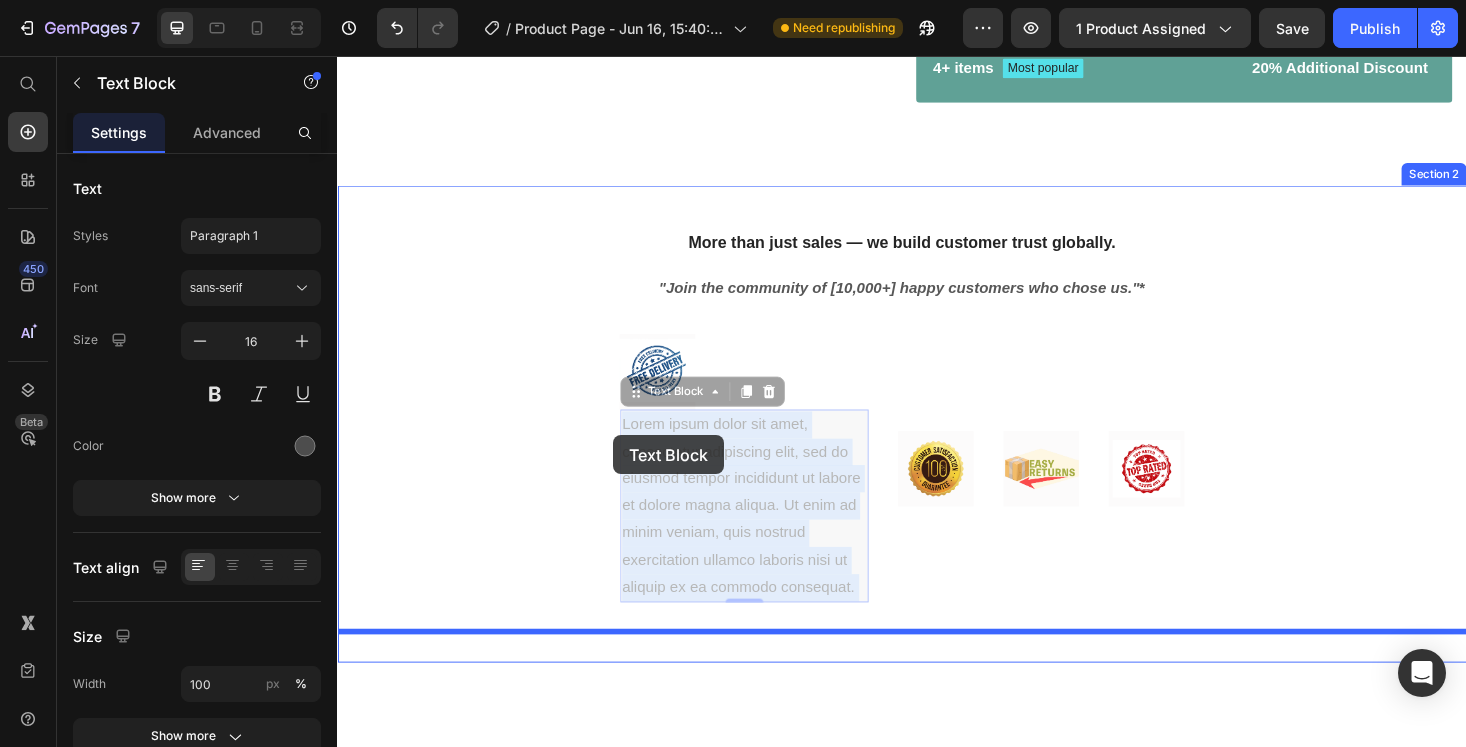 drag, startPoint x: 895, startPoint y: 624, endPoint x: 634, endPoint y: 462, distance: 307.18887 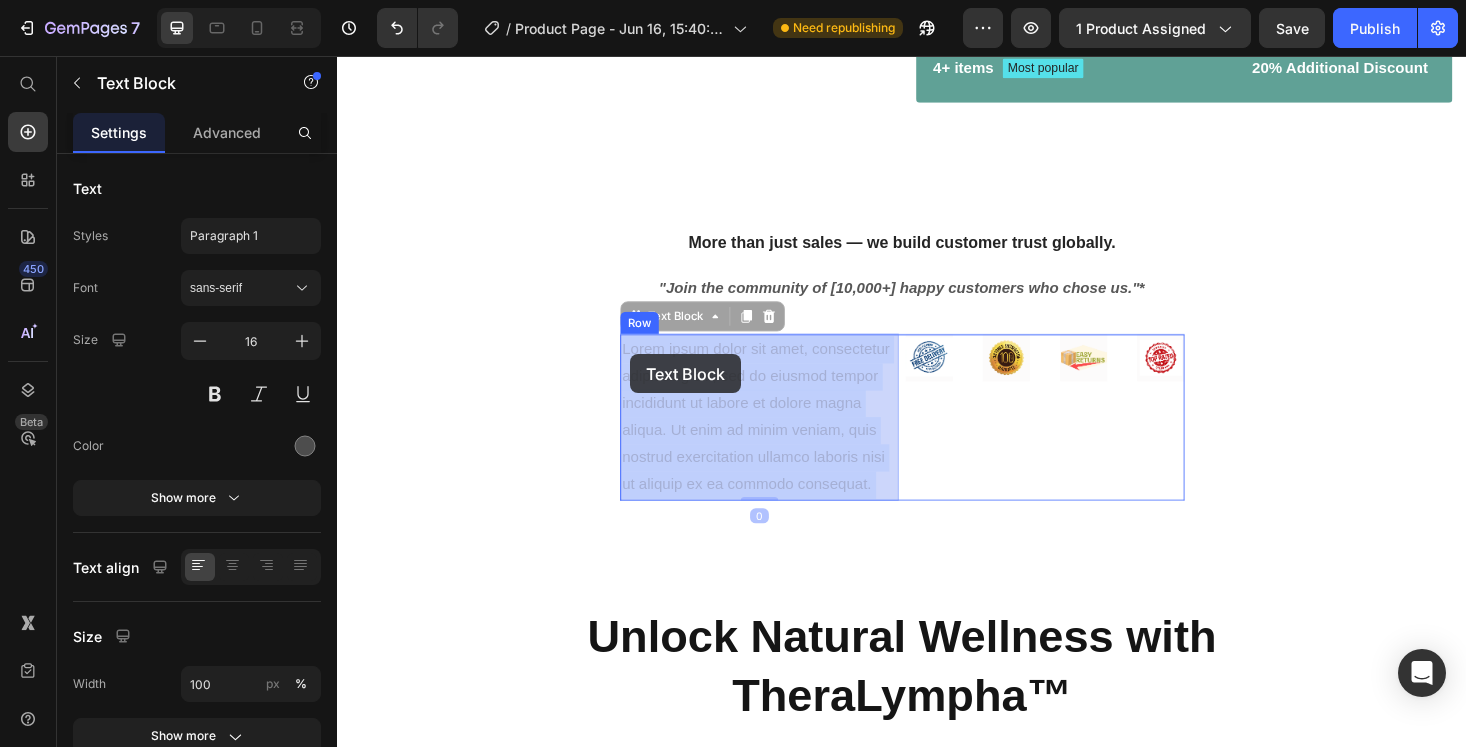 drag, startPoint x: 905, startPoint y: 511, endPoint x: 648, endPoint y: 373, distance: 291.70703 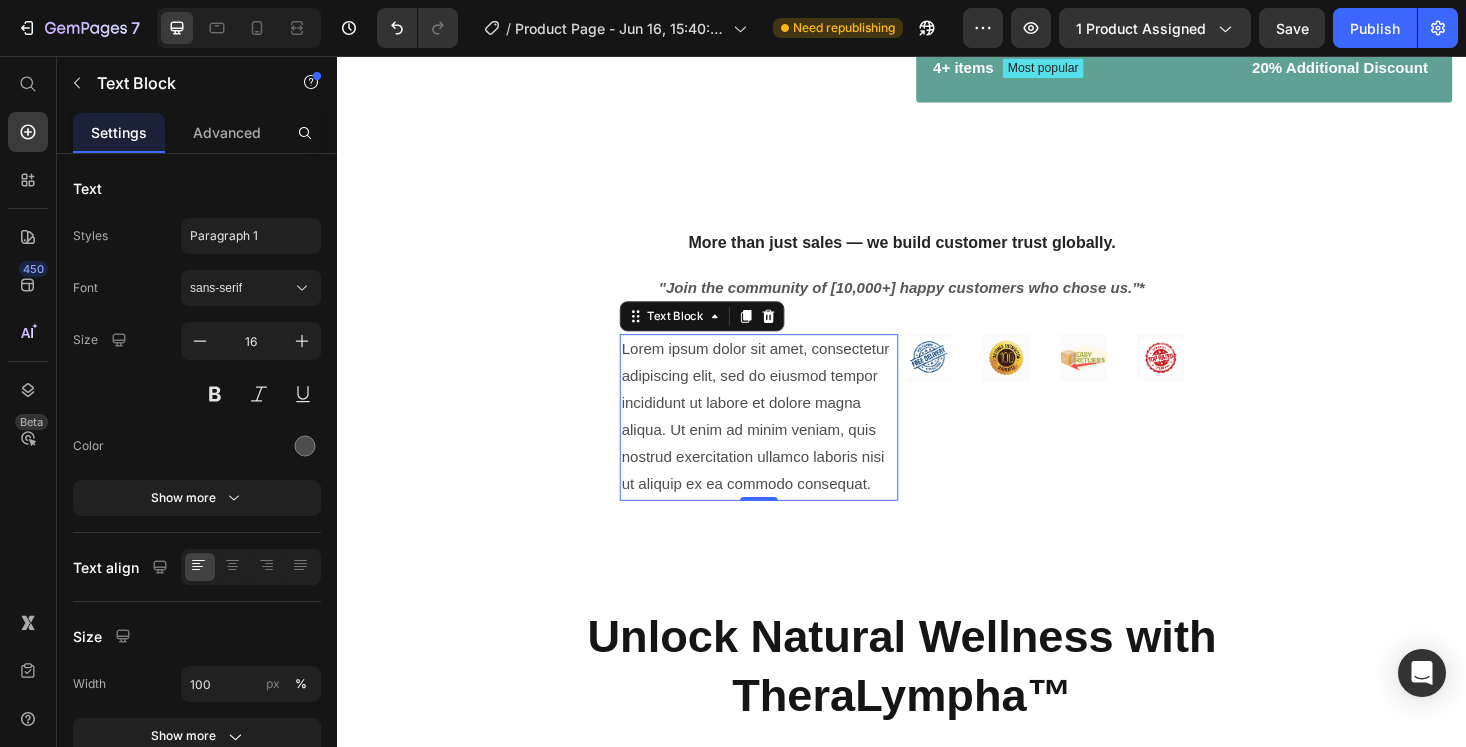 click on "Lorem ipsum dolor sit amet, consectetur adipiscing elit, sed do eiusmod tempor incididunt ut labore et dolore magna aliqua. Ut enim ad minim veniam, quis nostrud exercitation ullamco laboris nisi ut aliquip ex ea commodo consequat." at bounding box center [785, 440] 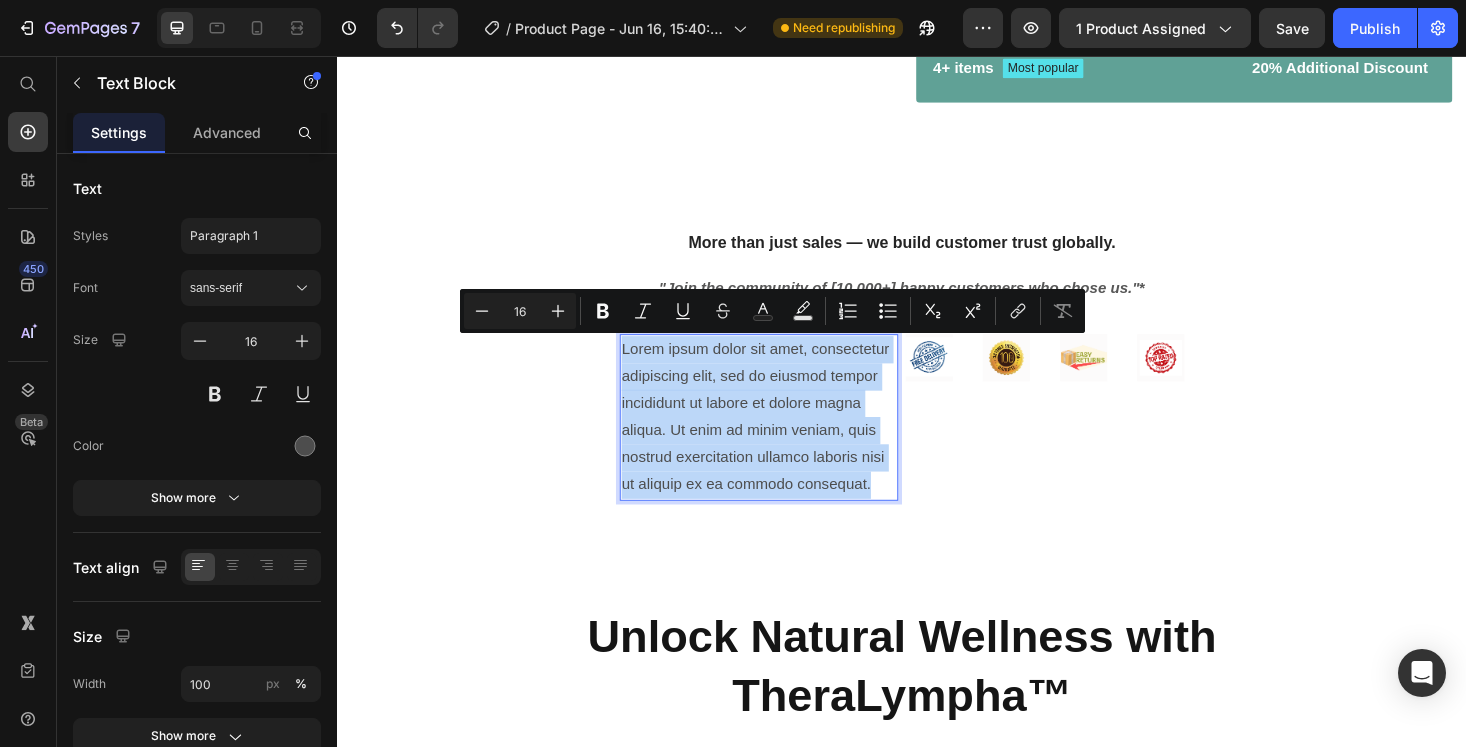 drag, startPoint x: 916, startPoint y: 512, endPoint x: 707, endPoint y: 398, distance: 238.06932 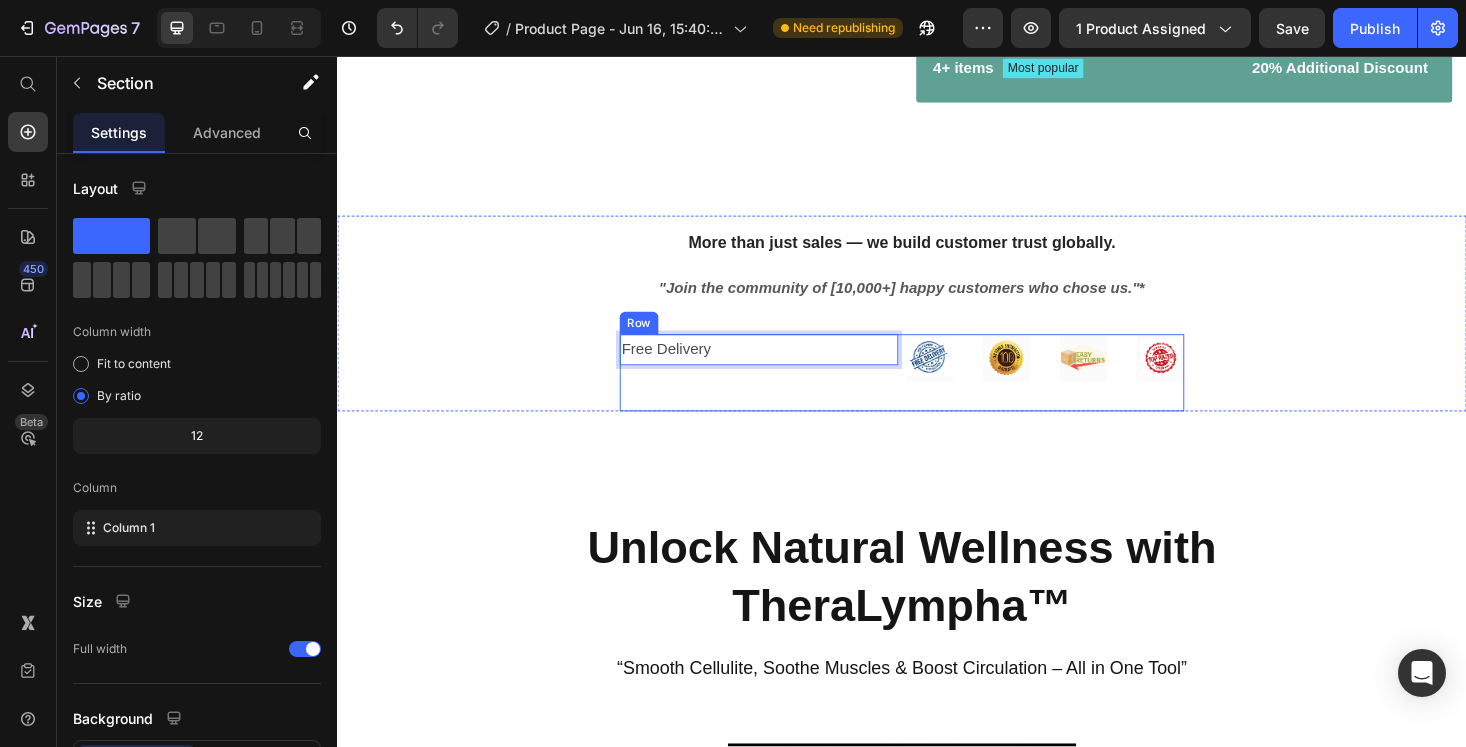 click on "⁠⁠⁠⁠⁠⁠⁠ More than just sales — we build customer trust globally. Heading "Join the community of [10,000+] happy customers who chose us." * Text block Free Delivery Text Block   0 Image Image Image Image Row Row Row Section 2" at bounding box center [937, 330] 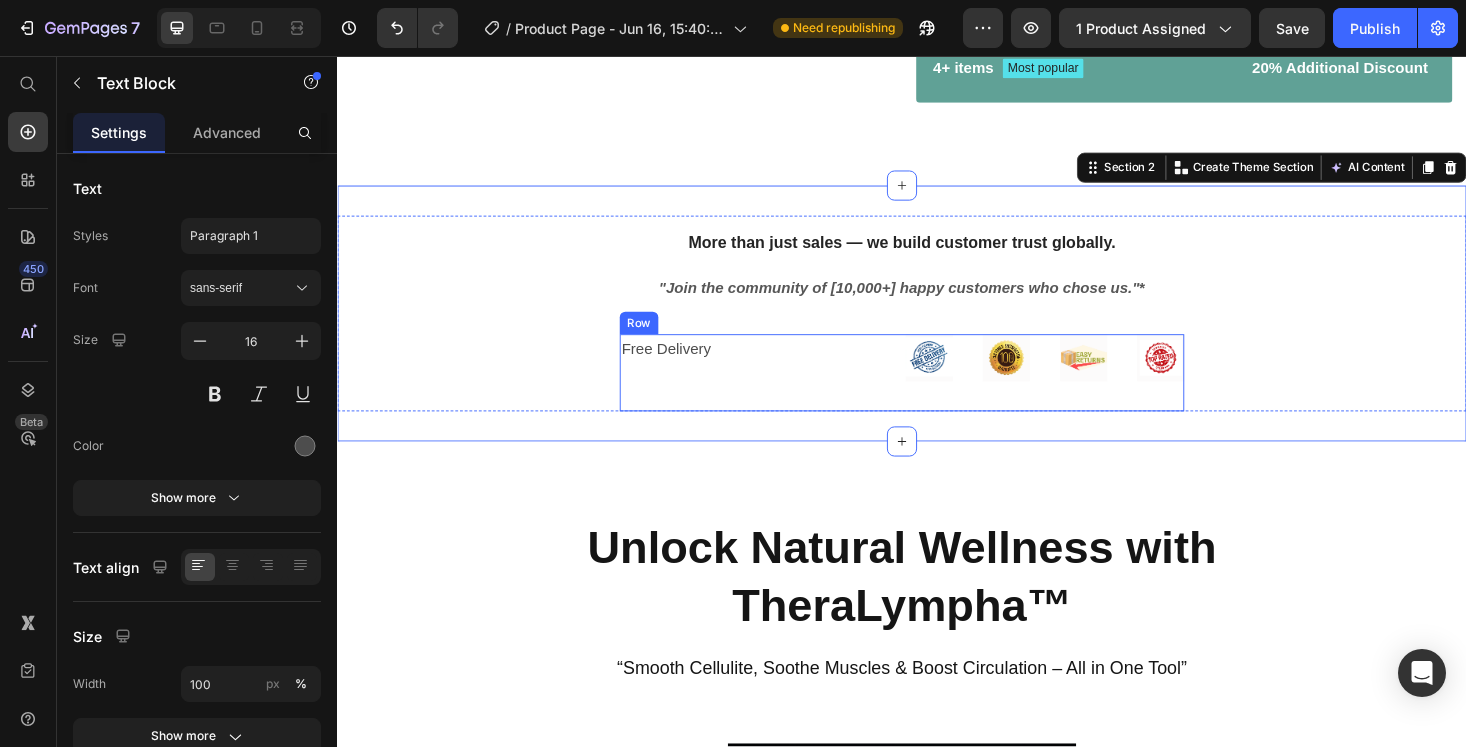 click on "Free Delivery" at bounding box center [785, 368] 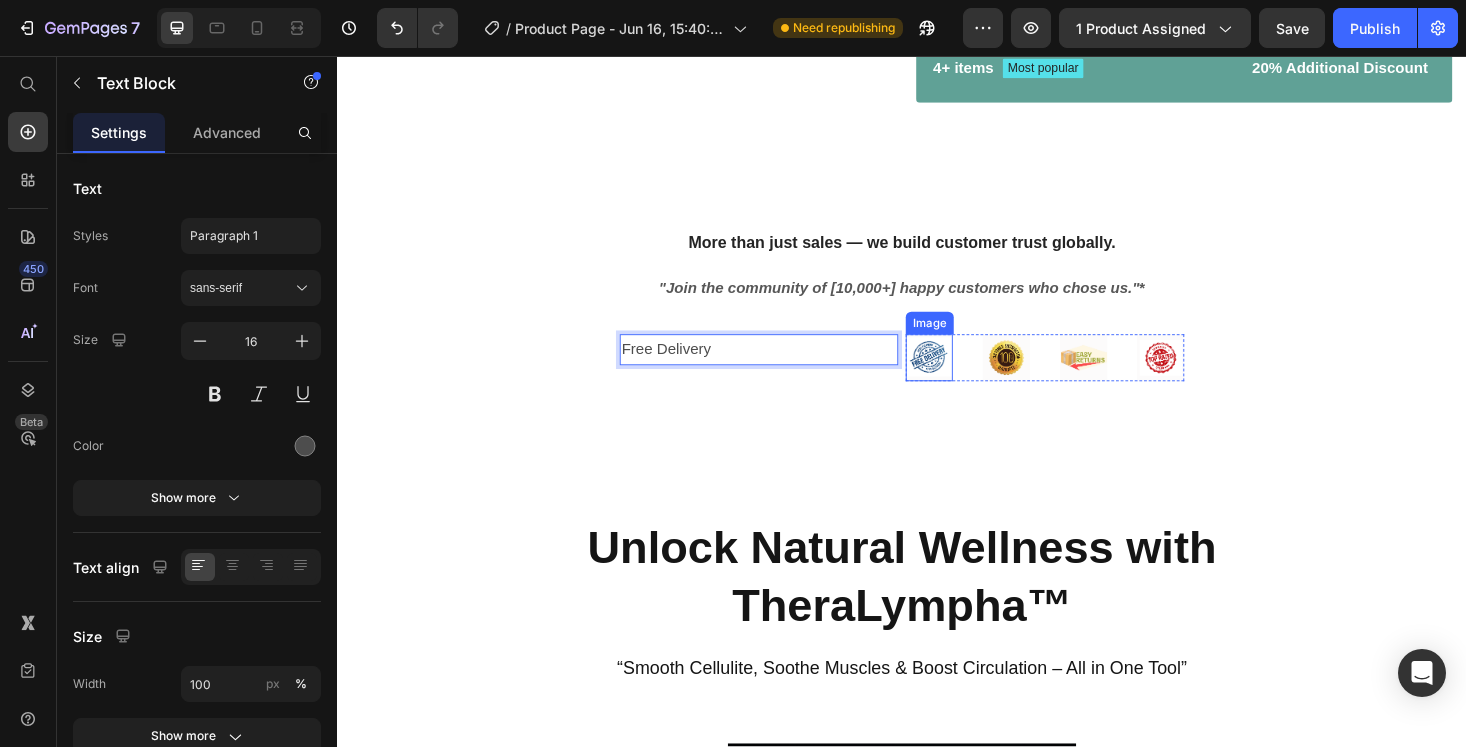 drag, startPoint x: 732, startPoint y: 373, endPoint x: 980, endPoint y: 399, distance: 249.35918 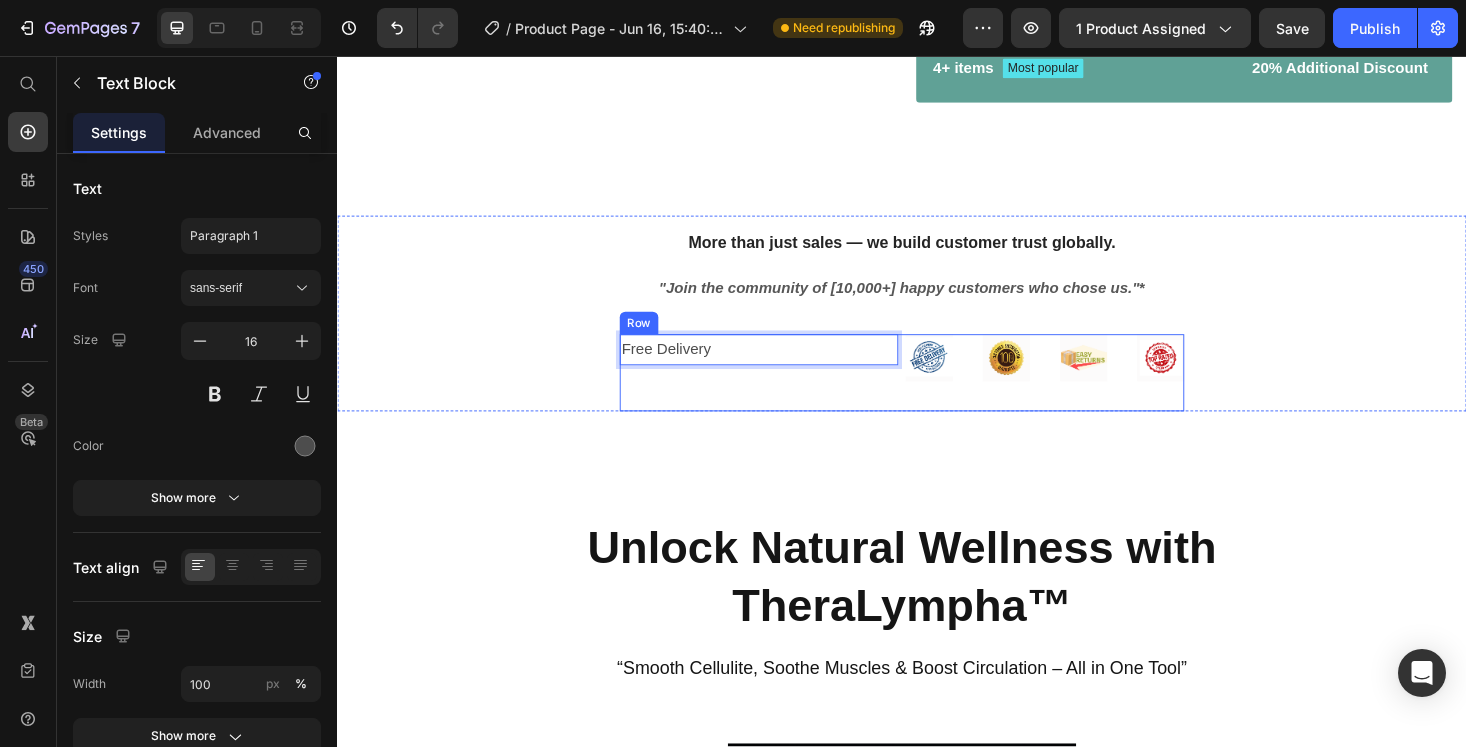 drag, startPoint x: 812, startPoint y: 369, endPoint x: 974, endPoint y: 412, distance: 167.60966 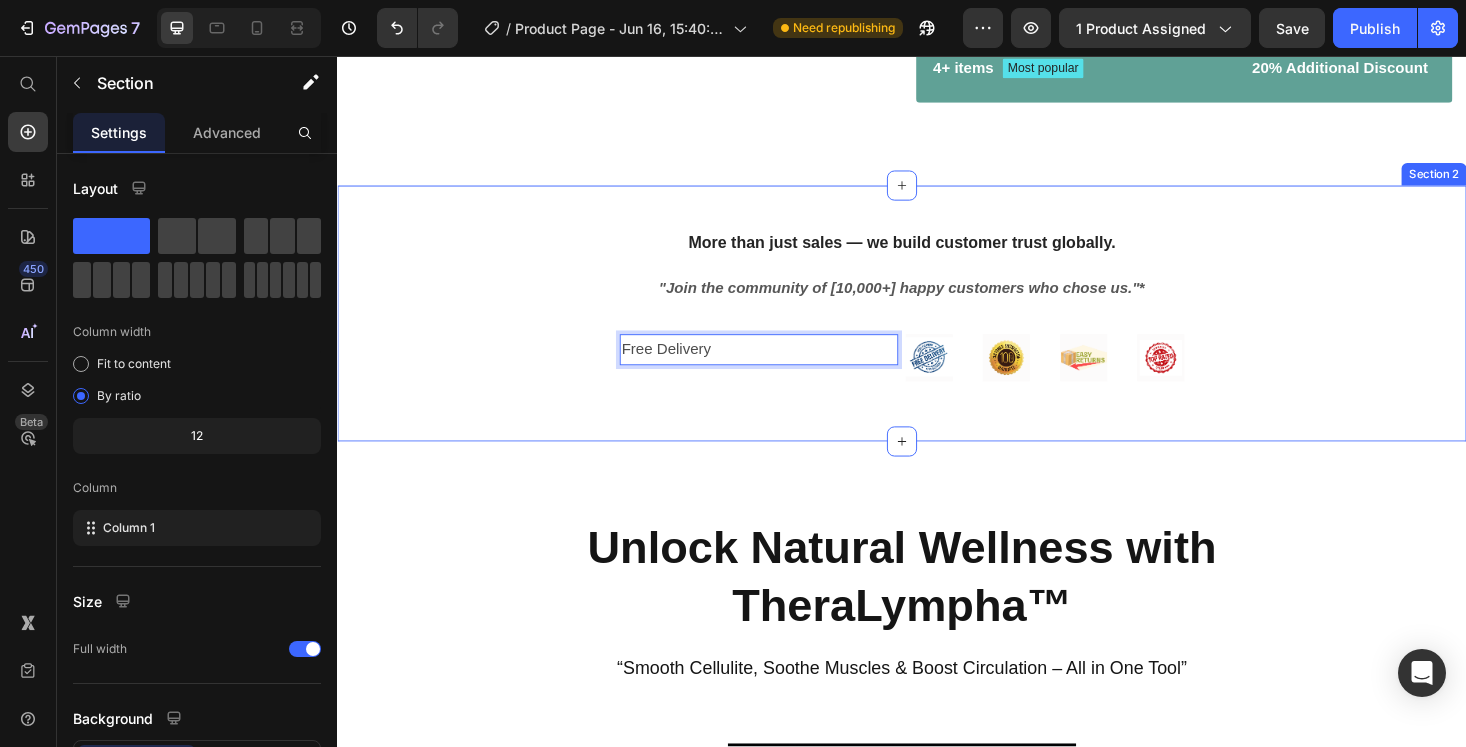 click on "Unlock Natural Wellness with TheraLympha™ Heading “Smooth Cellulite, Soothe Muscles & Boost Circulation – All in One Tool” Text block Row Image Boosts Lymphatic Drainage Text block Stimulates your body’s natural detox system to flush out toxins and reduce swelling. Feel lighter, less bloated, and more energized—naturally. Text block Row Image Reduces Cellulite & Puffiness Text block Smooths skin by improving circulation and breaking down fluid buildup. Perfect for targeting stubborn areas like thighs, arms, and waist. Text block Row Image Image Relieves Muscle Tension & Soreness Text block Loosens tight muscles and soothes aches after workouts or long days. Ideal for athletes, office workers, and anyone with physical fatigue. Text block Row Image Safe & Easy for All Ages Text block Lightweight, handheld, and gentle enough for teens to seniors. Use it anytime, anywhere—no batteries or setup required. Text block Row Row Section 3" at bounding box center [937, 944] 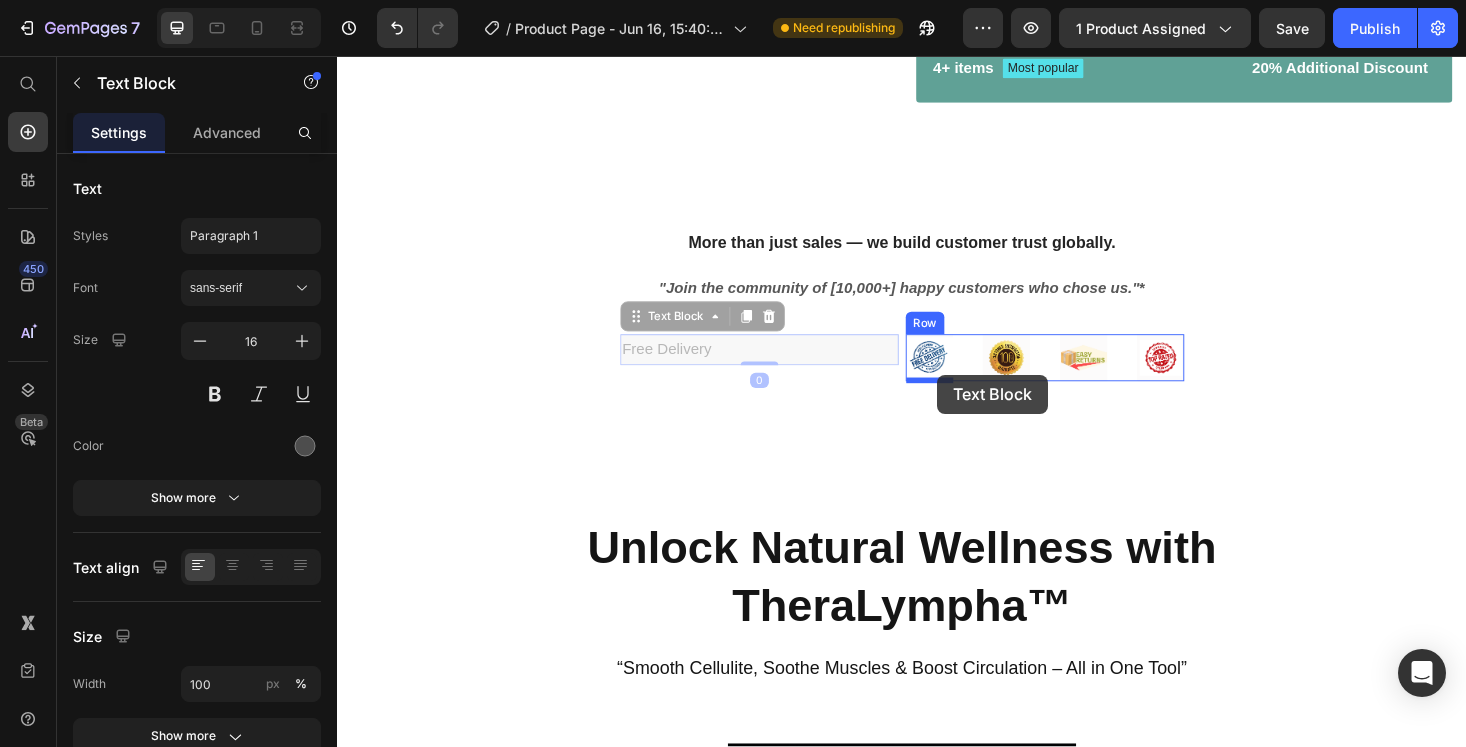 drag, startPoint x: 657, startPoint y: 372, endPoint x: 975, endPoint y: 395, distance: 318.8307 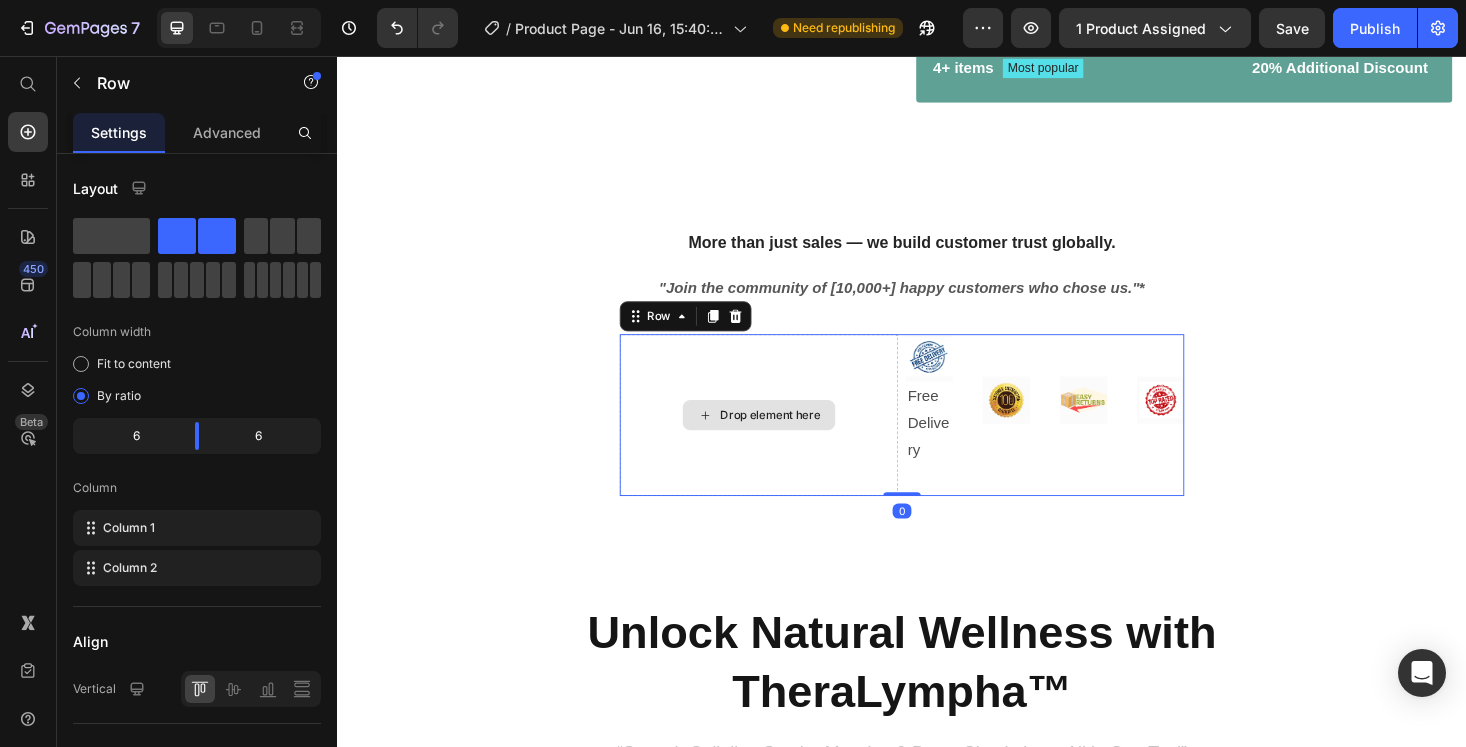 click on "Drop element here" at bounding box center [785, 438] 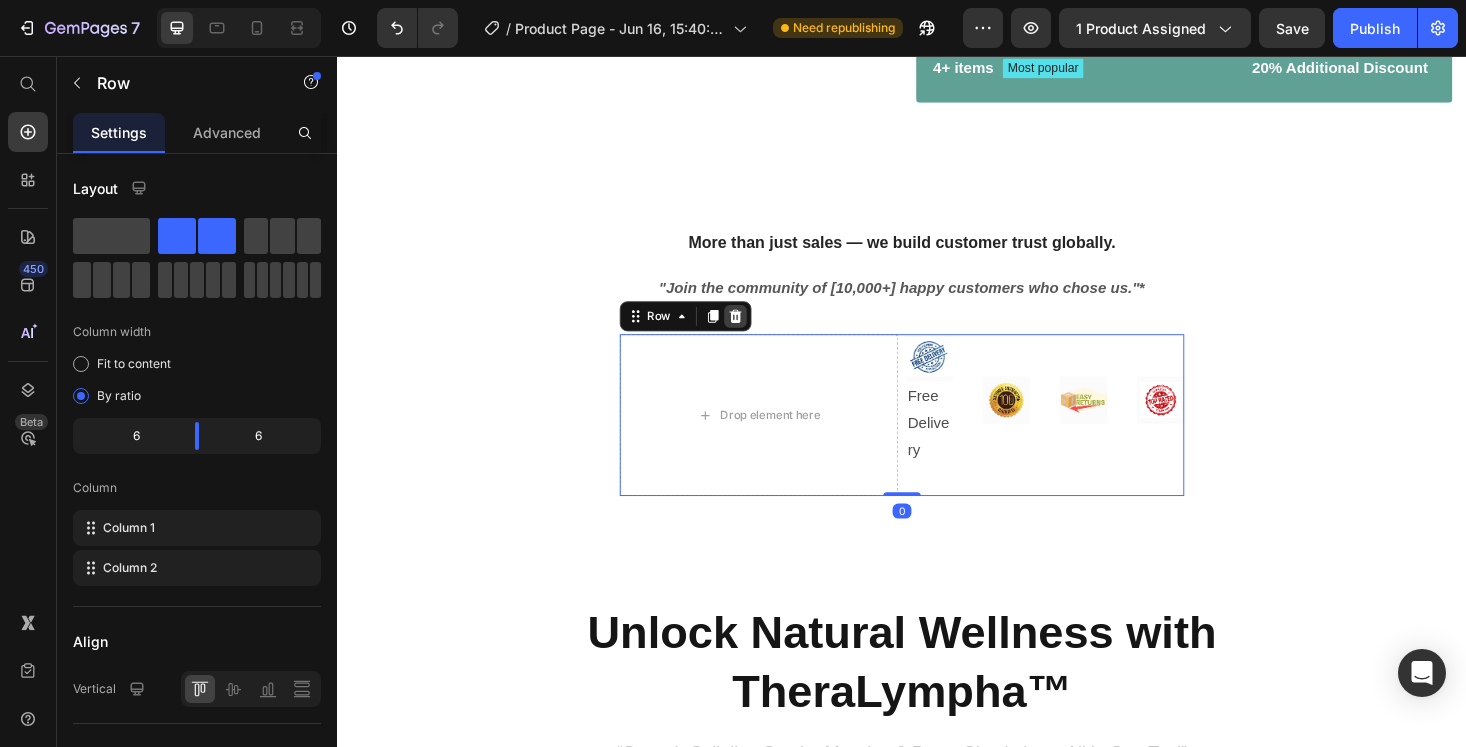 click 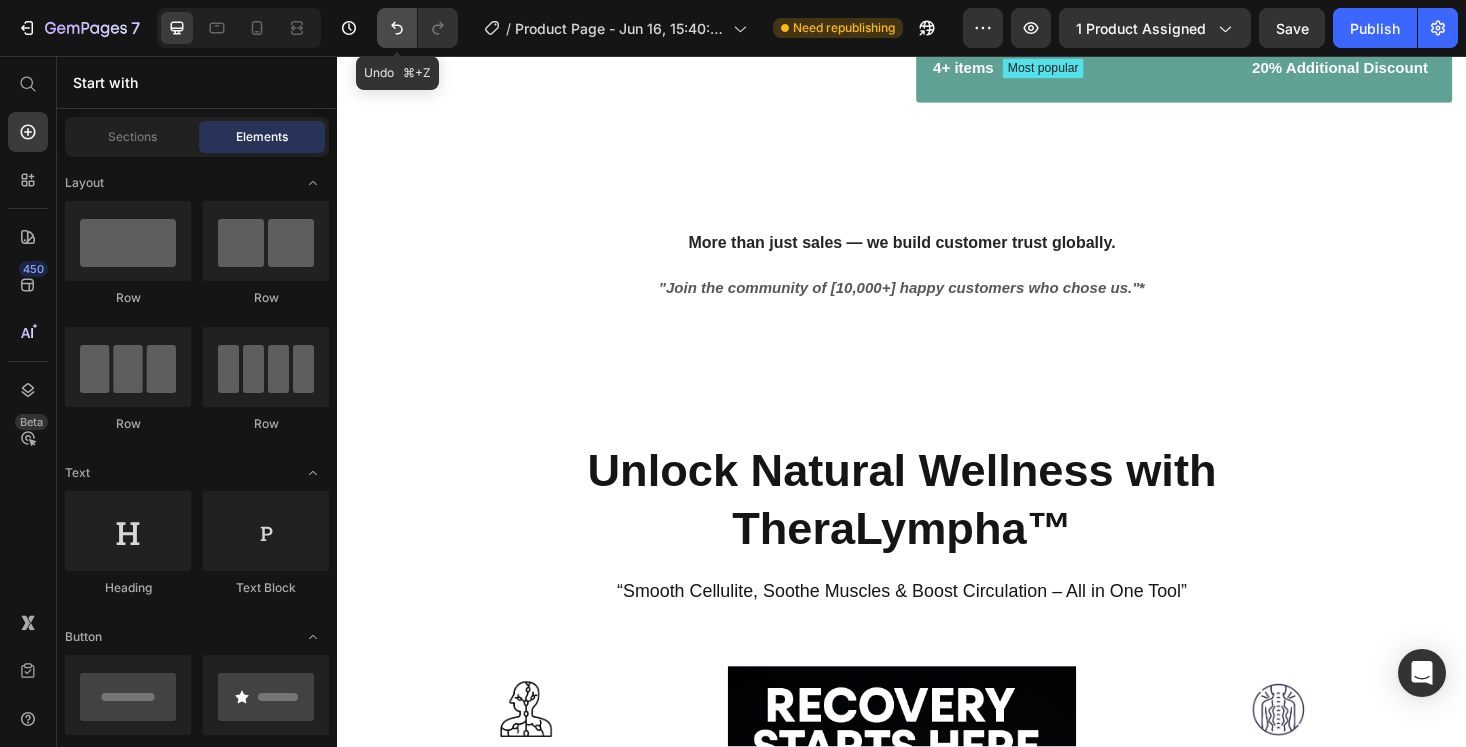 click 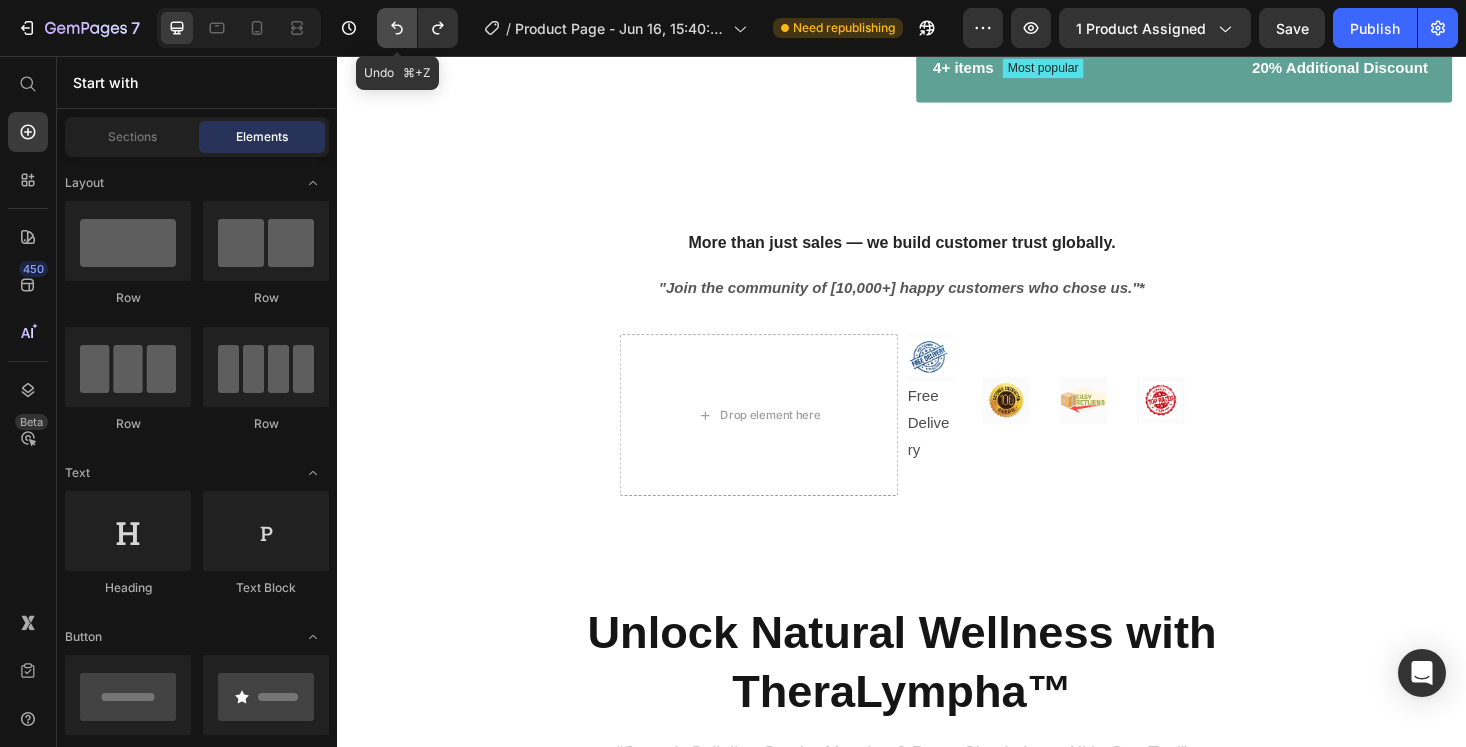 click 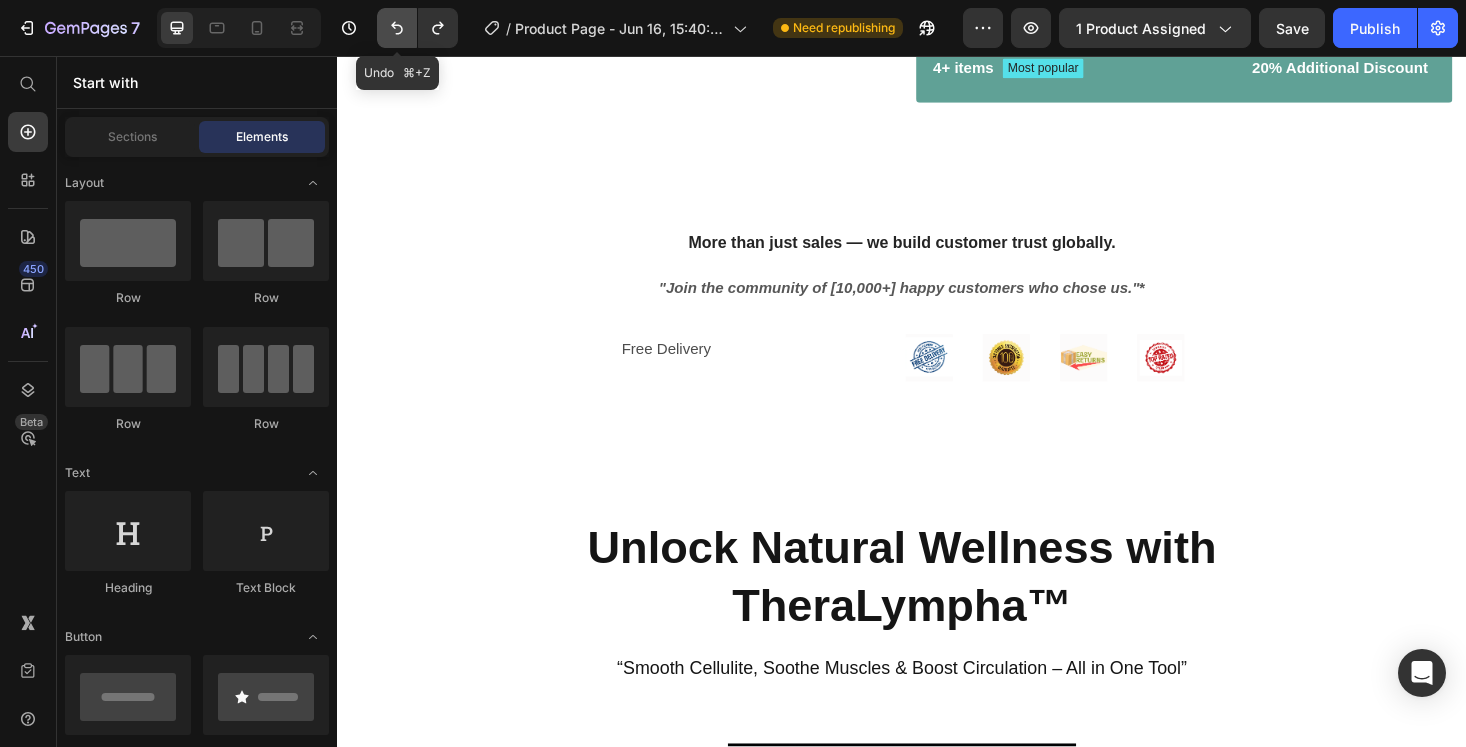 click 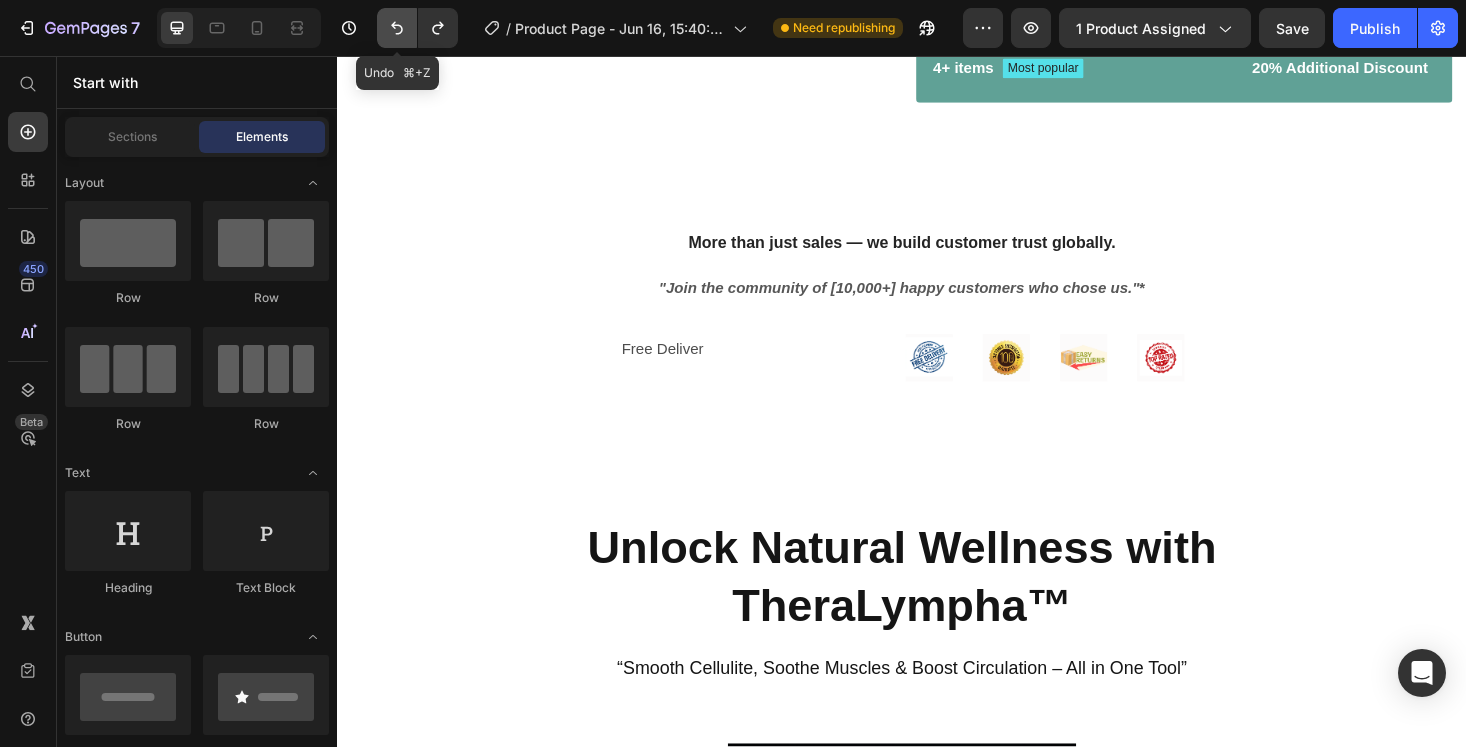 click 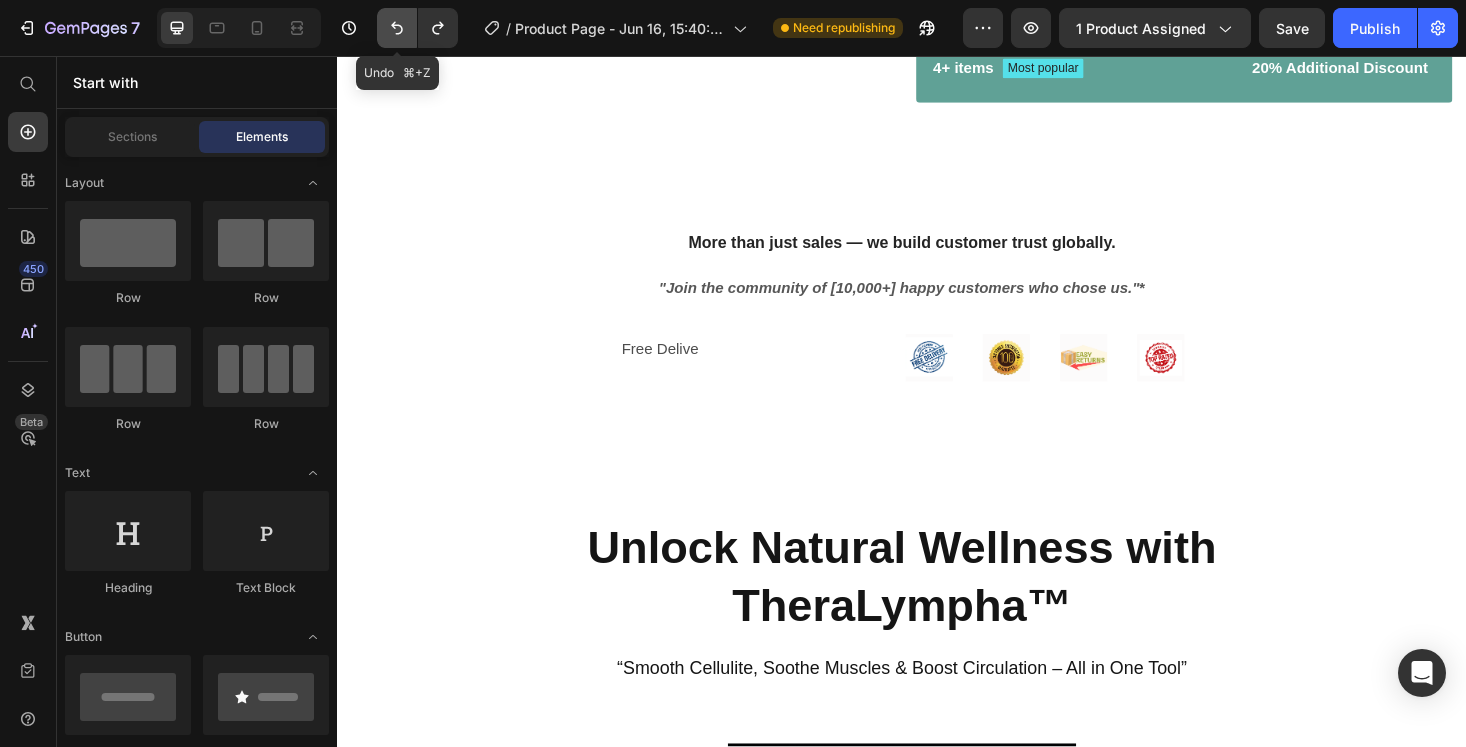 click 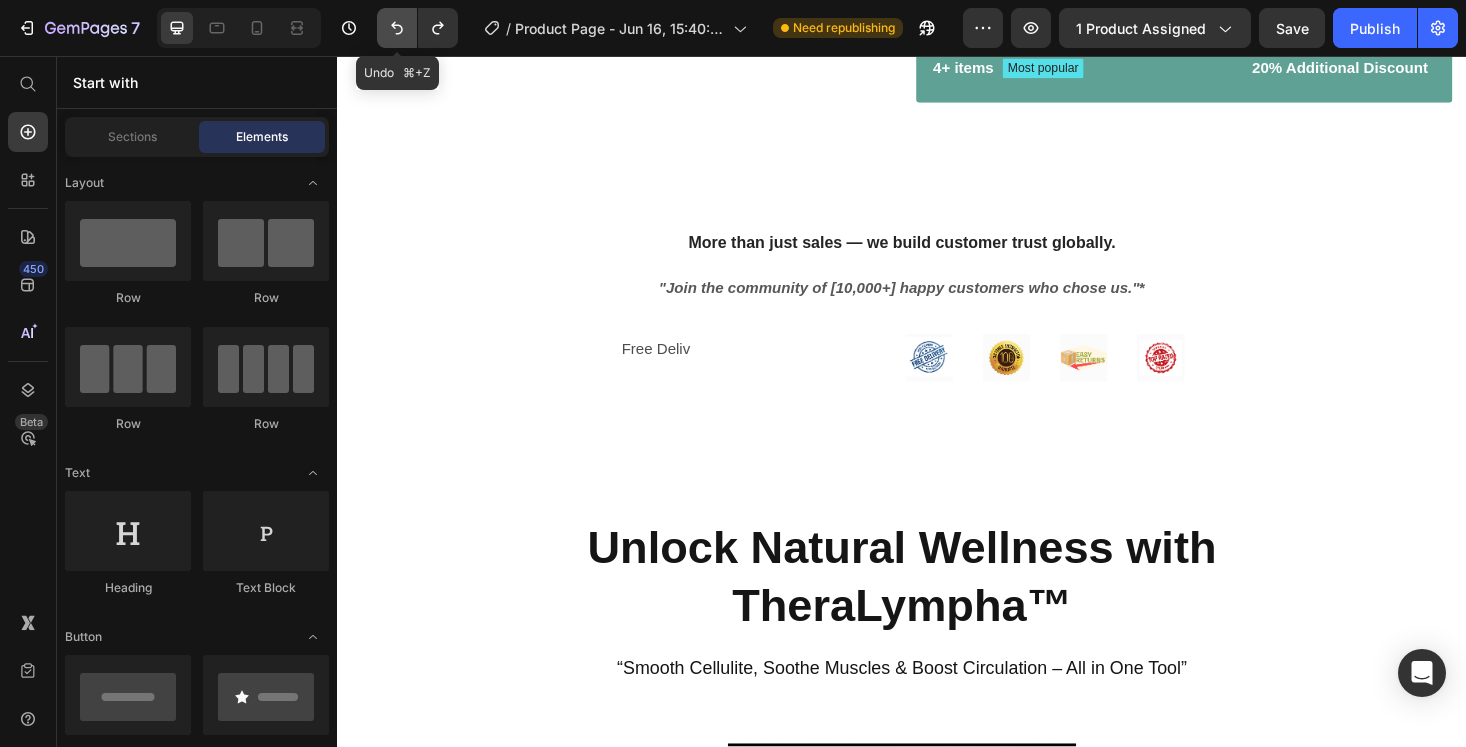 click 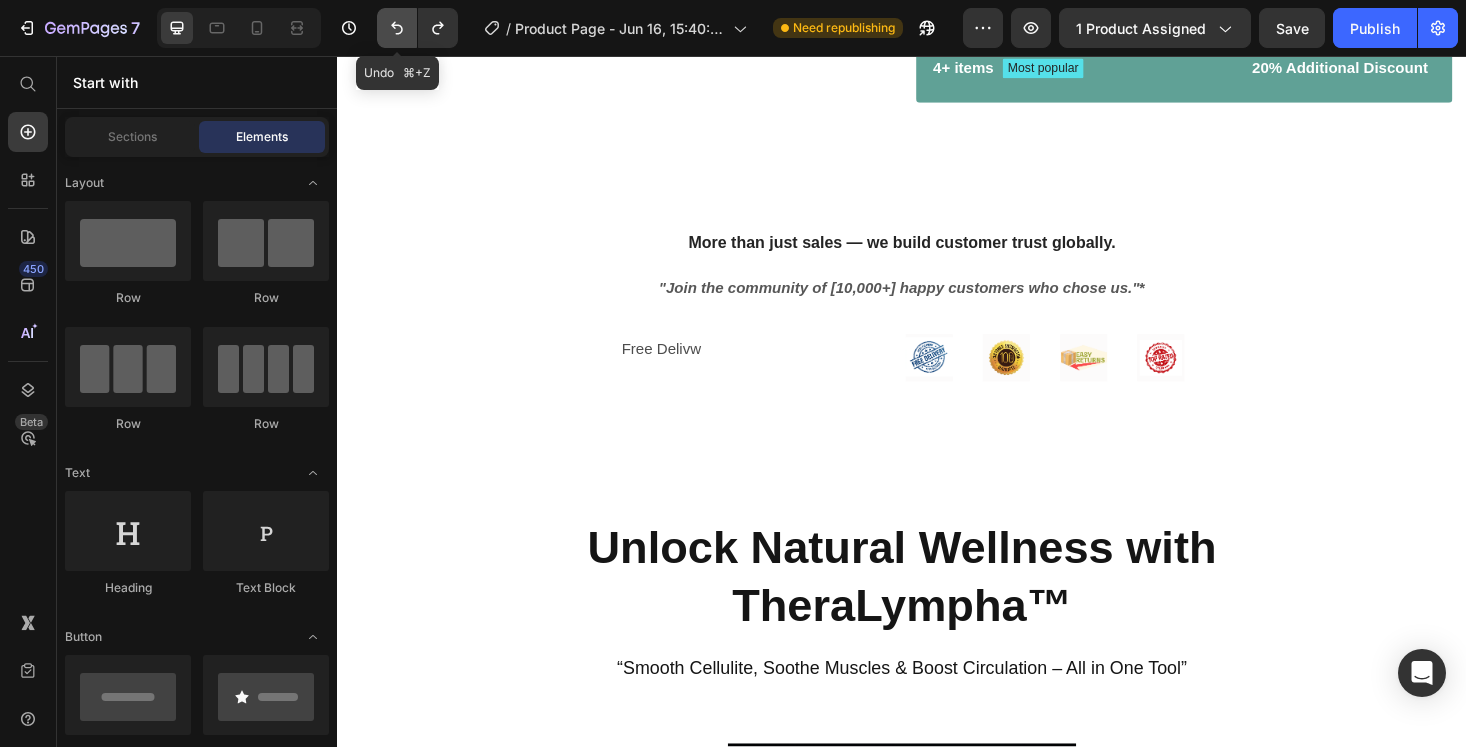 click 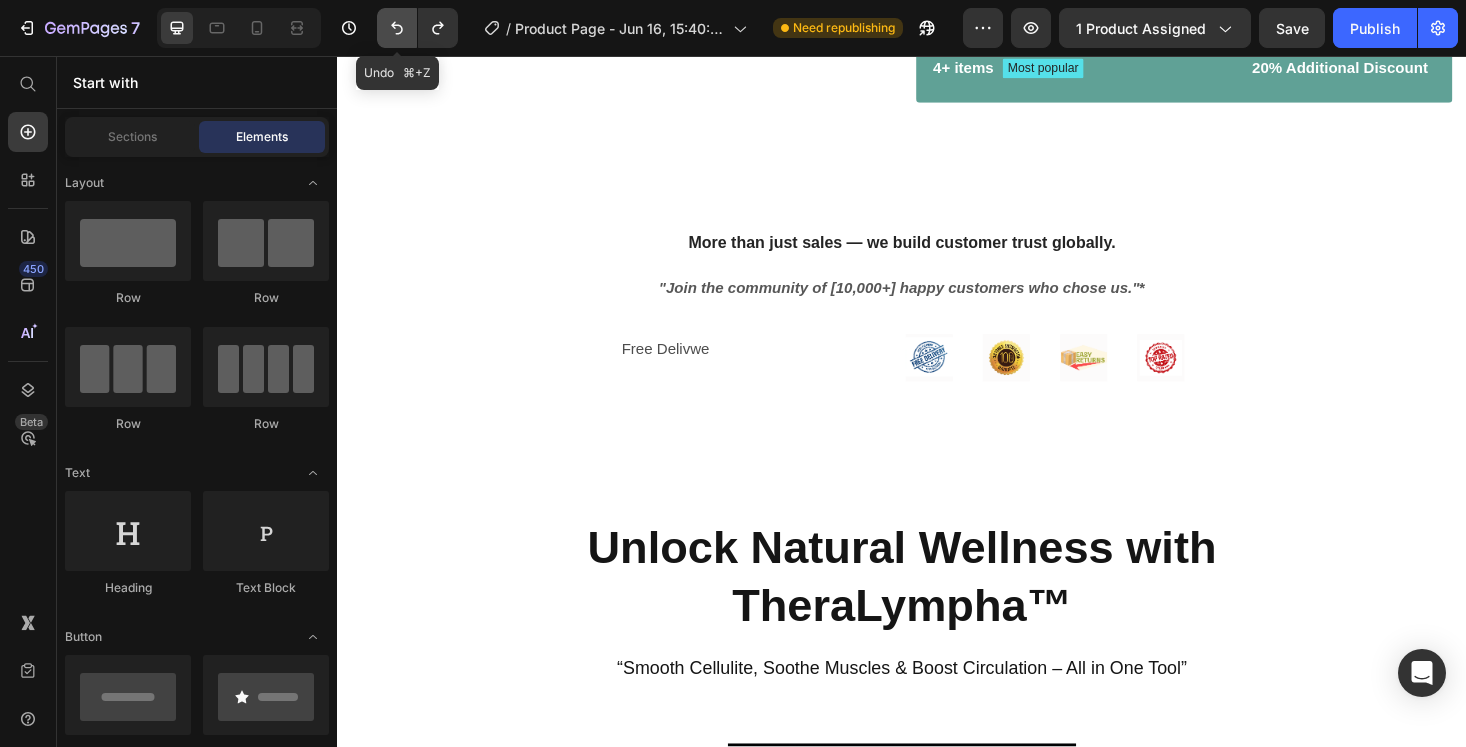 click 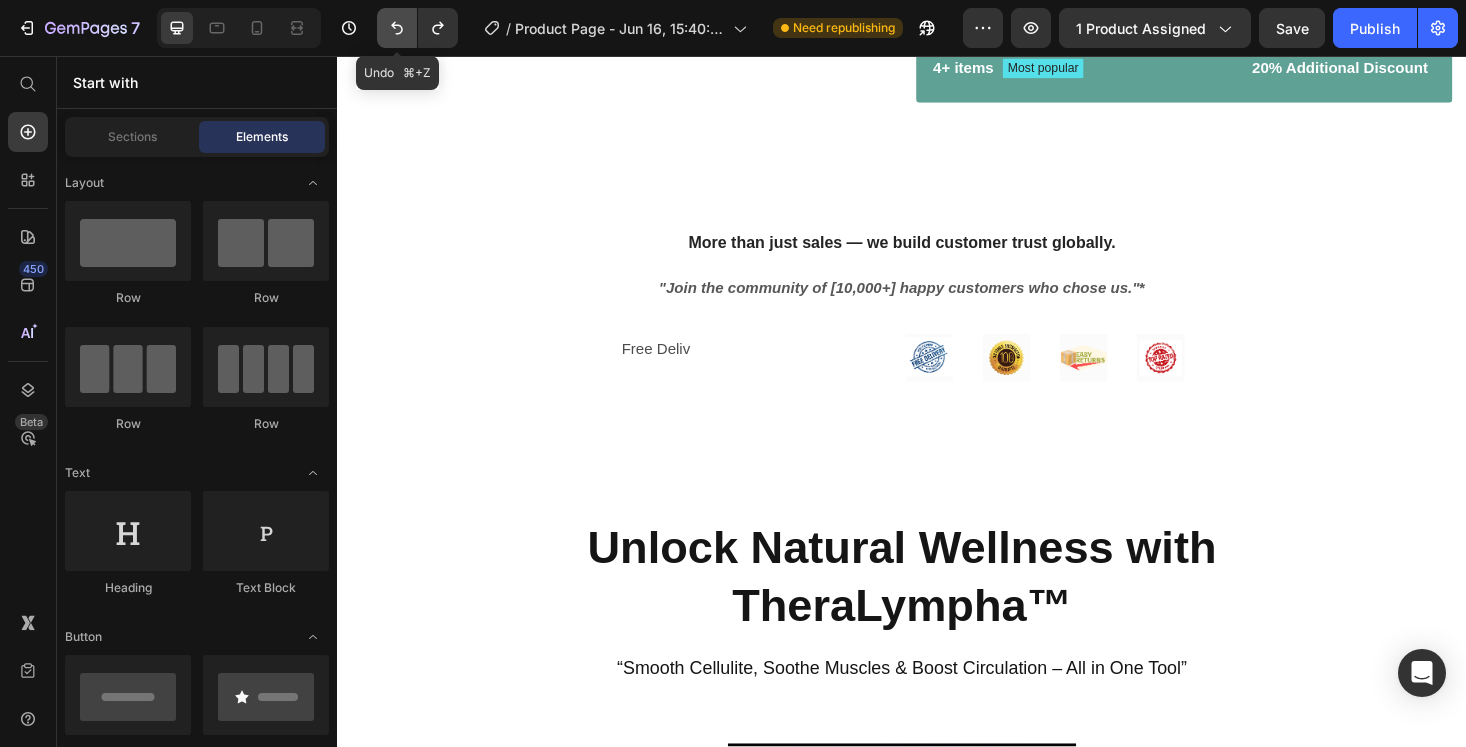 click 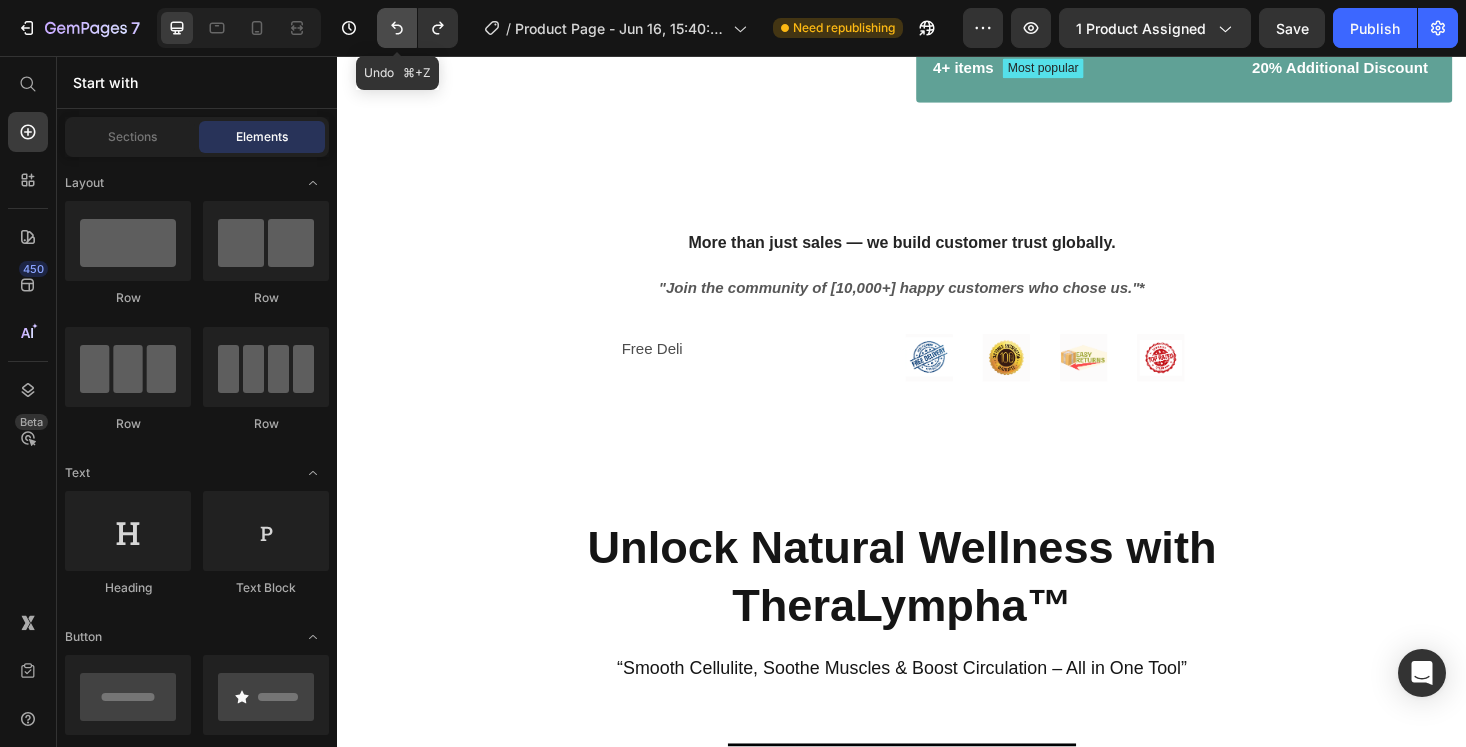 click 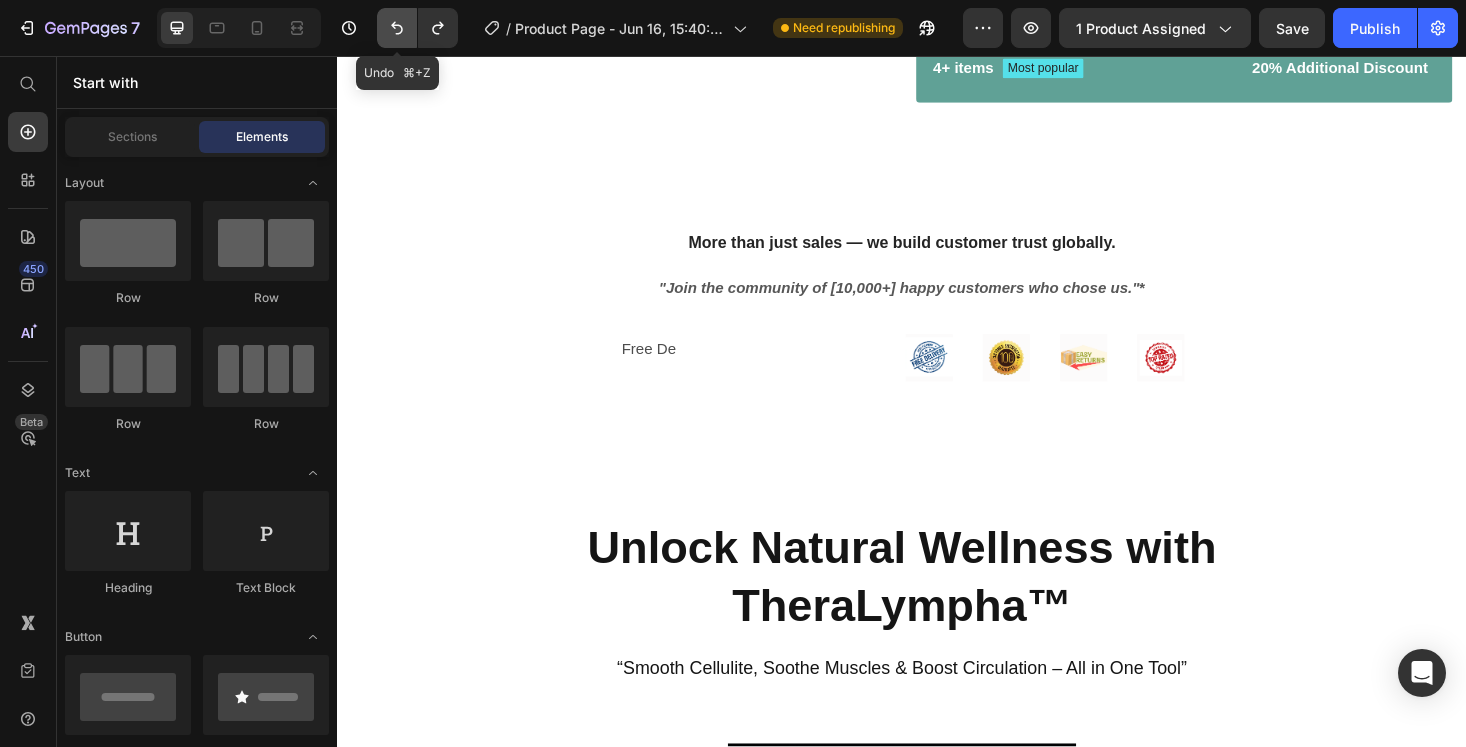 click 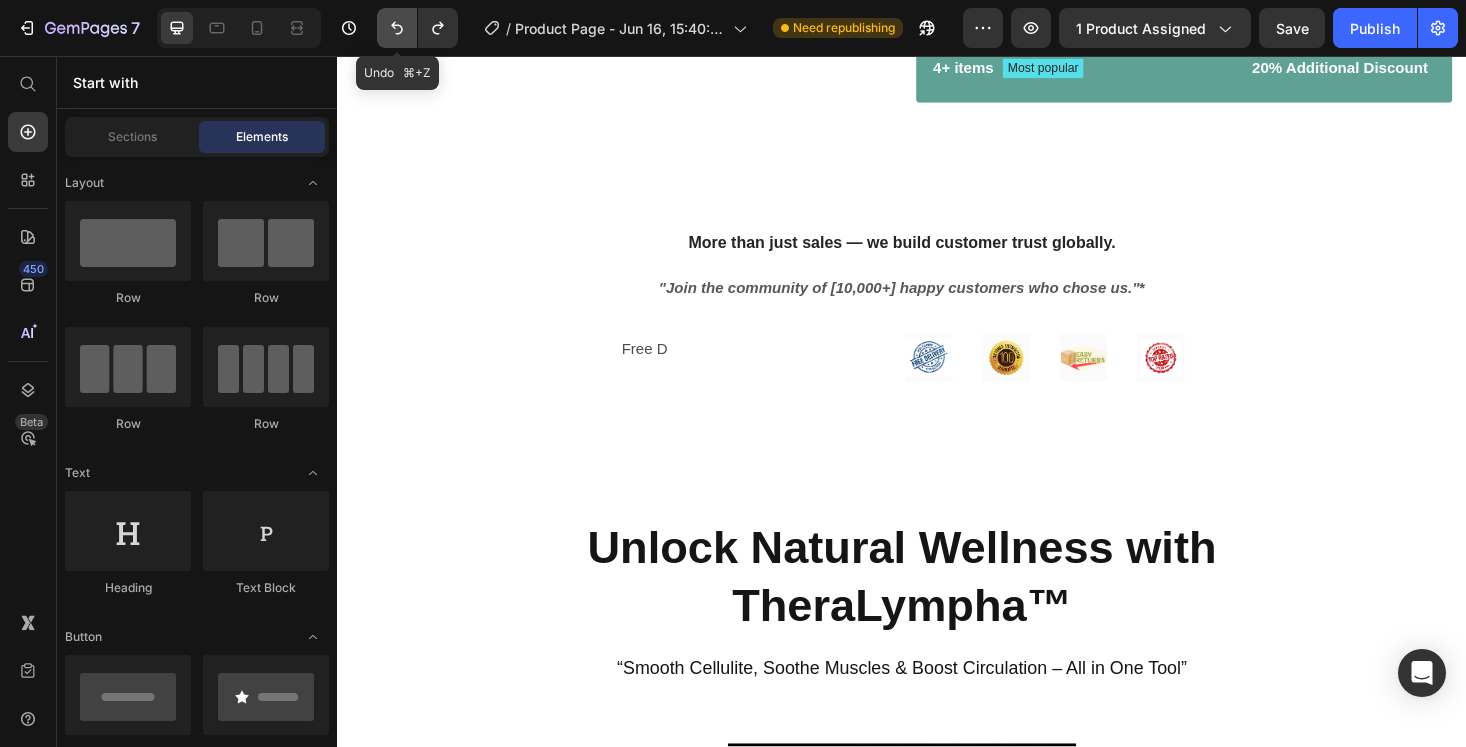 click 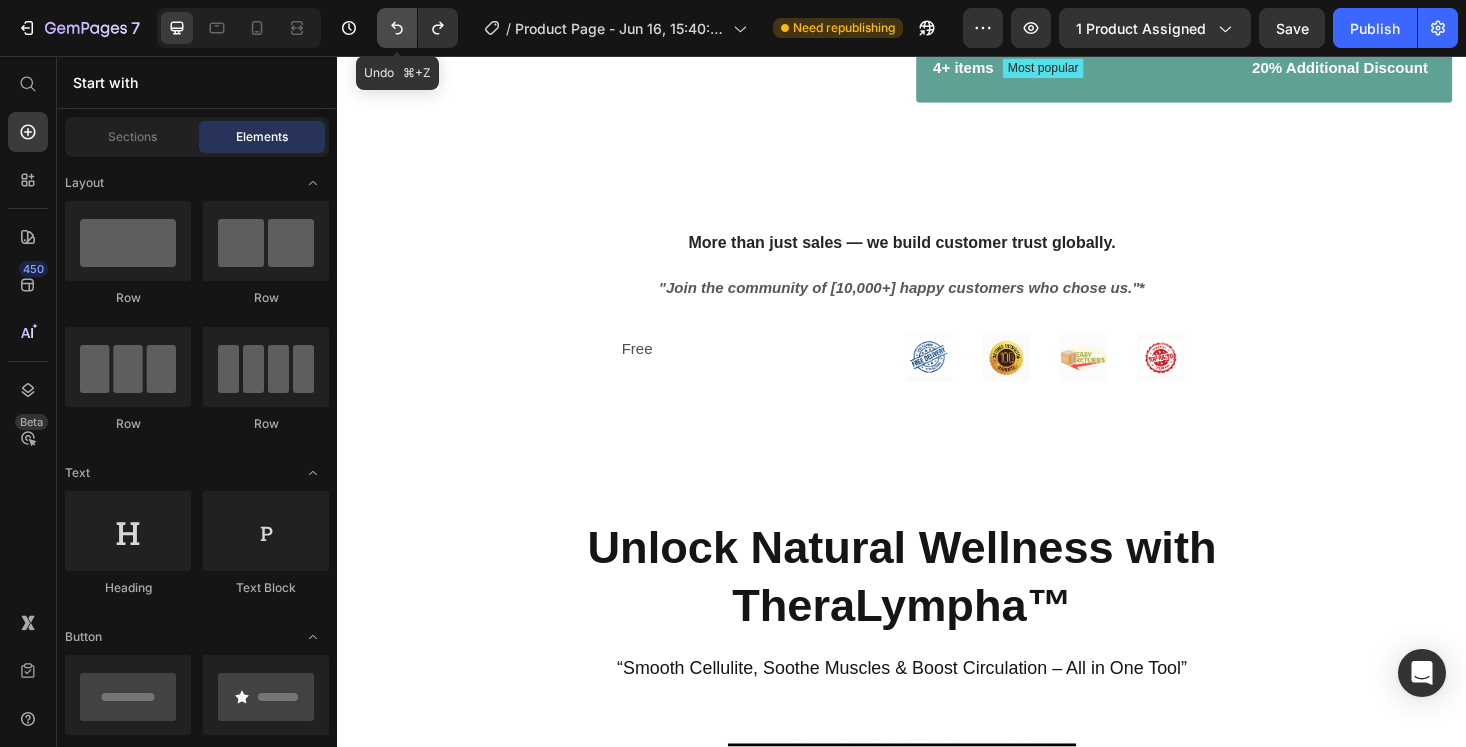 click 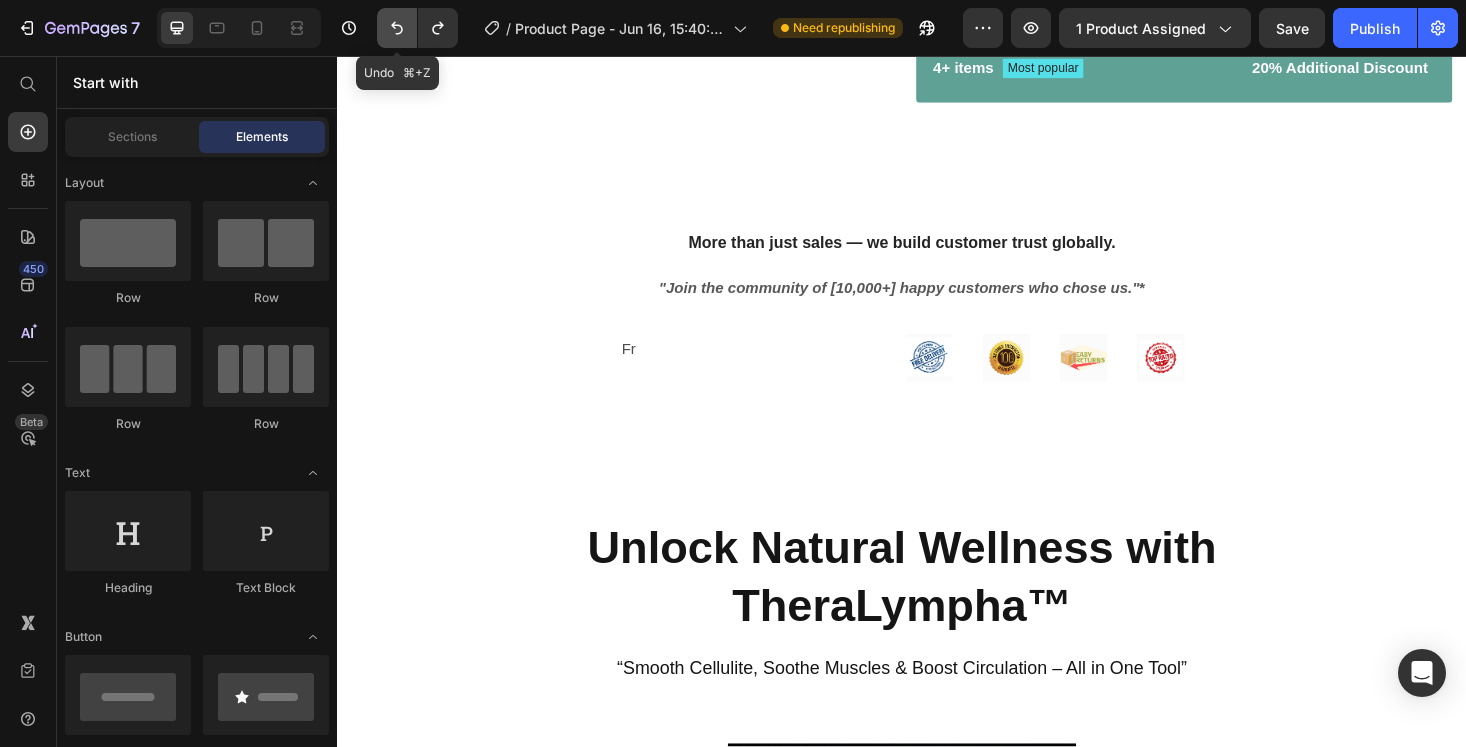 click 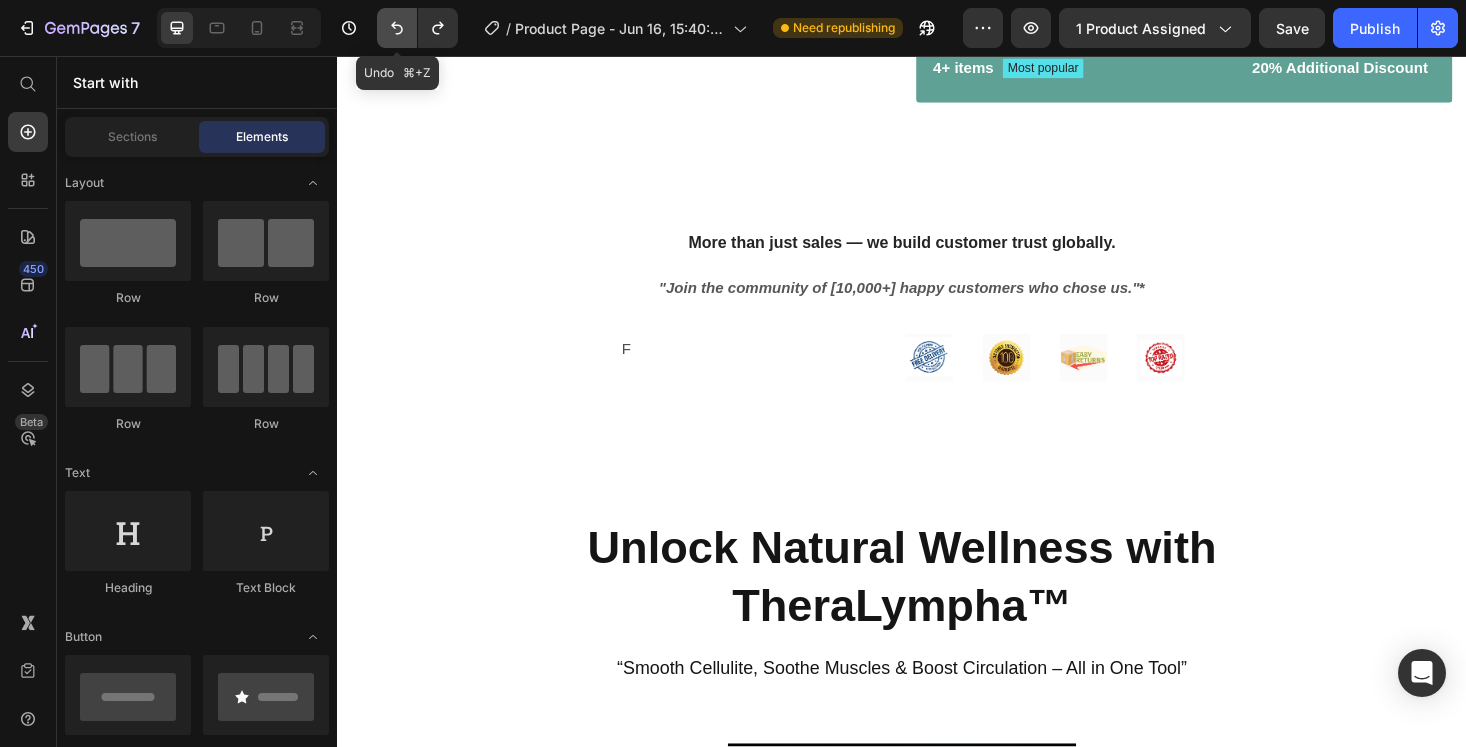 click 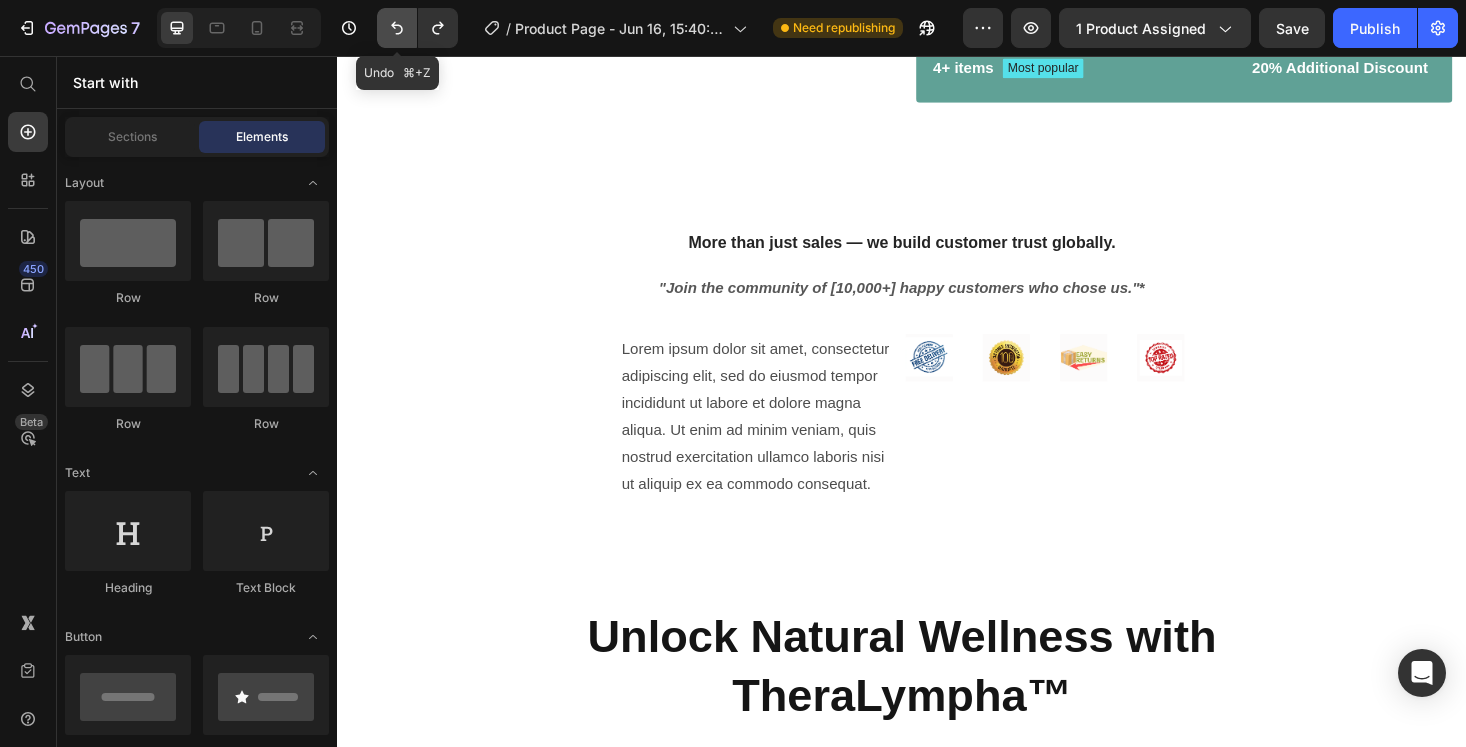 click 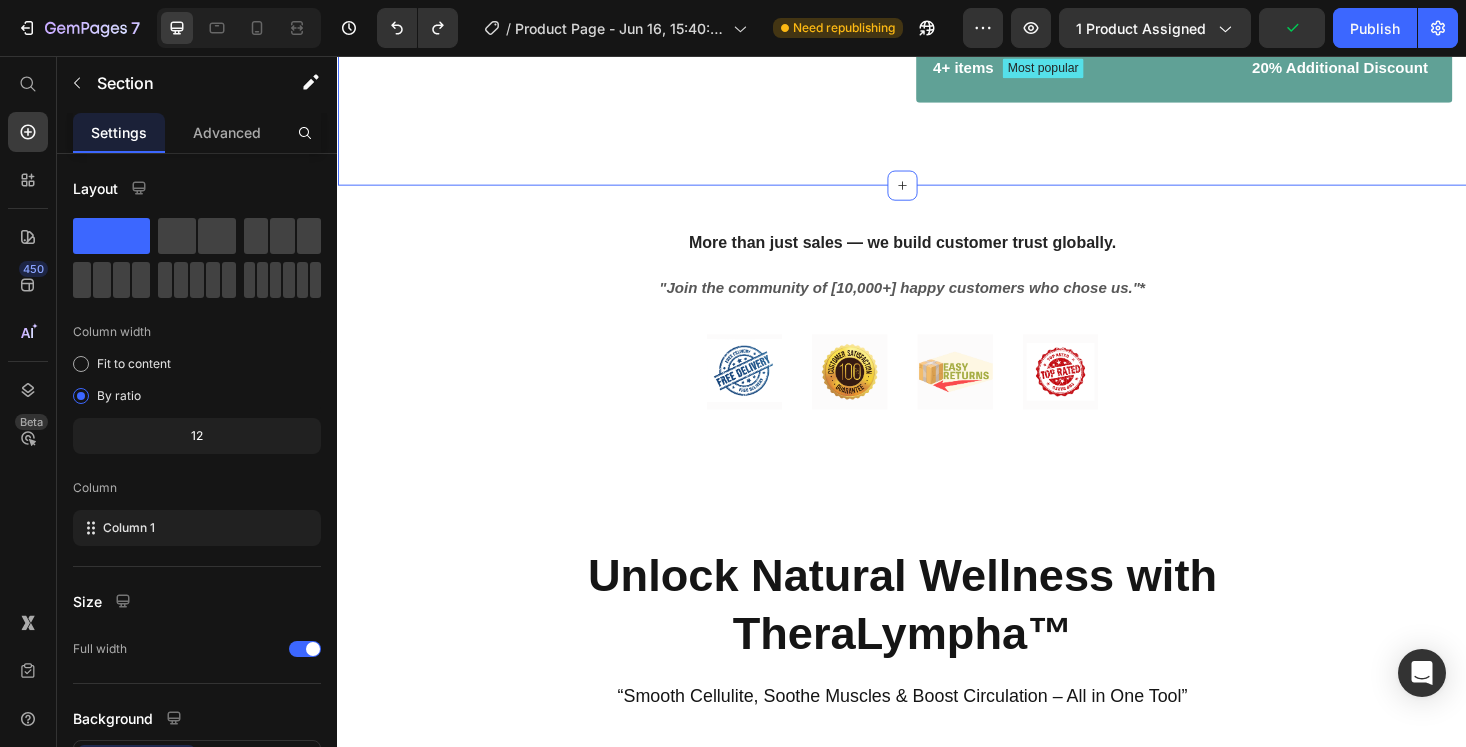 click on "Product Images
Specifications
What's in the box?
How to Use Accordion 55% off Product Badge TheraLympha™ – The Doctor-Approved Lymphatic Massage Roller Product Title Wellness That Moves with You. ⭐ Relieves sore muscles and stiffness. ⭐ Enhances blood flow for radiant, glowing skin. ⭐ Reduces the appearance of cellulite and bloating. Text Block 2500+ Happy Customer's Worldwide😃 Text Block $26.99 Product Price $59.99 Product Price 55% off Product Badge Row Color ArmyGreen Product Variants & Swatches ArmyGreen Product Variants & Swatches 1 Product Quantity Row Add to cart Add to Cart
Icon Worldwide free shipping Text Block Row Row Image Our 30-day refund policy allows you to return your purchase for a full refund within 30 days of the original purchase date if you're not satisfied. Text Block Row Big Sale Text Block ENJOY  EXTRA   Text Block Row 2 items Text Block 10% Additional Discount Text Block Row 3 items Text Block 15% Additional Discount" at bounding box center (937, -339) 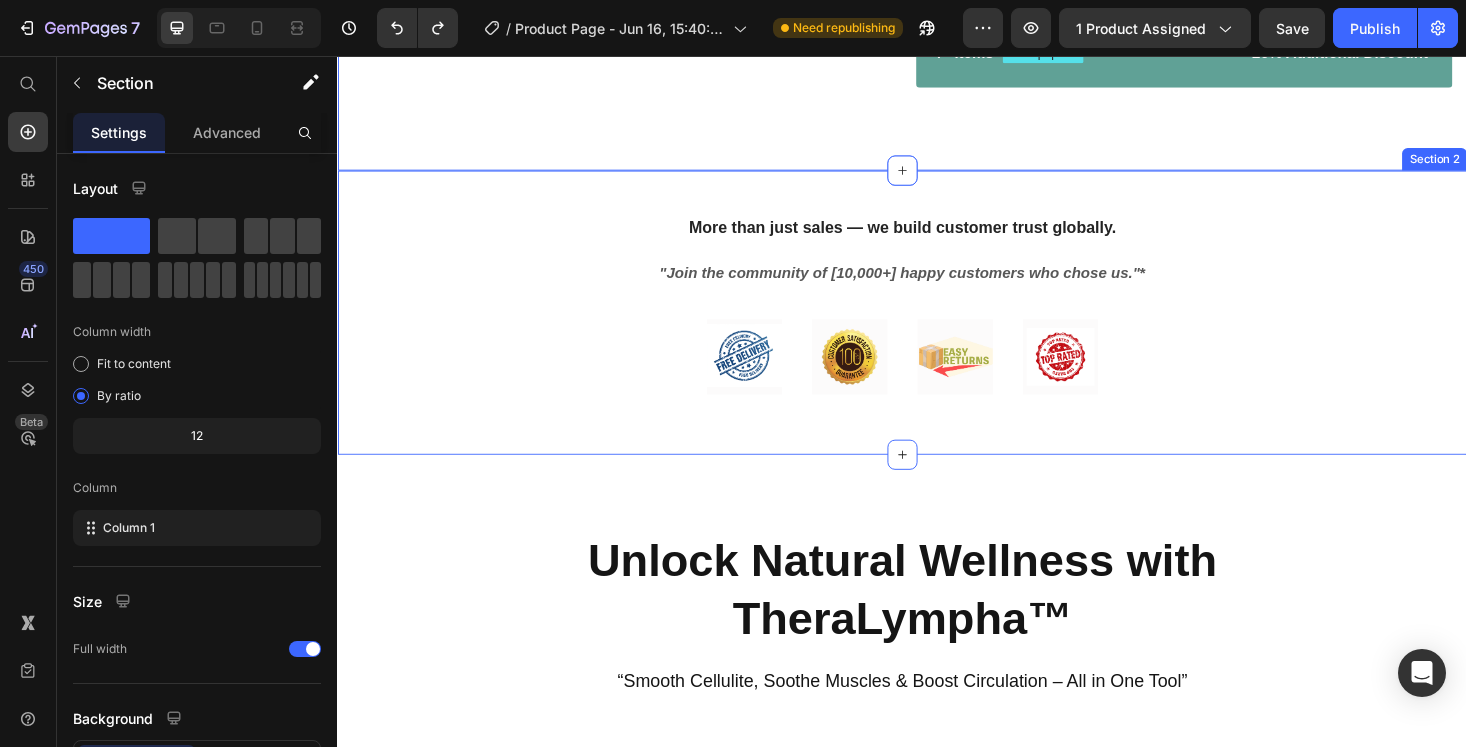 scroll, scrollTop: 0, scrollLeft: 0, axis: both 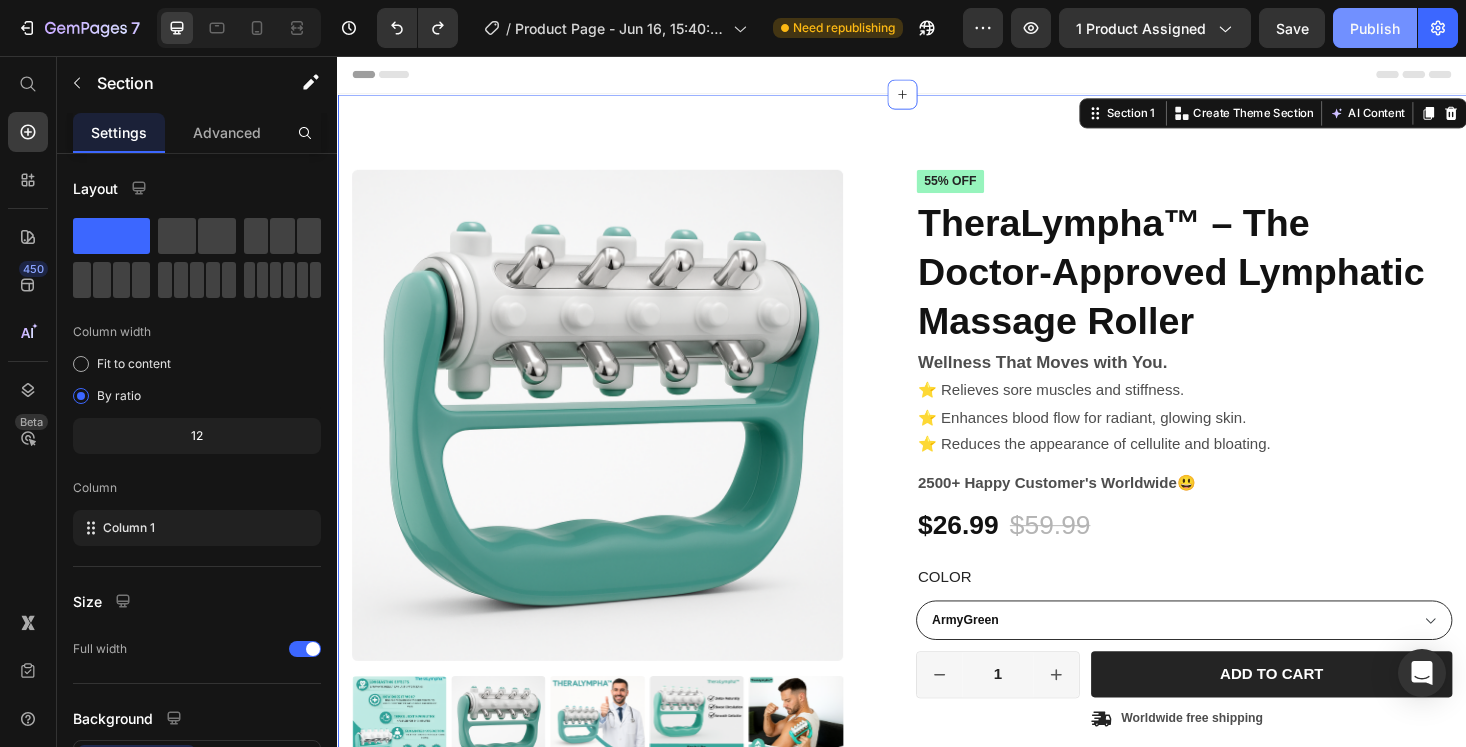 click on "Publish" at bounding box center [1375, 28] 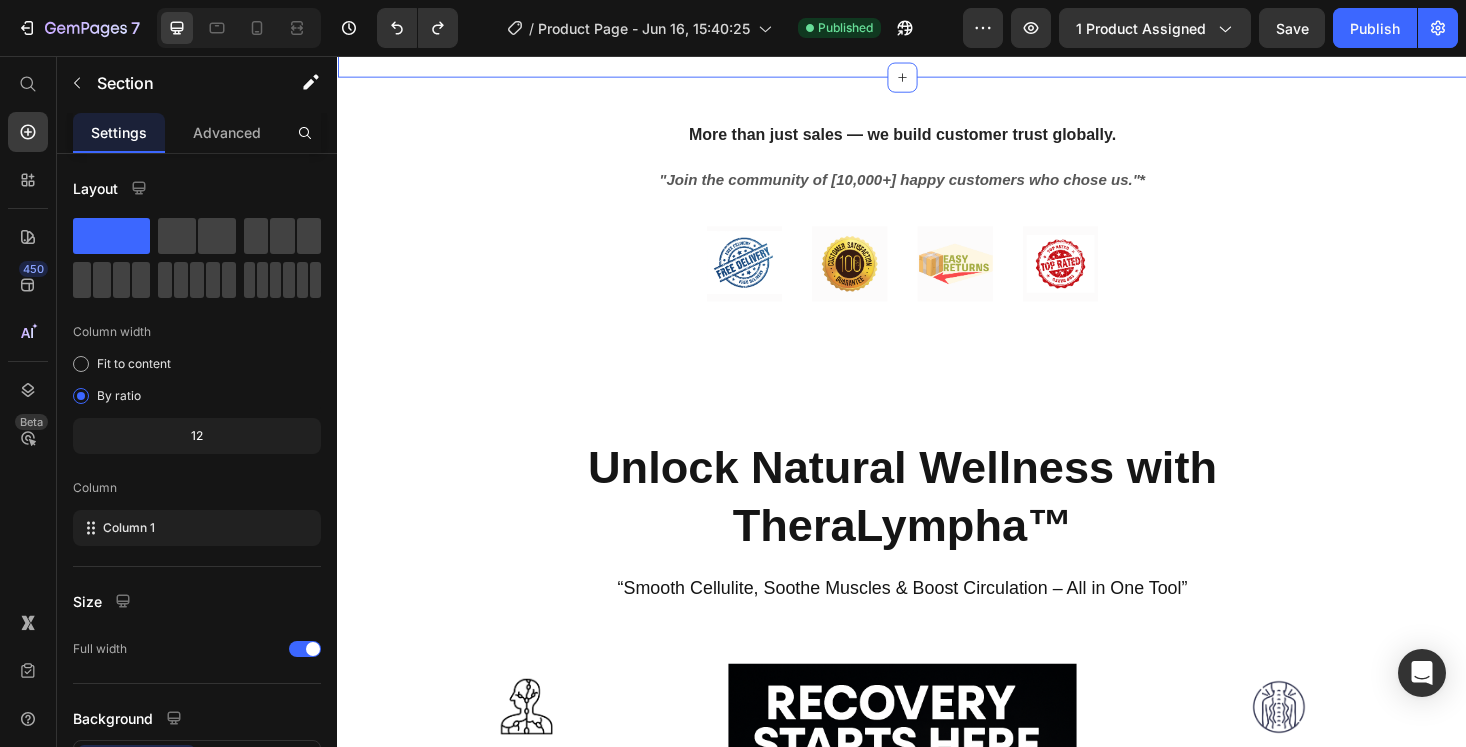scroll, scrollTop: 1126, scrollLeft: 0, axis: vertical 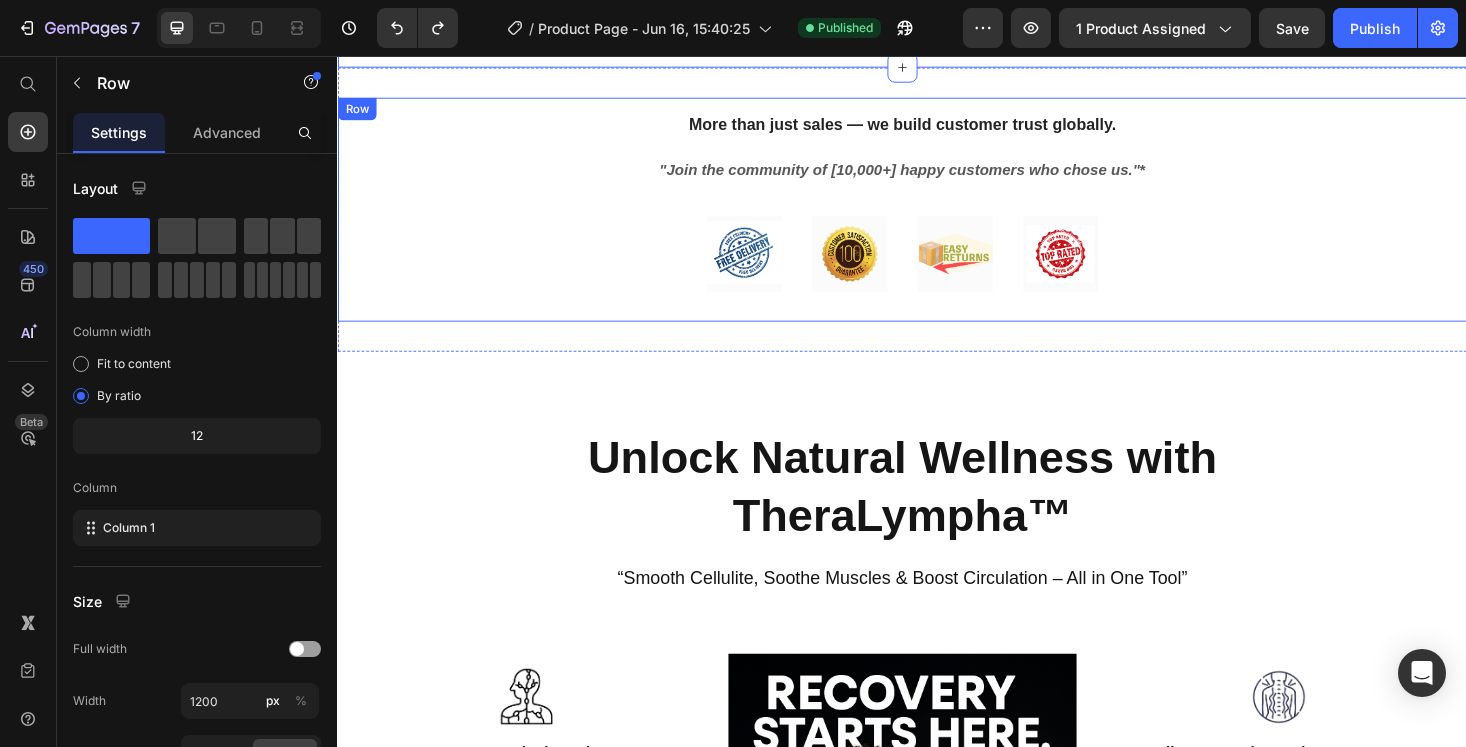 click on "⁠⁠⁠⁠⁠⁠⁠ More than just sales — we build customer trust globally. Heading "Join the community of [10,000+] happy customers who chose us." * Text block Image Image Image Image Row Row" at bounding box center (937, 220) 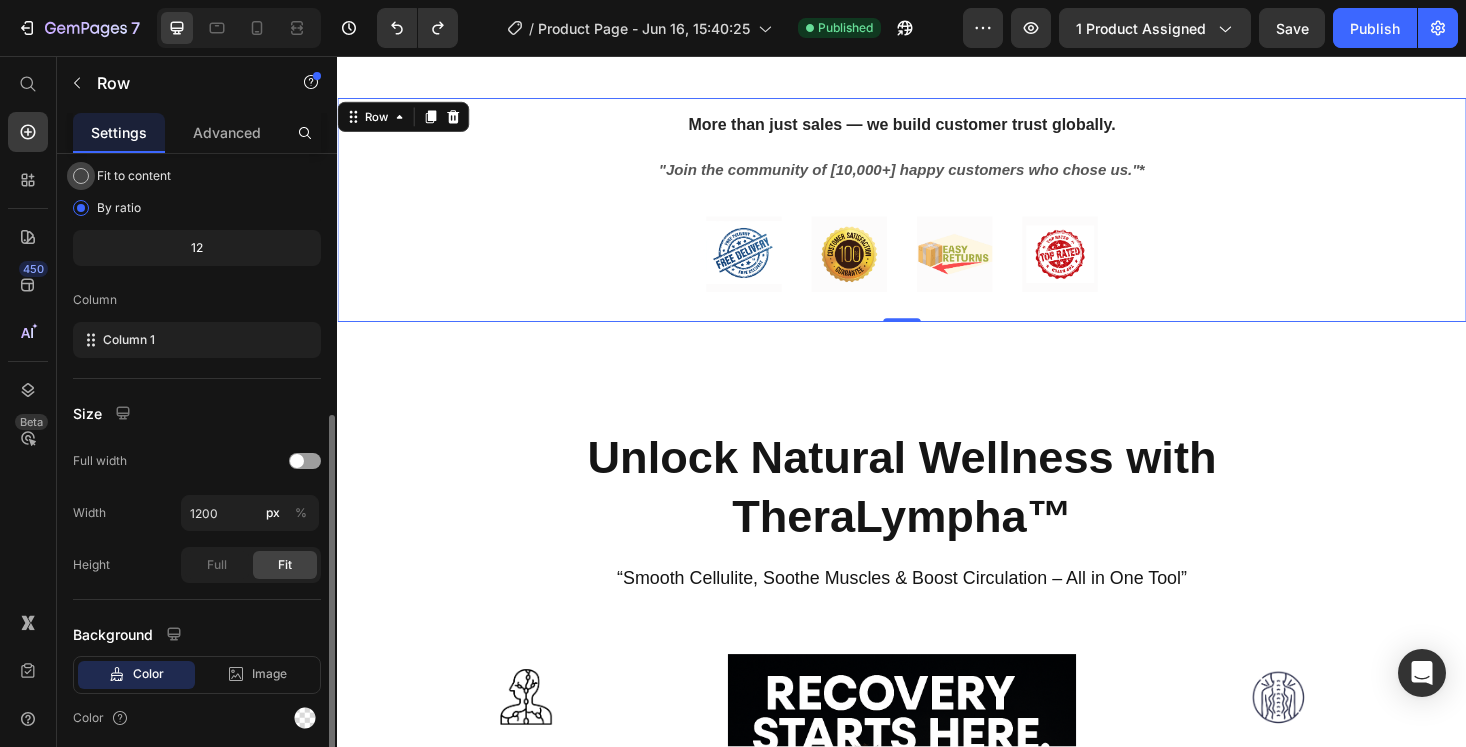 scroll, scrollTop: 262, scrollLeft: 0, axis: vertical 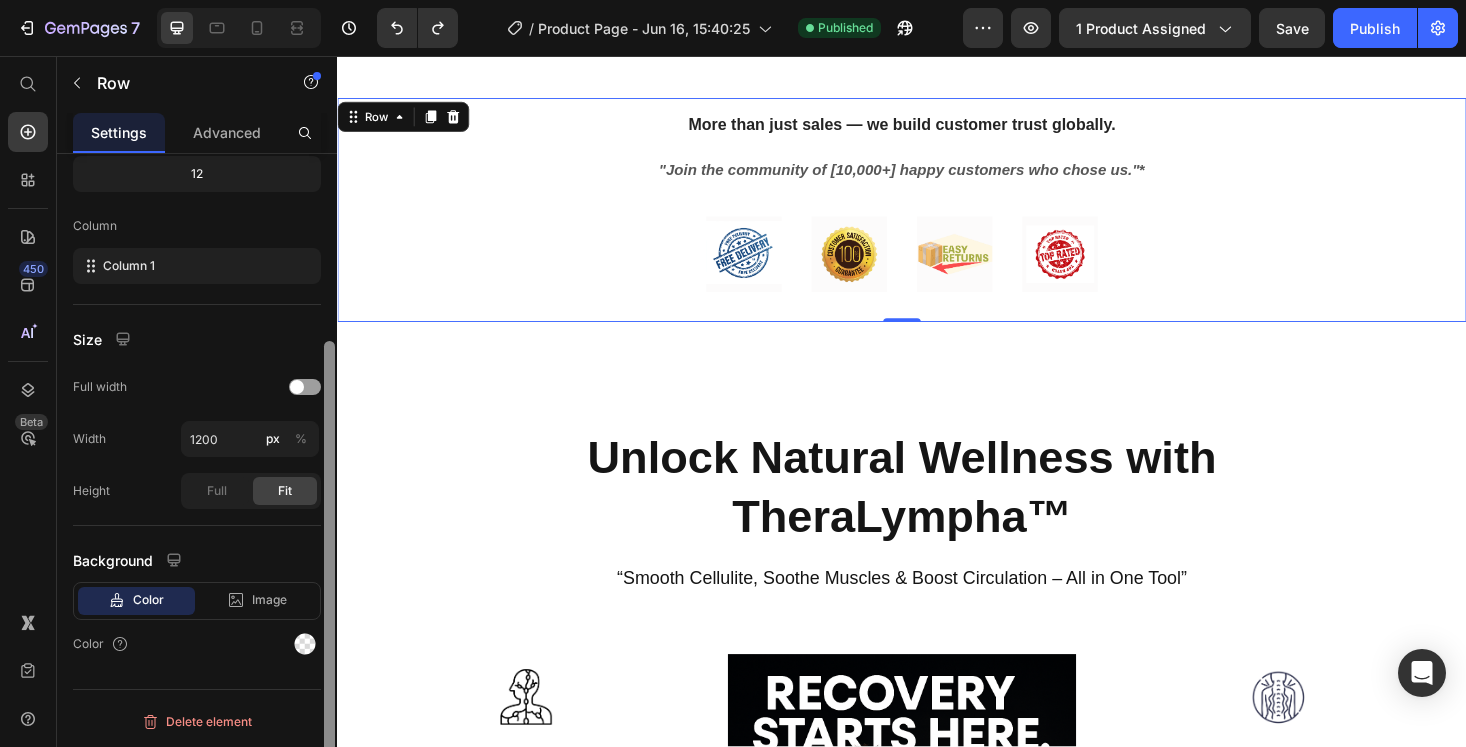 click at bounding box center [329, 479] 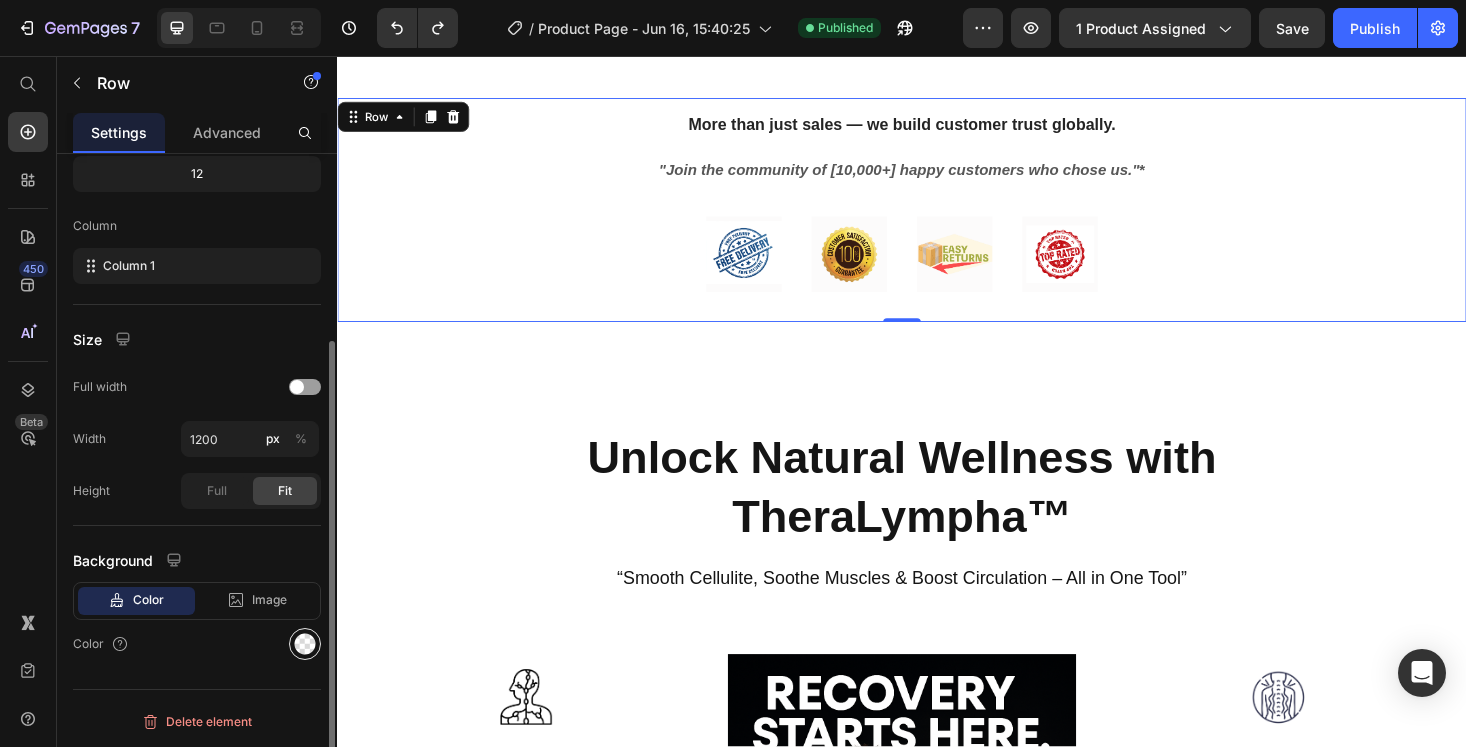 click at bounding box center (305, 644) 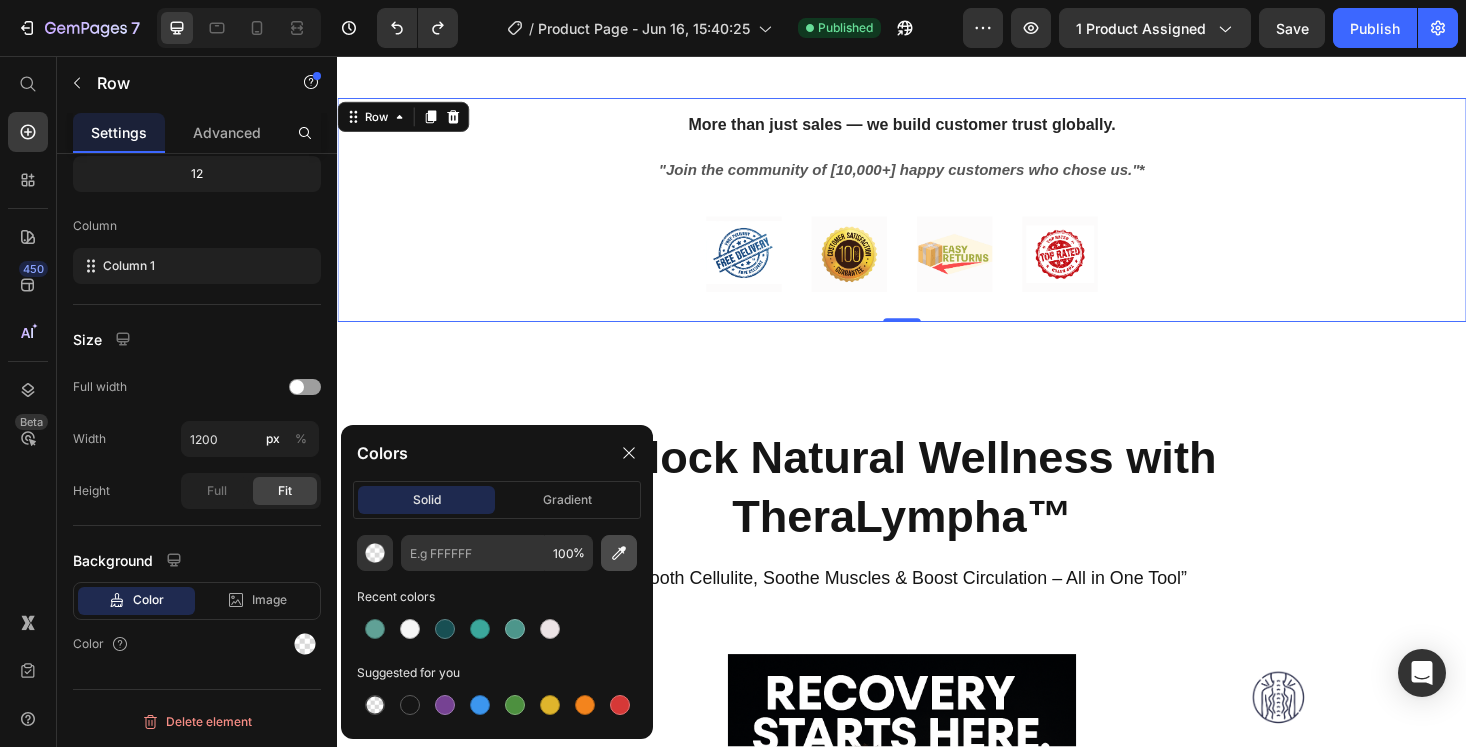 click at bounding box center (619, 553) 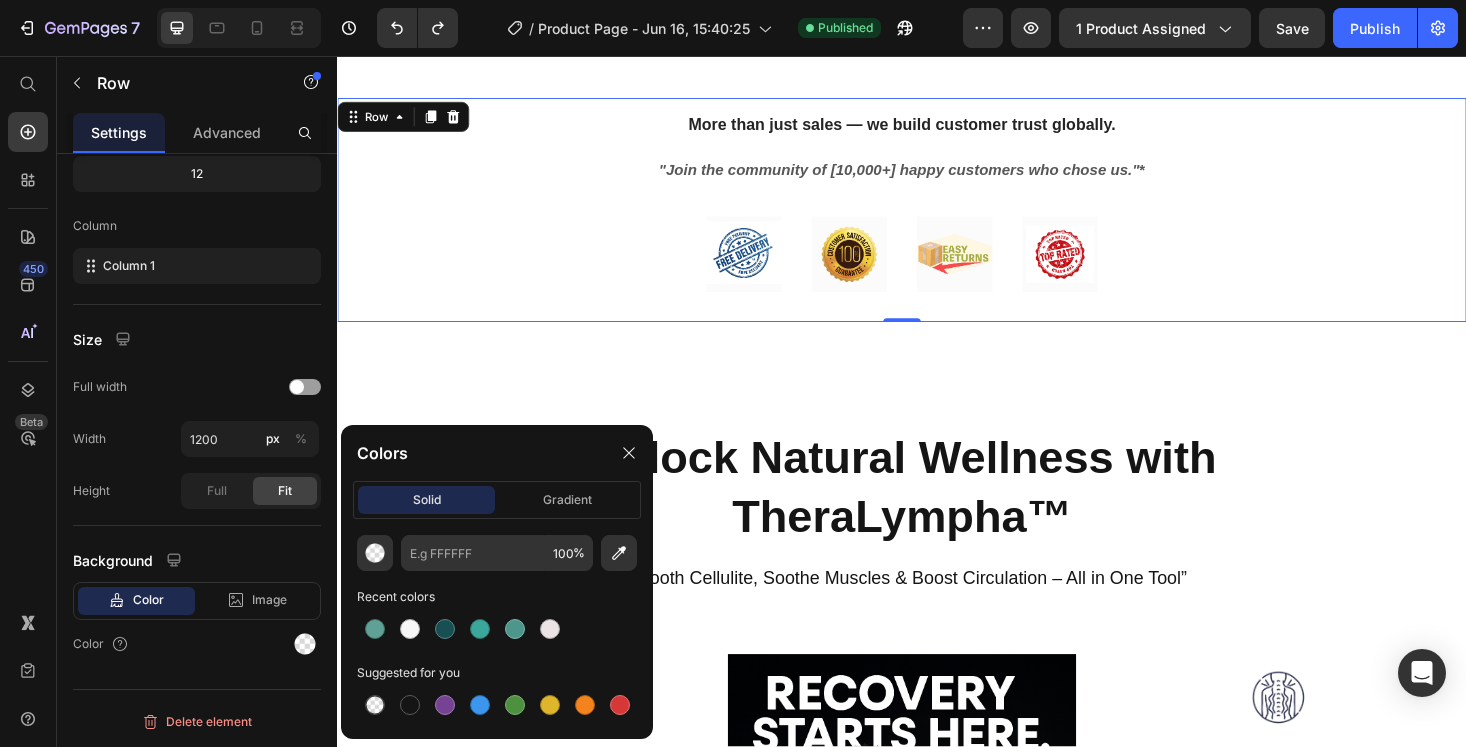 type on "FFFFFF" 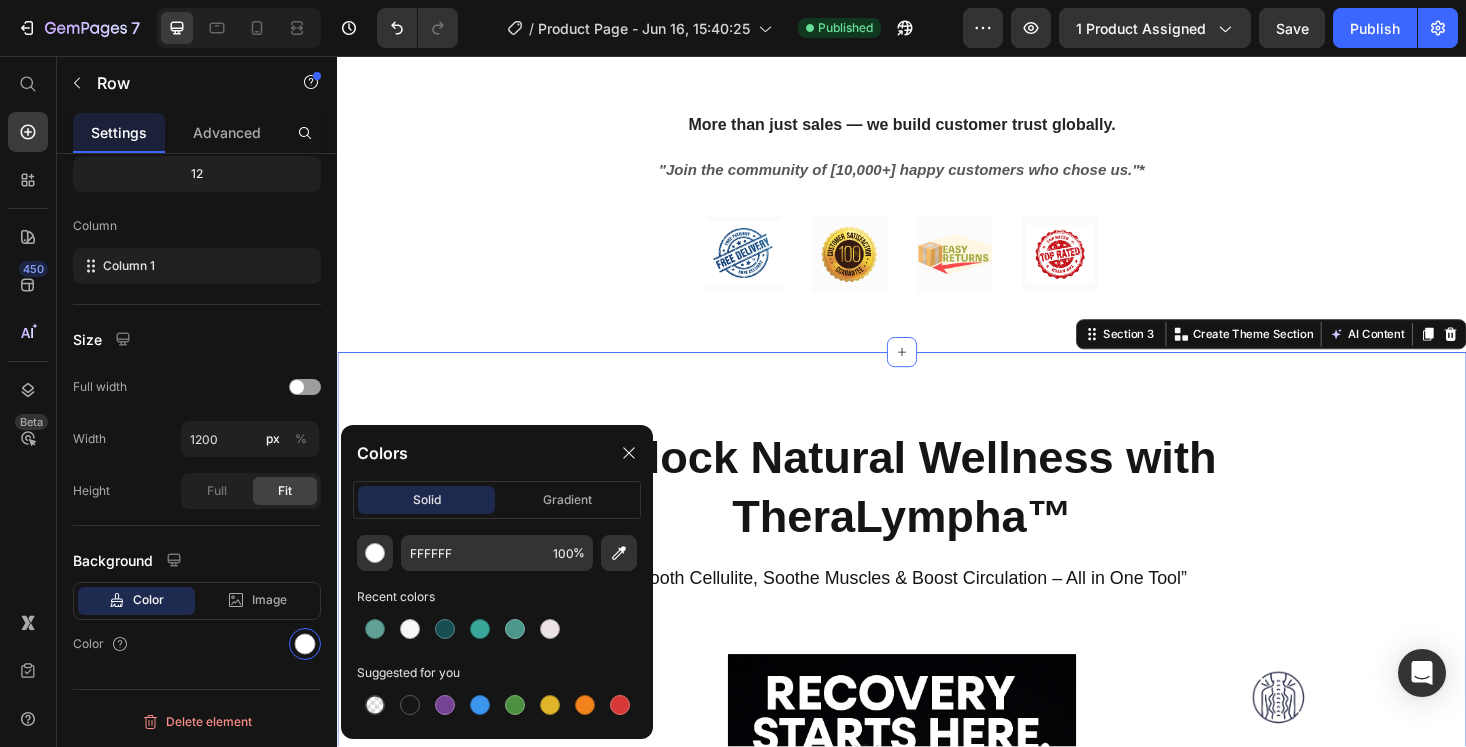 click on "Unlock Natural Wellness with TheraLympha™ Heading “Smooth Cellulite, Soothe Muscles & Boost Circulation – All in One Tool” Text block Row Image Boosts Lymphatic Drainage Text block Stimulates your body’s natural detox system to flush out toxins and reduce swelling. Feel lighter, less bloated, and more energized—naturally. Text block Row Image Reduces Cellulite & Puffiness Text block Smooths skin by improving circulation and breaking down fluid buildup. Perfect for targeting stubborn areas like thighs, arms, and waist. Text block Row Image Image Relieves Muscle Tension & Soreness Text block Loosens tight muscles and soothes aches after workouts or long days. Ideal for athletes, office workers, and anyone with physical fatigue. Text block Row Image Safe & Easy for All Ages Text block Lightweight, handheld, and gentle enough for teens to seniors. Use it anytime, anywhere—no batteries or setup required. Text block Row Row Section 3   You can create reusable sections Create Theme Section AI Content" at bounding box center [937, 849] 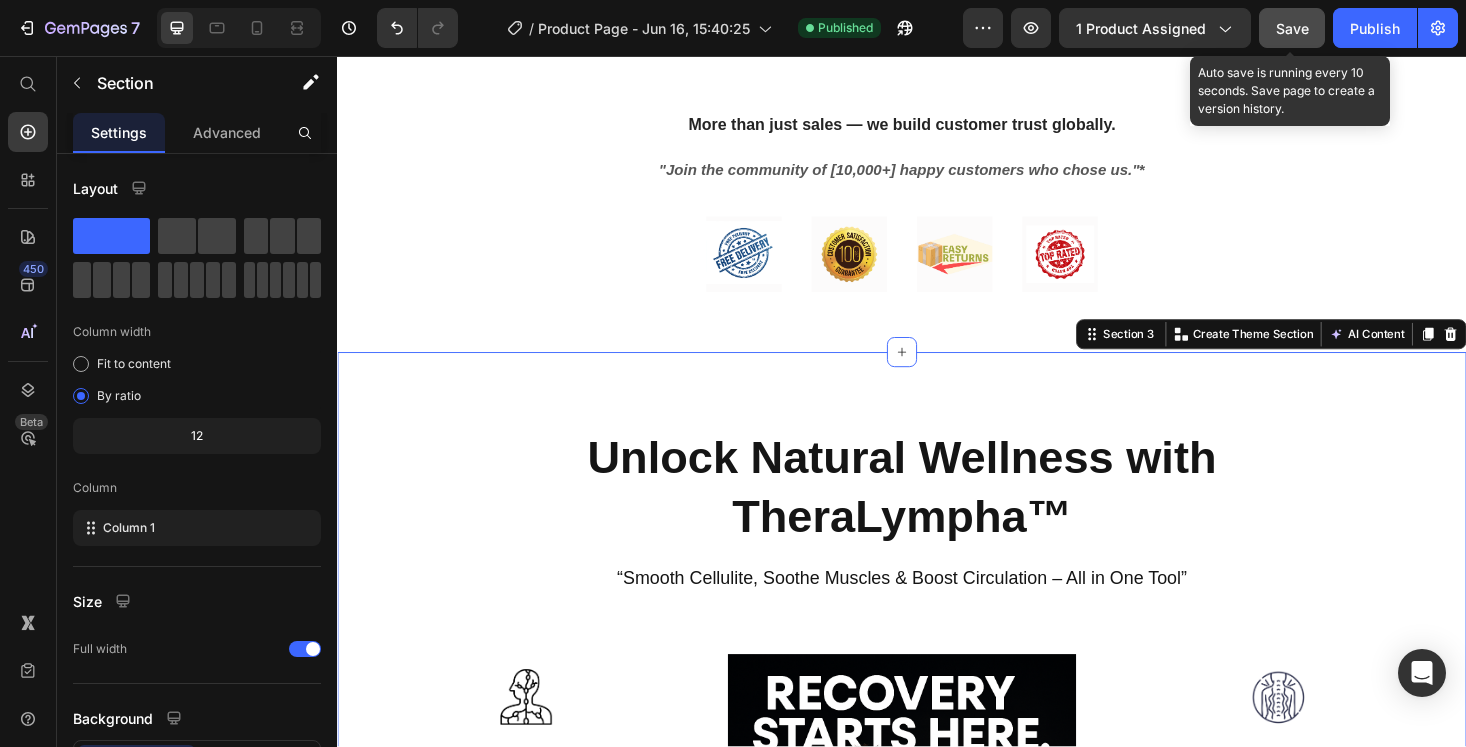 click on "Save" 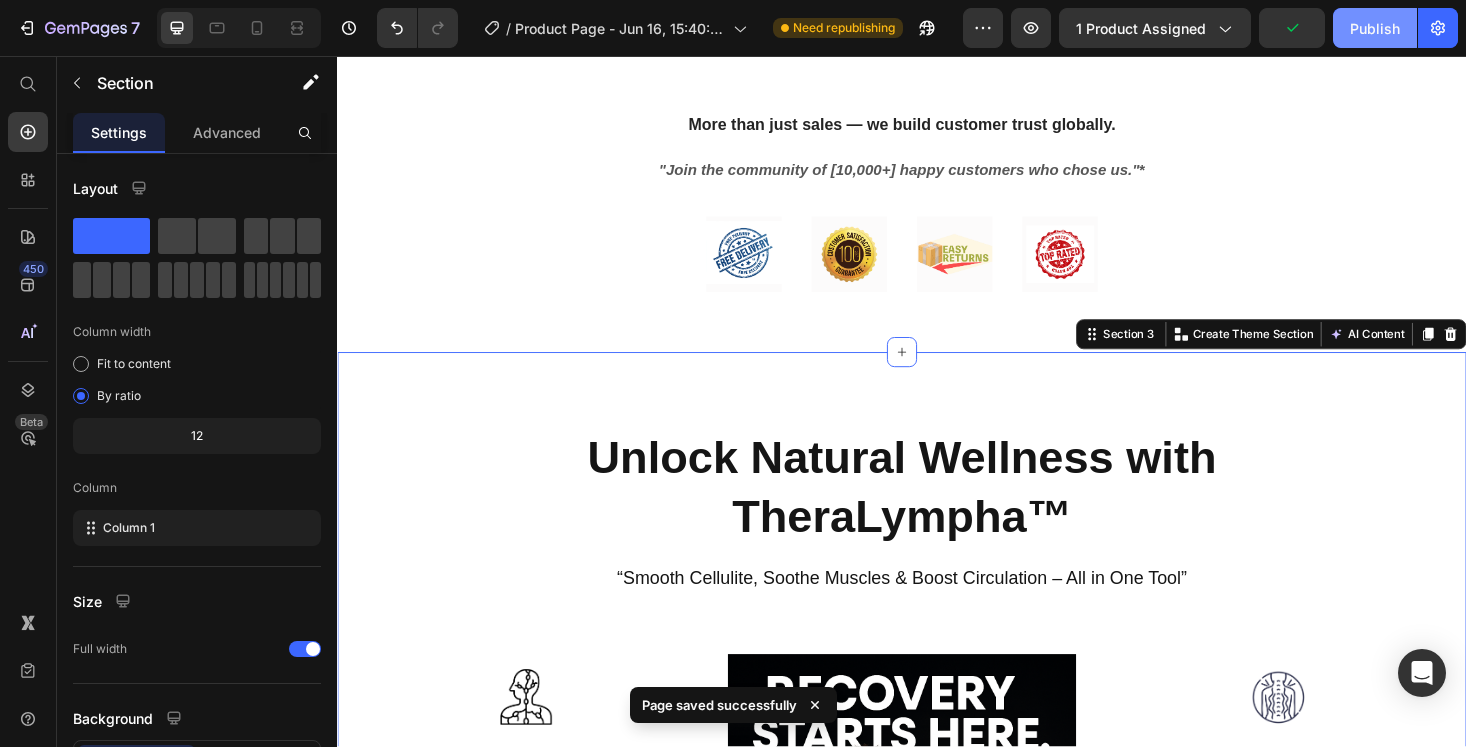 click on "Publish" at bounding box center [1375, 28] 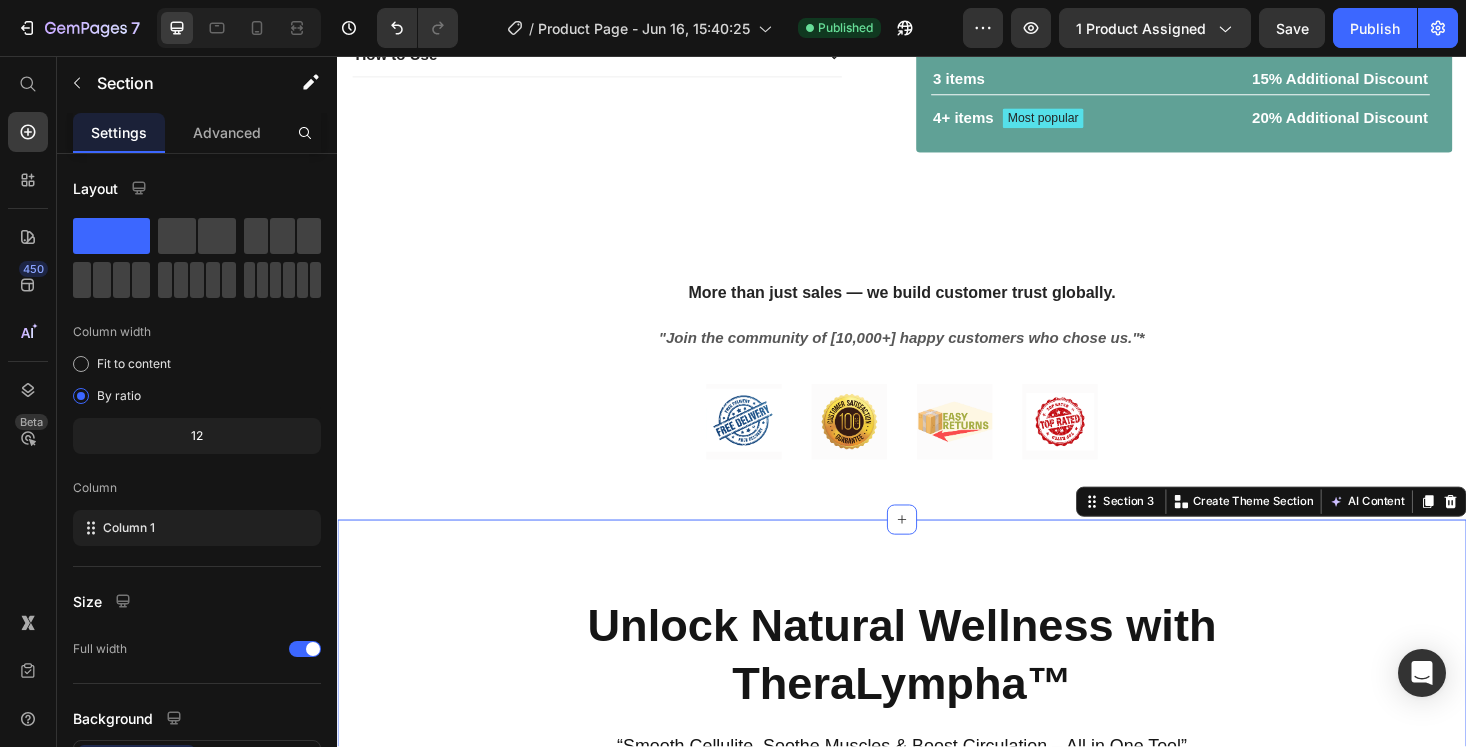 scroll, scrollTop: 882, scrollLeft: 0, axis: vertical 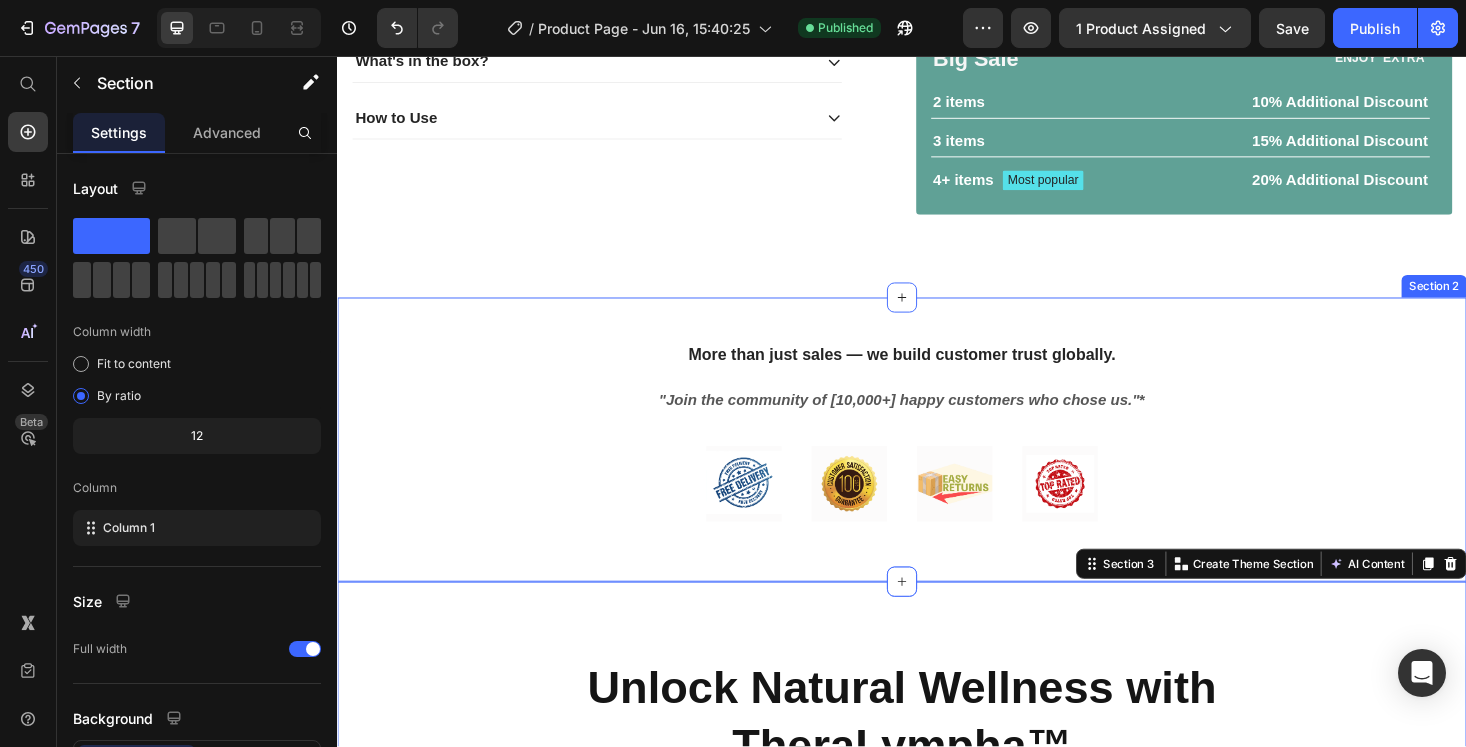 click on "⁠⁠⁠⁠⁠⁠⁠ More than just sales — we build customer trust globally. Heading "Join the community of [10,000+] happy customers who chose us." * Text block Image Image Image Image Row Row Section 2" at bounding box center [937, 464] 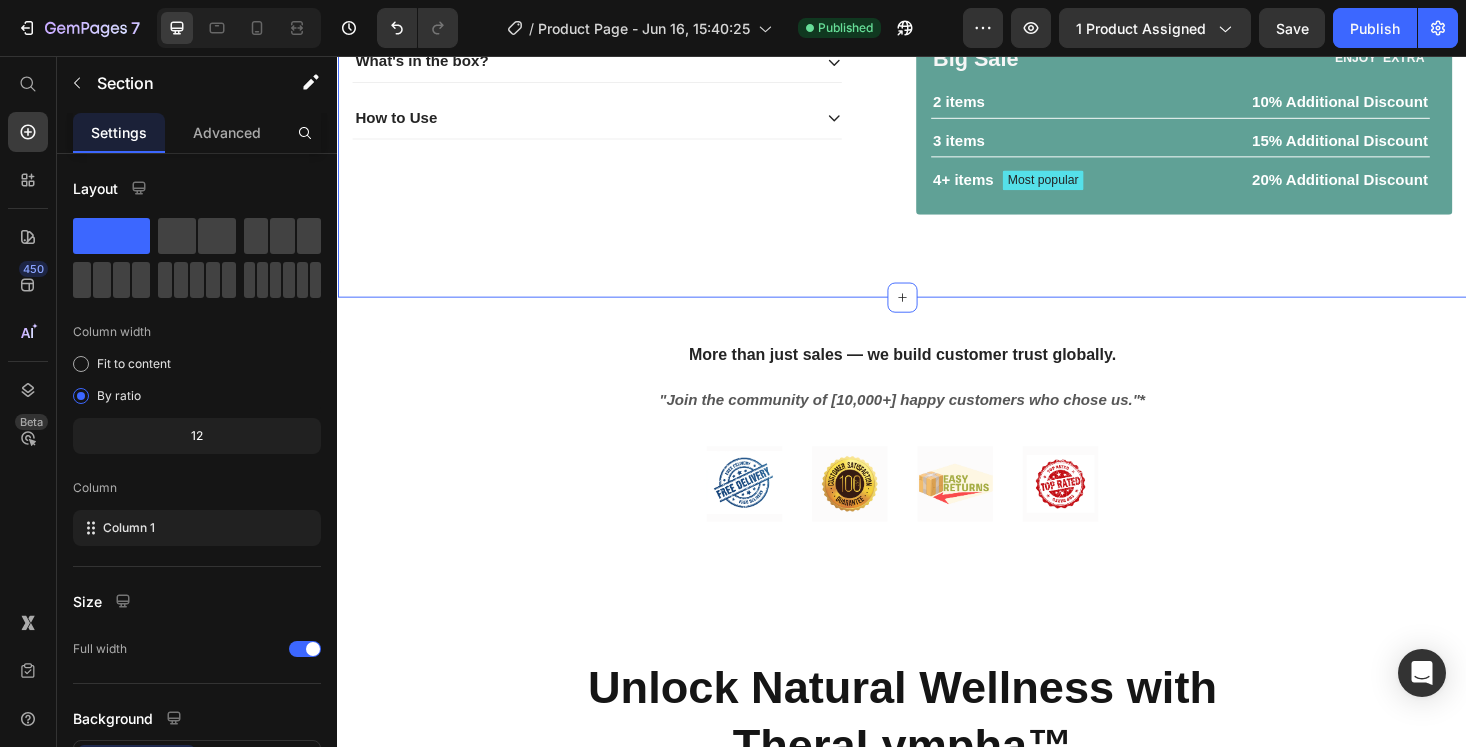 click on "Product Images
Specifications
What's in the box?
How to Use Accordion 55% off Product Badge TheraLympha™ – The Doctor-Approved Lymphatic Massage Roller Product Title Wellness That Moves with You. ⭐ Relieves sore muscles and stiffness. ⭐ Enhances blood flow for radiant, glowing skin. ⭐ Reduces the appearance of cellulite and bloating. Text Block 2500+ Happy Customer's Worldwide😃 Text Block $26.99 Product Price $59.99 Product Price 55% off Product Badge Row Color ArmyGreen Product Variants & Swatches ArmyGreen Product Variants & Swatches 1 Product Quantity Row Add to cart Add to Cart
Icon Worldwide free shipping Text Block Row Row Image Our 30-day refund policy allows you to return your purchase for a full refund within 30 days of the original purchase date if you're not satisfied. Text Block Row Big Sale Text Block ENJOY  EXTRA   Text Block Row 2 items Text Block 10% Additional Discount Text Block Row 3 items Text Block 15% Additional Discount" at bounding box center [937, -236] 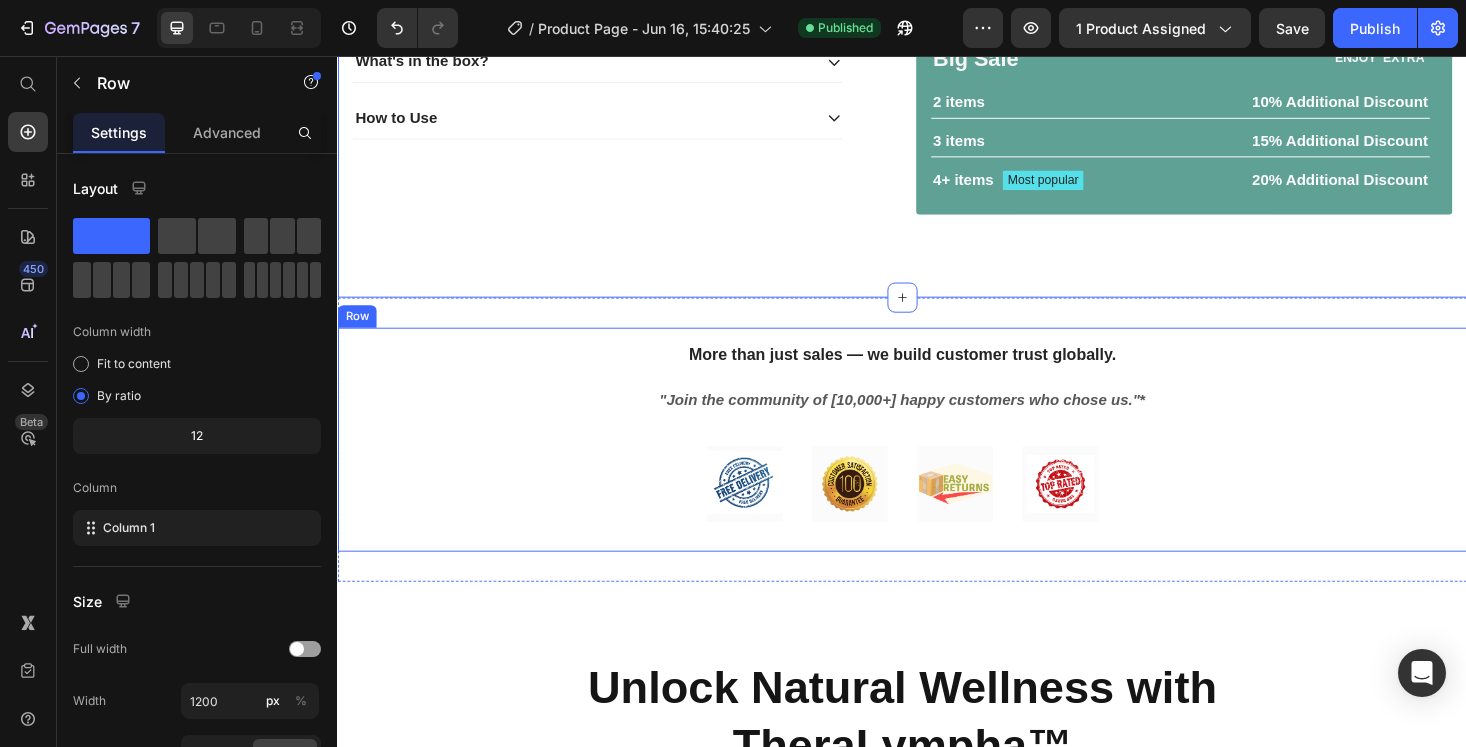 click on "⁠⁠⁠⁠⁠⁠⁠ More than just sales — we build customer trust globally. Heading "Join the community of [10,000+] happy customers who chose us." * Text block Image Image Image Image Row Row" at bounding box center [937, 464] 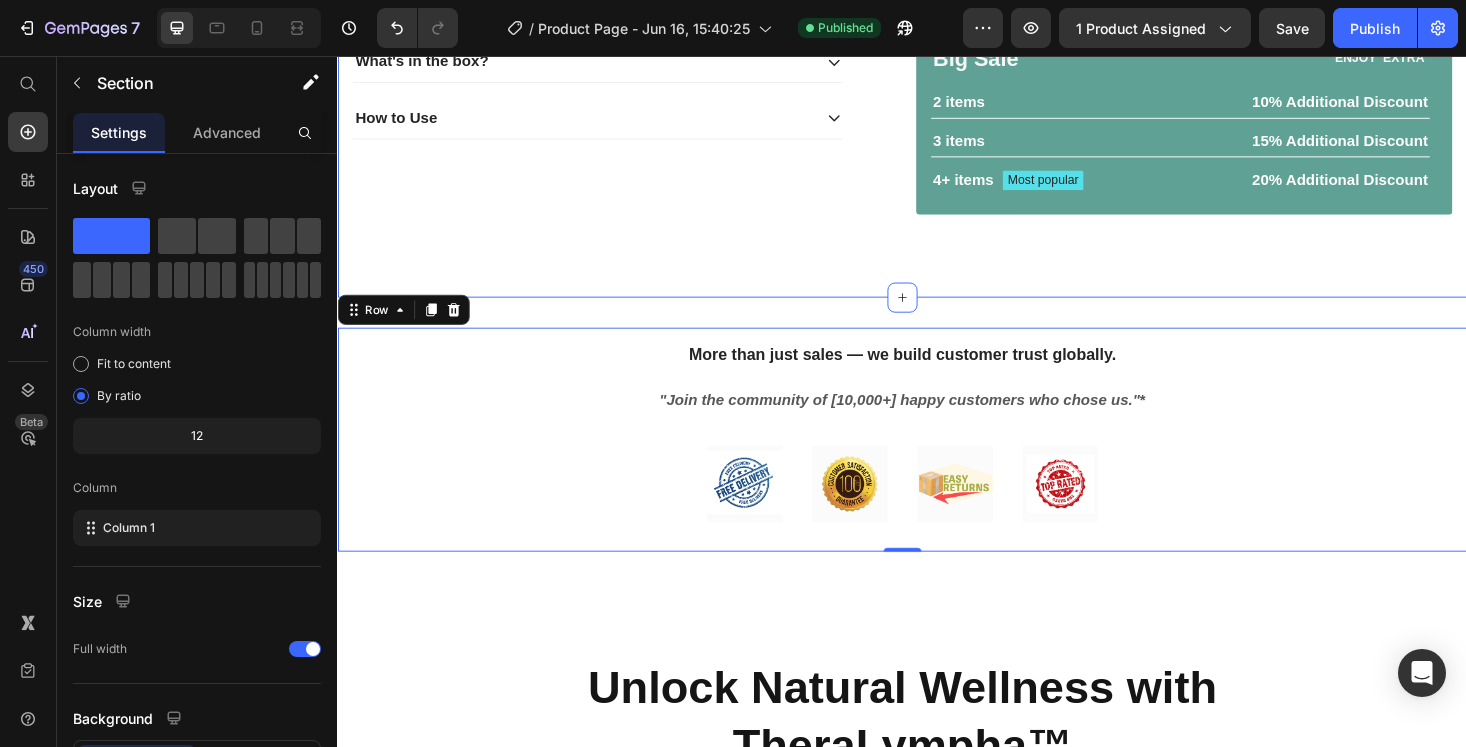 click on "Product Images
Specifications
What's in the box?
How to Use Accordion 55% off Product Badge TheraLympha™ – The Doctor-Approved Lymphatic Massage Roller Product Title Wellness That Moves with You. ⭐ Relieves sore muscles and stiffness. ⭐ Enhances blood flow for radiant, glowing skin. ⭐ Reduces the appearance of cellulite and bloating. Text Block 2500+ Happy Customer's Worldwide😃 Text Block $26.99 Product Price $59.99 Product Price 55% off Product Badge Row Color ArmyGreen Product Variants & Swatches ArmyGreen Product Variants & Swatches 1 Product Quantity Row Add to cart Add to Cart
Icon Worldwide free shipping Text Block Row Row Image Our 30-day refund policy allows you to return your purchase for a full refund within 30 days of the original purchase date if you're not satisfied. Text Block Row Big Sale Text Block ENJOY  EXTRA   Text Block Row 2 items Text Block 10% Additional Discount Text Block Row 3 items Text Block 15% Additional Discount" at bounding box center (937, -236) 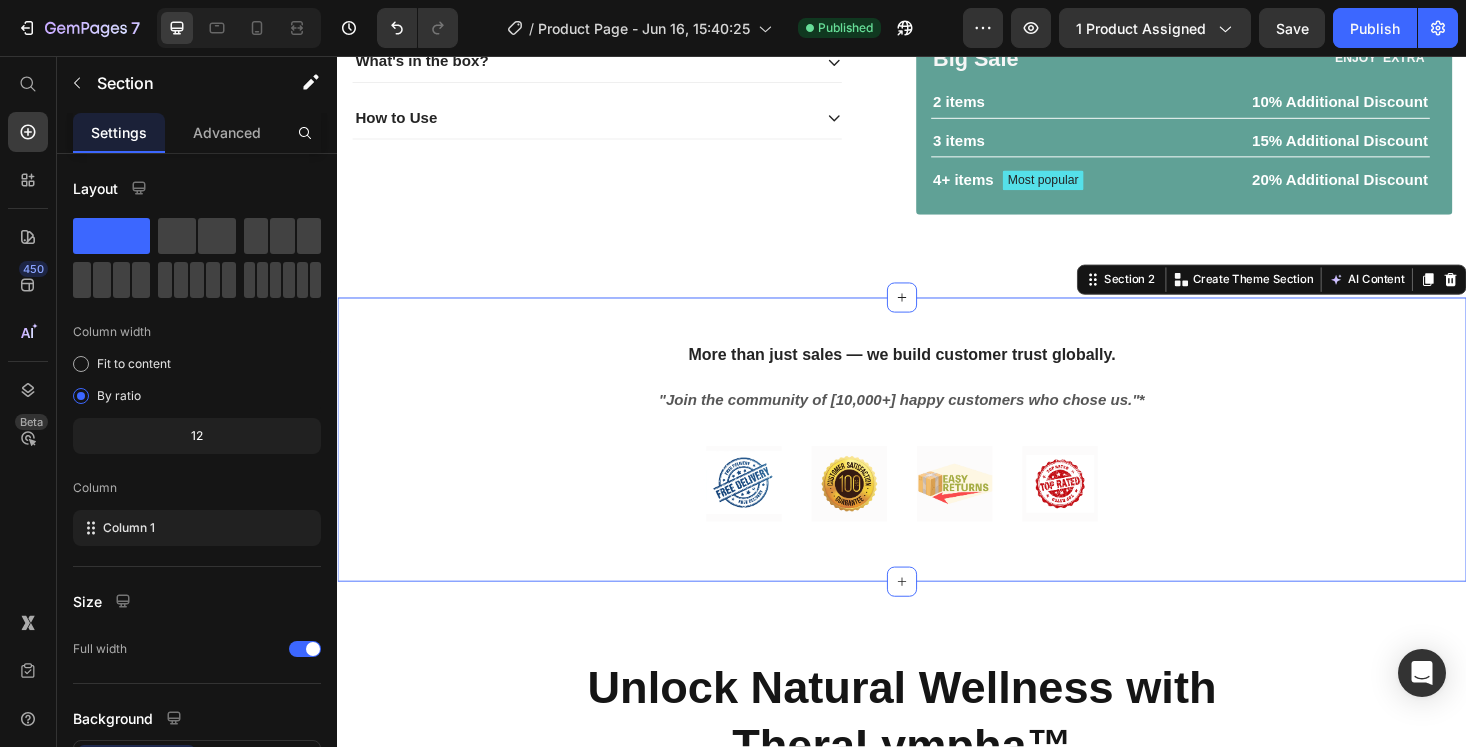 click on "⁠⁠⁠⁠⁠⁠⁠ More than just sales — we build customer trust globally. Heading "Join the community of [10,000+] happy customers who chose us." * Text block Image Image Image Image Row Row Section 2   You can create reusable sections Create Theme Section AI Content Write with GemAI What would you like to describe here? Tone and Voice Persuasive Product NeuroLynx™-Unplug the Stress Reboot Your Mind. Show more Generate" at bounding box center [937, 464] 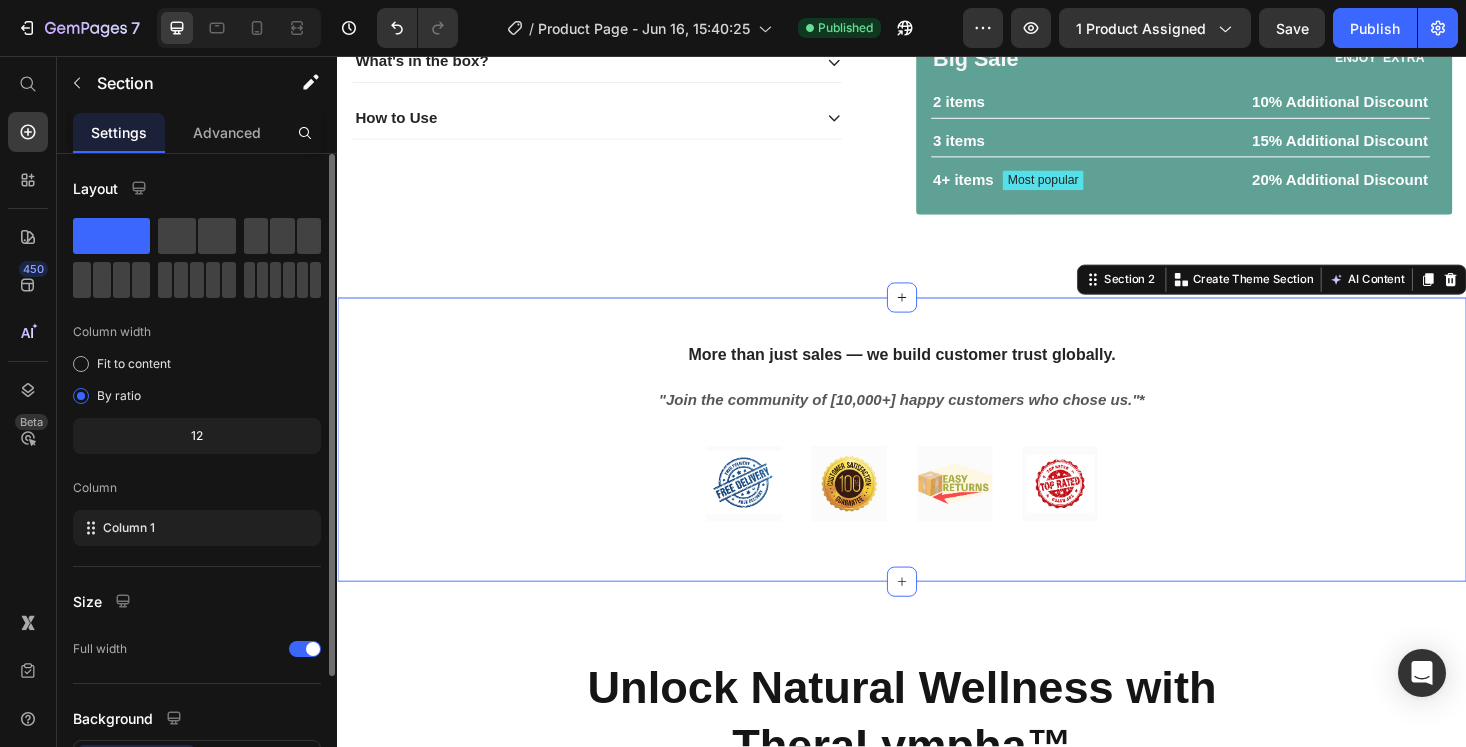 scroll, scrollTop: 158, scrollLeft: 0, axis: vertical 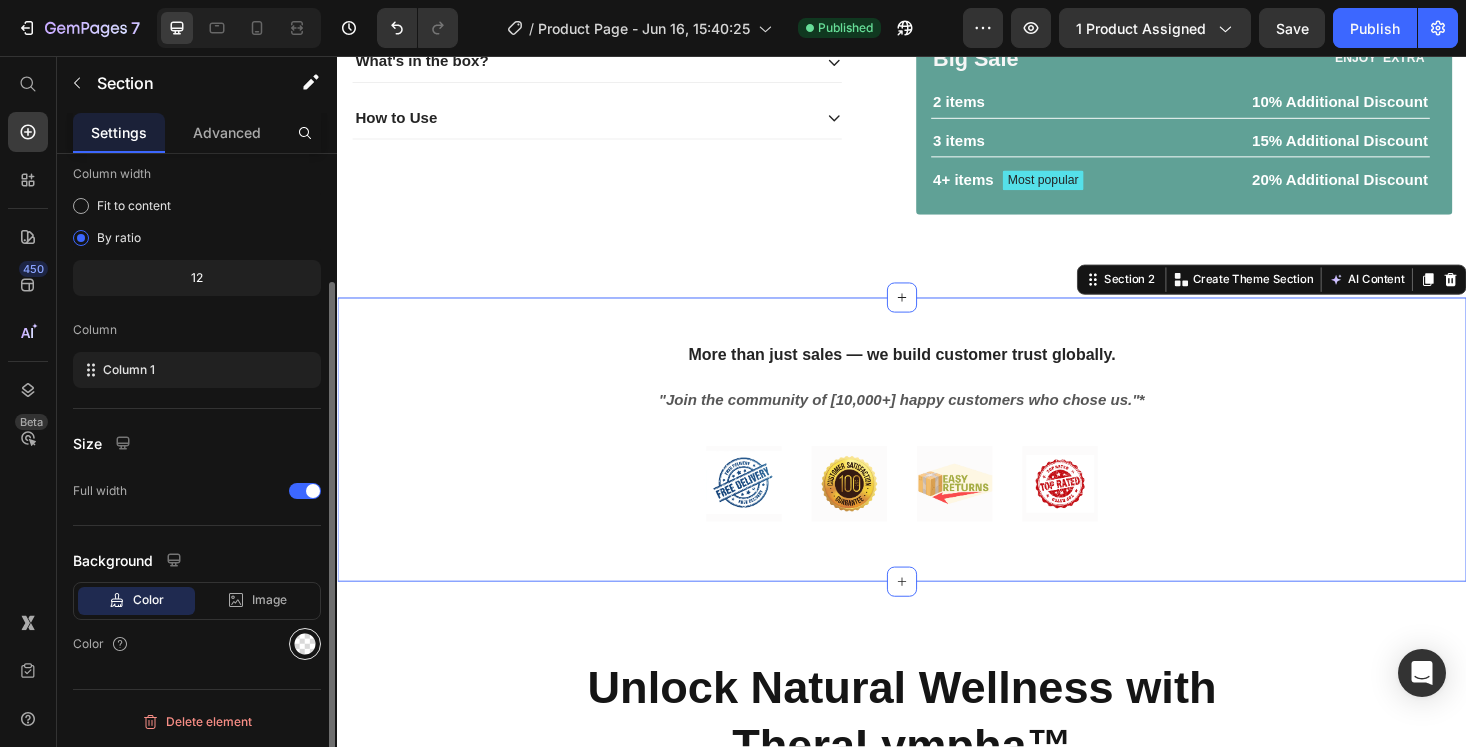 click at bounding box center [305, 644] 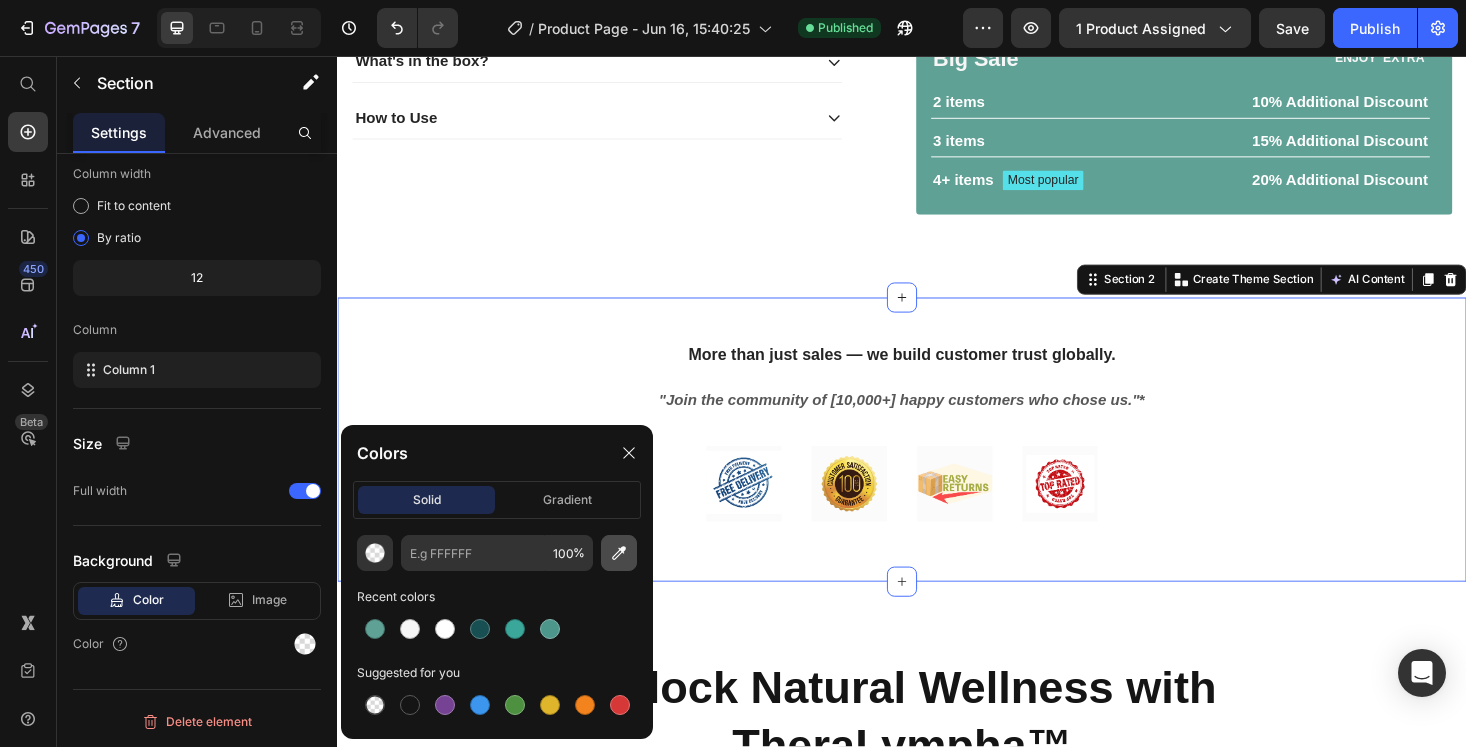 click 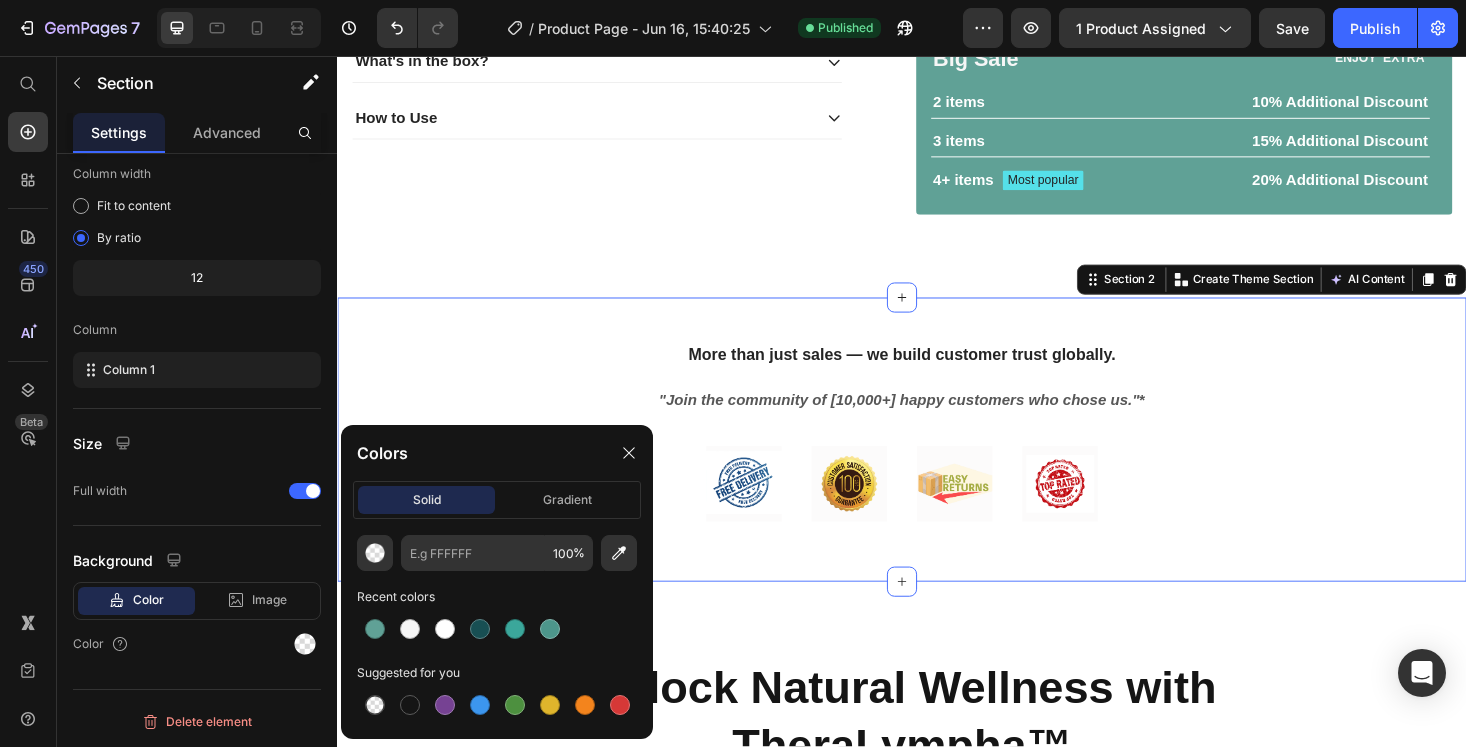 type on "FFFFFF" 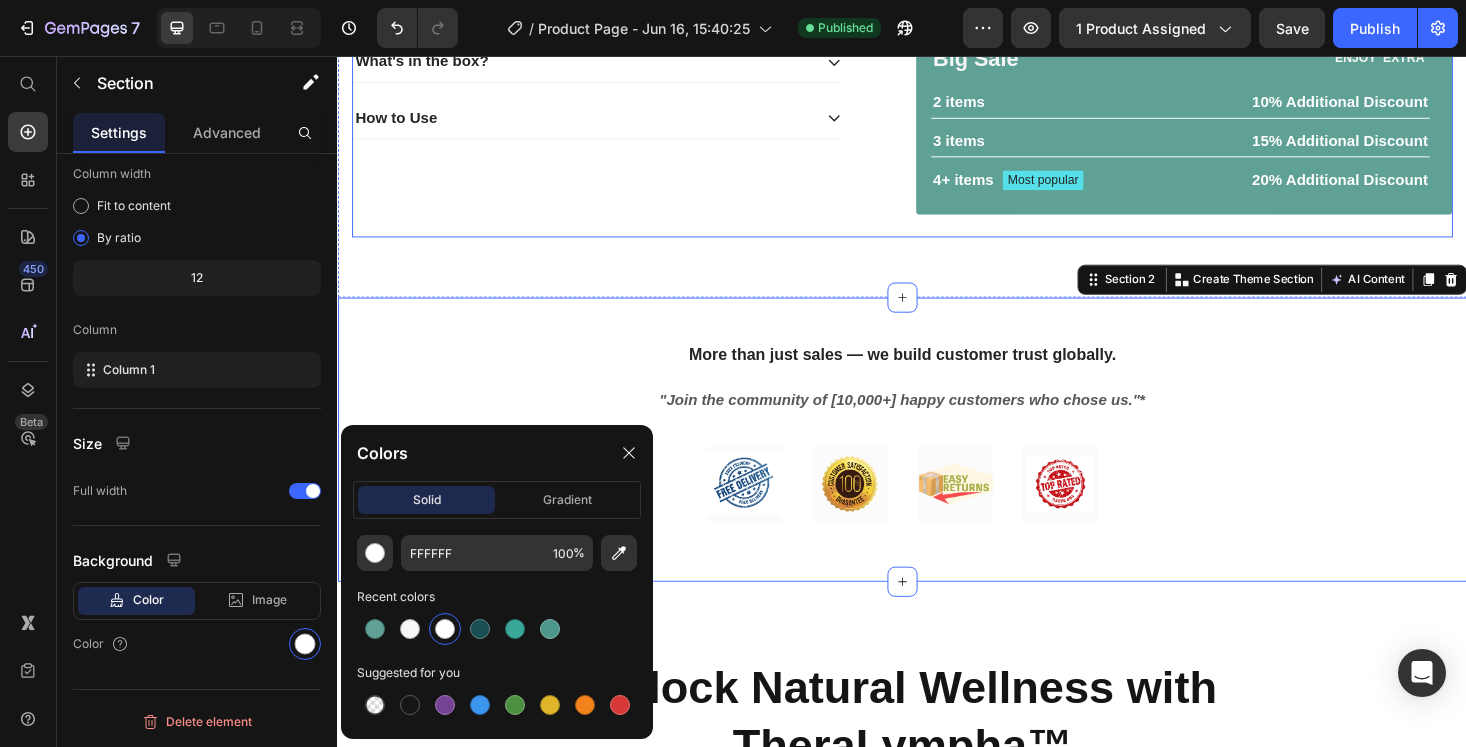 click on "Product Images
Specifications
What's in the box?
How to Use Accordion" at bounding box center [637, -228] 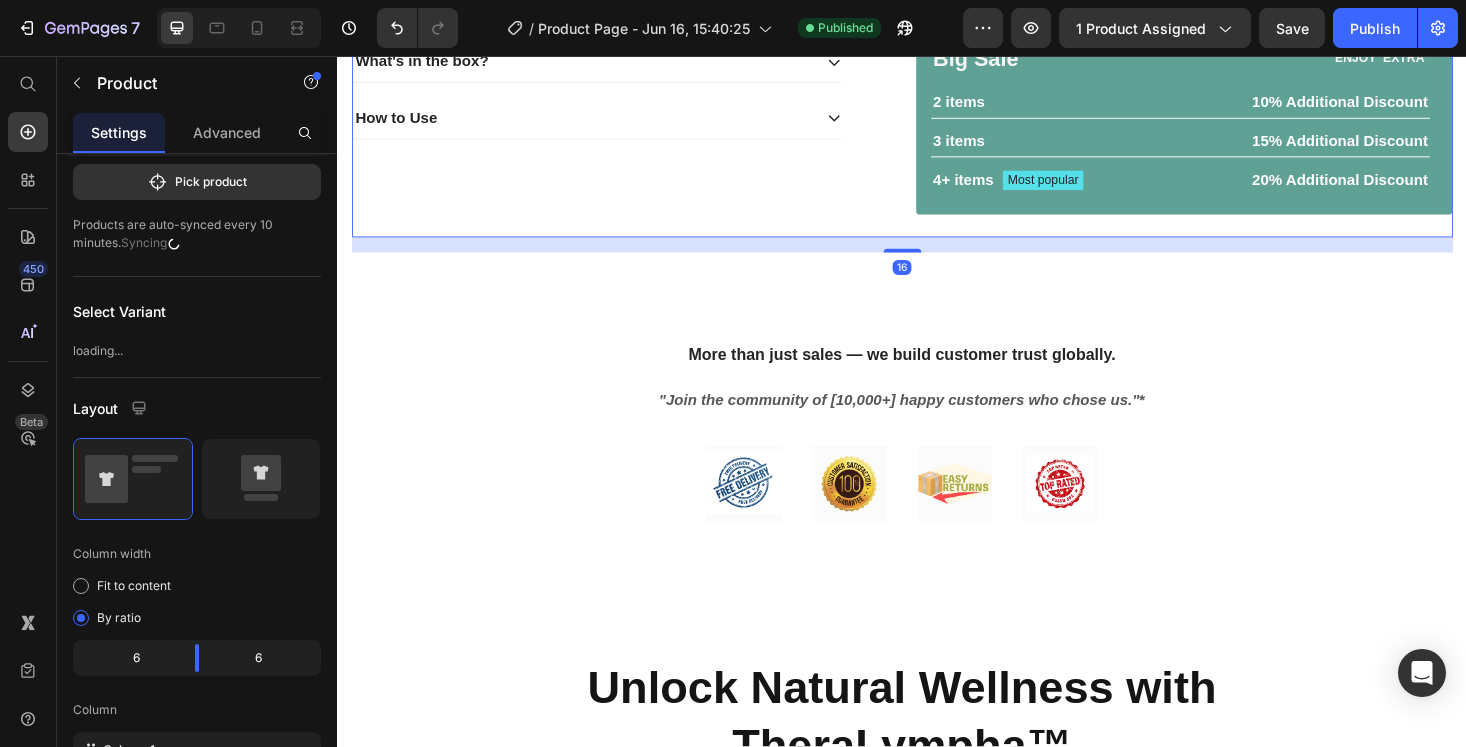 scroll, scrollTop: 0, scrollLeft: 0, axis: both 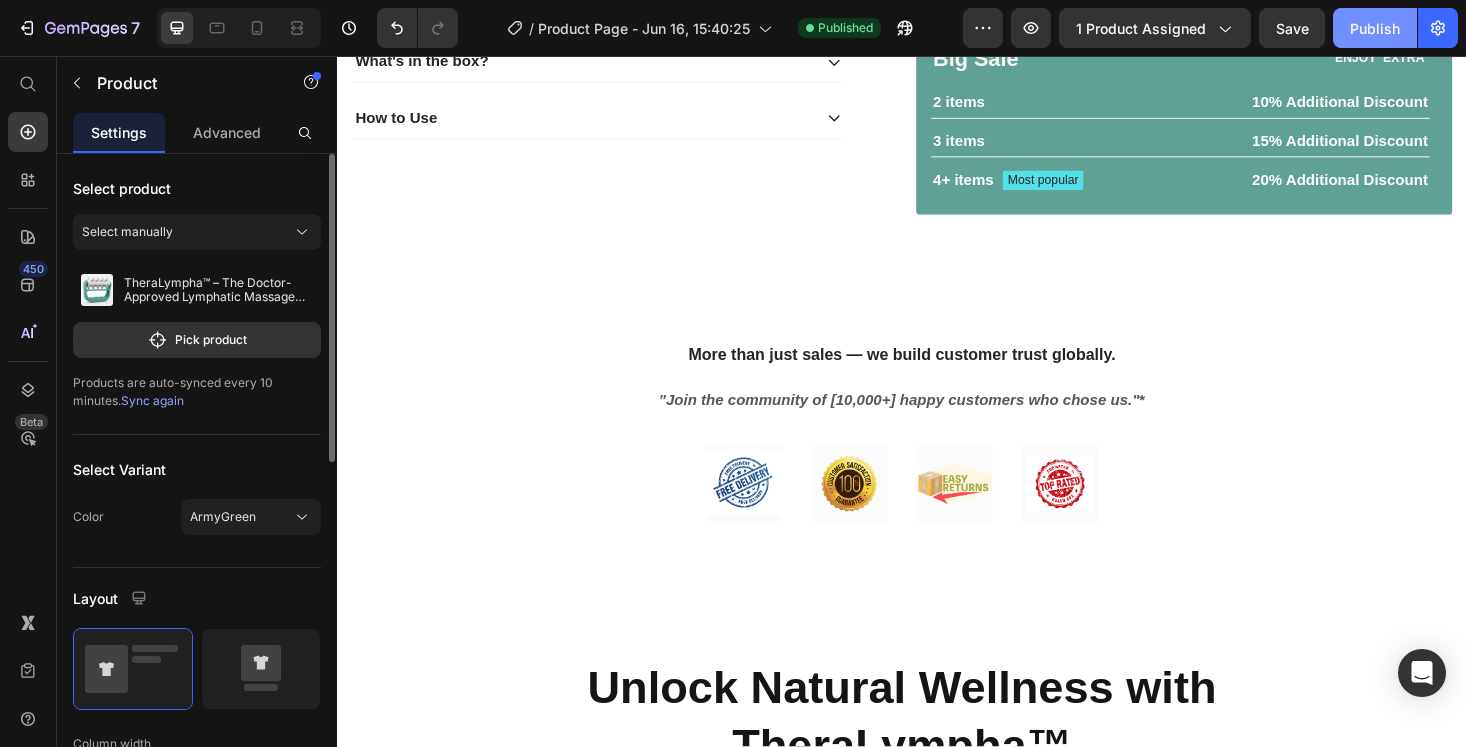 click on "Publish" at bounding box center (1375, 28) 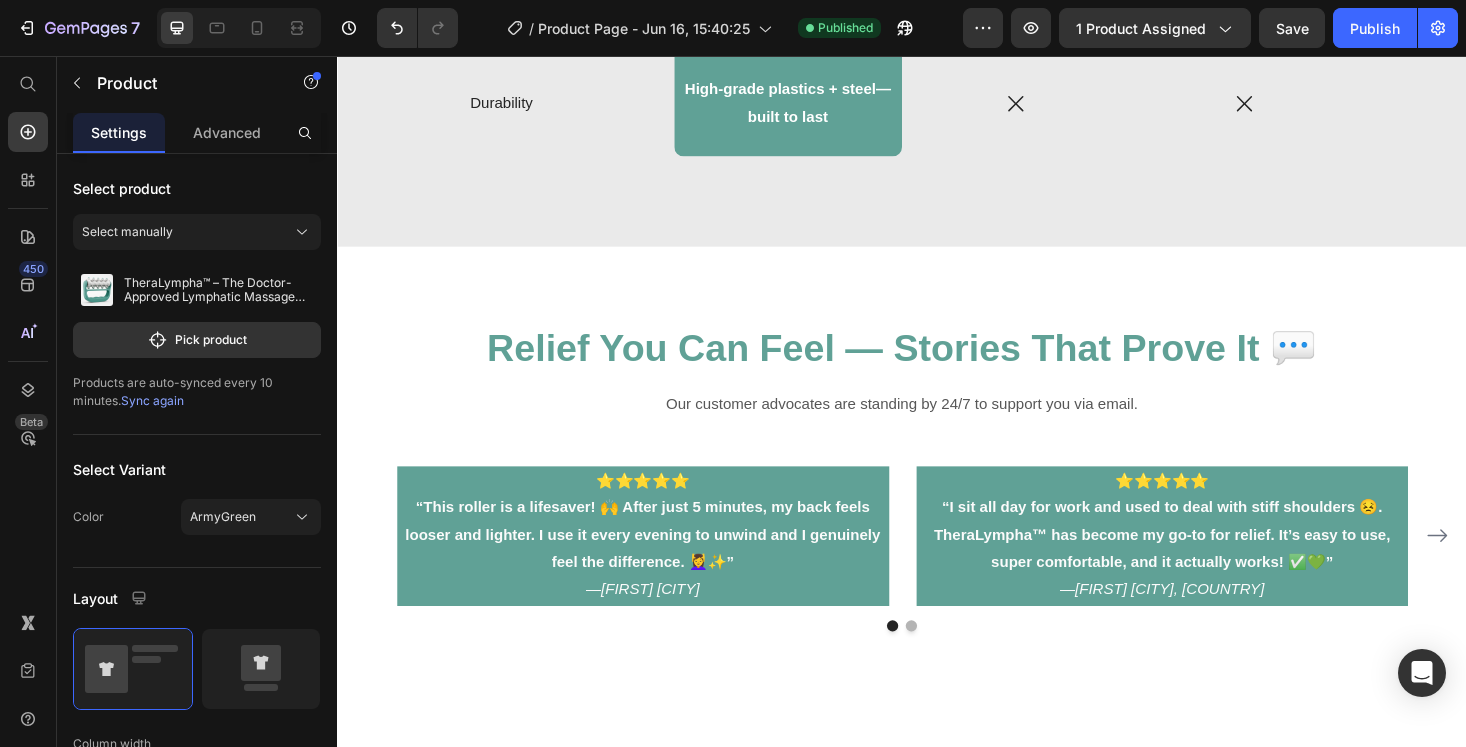 scroll, scrollTop: 4303, scrollLeft: 0, axis: vertical 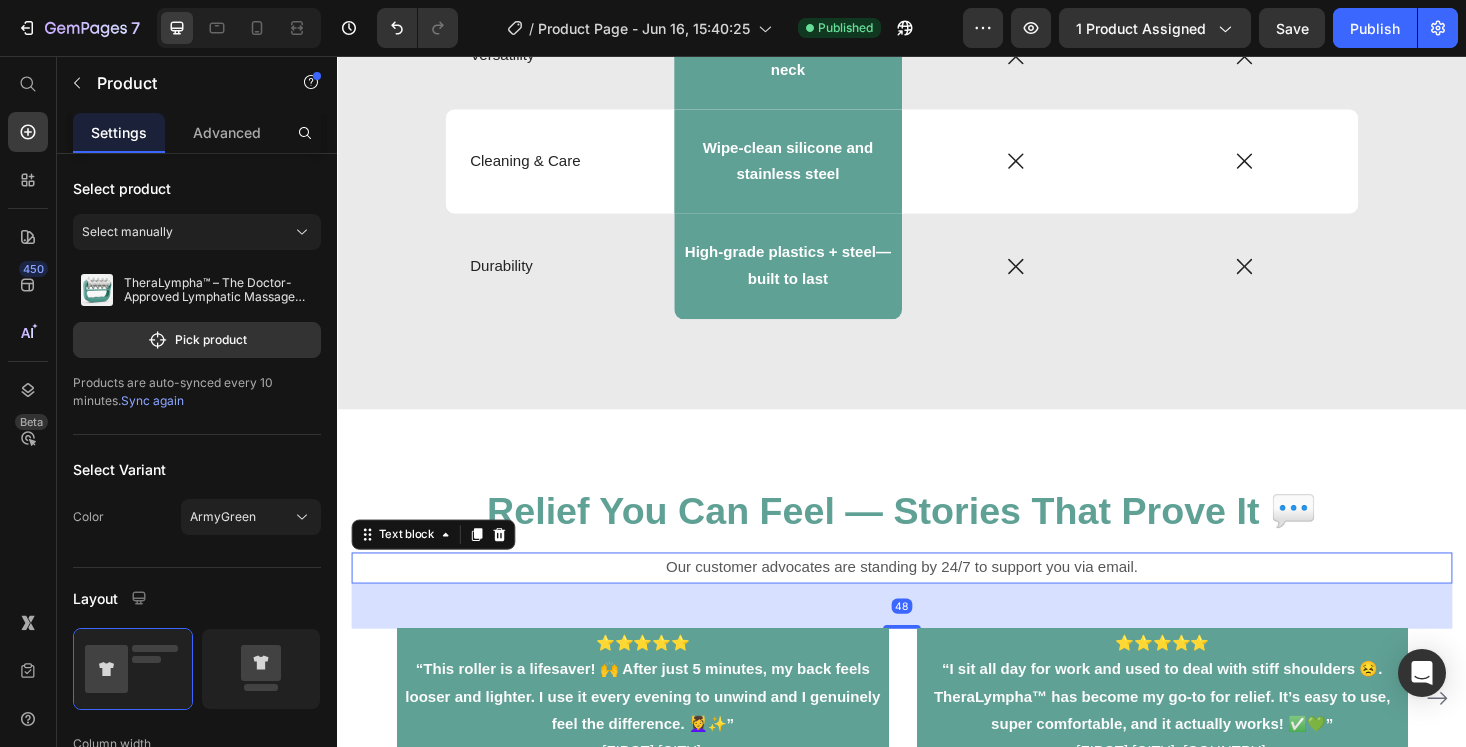 click on "Our customer advocates are standing by 24/7 to support you via email." at bounding box center [937, 600] 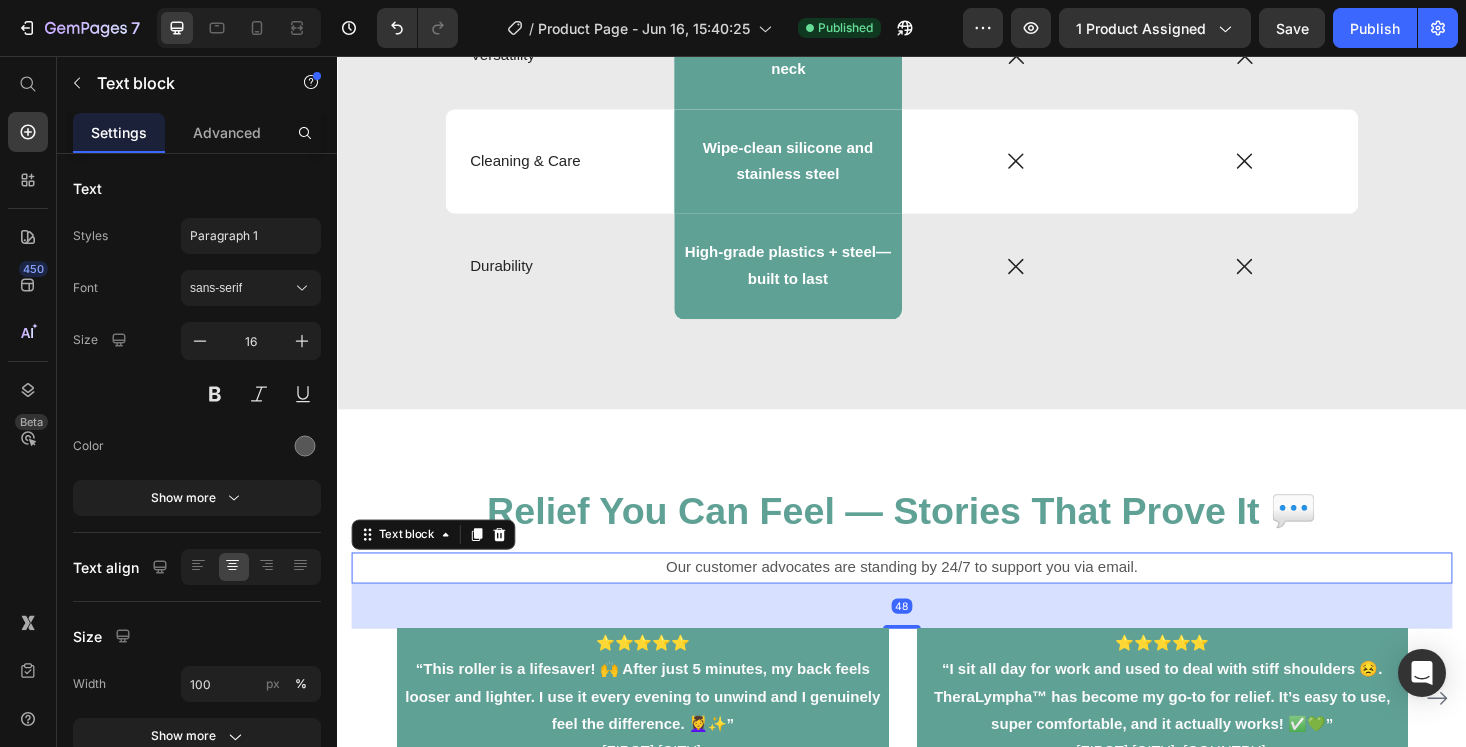 click on "Our customer advocates are standing by 24/7 to support you via email." at bounding box center (937, 600) 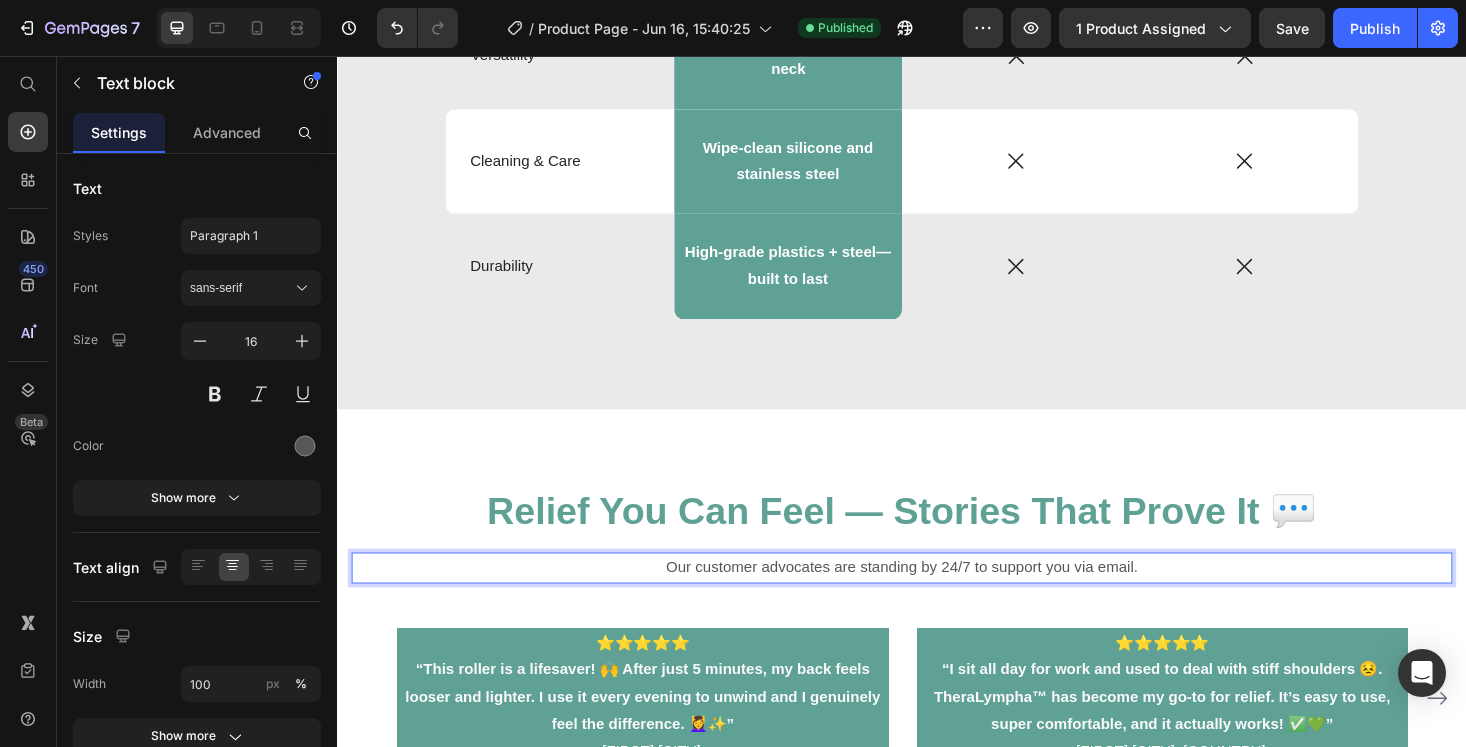 click on "Our customer advocates are standing by 24/7 to support you via email." at bounding box center [937, 600] 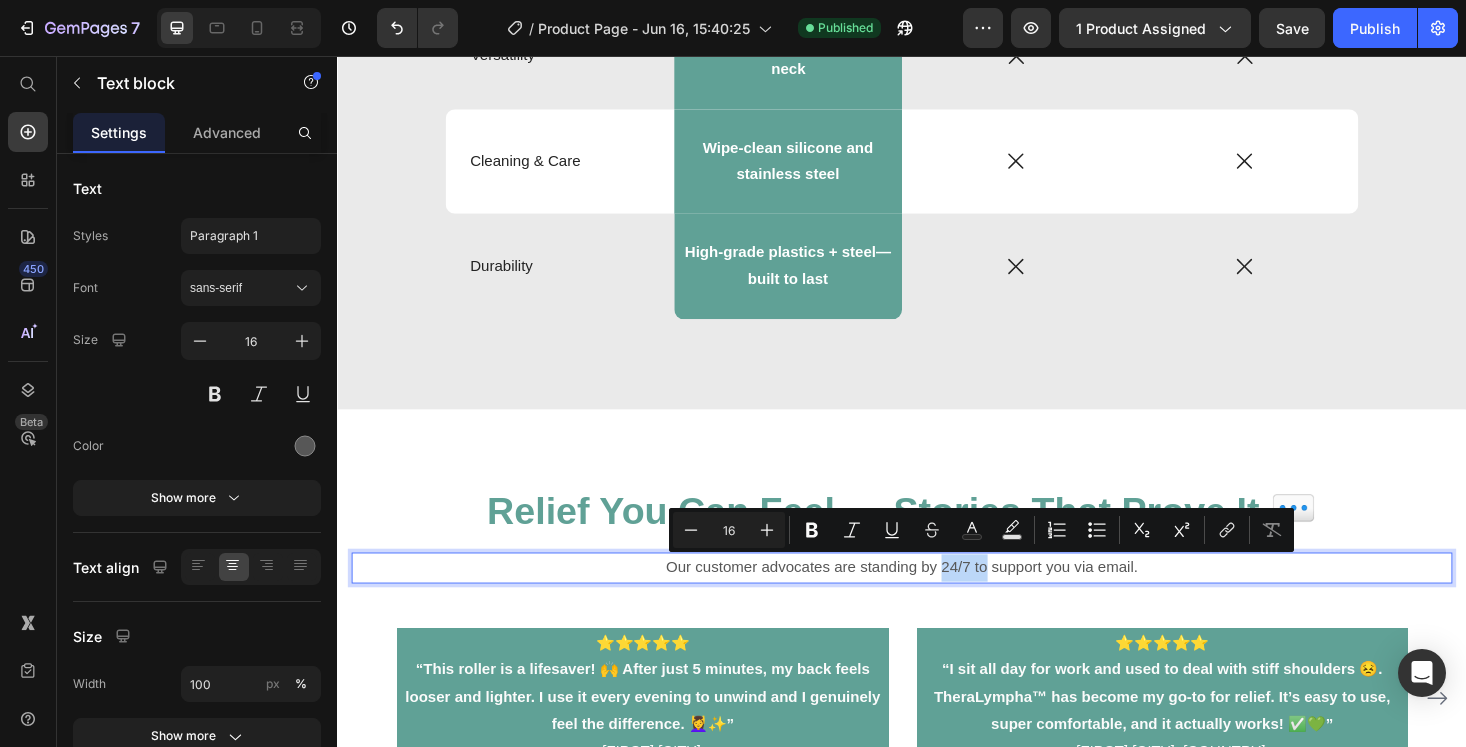 drag, startPoint x: 1029, startPoint y: 605, endPoint x: 980, endPoint y: 605, distance: 49 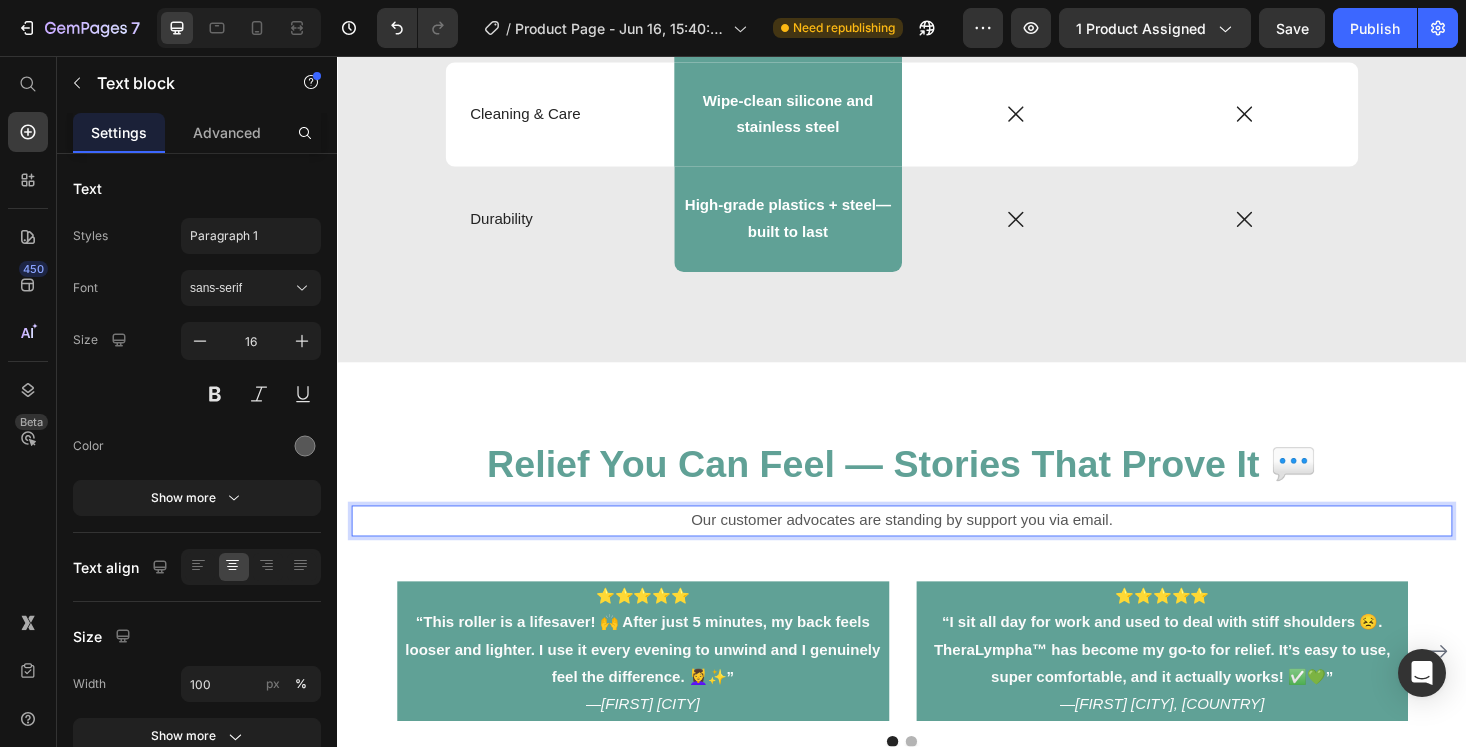 scroll, scrollTop: 4367, scrollLeft: 0, axis: vertical 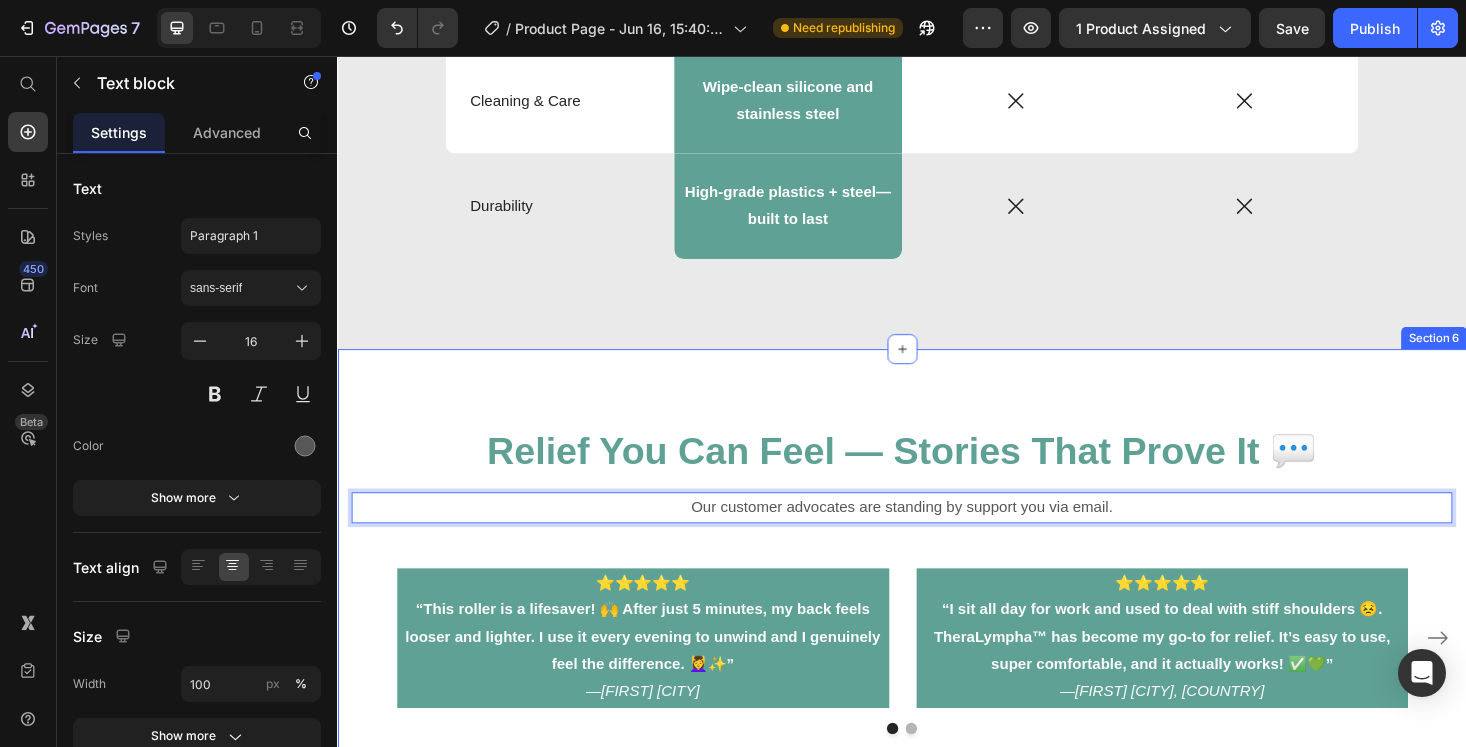 click on "Relief You Can Feel — Stories That Prove It 💬 Heading Our customer advocates are standing support you via email. Text block 48 ⭐️⭐️⭐️⭐️⭐️ “This roller is a lifesaver! 🙌 After just 5 minutes, my back feels looser and lighter. I use it every evening to unwind and I genuinely feel the difference. 💆‍♀️✨” — [FIRST] [CITY] Text Block ⭐️⭐️⭐️⭐️⭐️ “I sit all day for work and used to deal with stiff shoulders 😣. TheraLympha™ has become my go-to for relief. It’s easy to use, super comfortable, and it actually works! ✅💚” — [FIRST] [CITY], [COUNTRY] Text Block ⭐️⭐️⭐️⭐️⭐️ “My legs used to feel heavy after the gym 🏋️‍♀️ but this roller is magic. Instant drainage relief and I swear I sleep better too 😴💤. Don’t think twice!” — [FIRST] [CITY] Text Block ⭐️⭐️⭐️⭐️⭐️ — [FIRST] [CITY] Text Block" at bounding box center (937, 612) 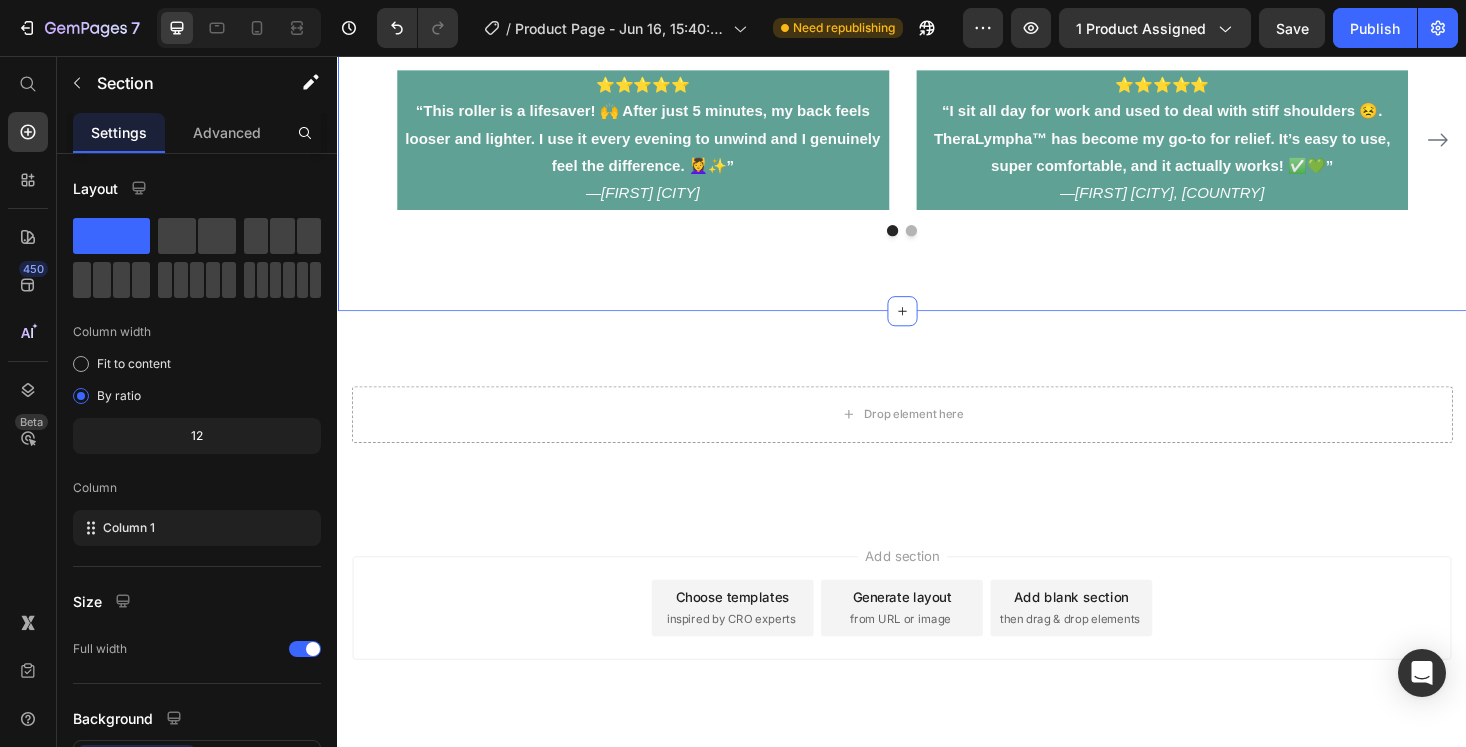 scroll, scrollTop: 4921, scrollLeft: 0, axis: vertical 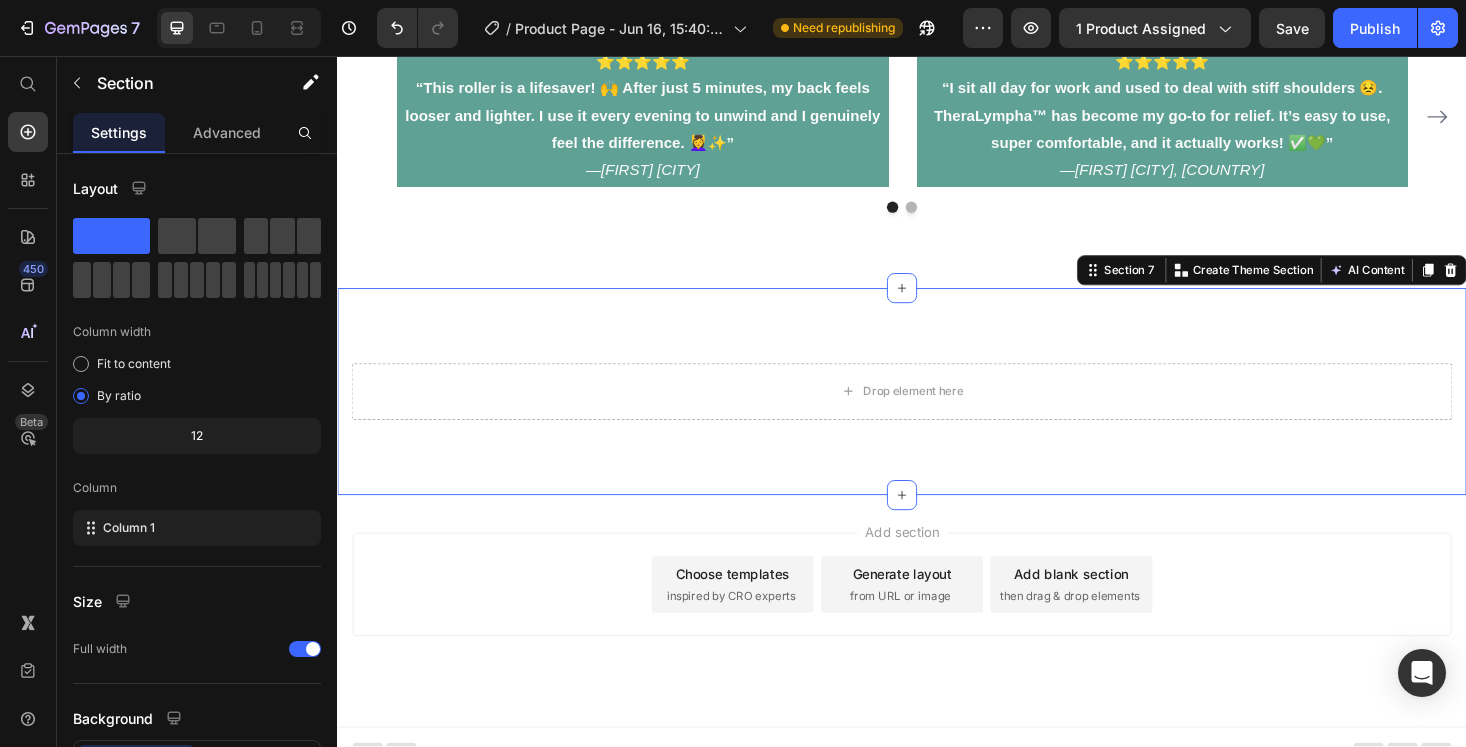 click on "Drop element here Section 7   You can create reusable sections Create Theme Section AI Content Write with GemAI What would you like to describe here? Tone and Voice Persuasive Product Show more Generate" at bounding box center (937, 413) 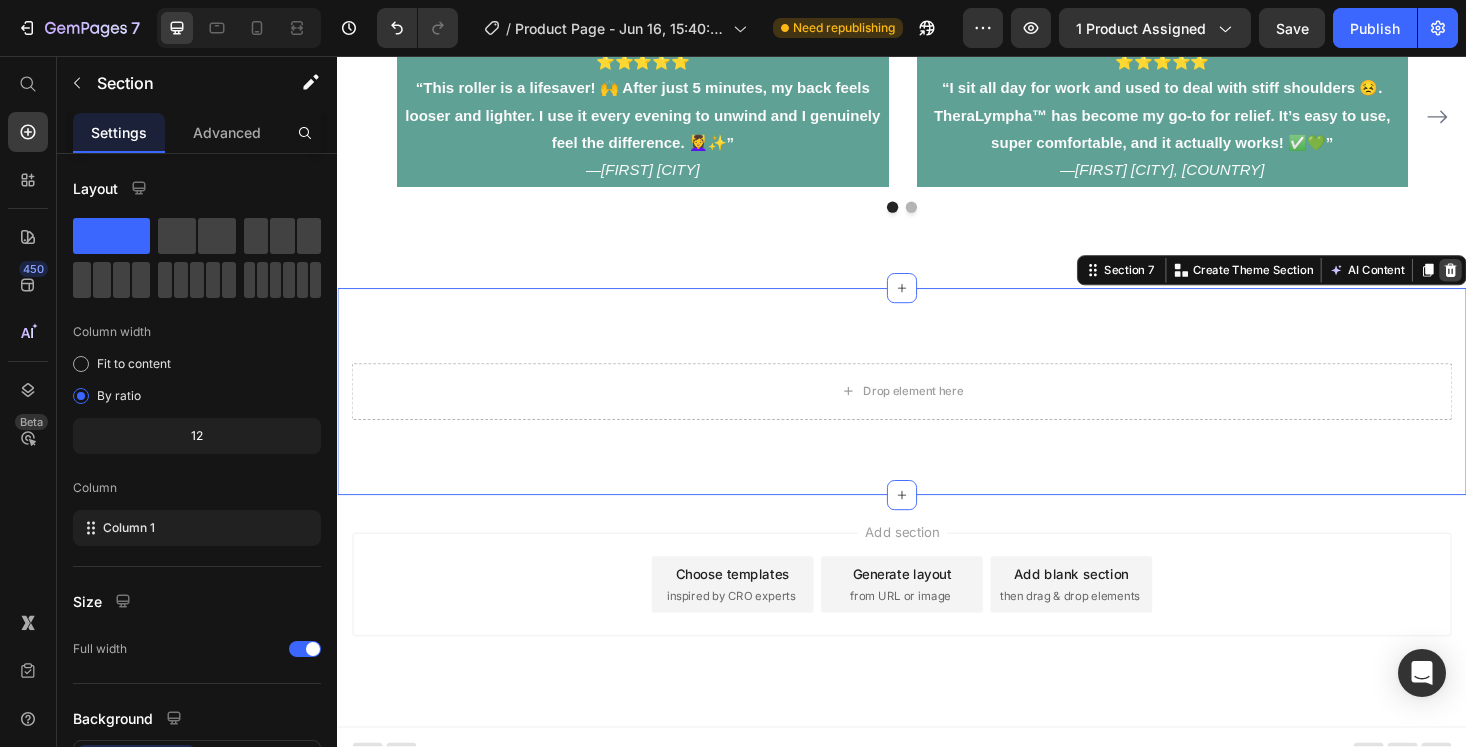 click at bounding box center [1520, 284] 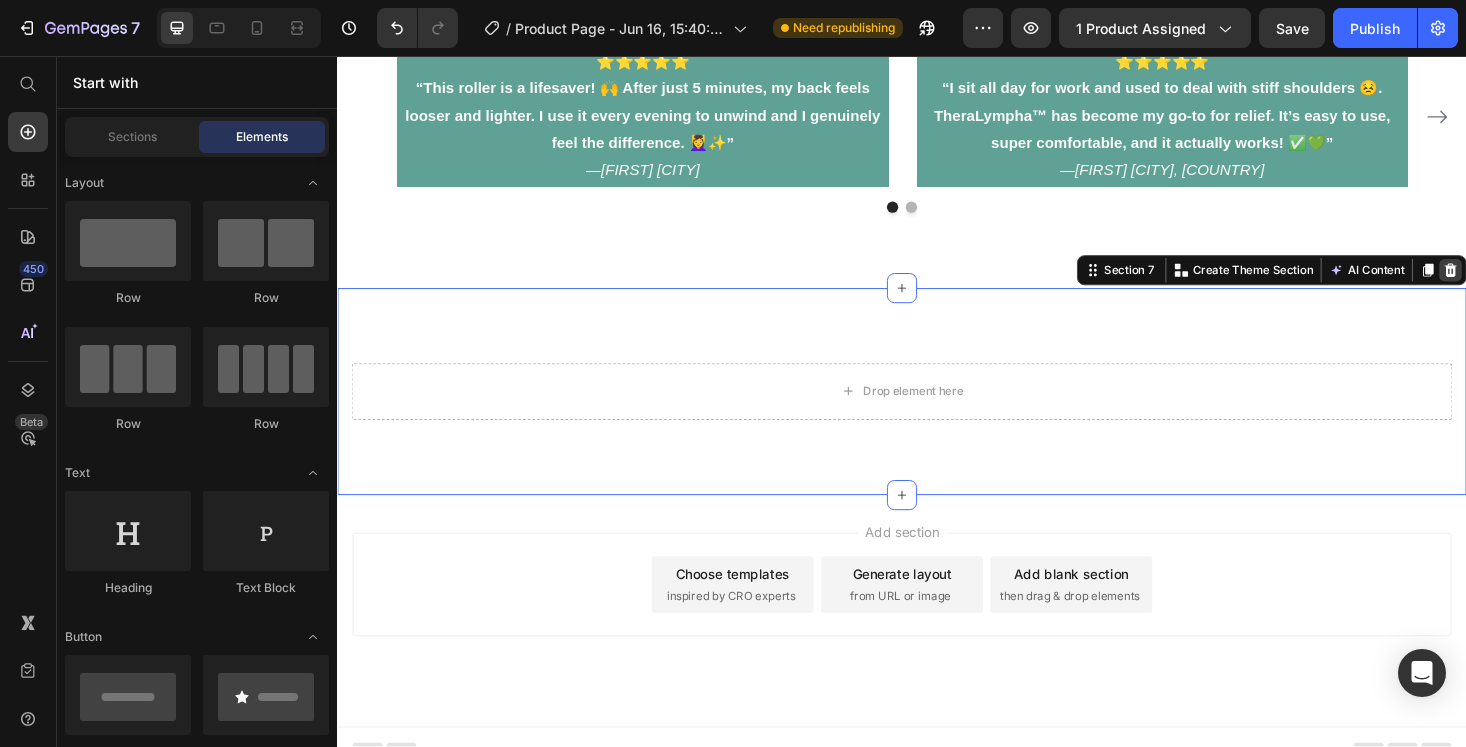scroll, scrollTop: 4721, scrollLeft: 0, axis: vertical 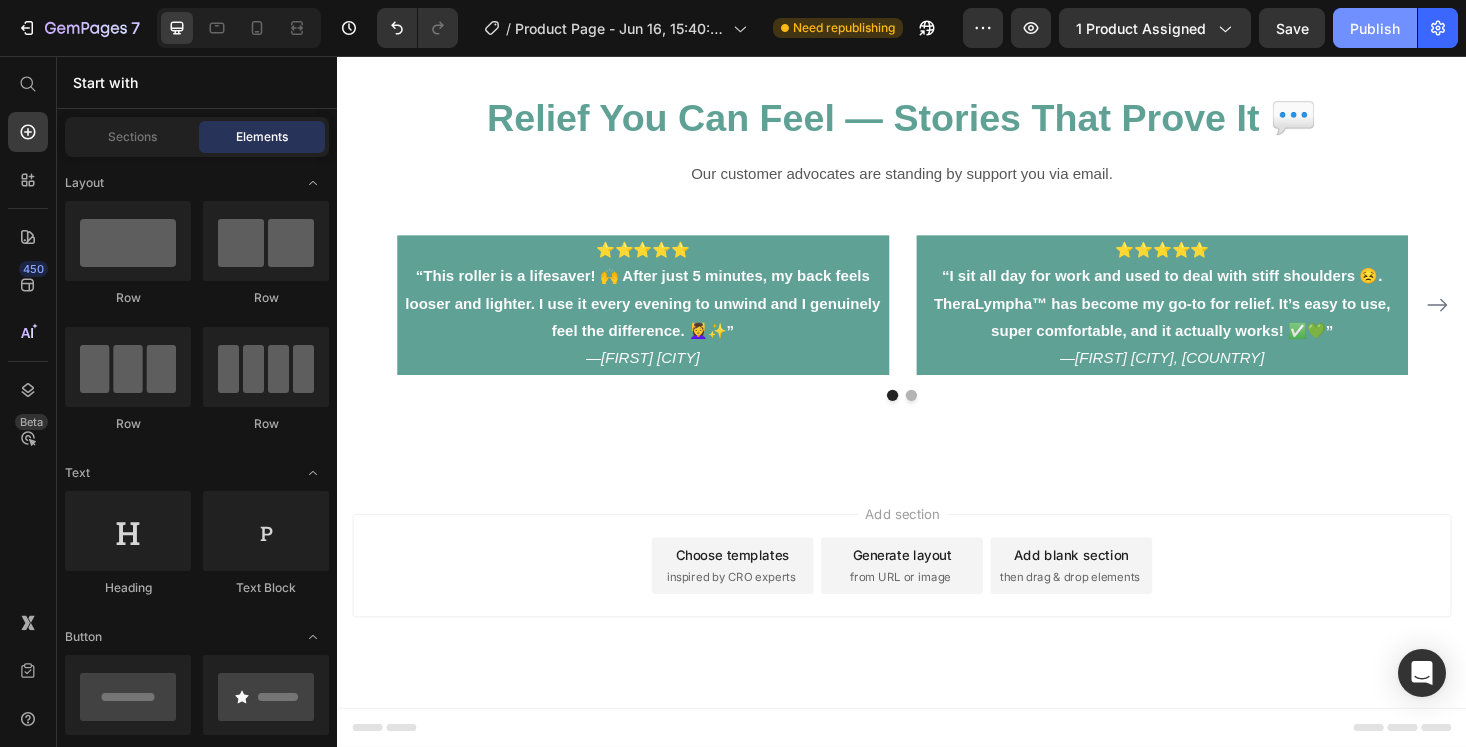 click on "Publish" at bounding box center [1375, 28] 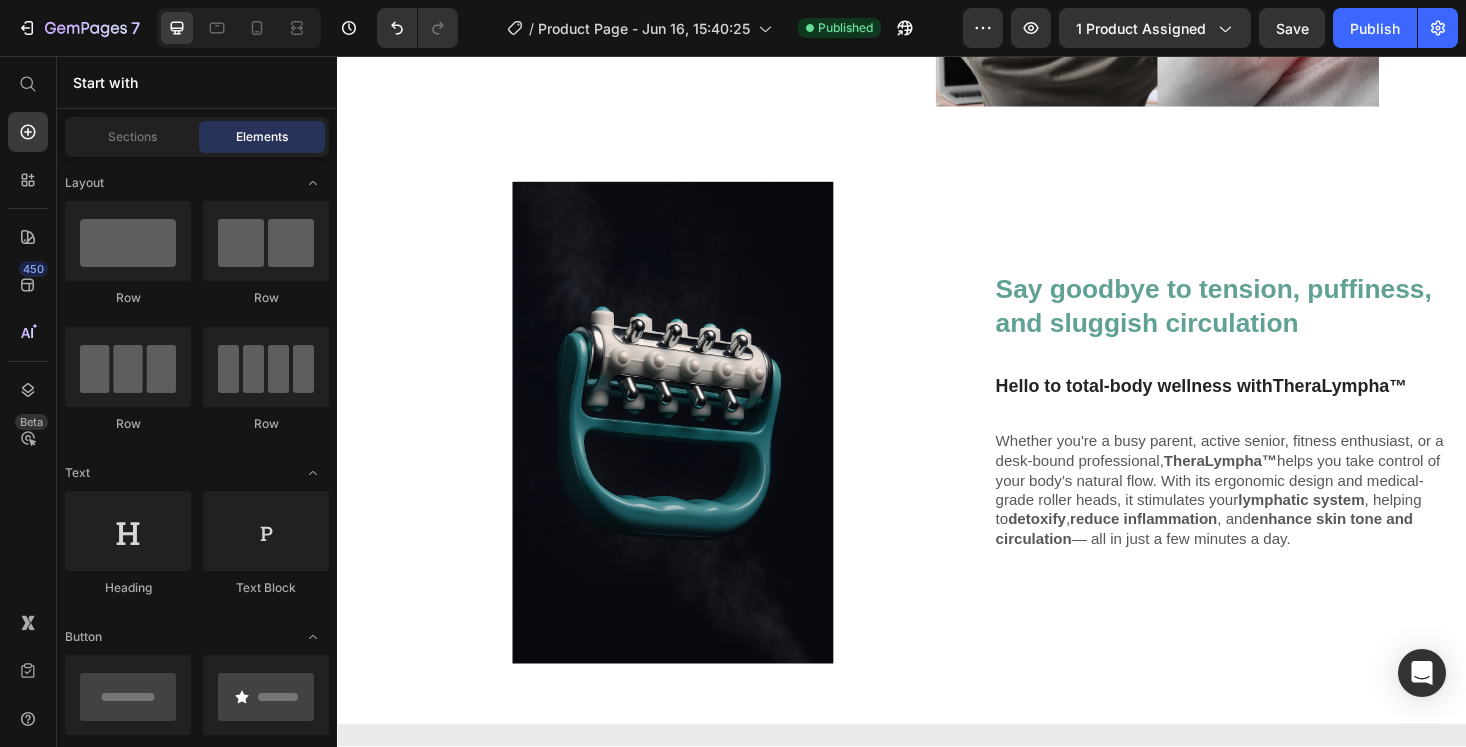 scroll, scrollTop: 2863, scrollLeft: 0, axis: vertical 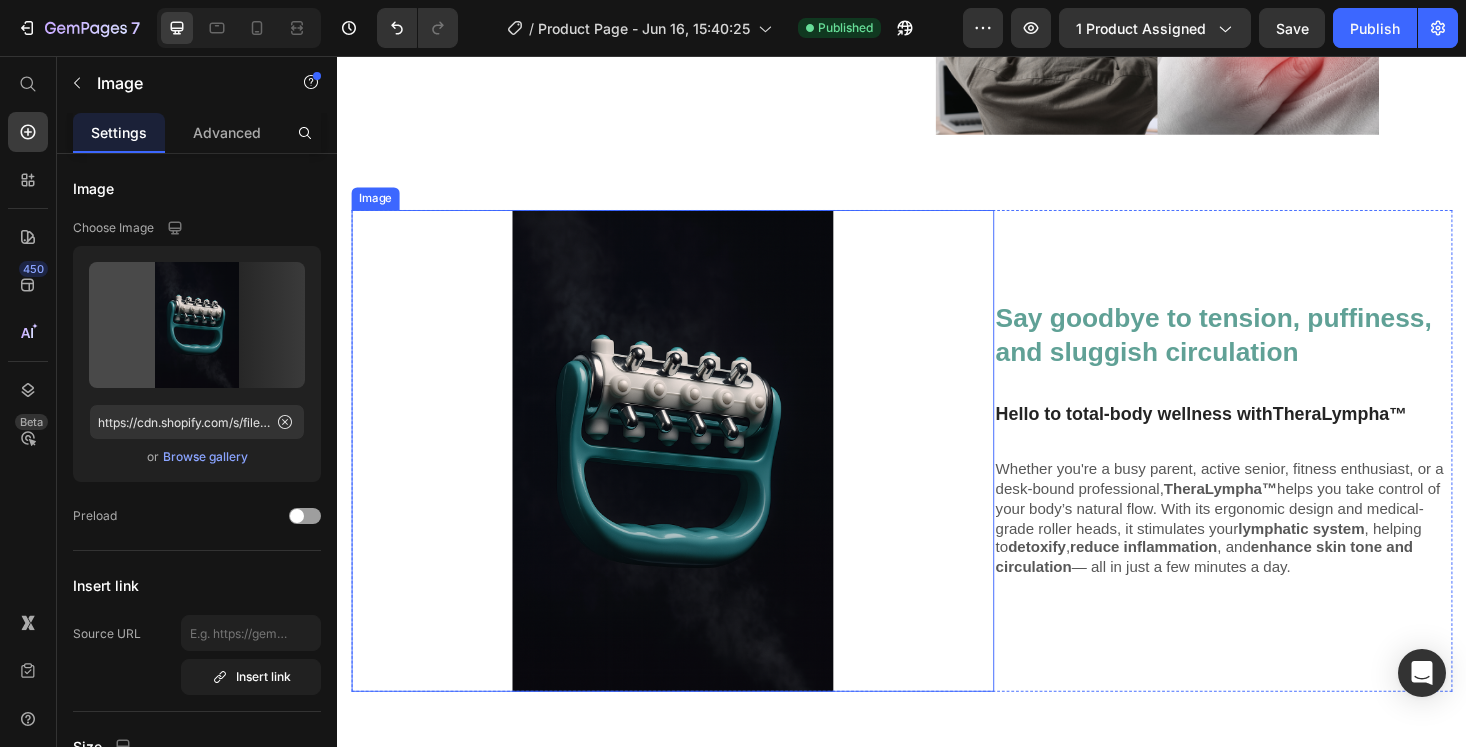 click at bounding box center [693, 476] 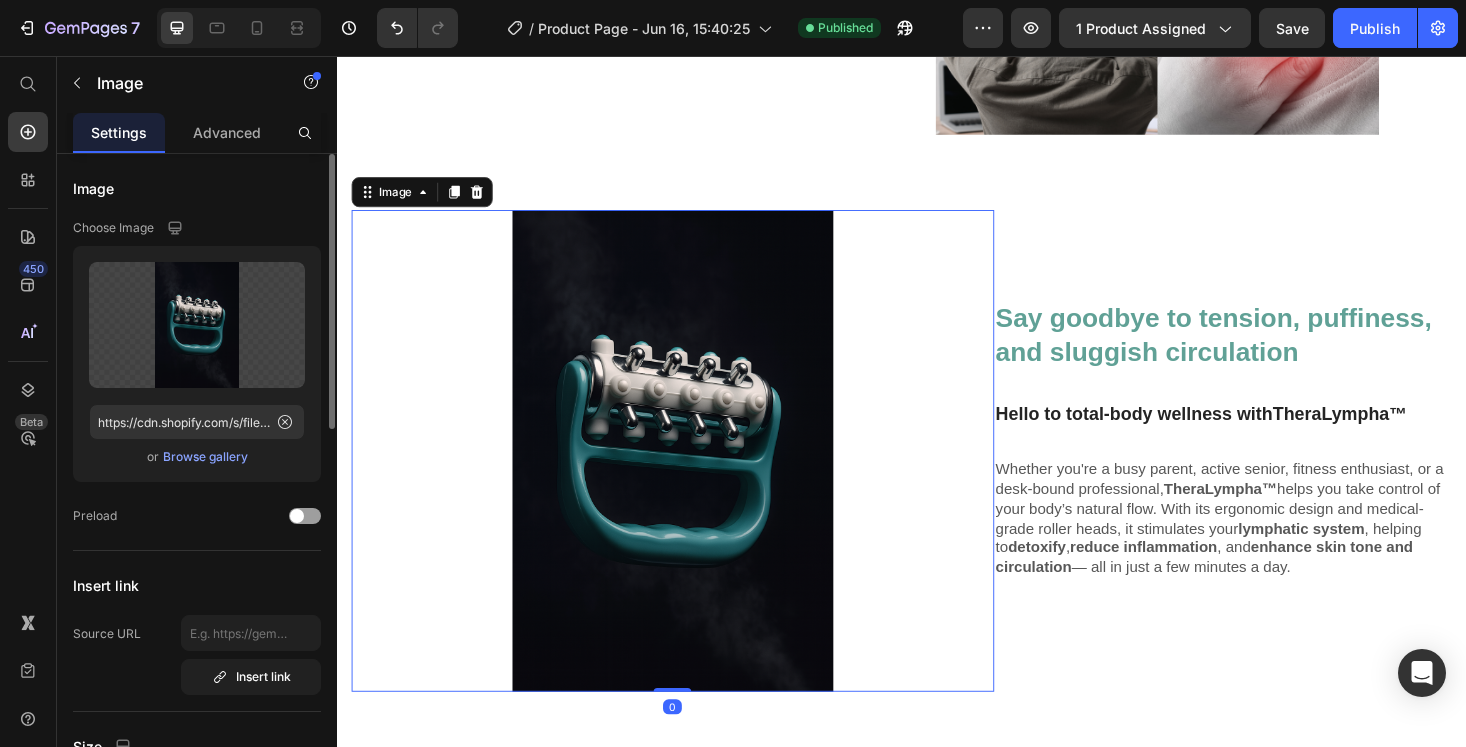 click on "Upload Image https://cdn.shopify.com/s/files/1/0759/2620/8733/files/gempages_568381866340516773-f466a766-fcbd-4bf6-9e78-de85a6a119a6.png  or   Browse gallery" at bounding box center [197, 364] 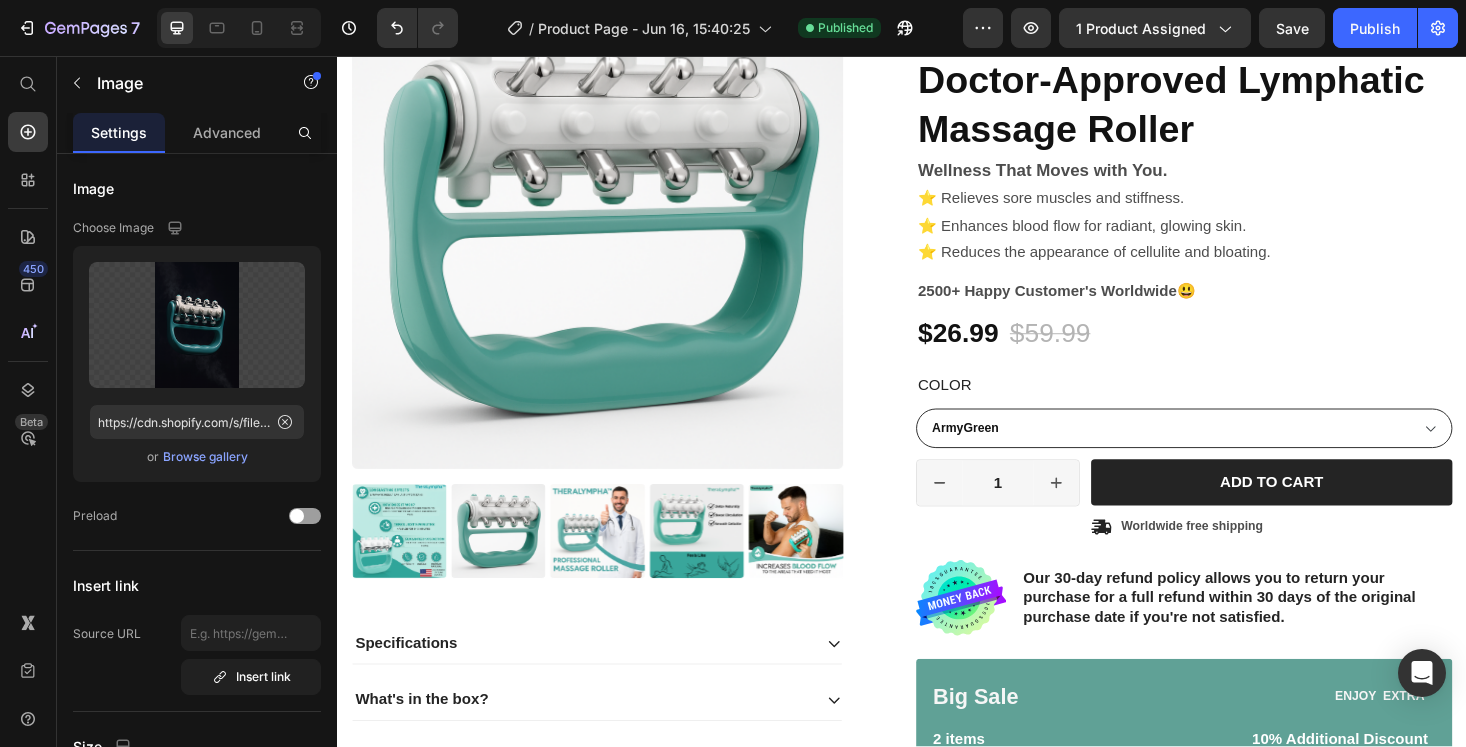 scroll, scrollTop: 341, scrollLeft: 0, axis: vertical 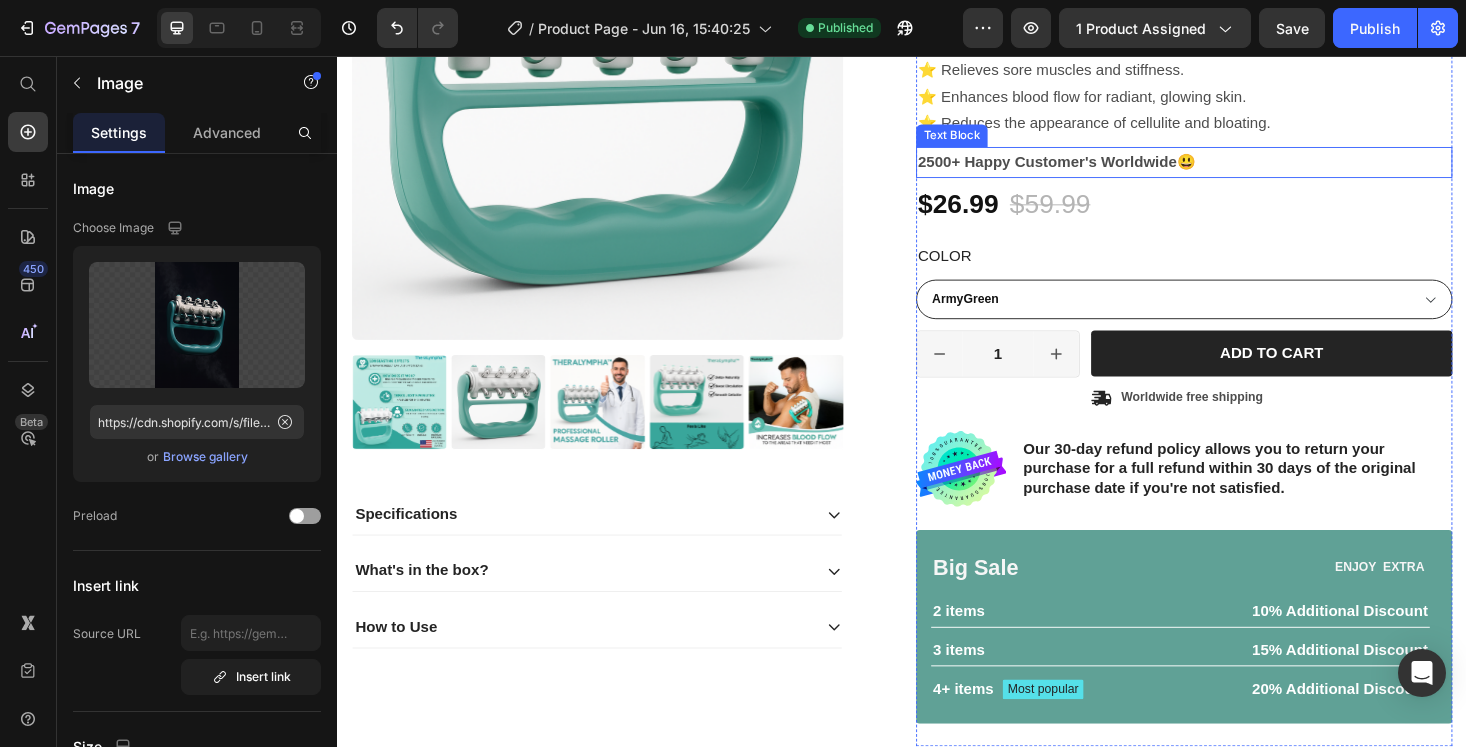 click on "2500+ Happy Customer's Worldwide😃" at bounding box center [1237, 169] 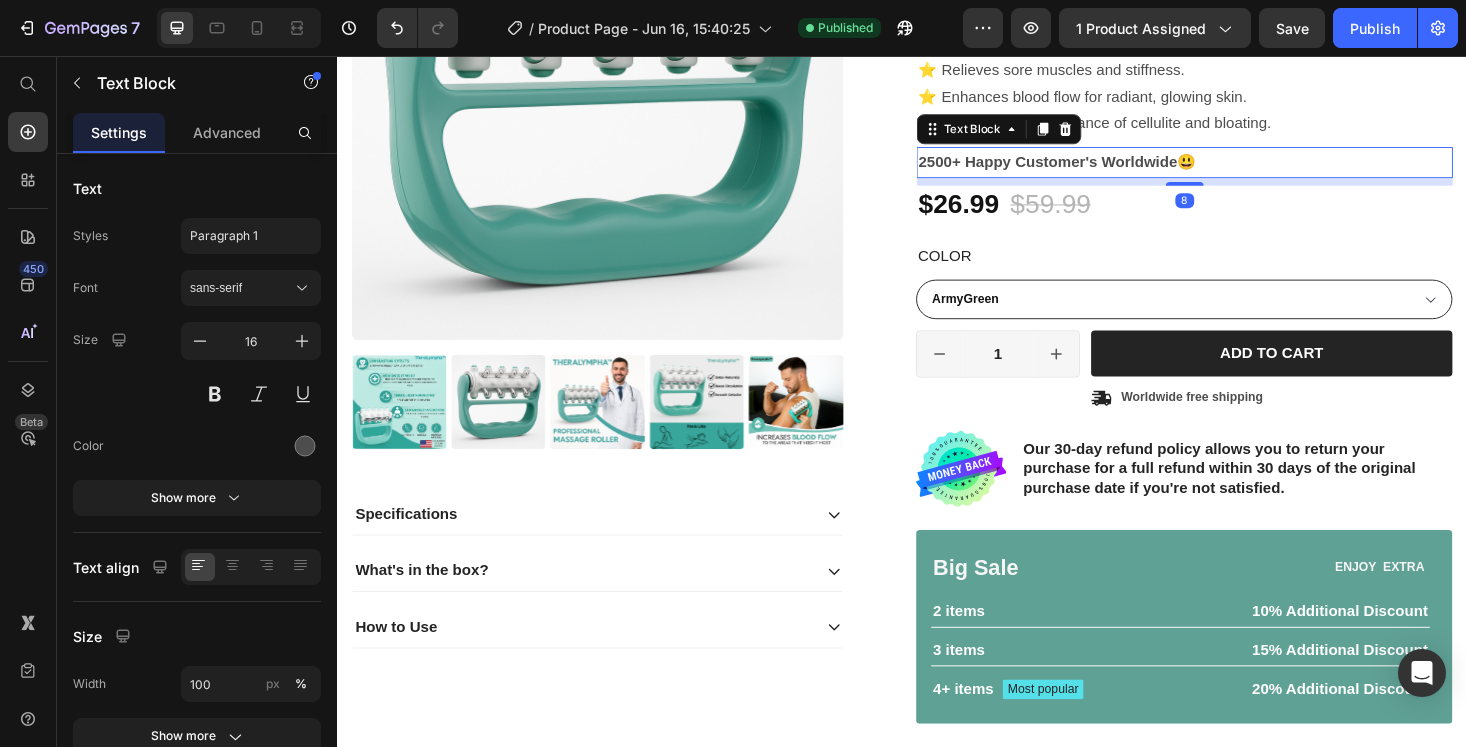 click on "2500+ Happy Customer's Worldwide😃" at bounding box center (1237, 169) 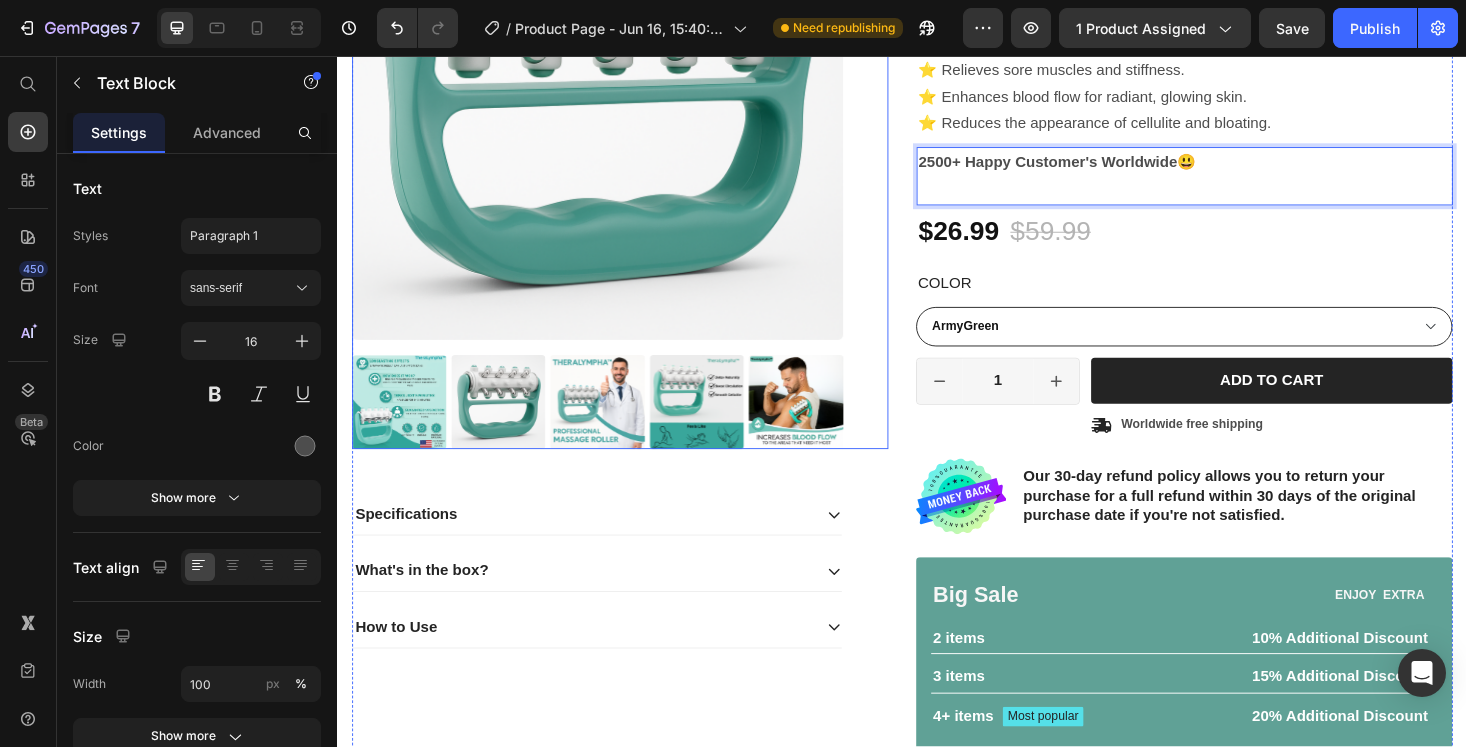 scroll, scrollTop: 0, scrollLeft: 0, axis: both 